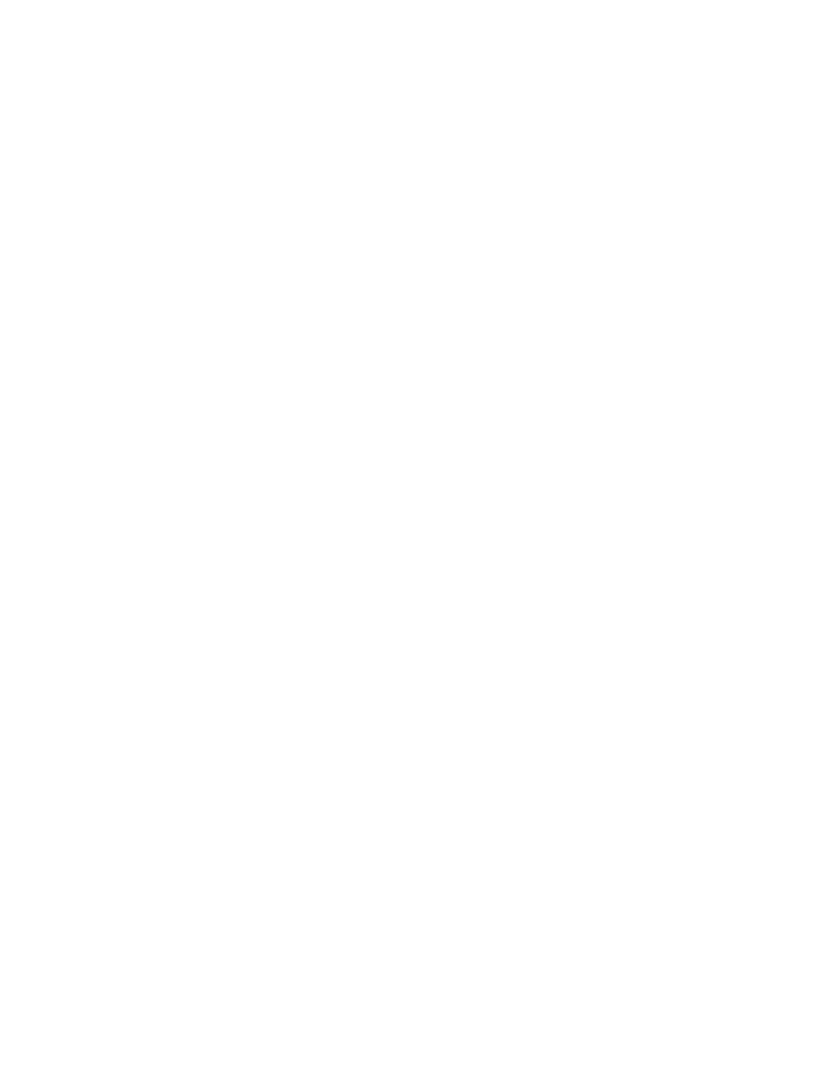scroll, scrollTop: 0, scrollLeft: 0, axis: both 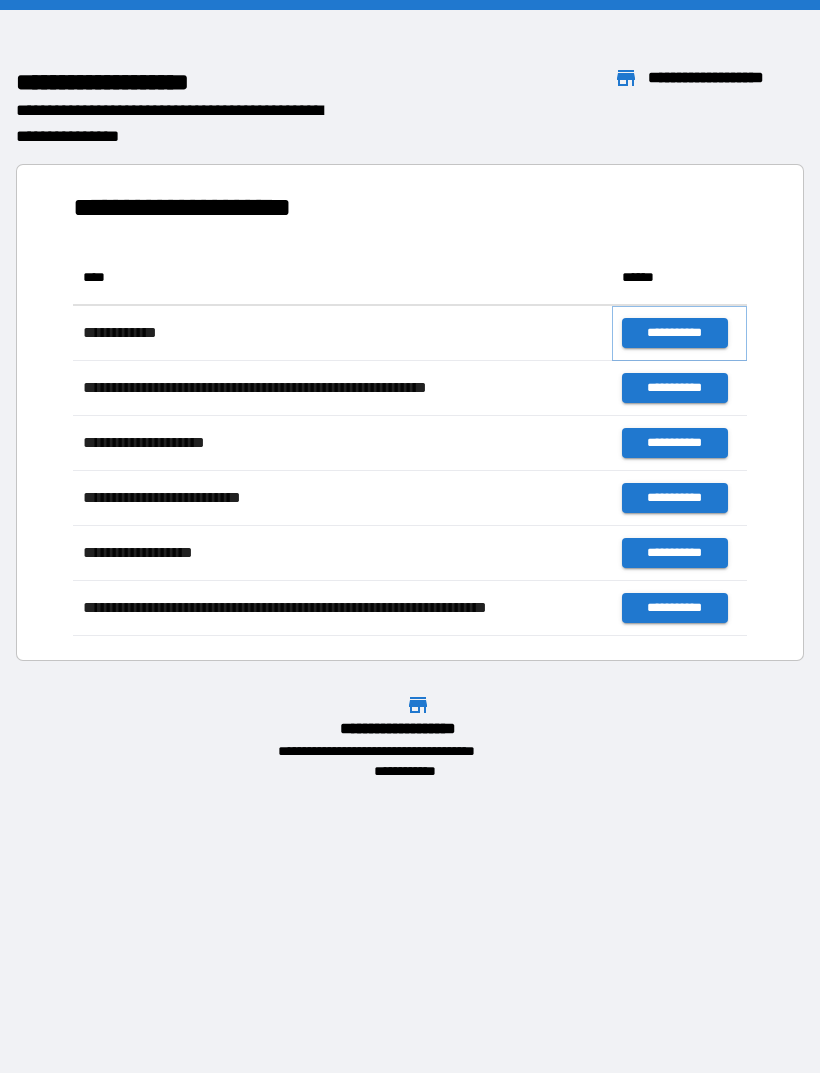 click on "**********" at bounding box center [674, 333] 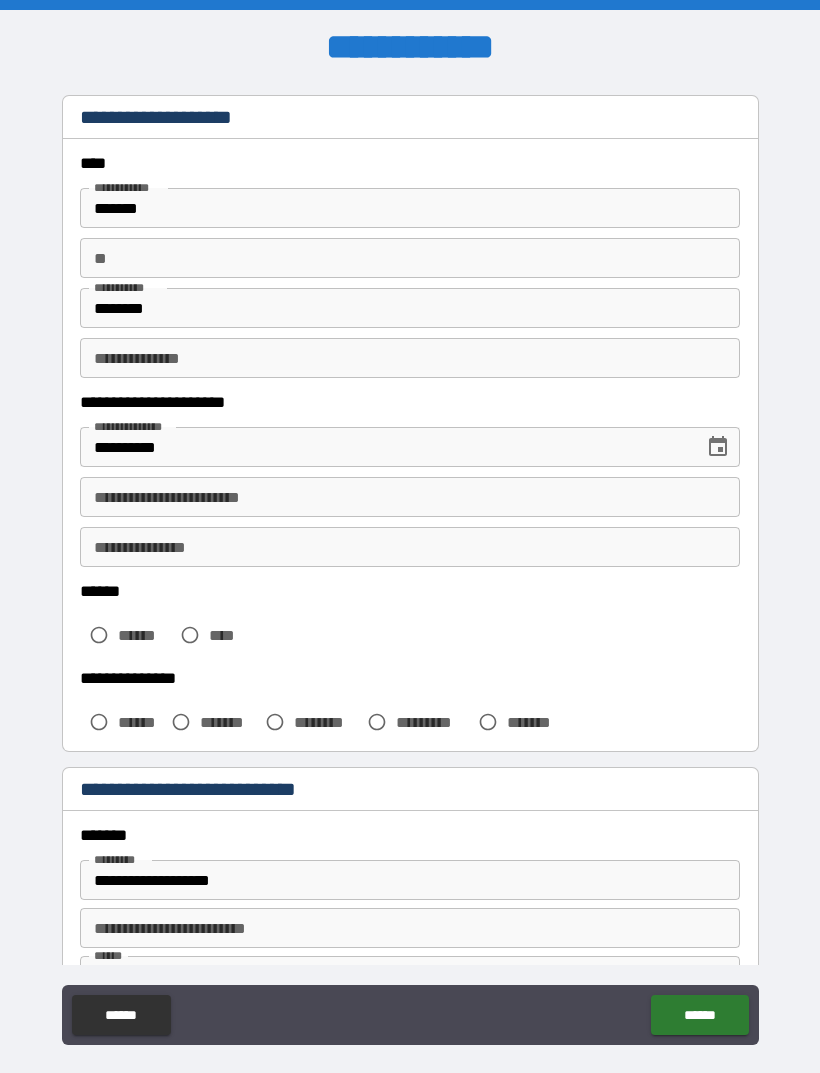 scroll, scrollTop: 52, scrollLeft: 0, axis: vertical 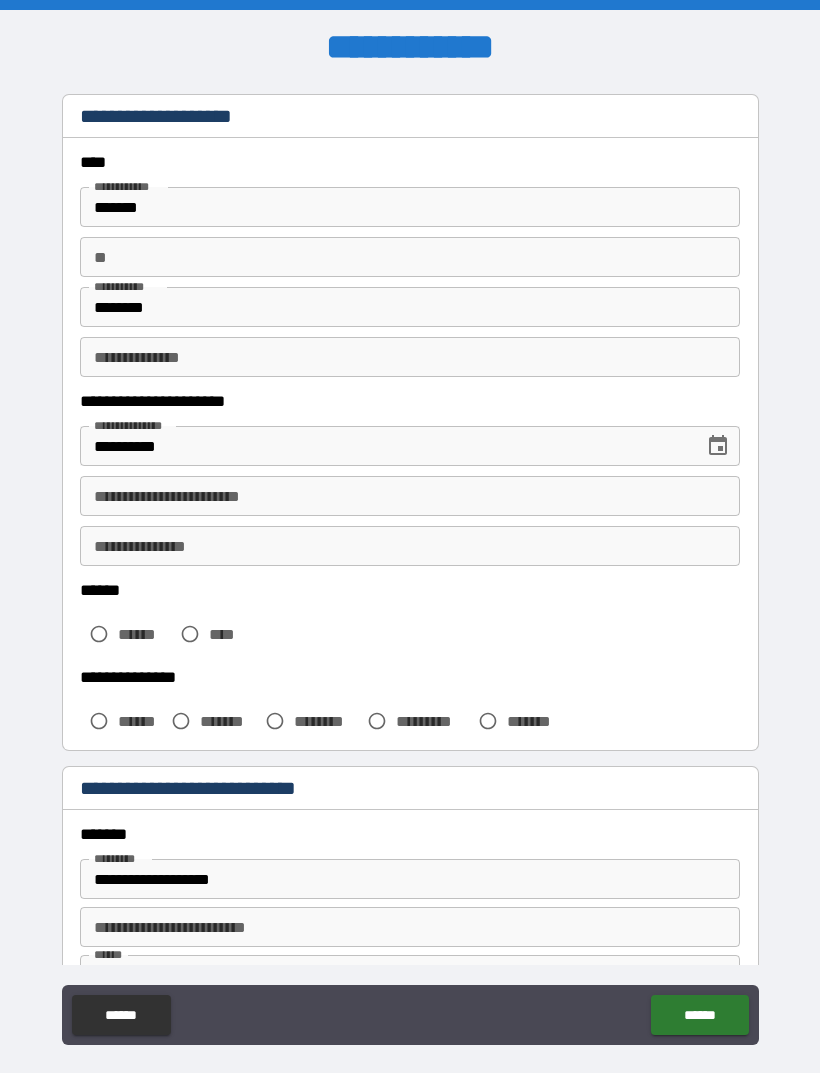 click on "**********" at bounding box center (410, 496) 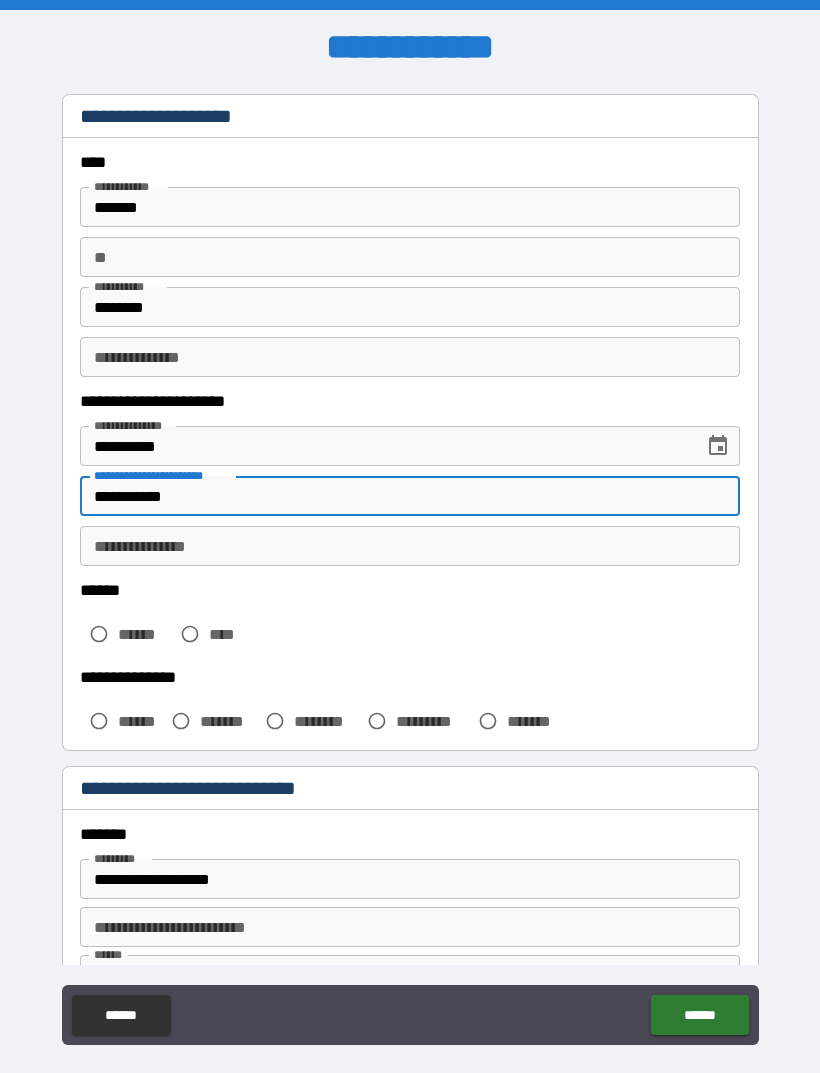 type on "**********" 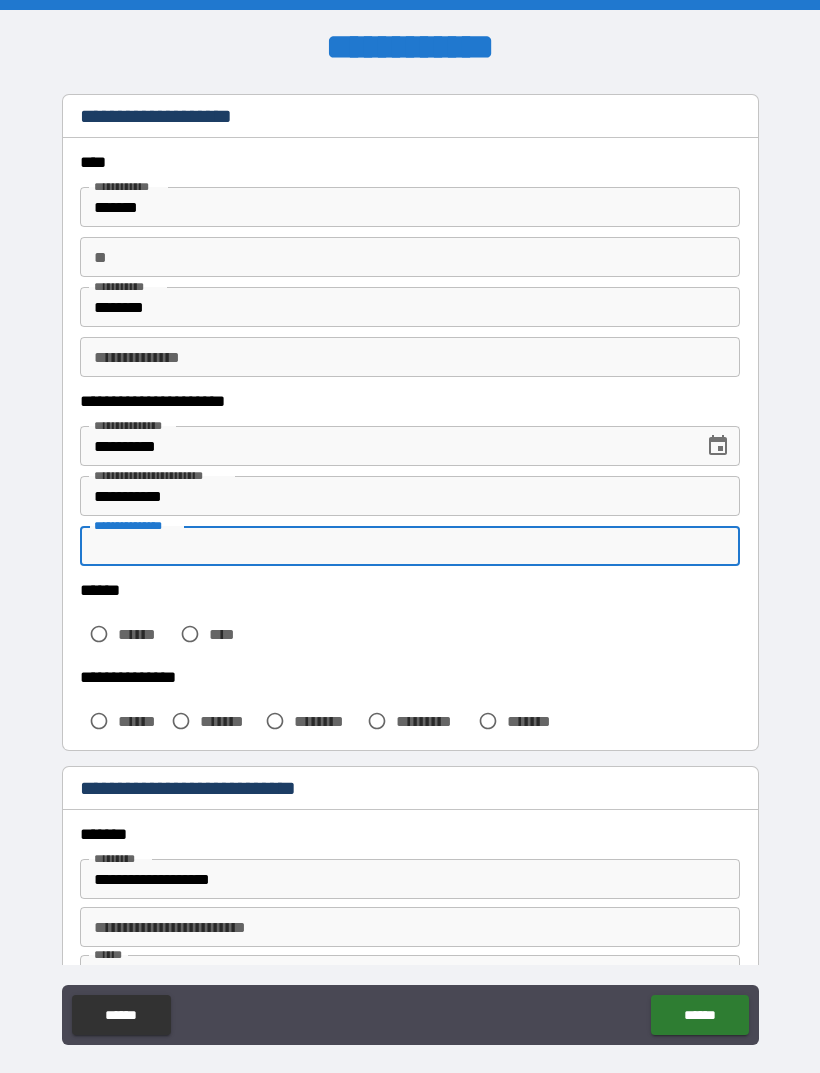click on "**********" at bounding box center (410, 571) 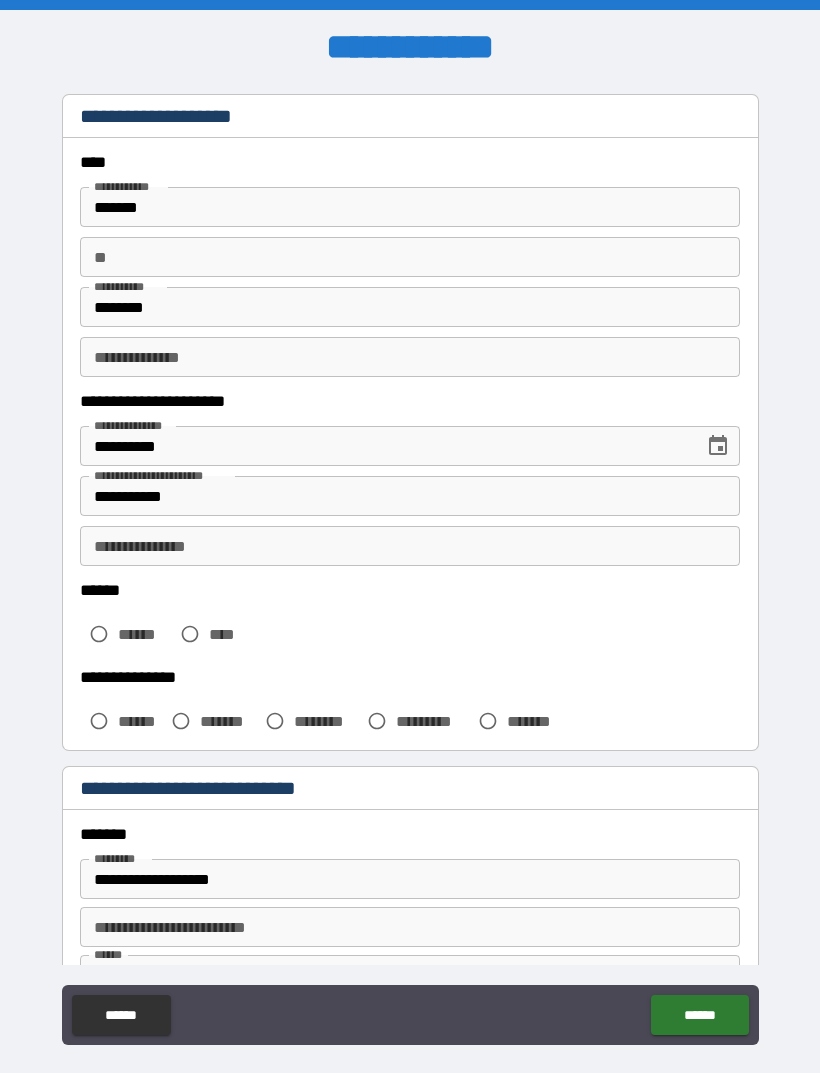 click on "**********" at bounding box center (410, 546) 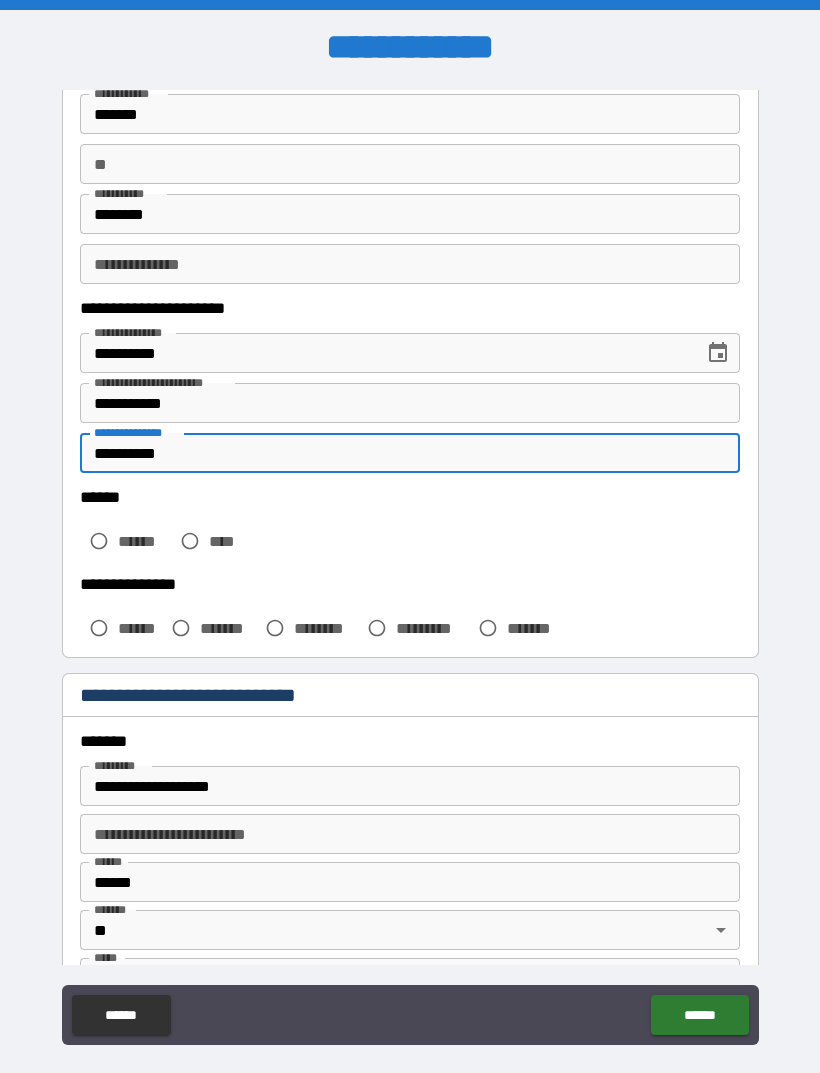 scroll, scrollTop: 148, scrollLeft: 0, axis: vertical 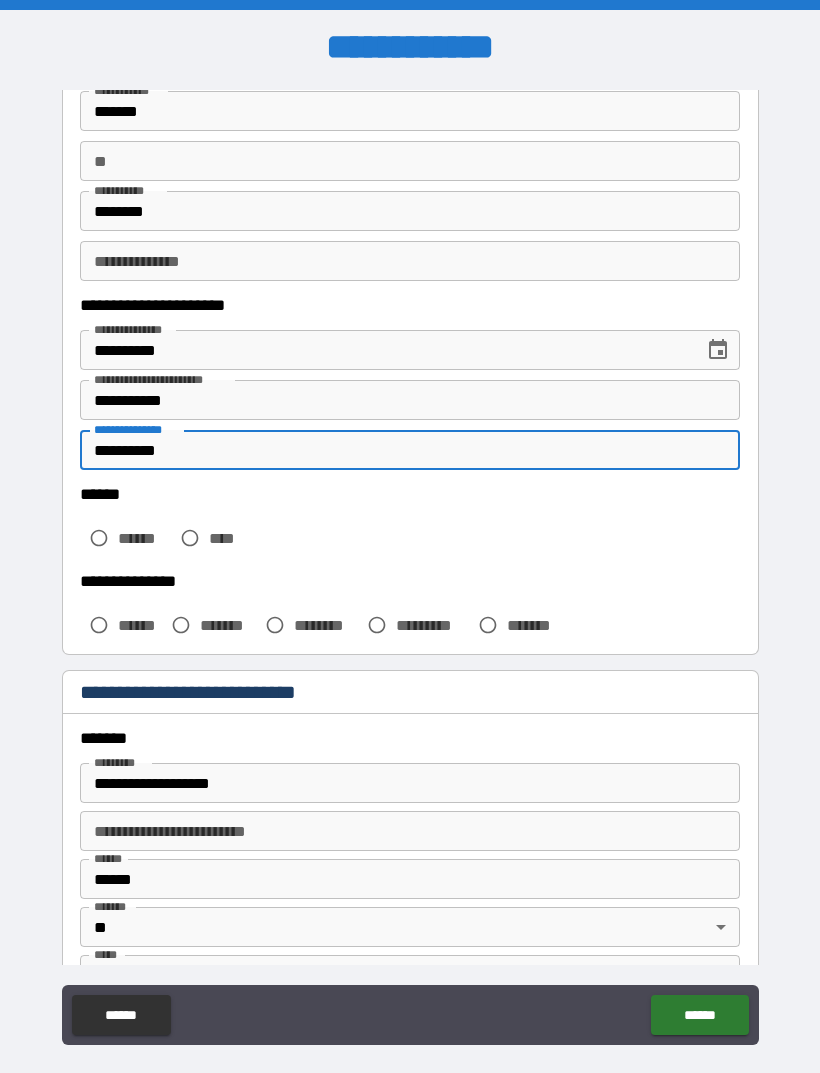 type on "**********" 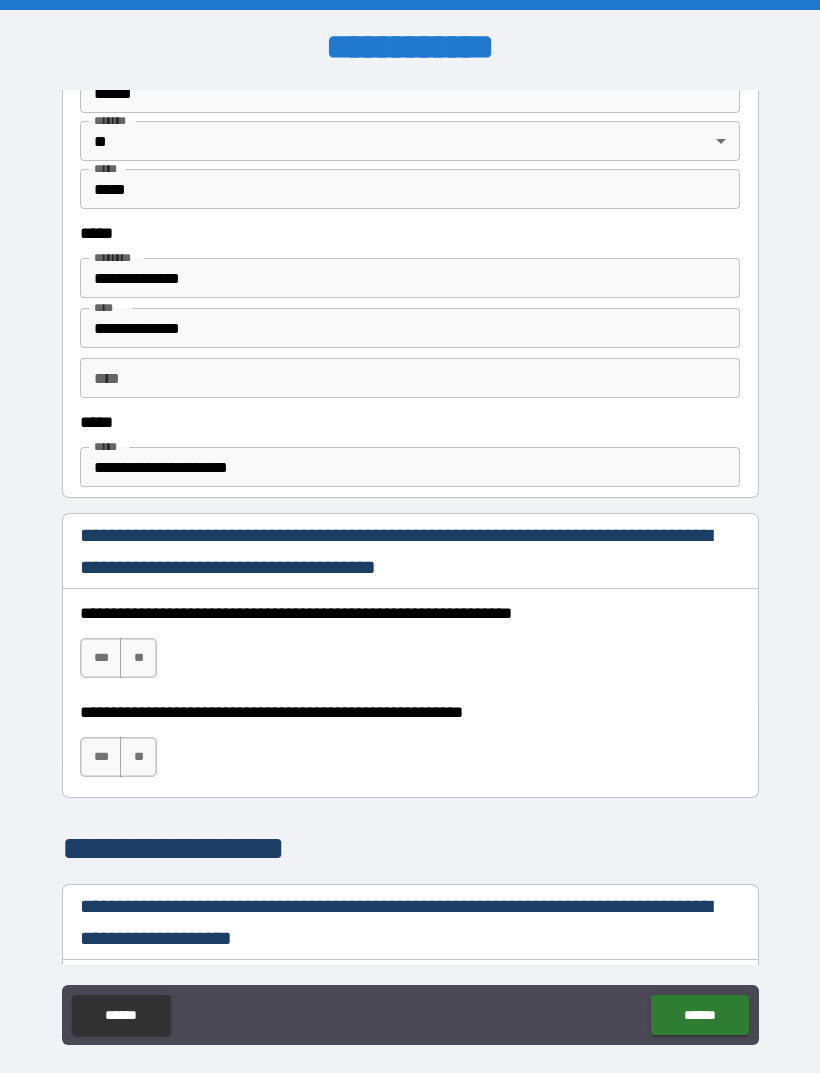 scroll, scrollTop: 941, scrollLeft: 0, axis: vertical 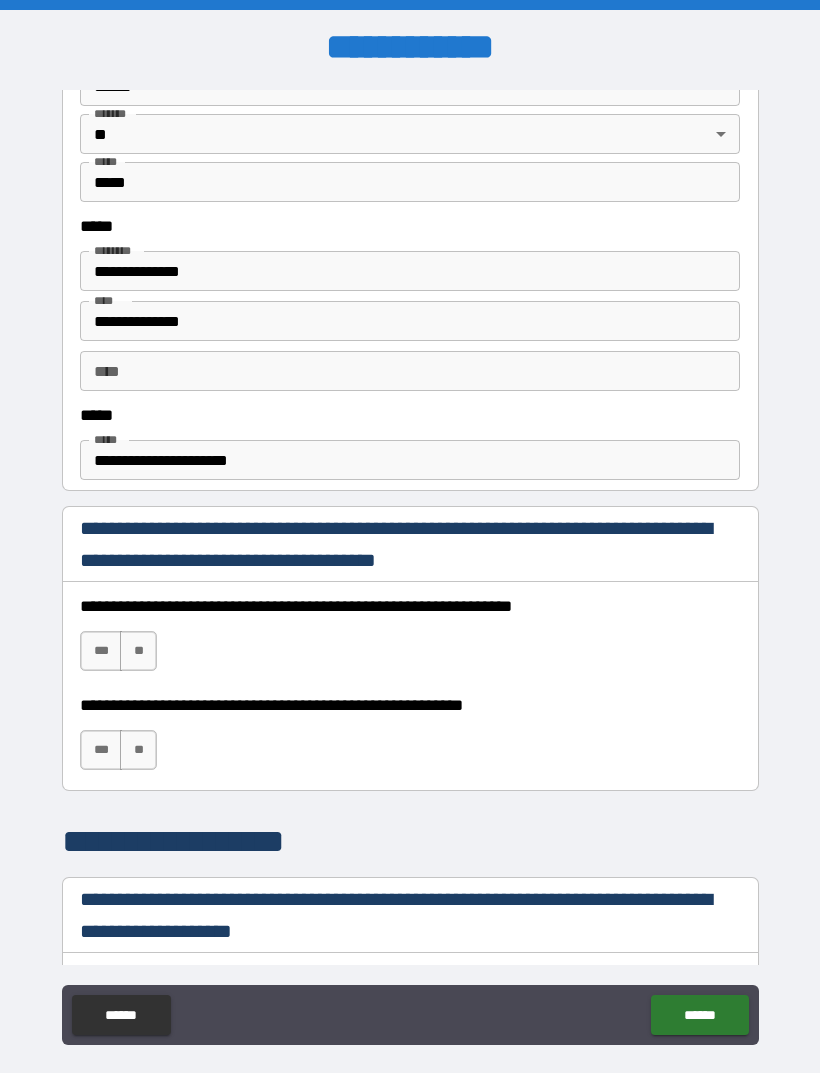 click on "***" at bounding box center [101, 651] 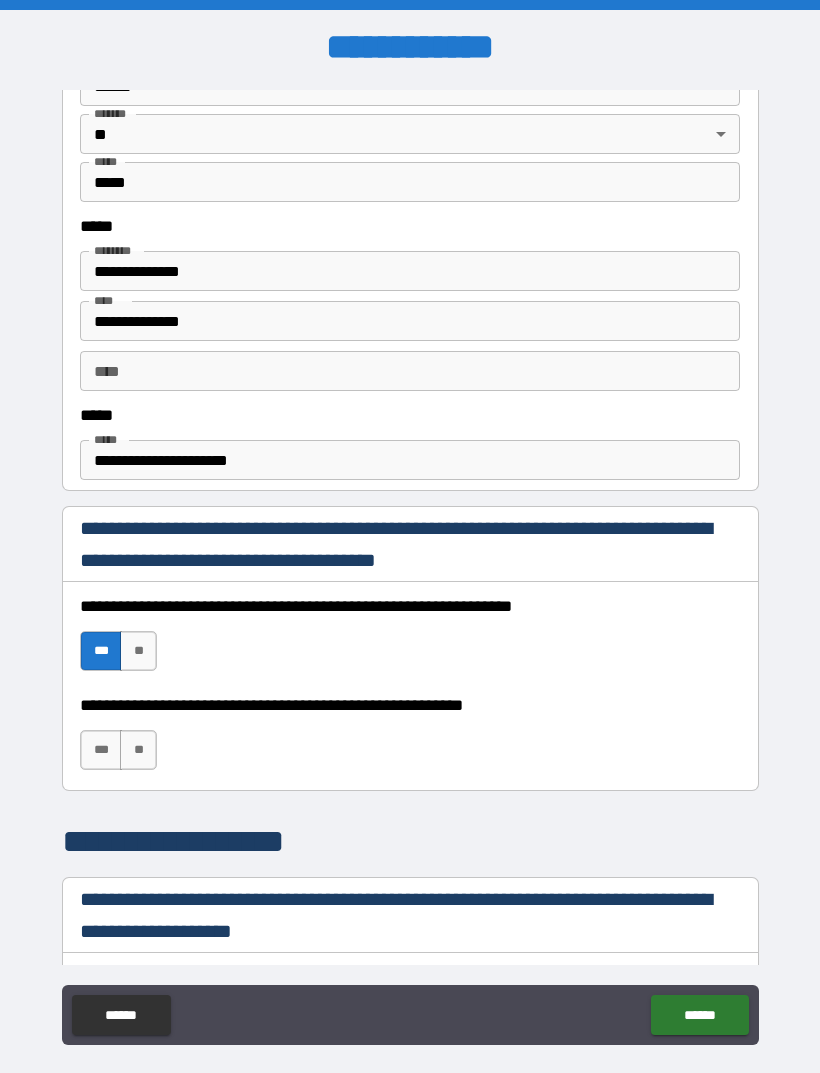 click on "***" at bounding box center [101, 750] 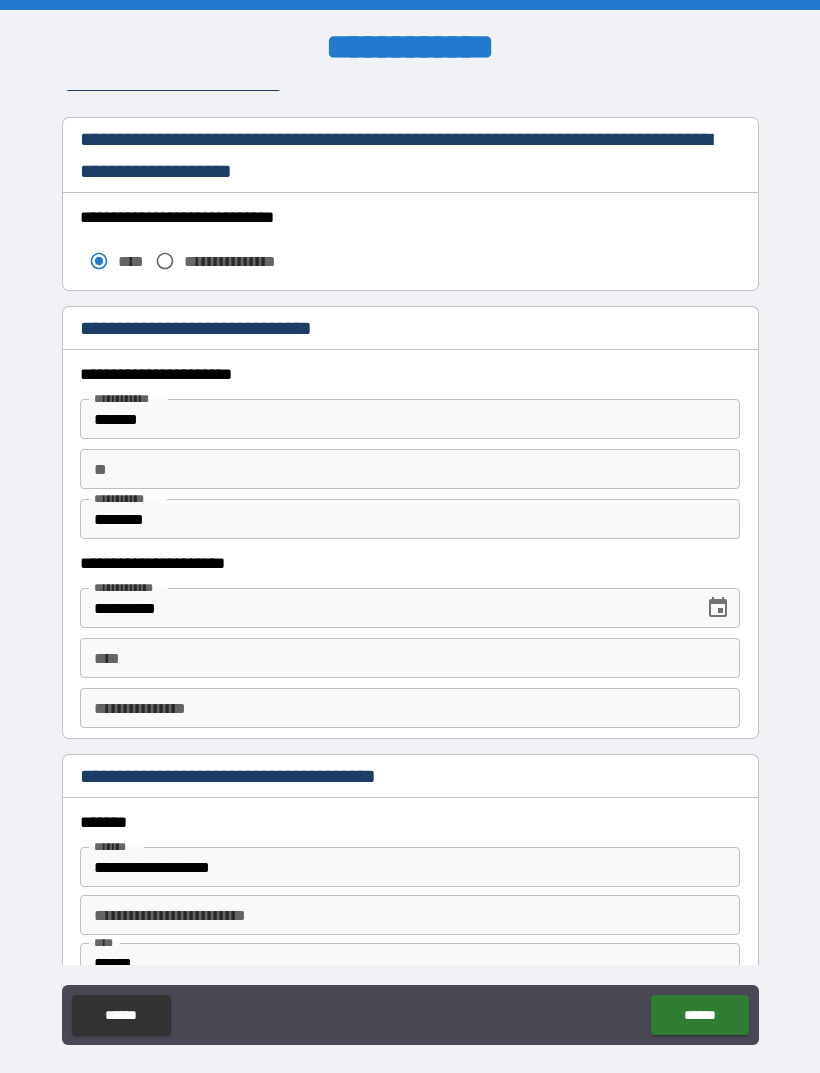 scroll, scrollTop: 1702, scrollLeft: 0, axis: vertical 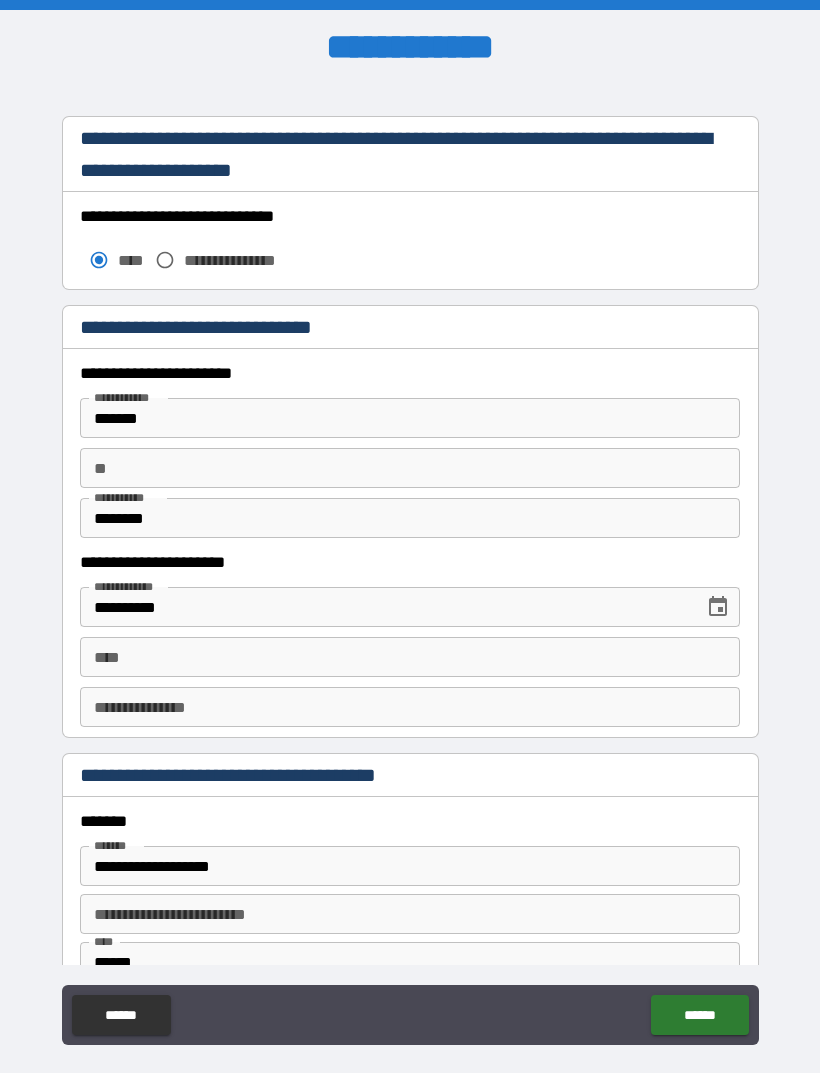 click on "****" at bounding box center [410, 657] 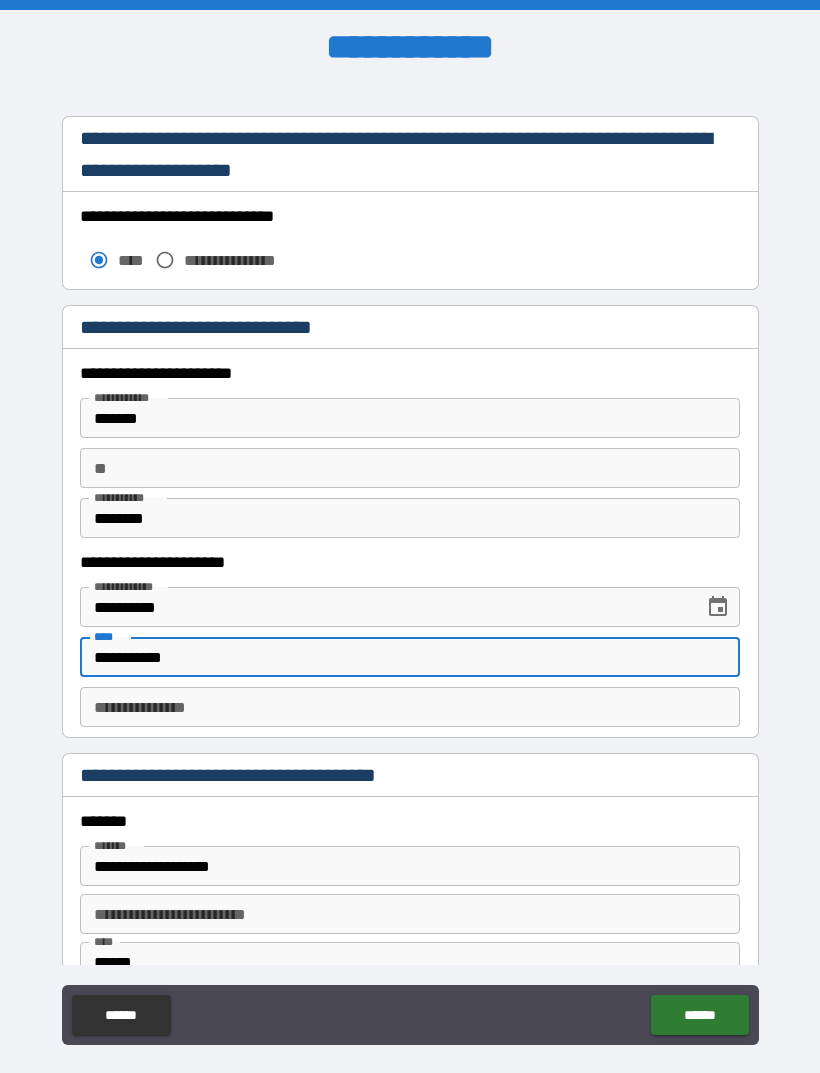 type on "**********" 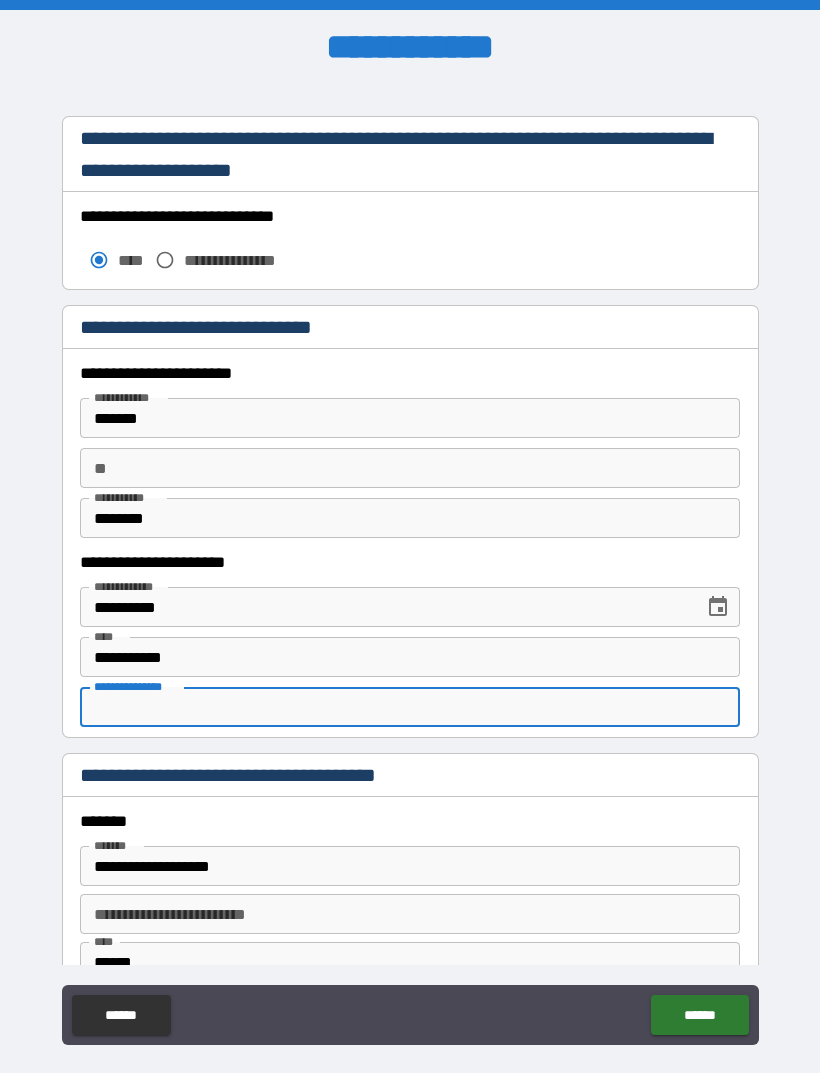 scroll, scrollTop: 4, scrollLeft: 0, axis: vertical 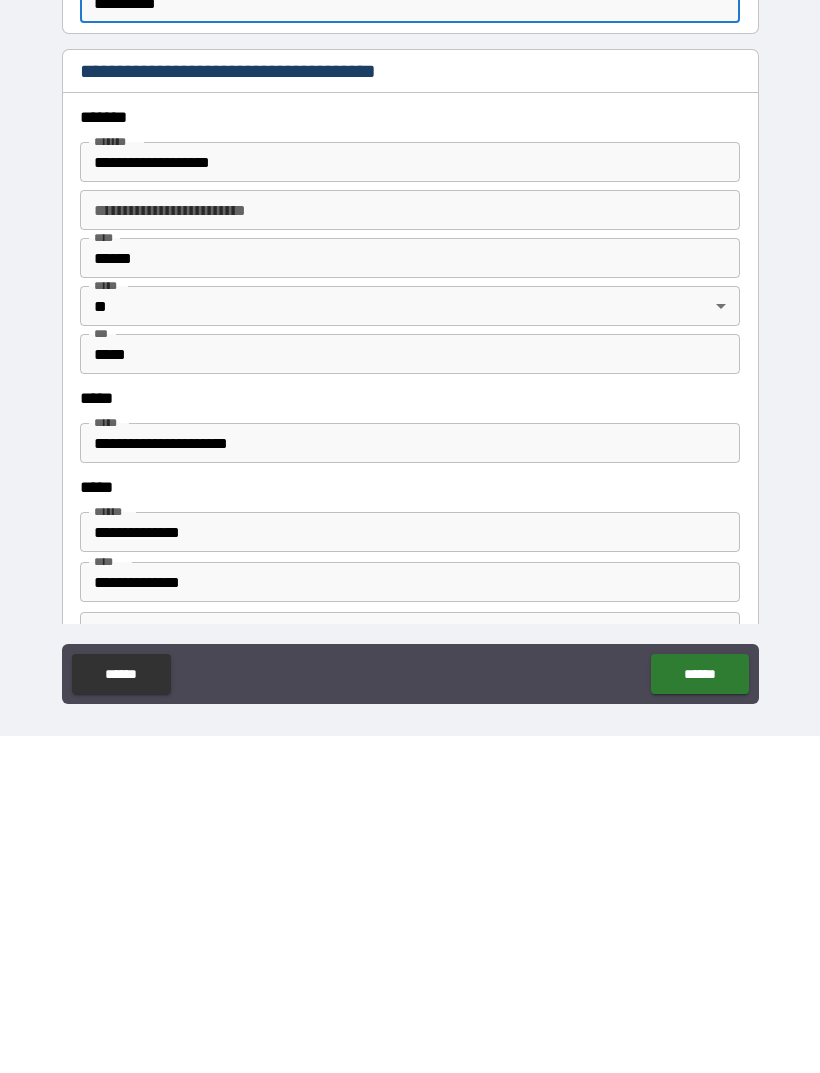 type on "**********" 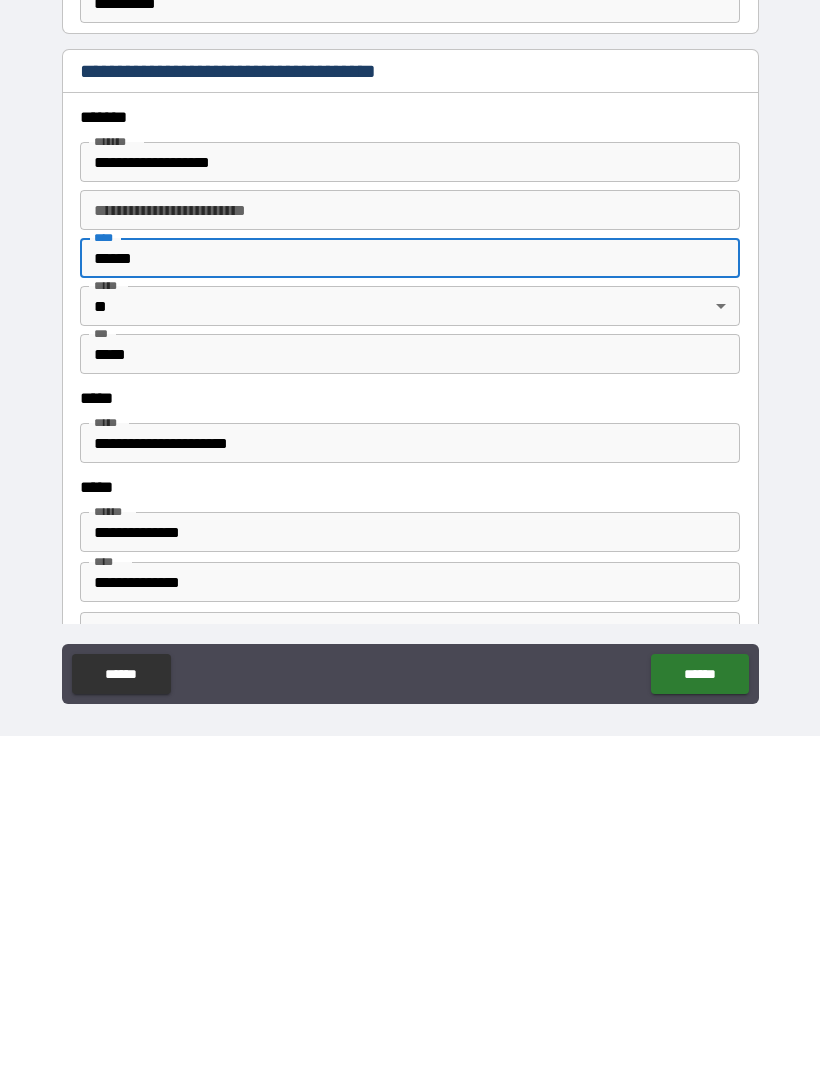click on "******" at bounding box center (410, 595) 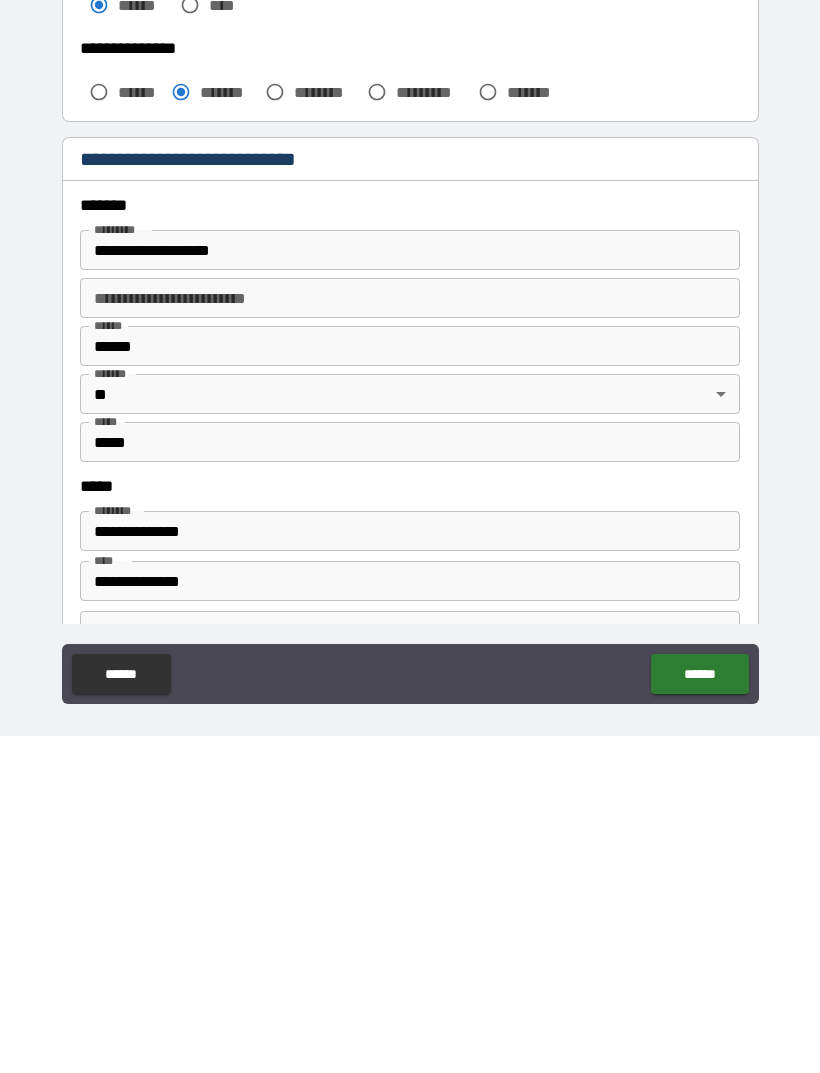 scroll, scrollTop: 339, scrollLeft: 0, axis: vertical 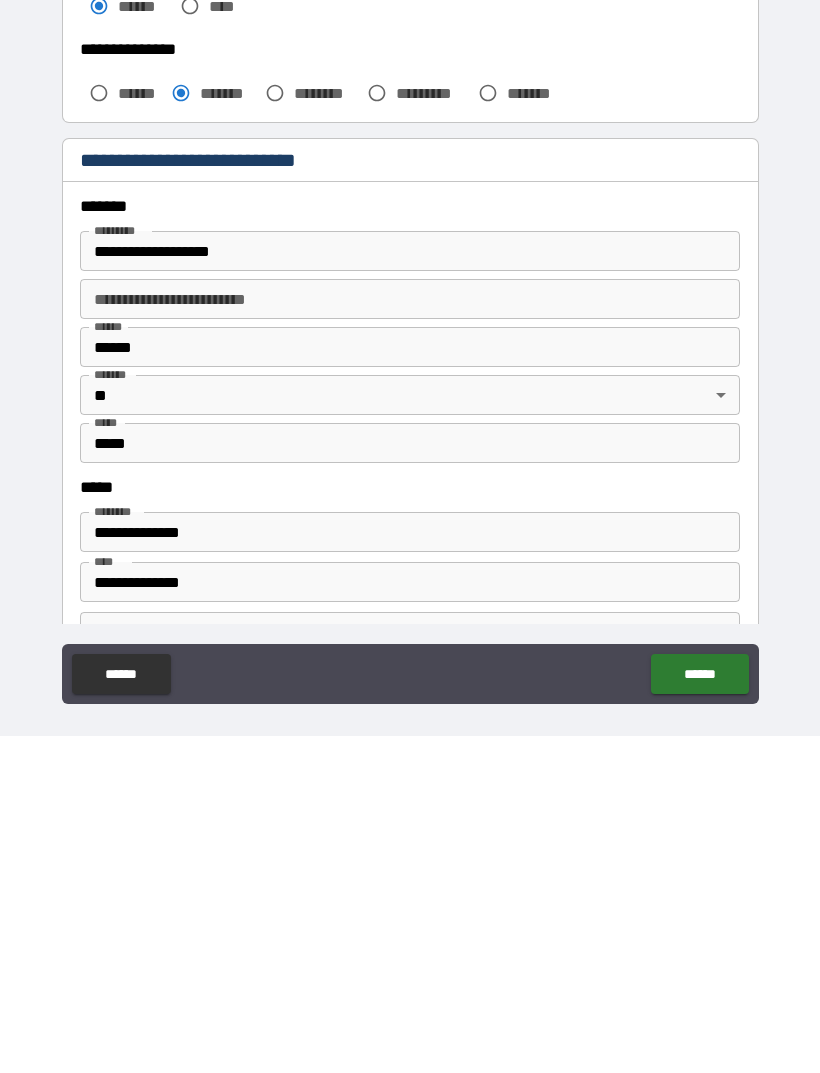 click on "******" at bounding box center (410, 684) 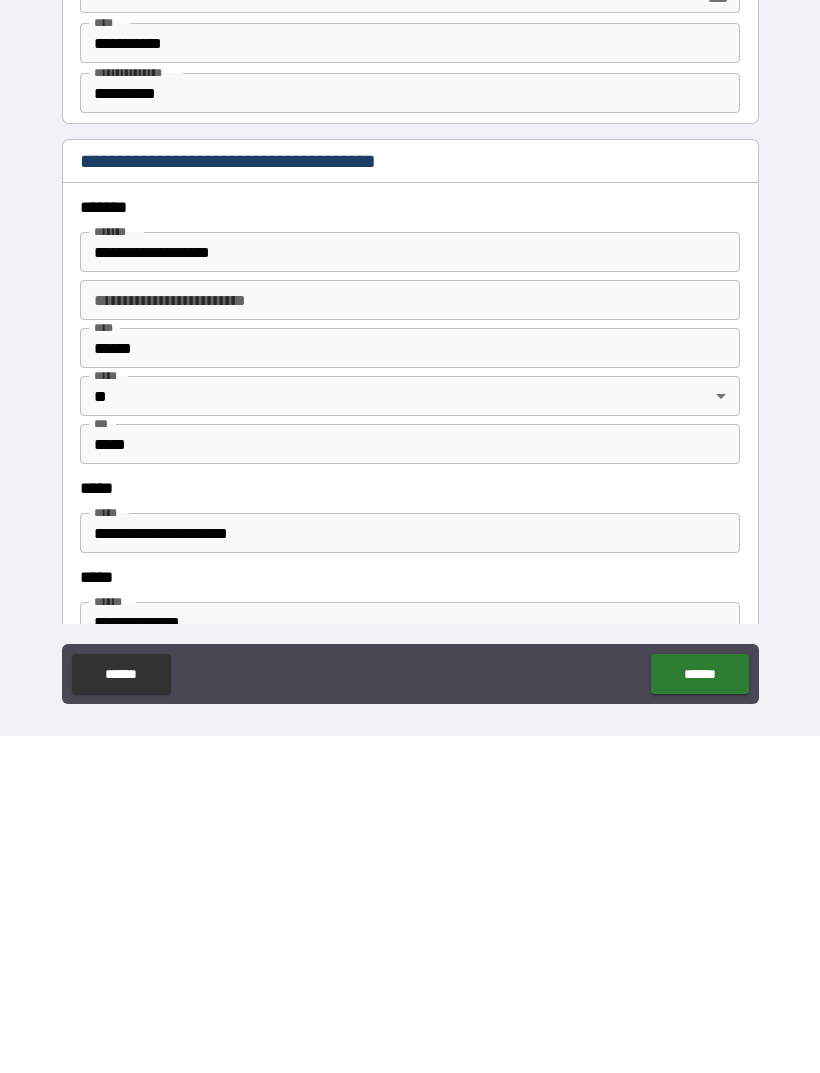 scroll, scrollTop: 1980, scrollLeft: 0, axis: vertical 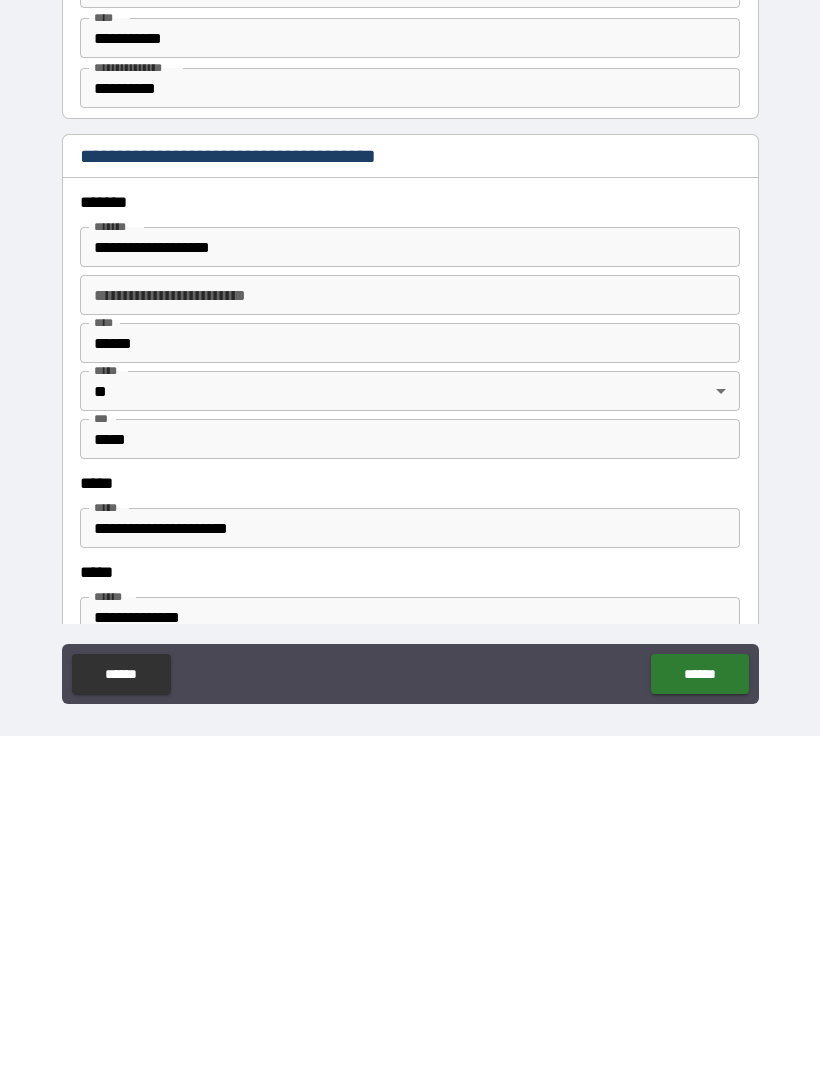 type on "*******" 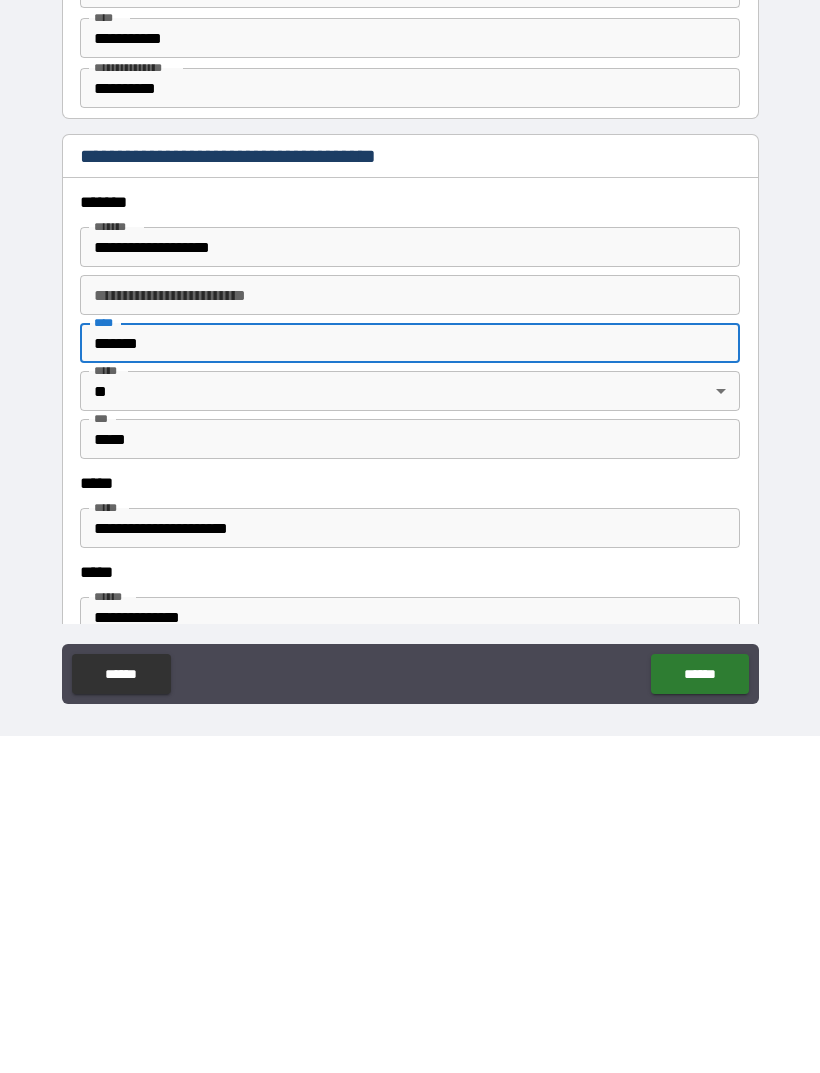 type on "*******" 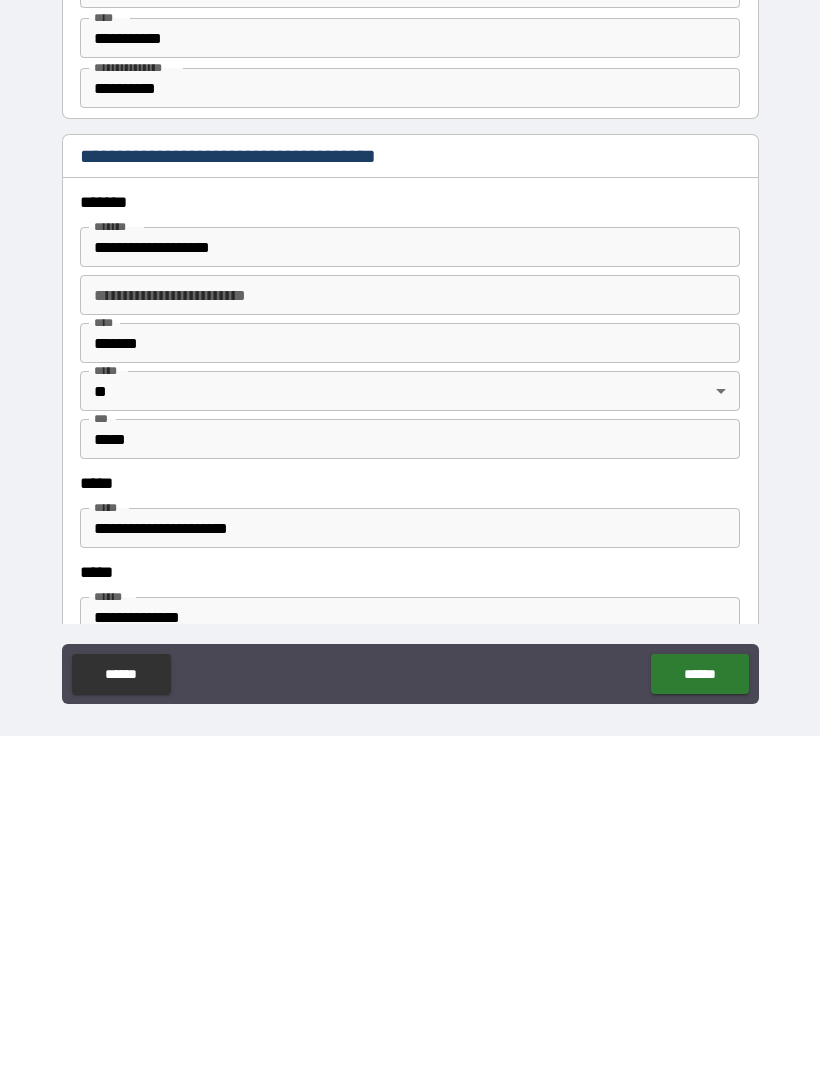 scroll, scrollTop: 64, scrollLeft: 0, axis: vertical 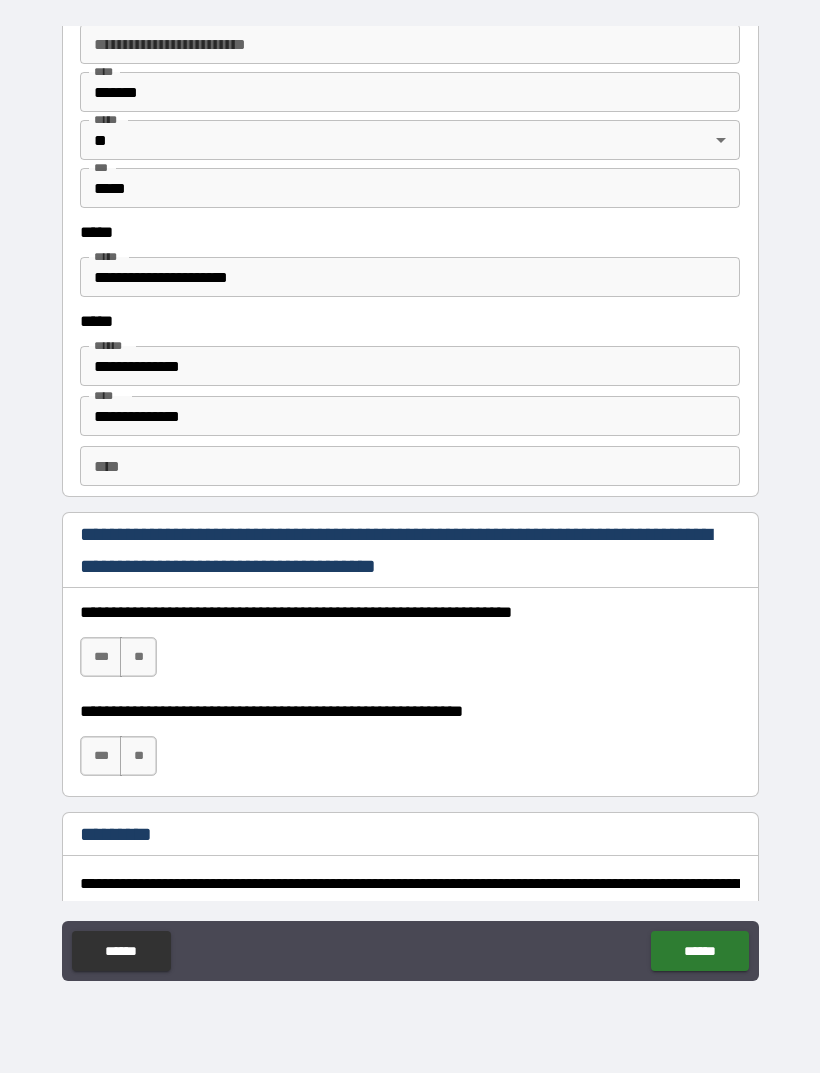 click on "***" at bounding box center (101, 657) 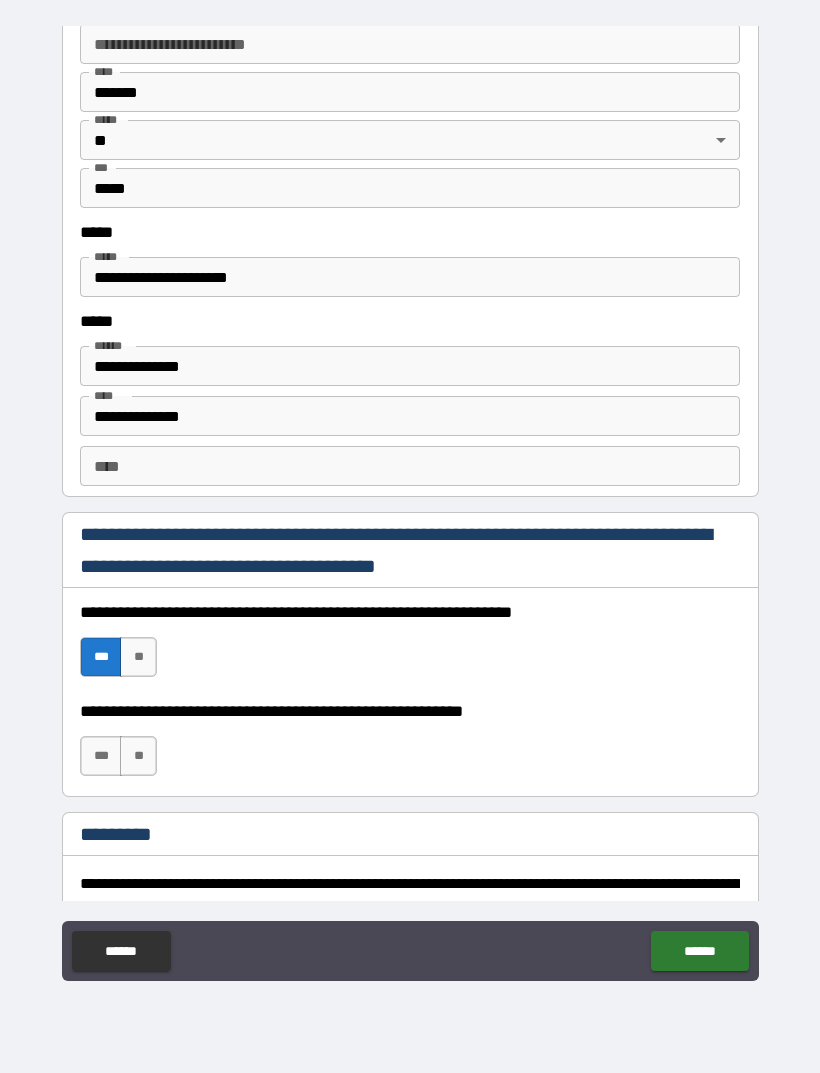 click on "***" at bounding box center [101, 756] 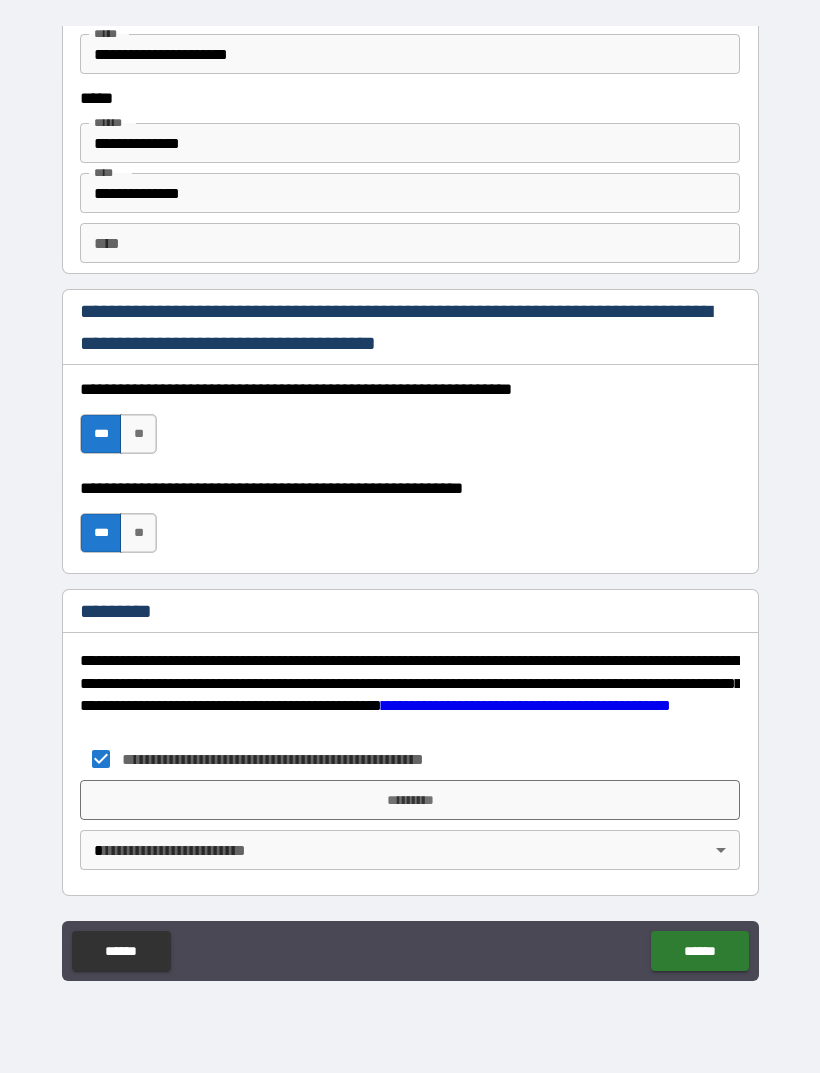 scroll, scrollTop: 2731, scrollLeft: 0, axis: vertical 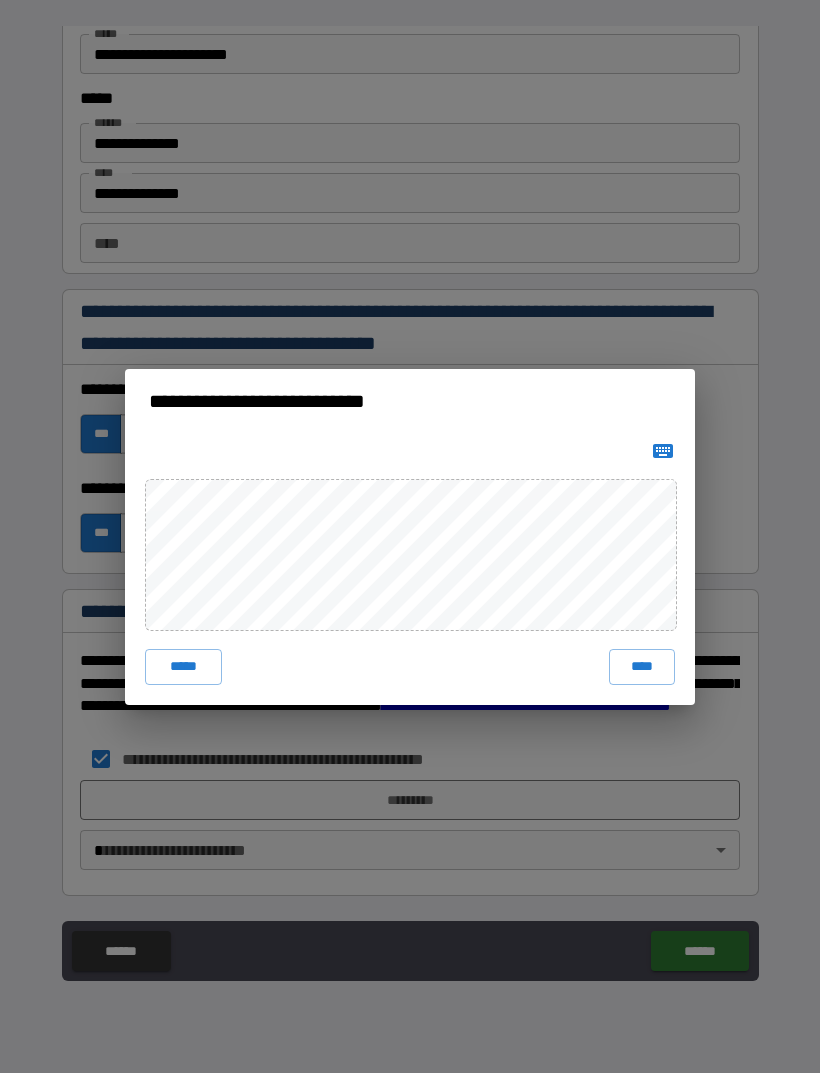 click on "****" at bounding box center (642, 667) 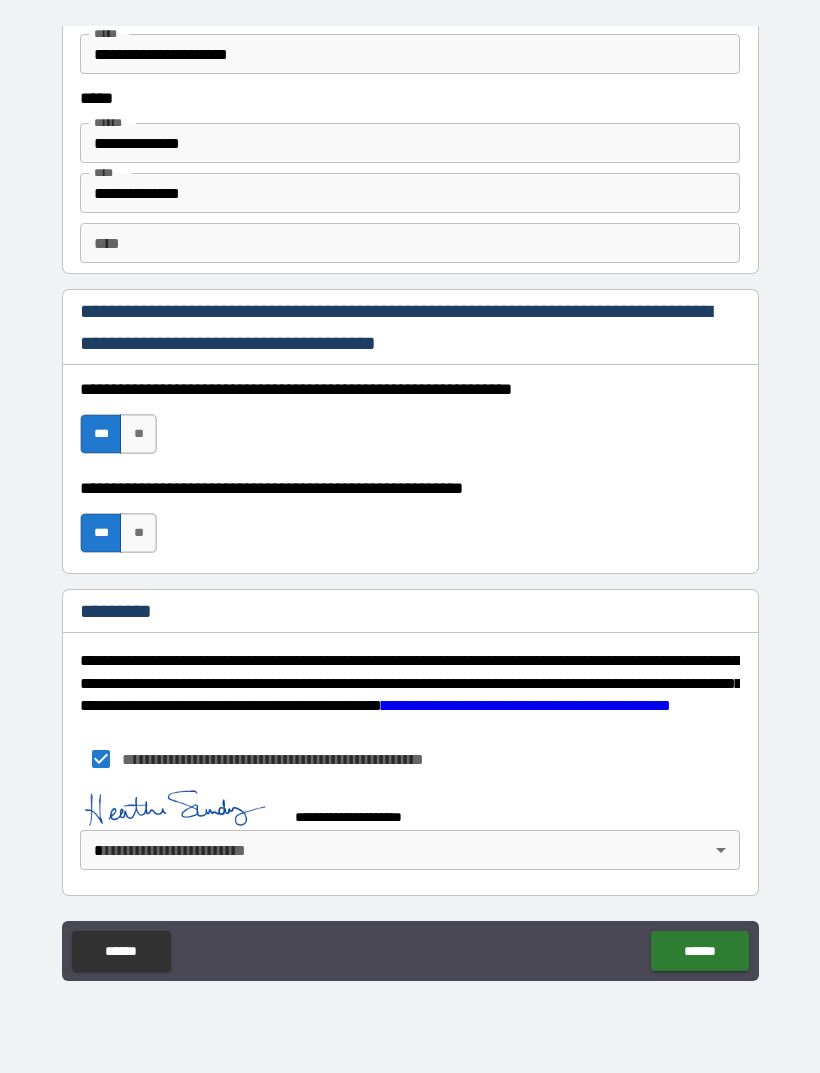 scroll, scrollTop: 2721, scrollLeft: 0, axis: vertical 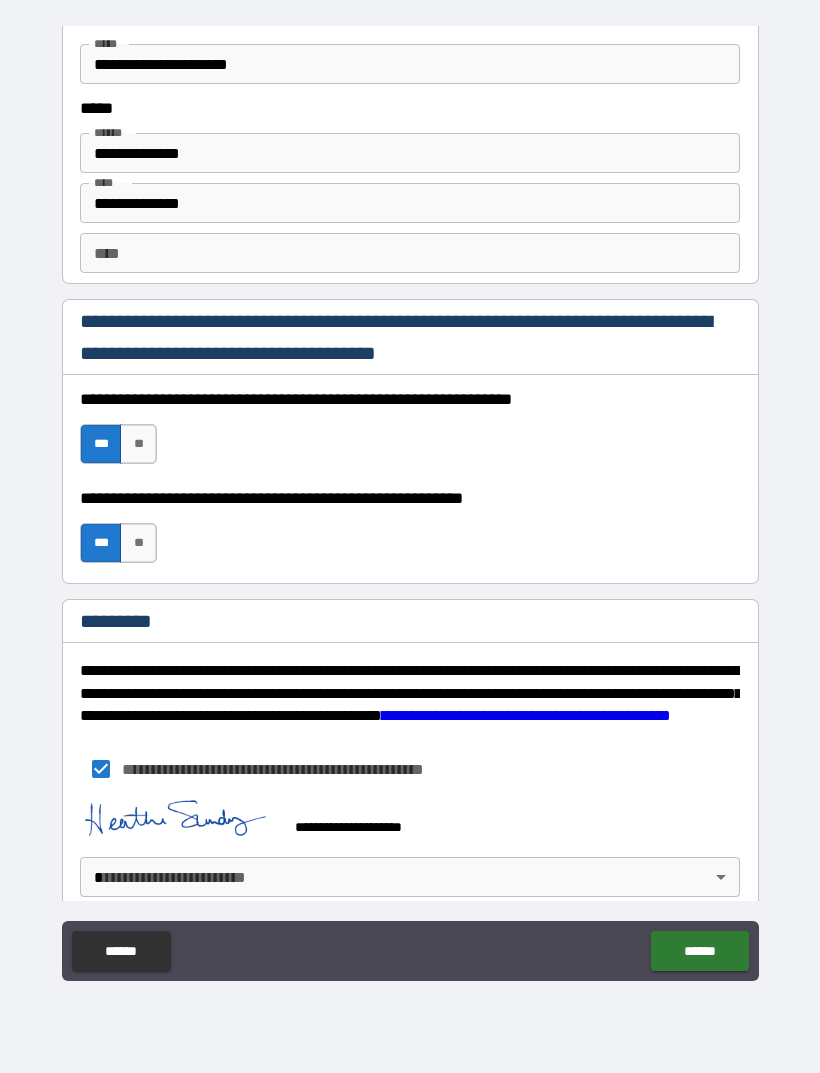 click on "**********" at bounding box center [410, 504] 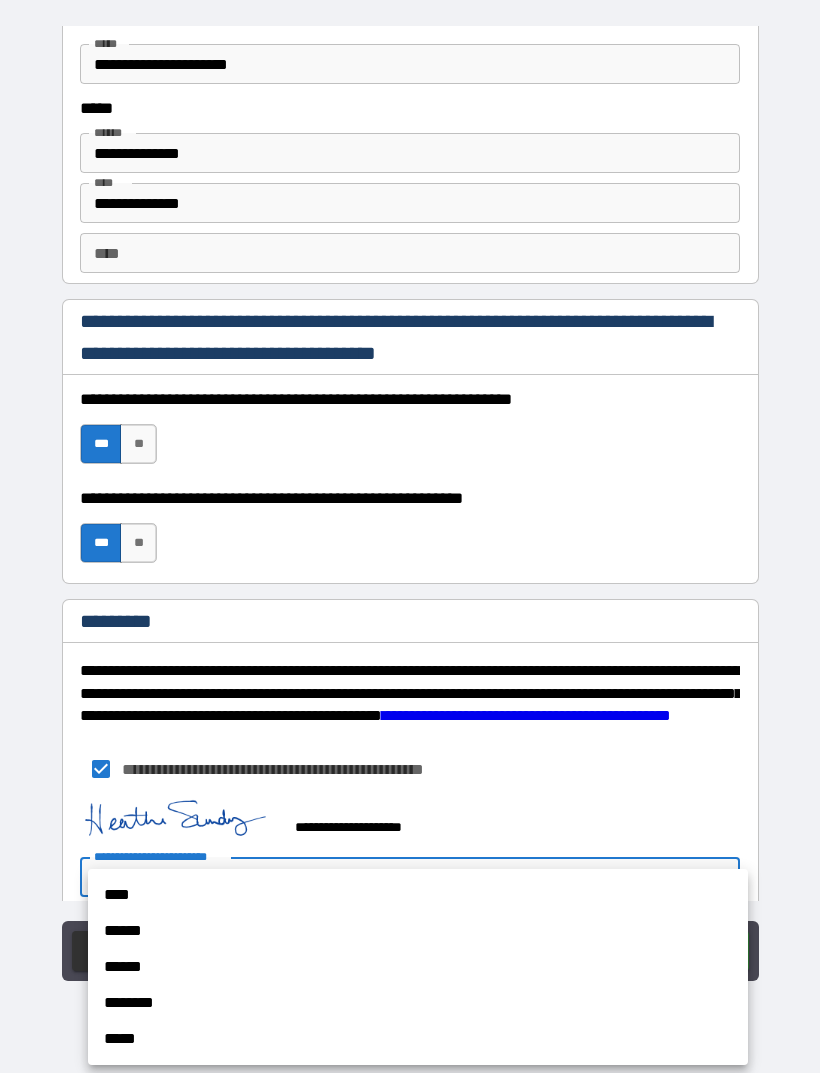 click on "****" at bounding box center (418, 895) 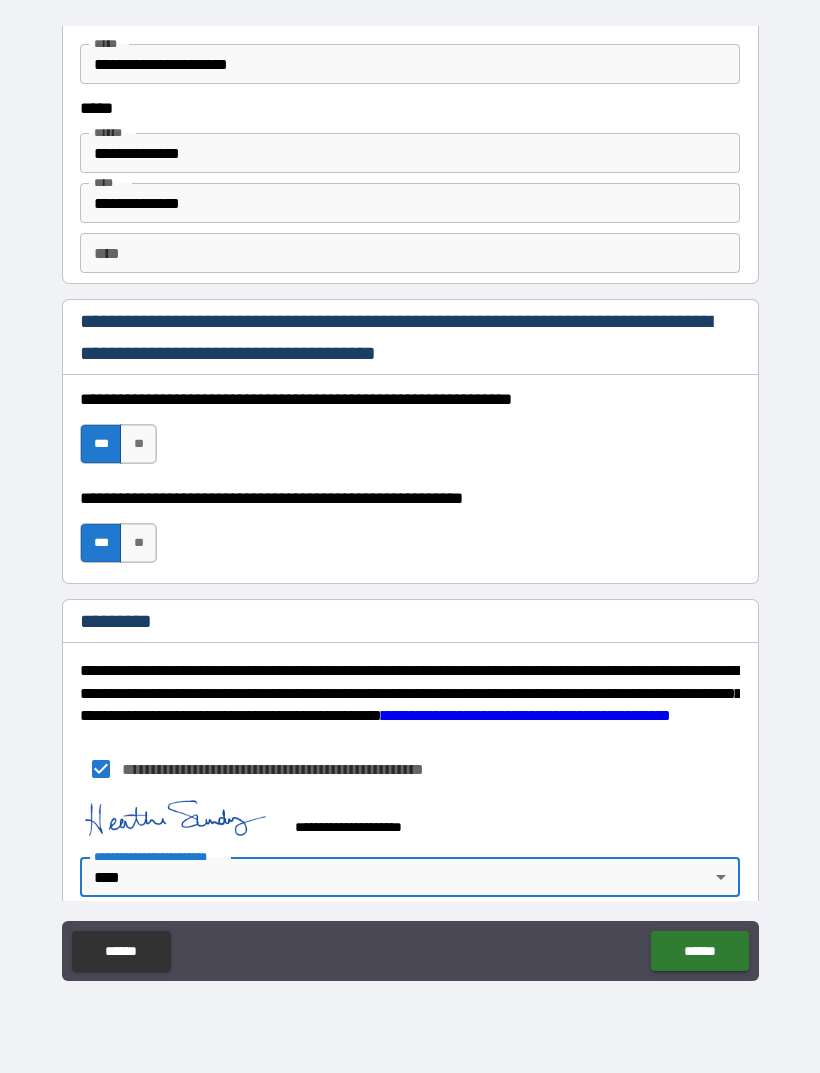 click on "******" at bounding box center (699, 951) 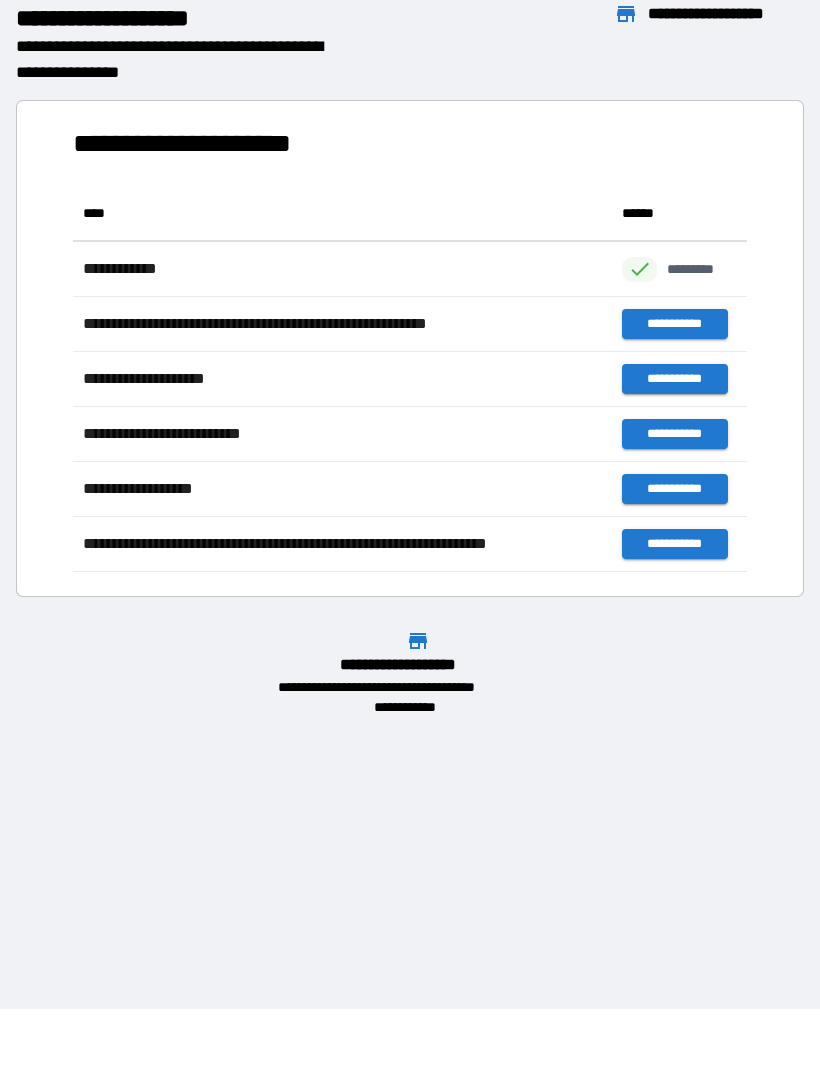 scroll, scrollTop: 1, scrollLeft: 1, axis: both 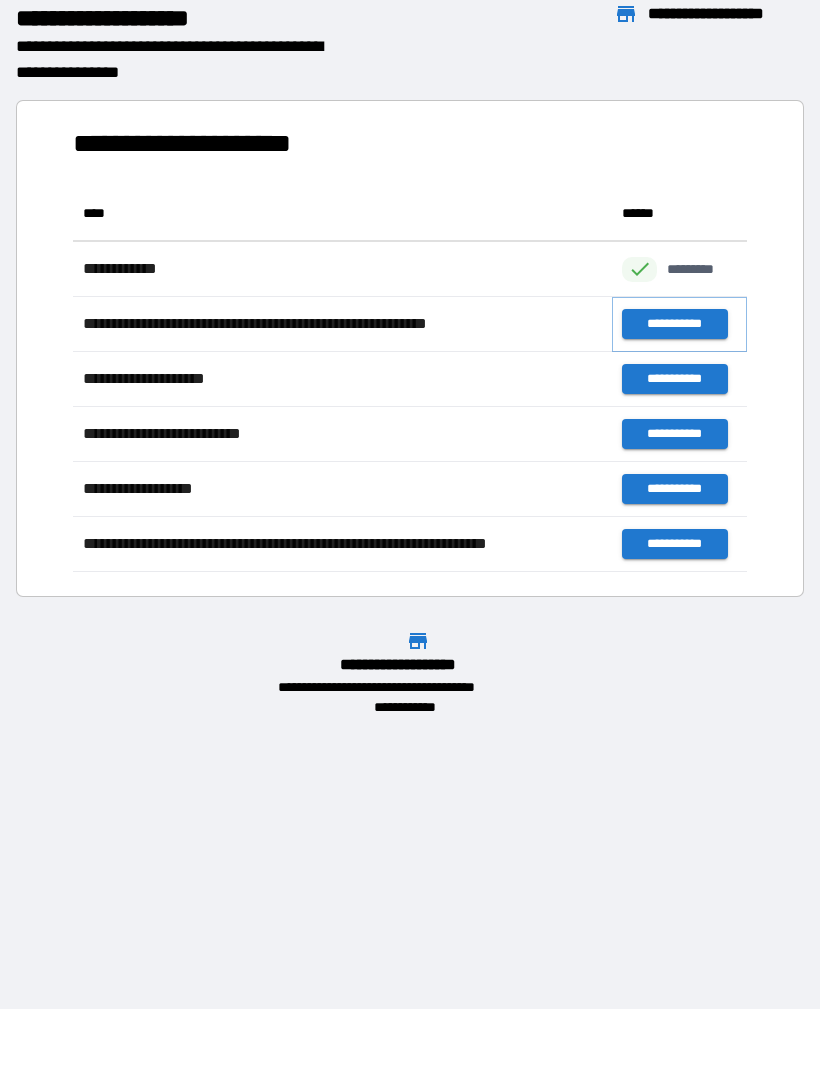 click on "**********" at bounding box center [674, 324] 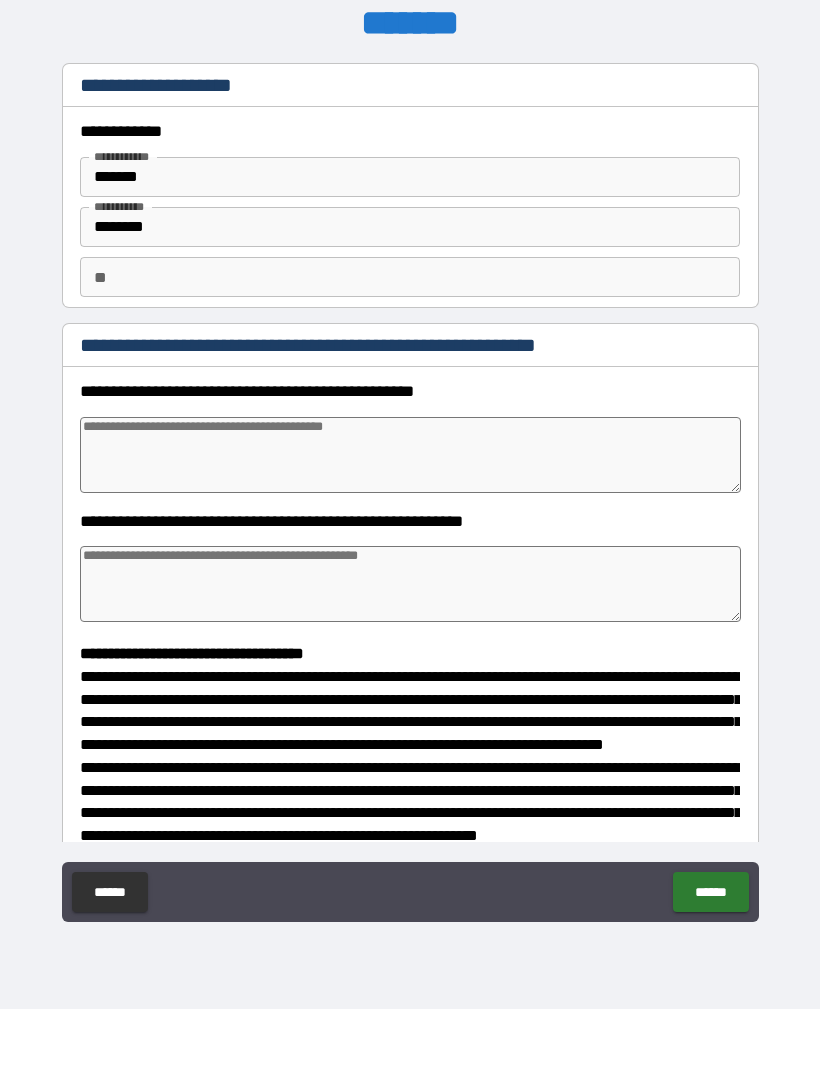 type on "*" 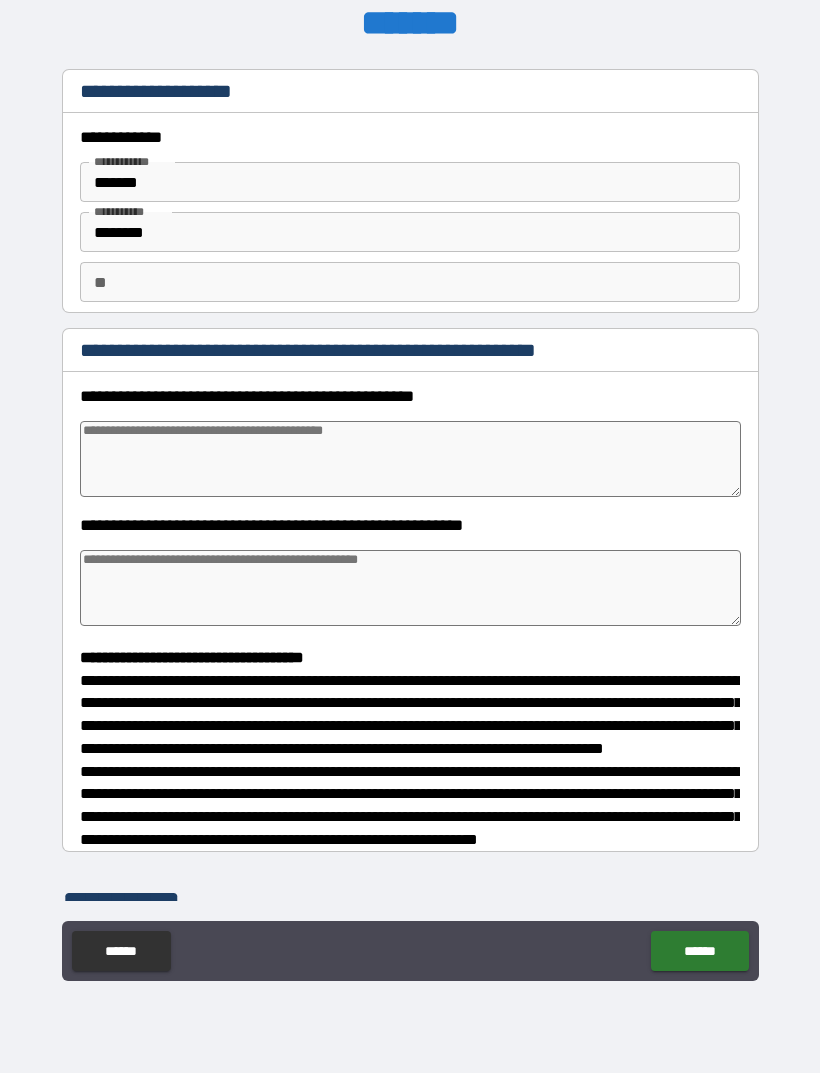 click on "**" at bounding box center (410, 282) 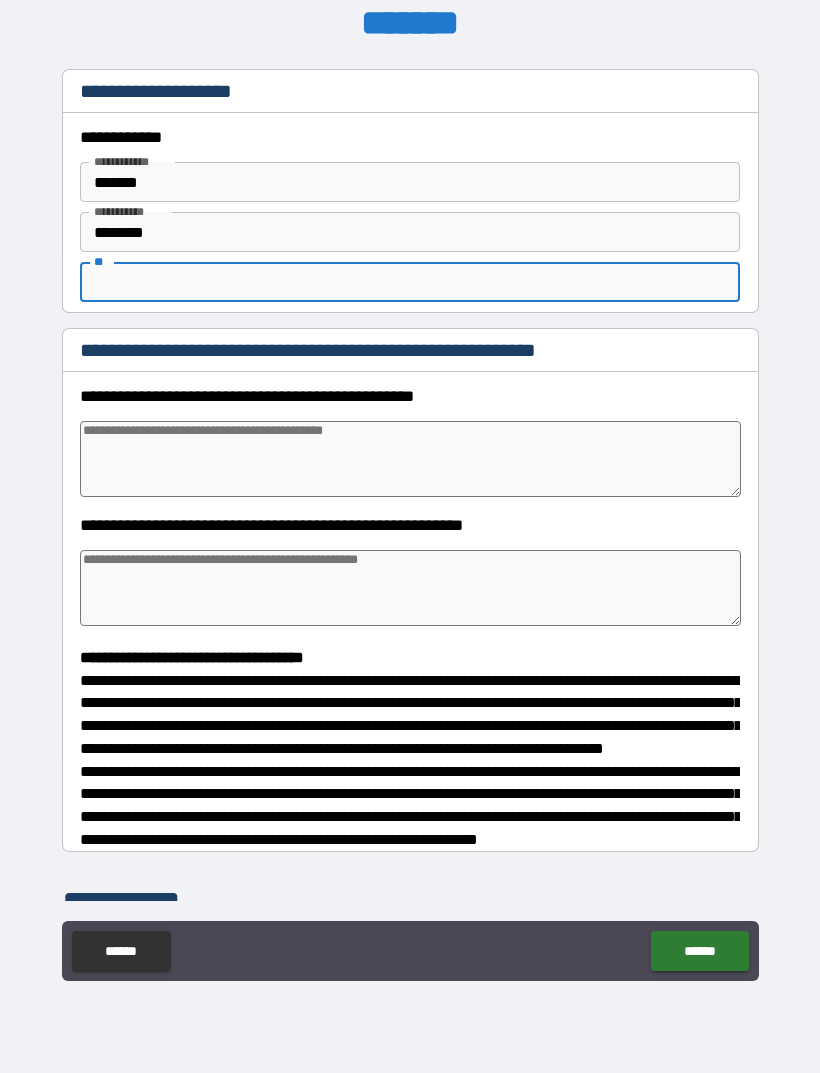 type on "*" 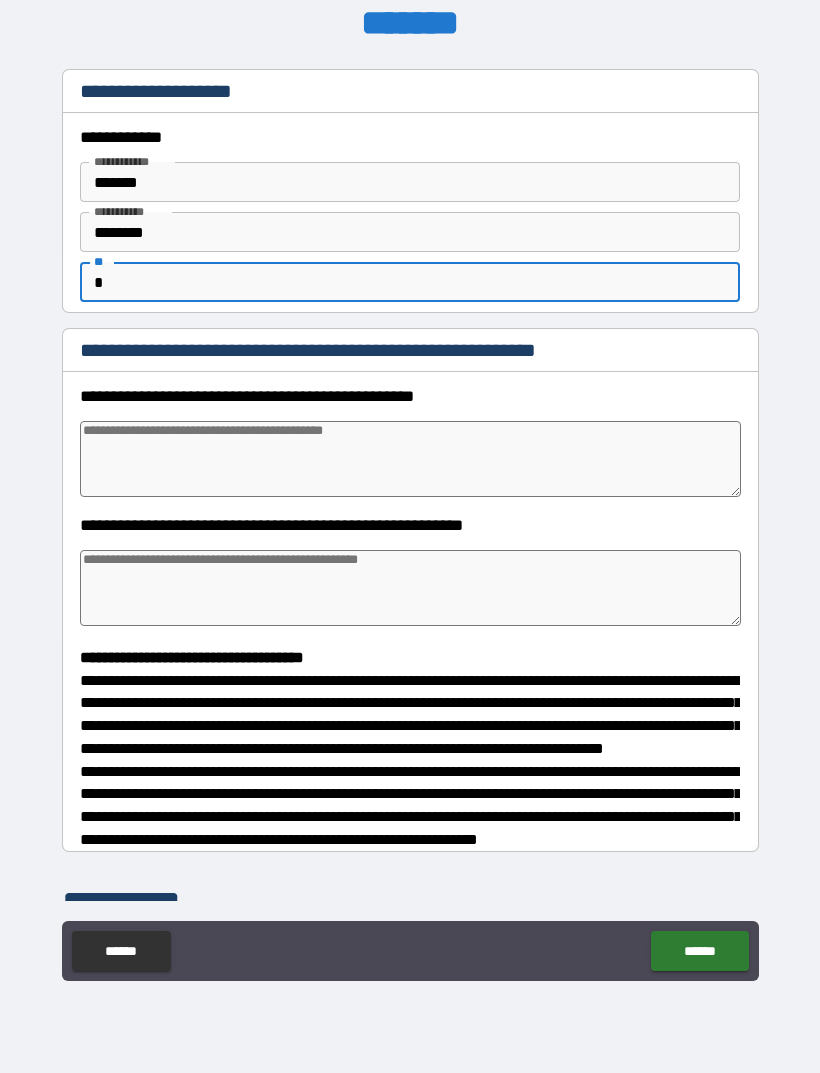 type on "*" 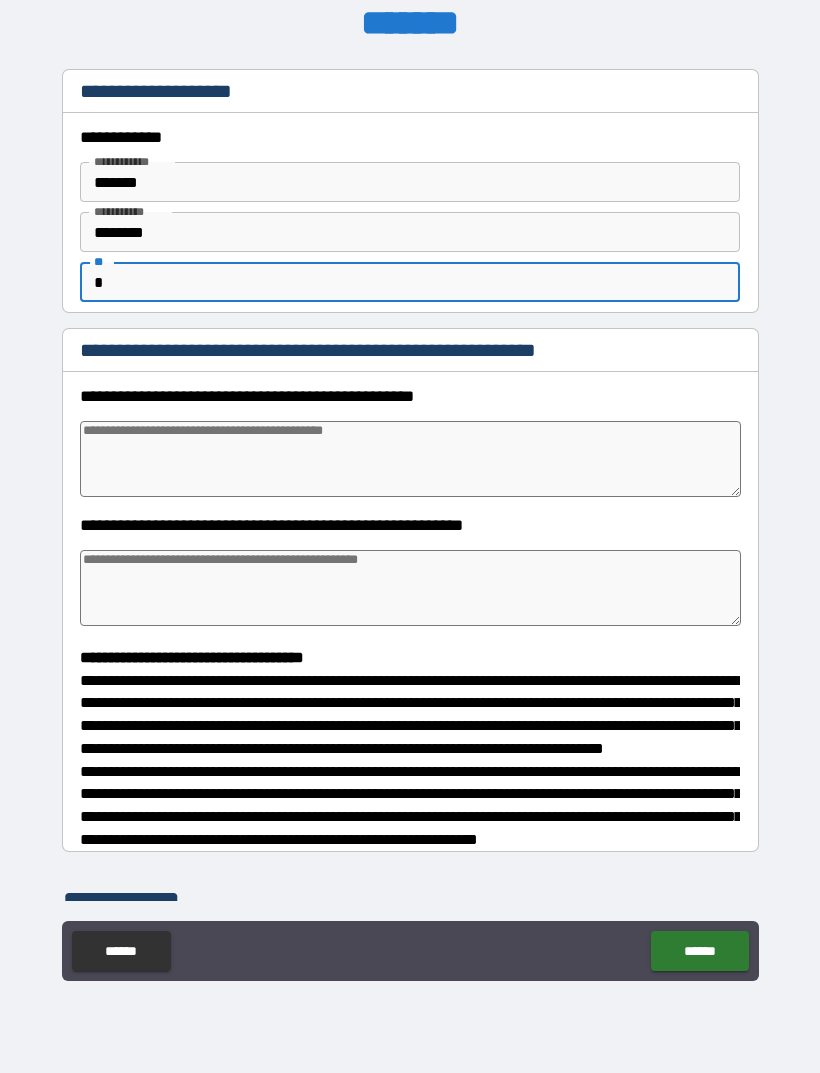 type on "*" 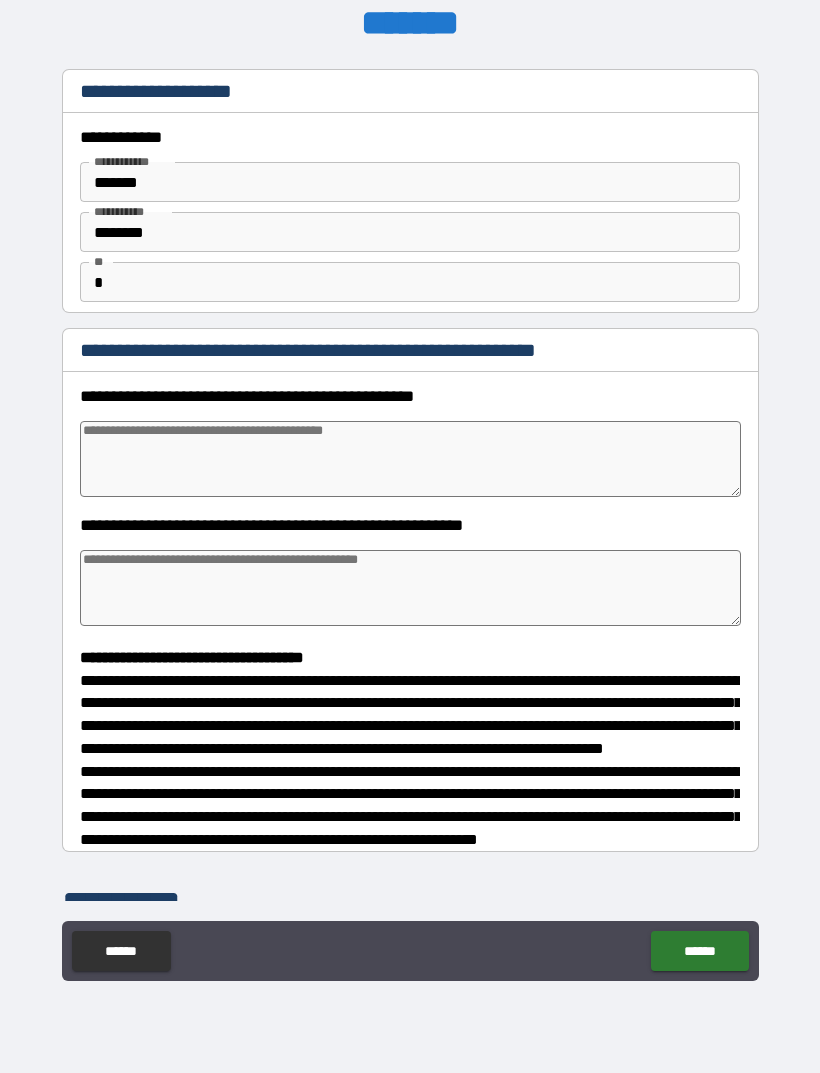 click at bounding box center [410, 459] 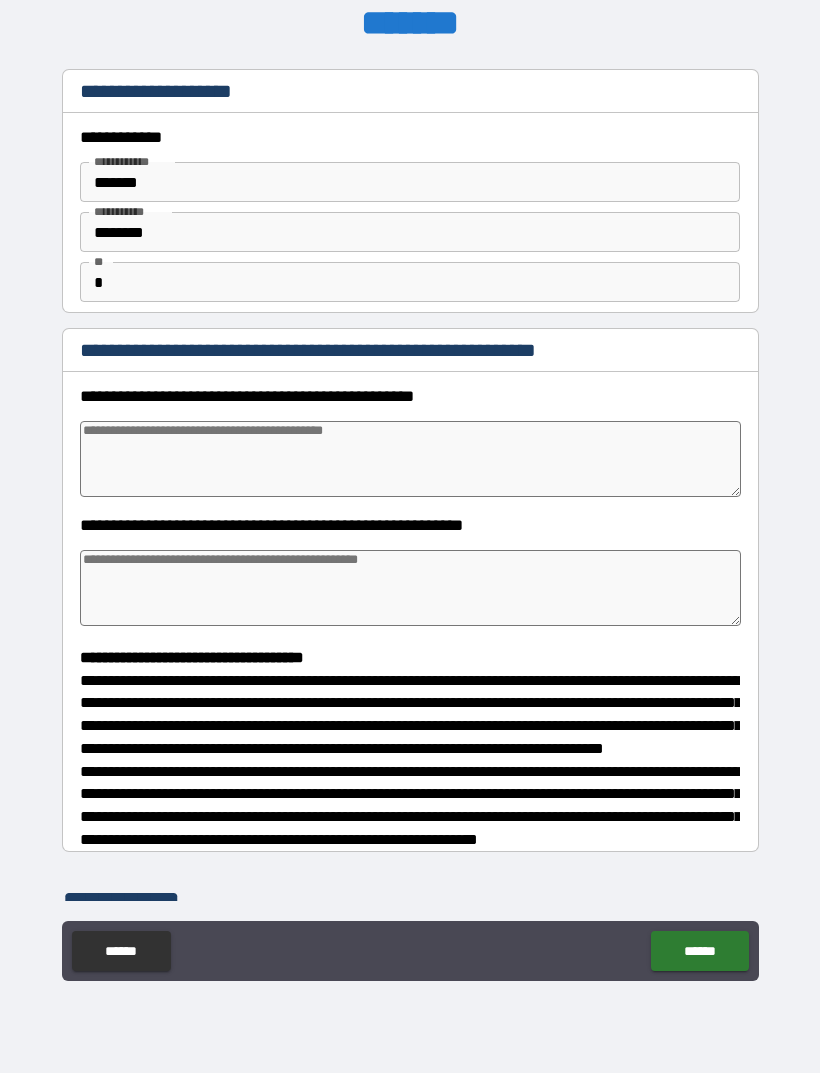 type on "*" 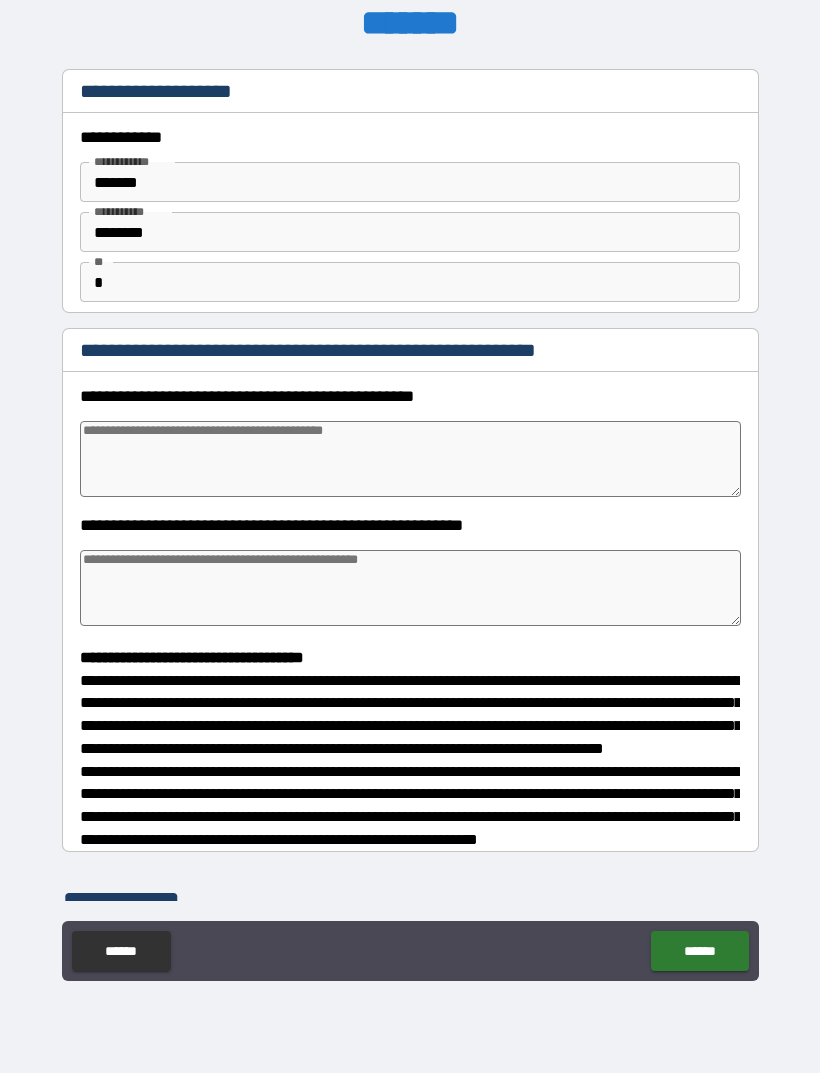 type on "*" 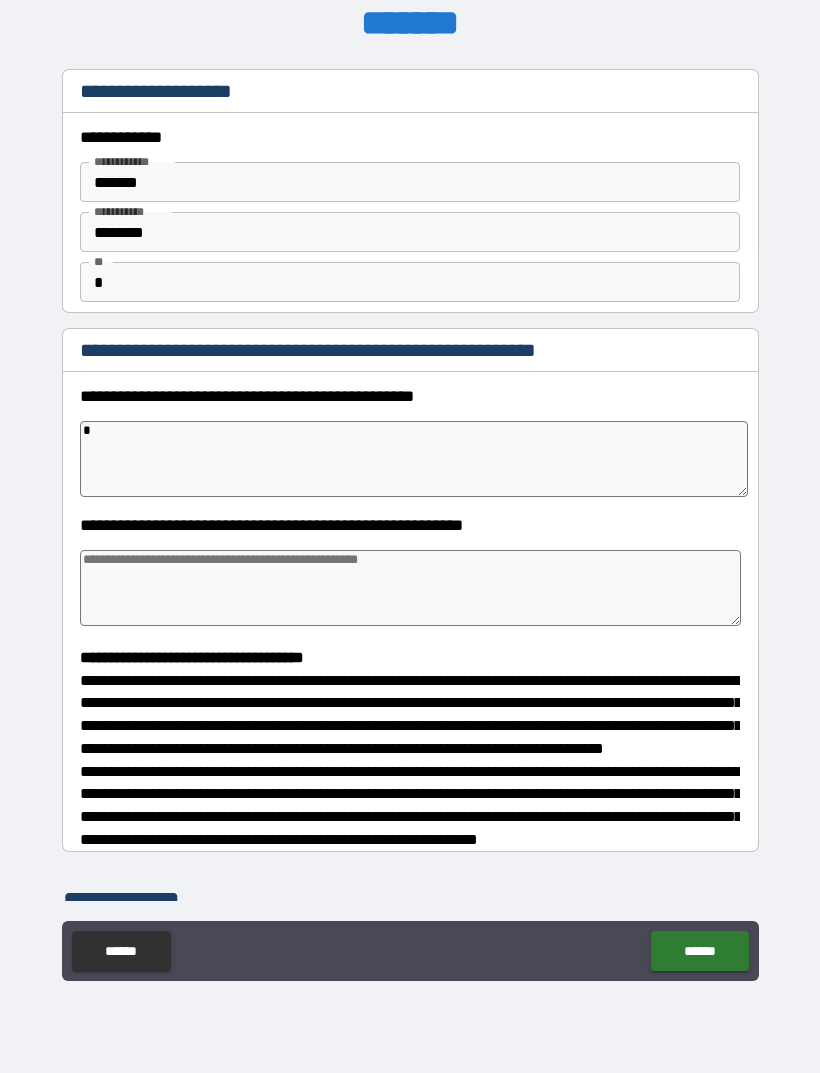 type on "*" 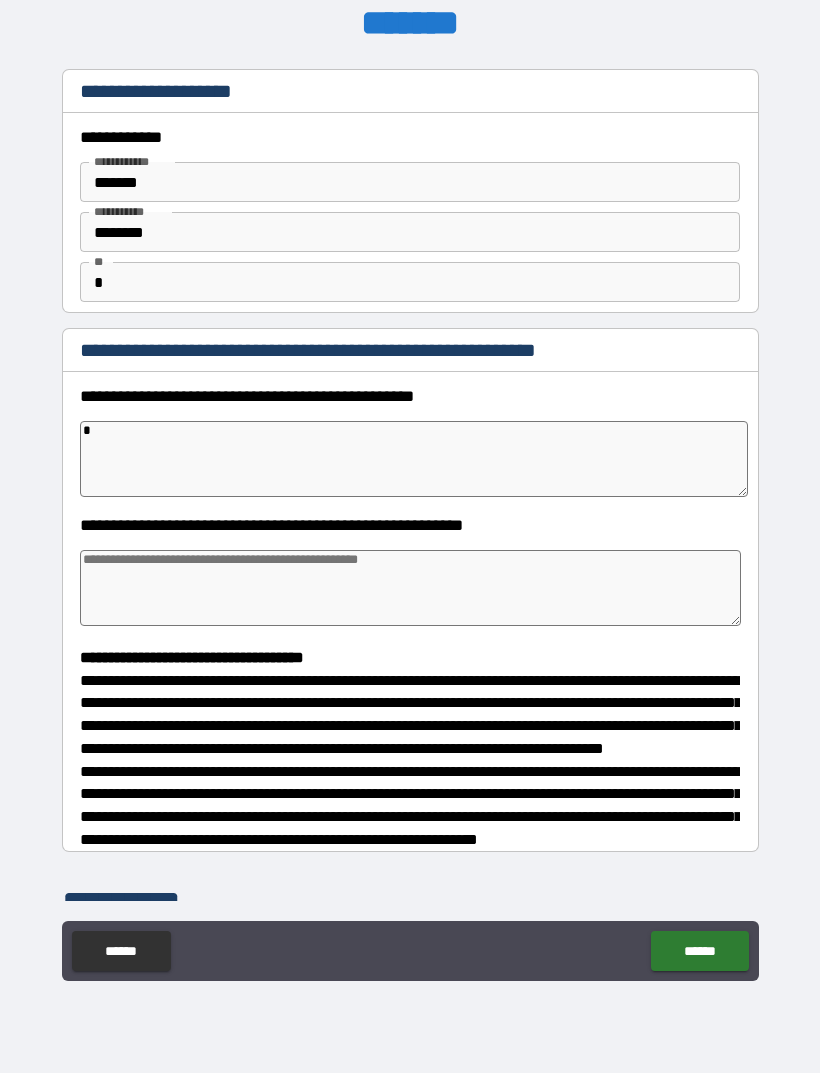 type on "*" 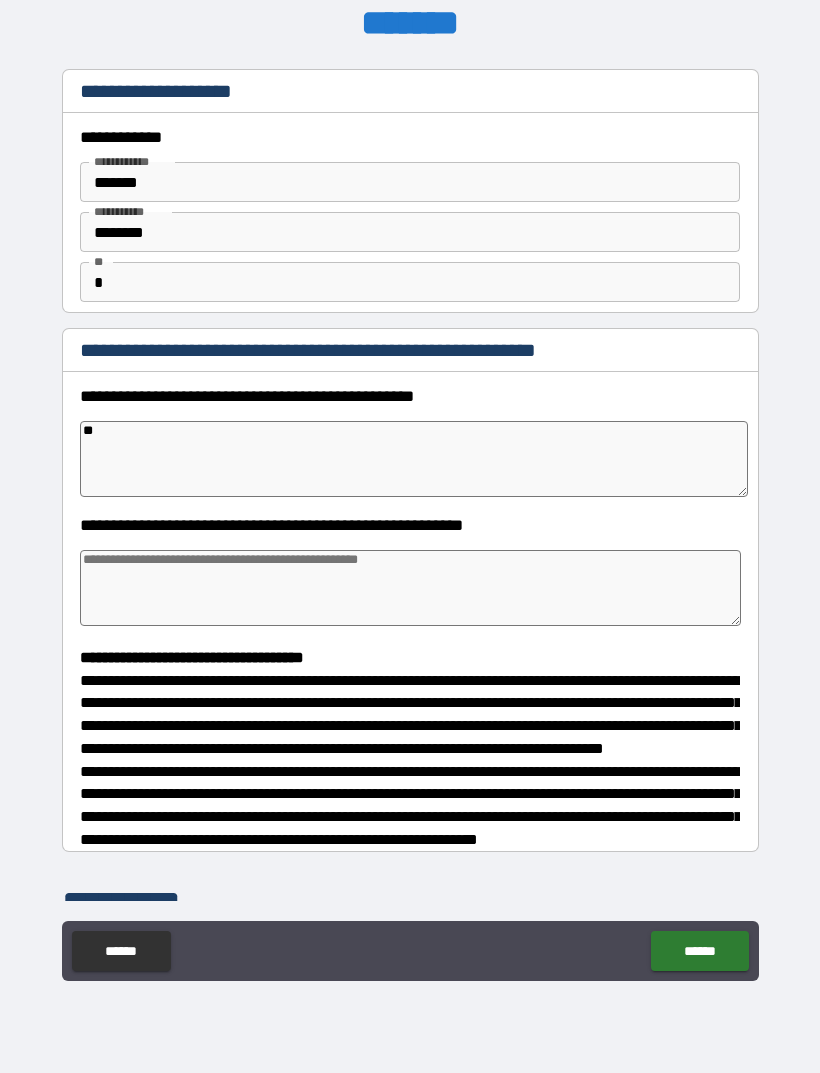 type on "*" 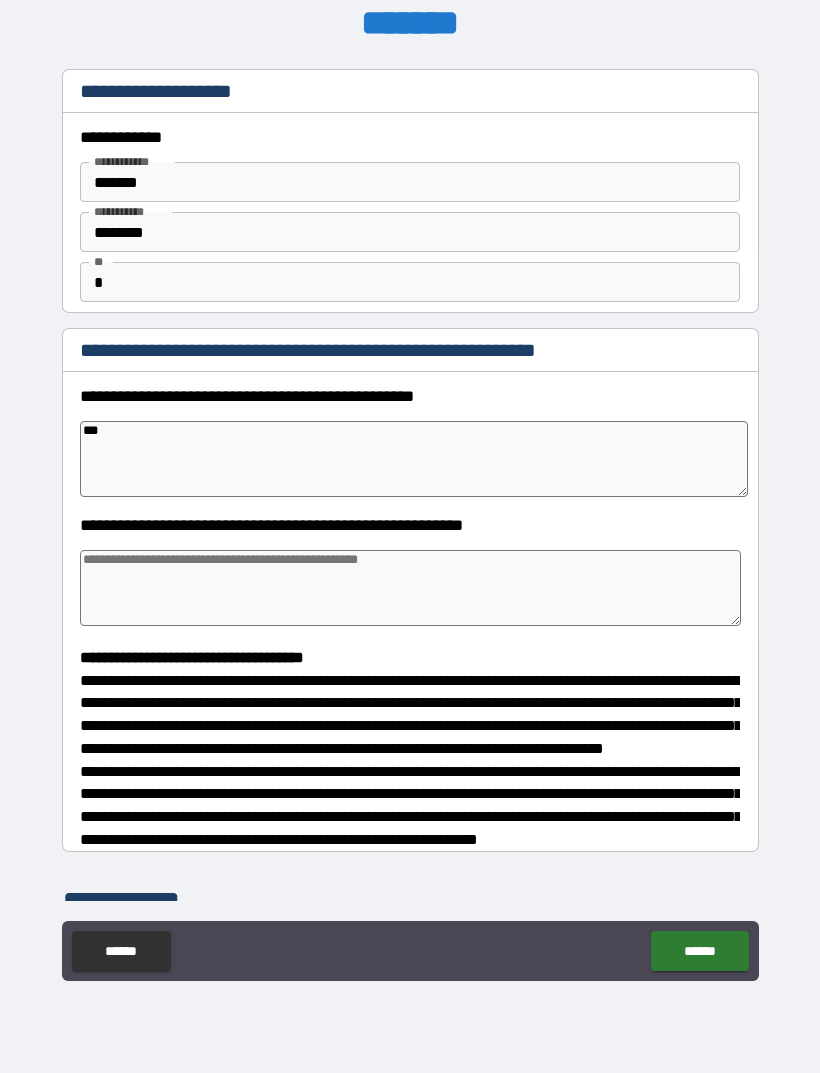 type on "*" 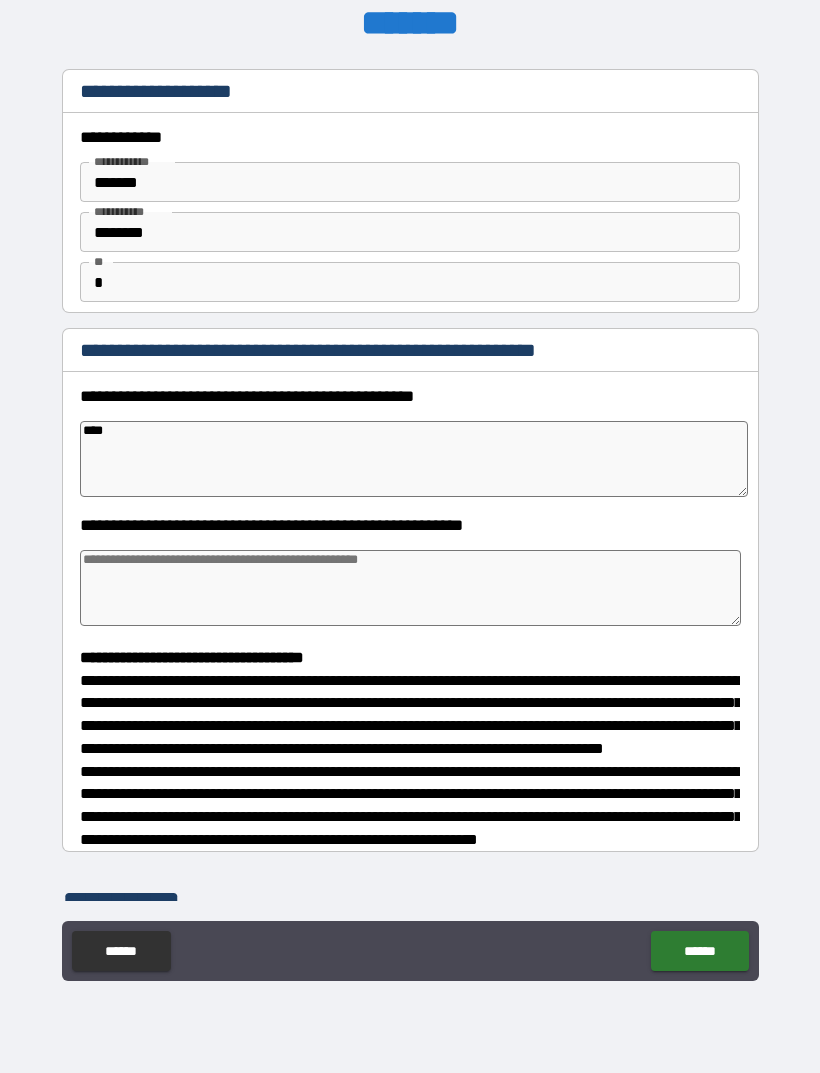 type on "*****" 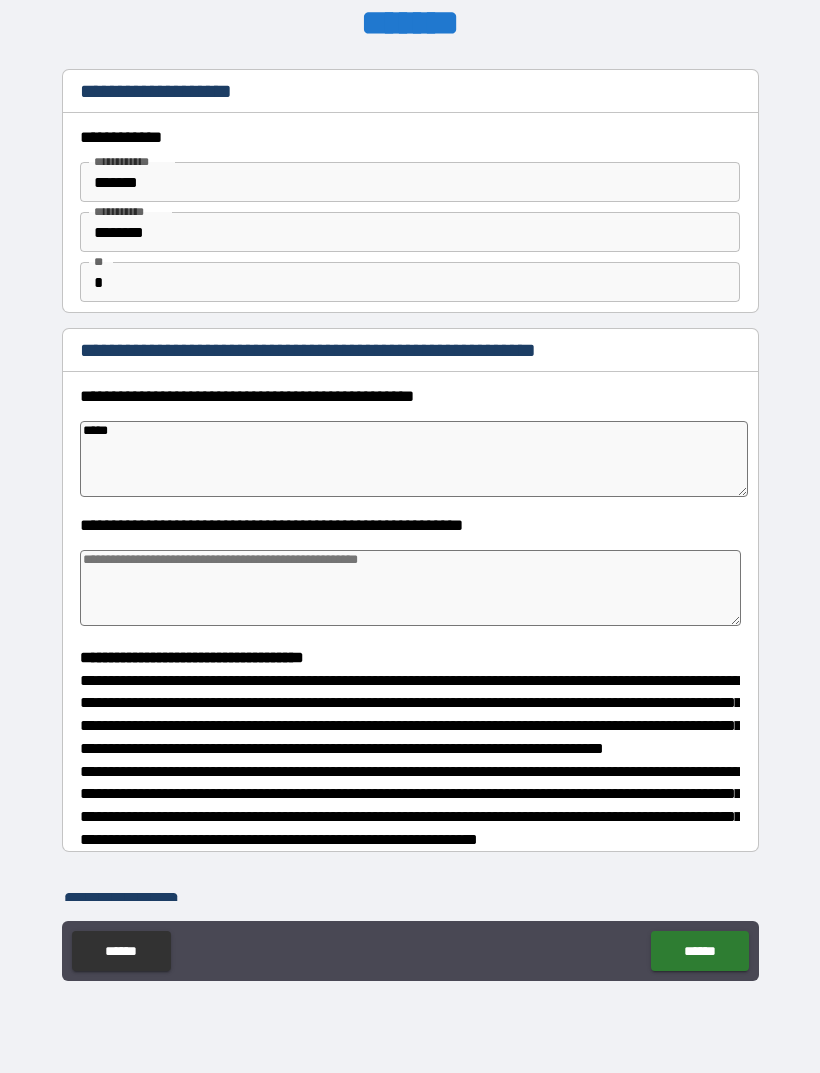 type on "*" 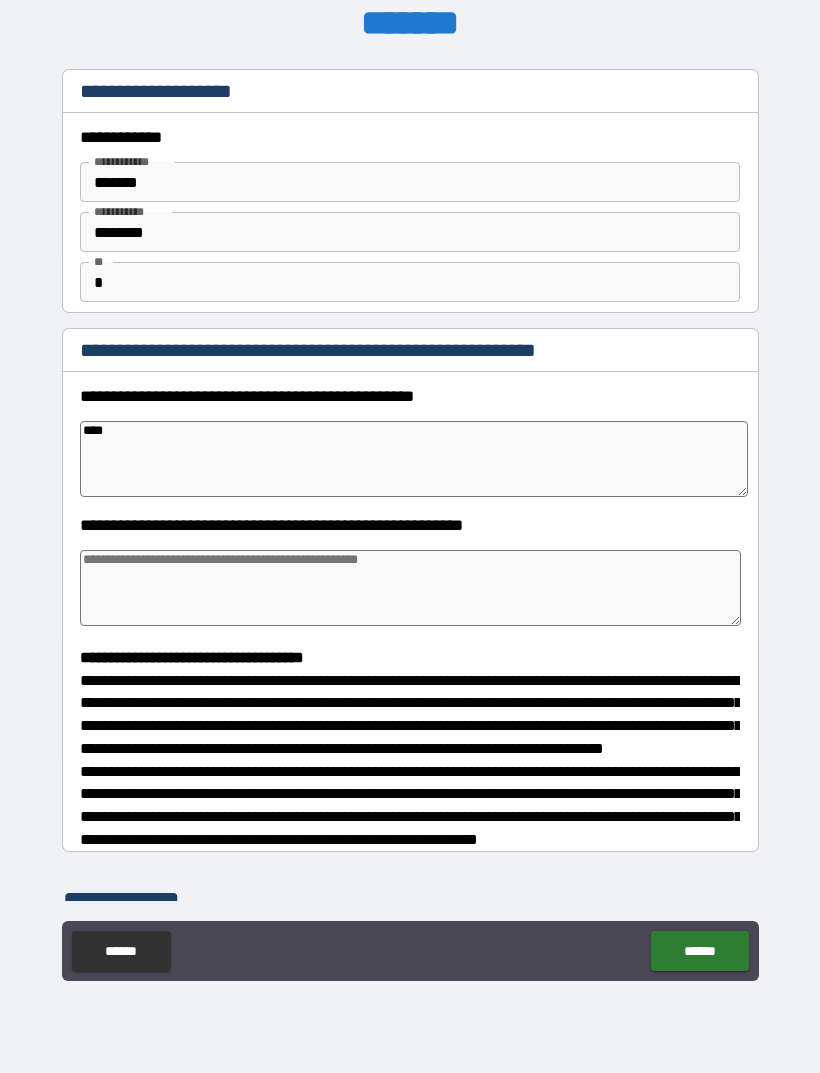 type on "*" 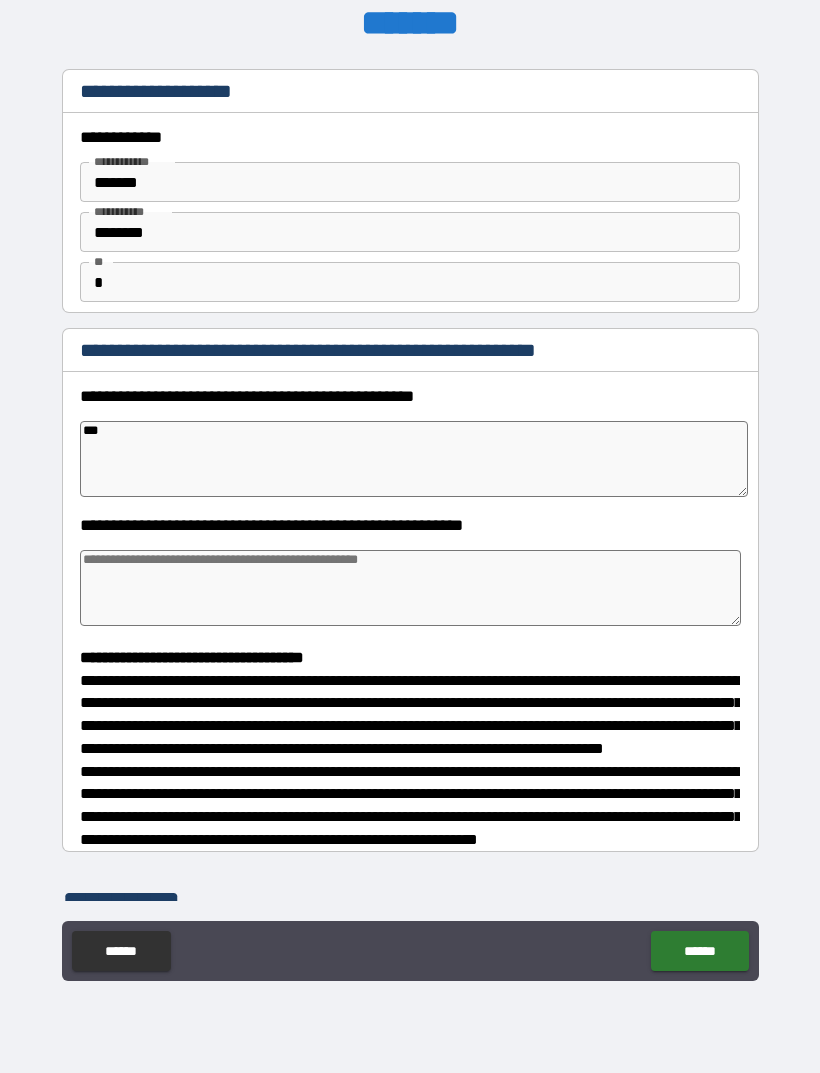 type on "*" 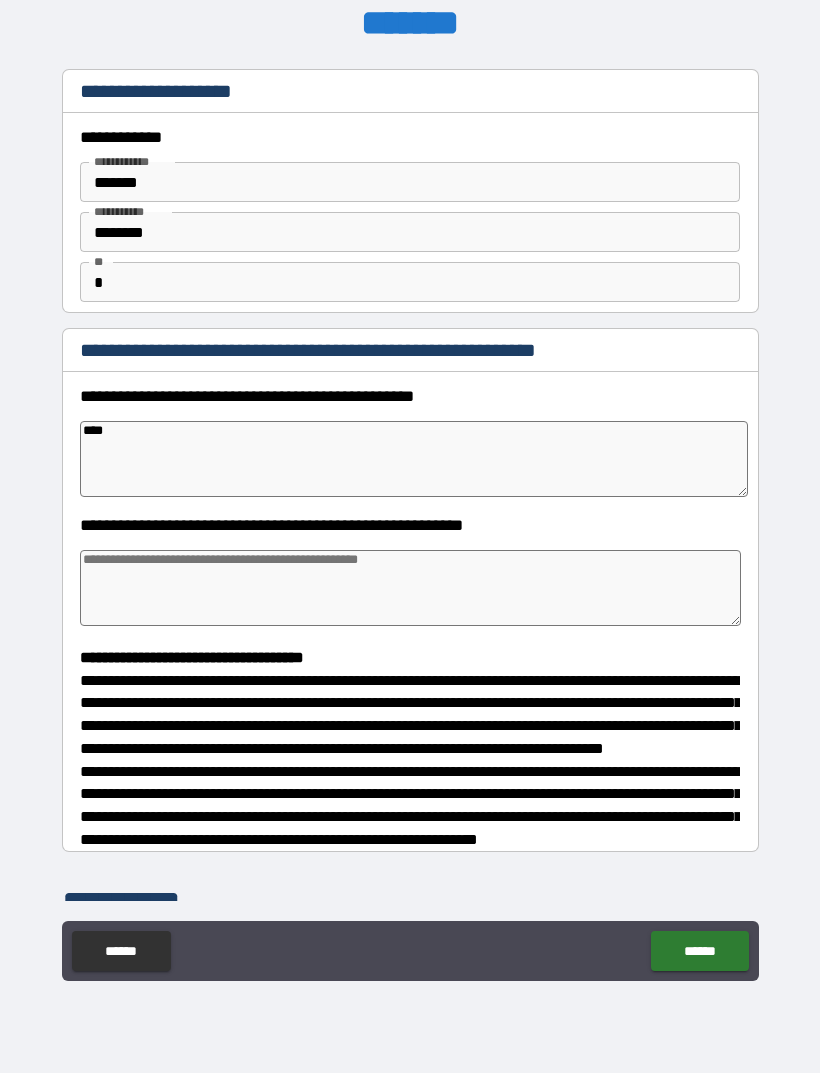 type on "*" 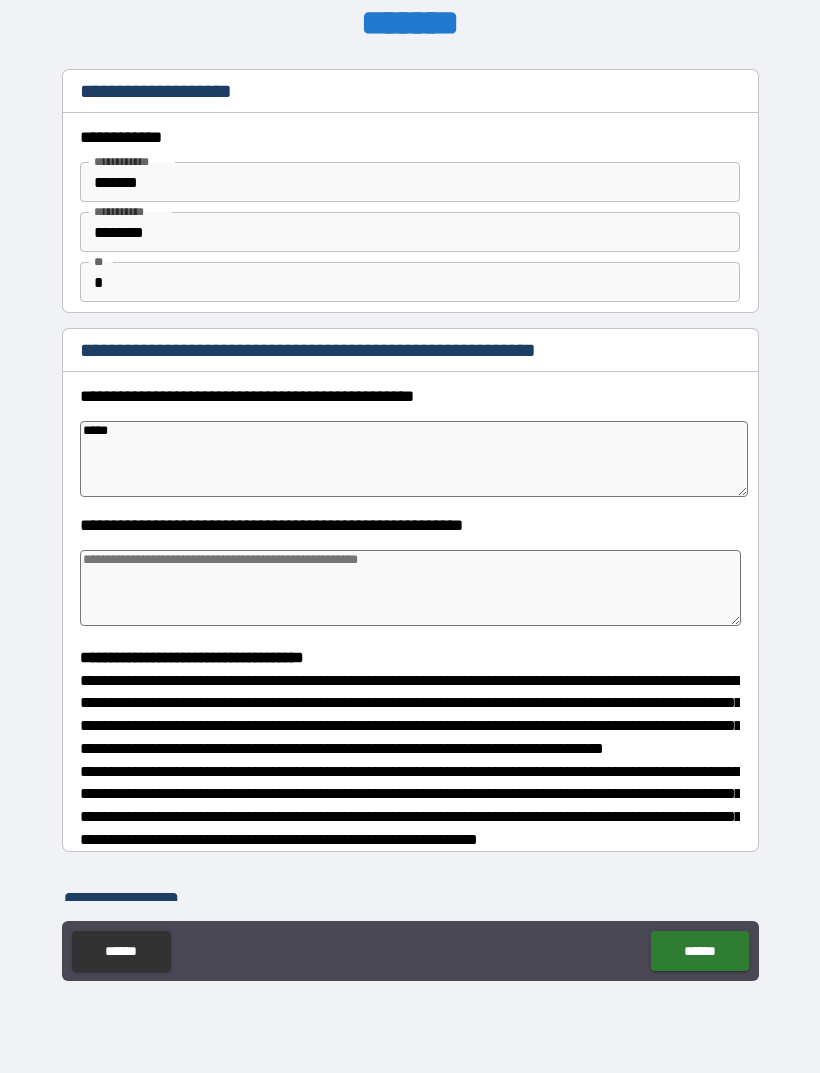 type on "*" 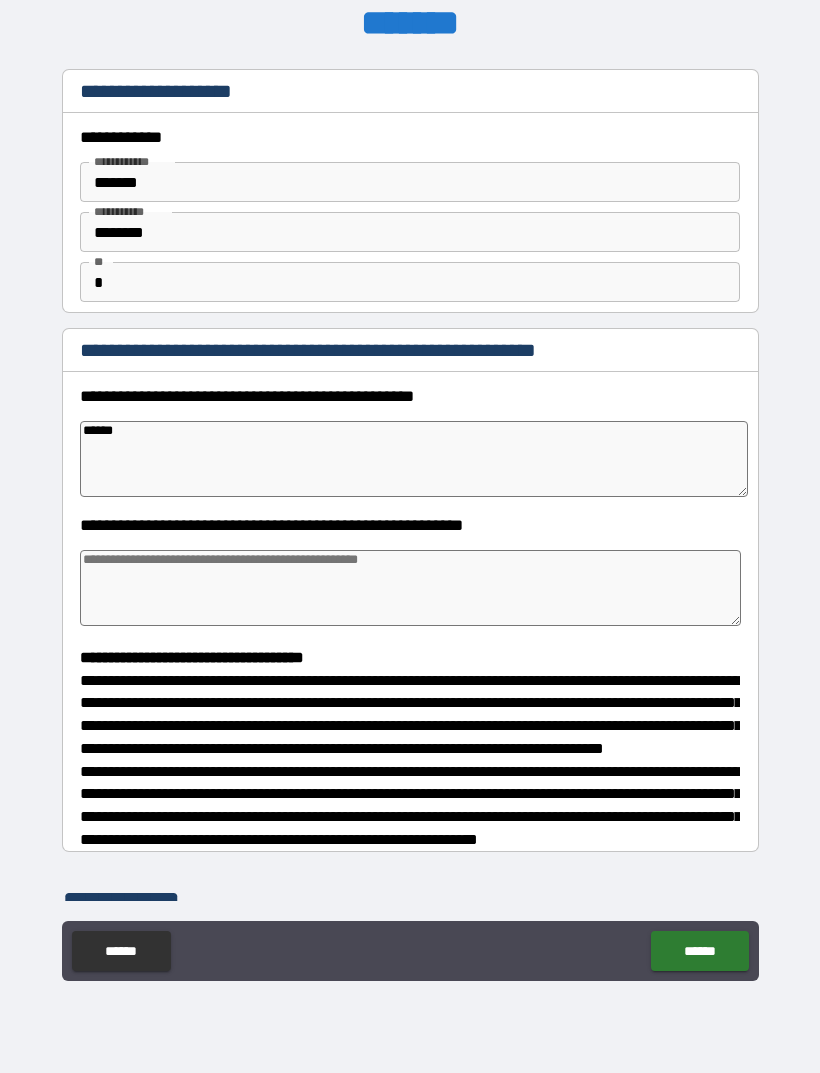 type on "*" 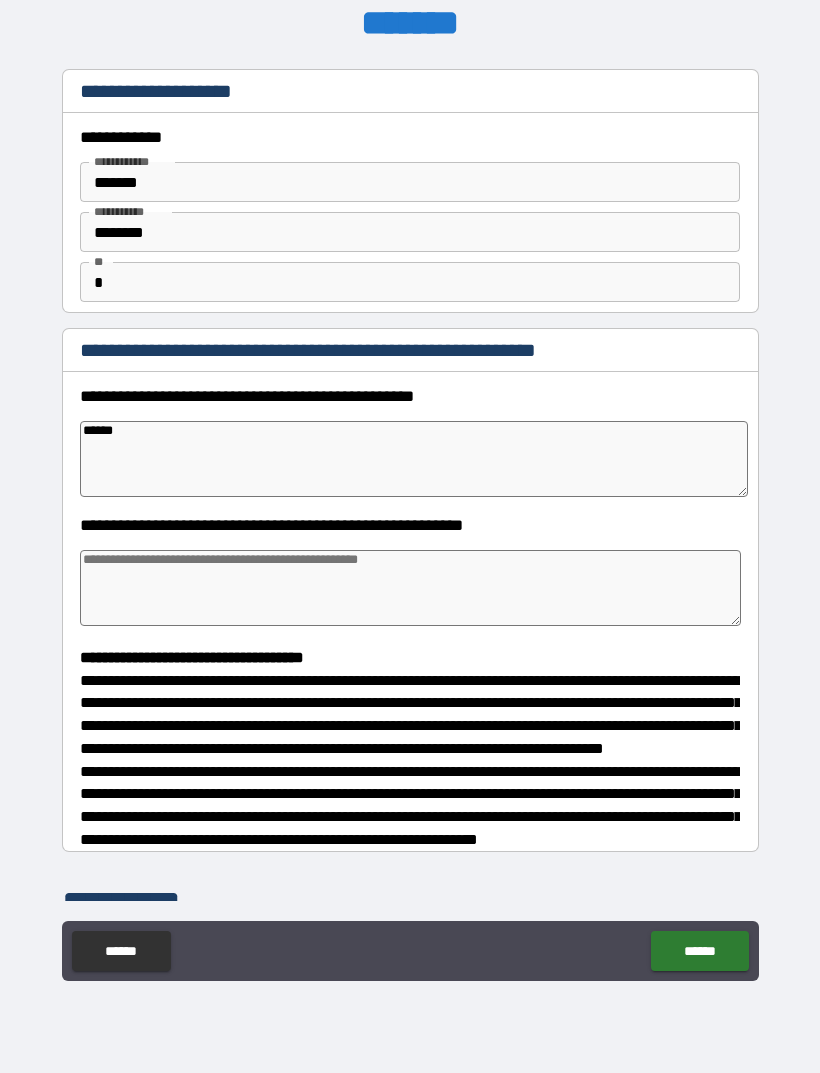 type on "*" 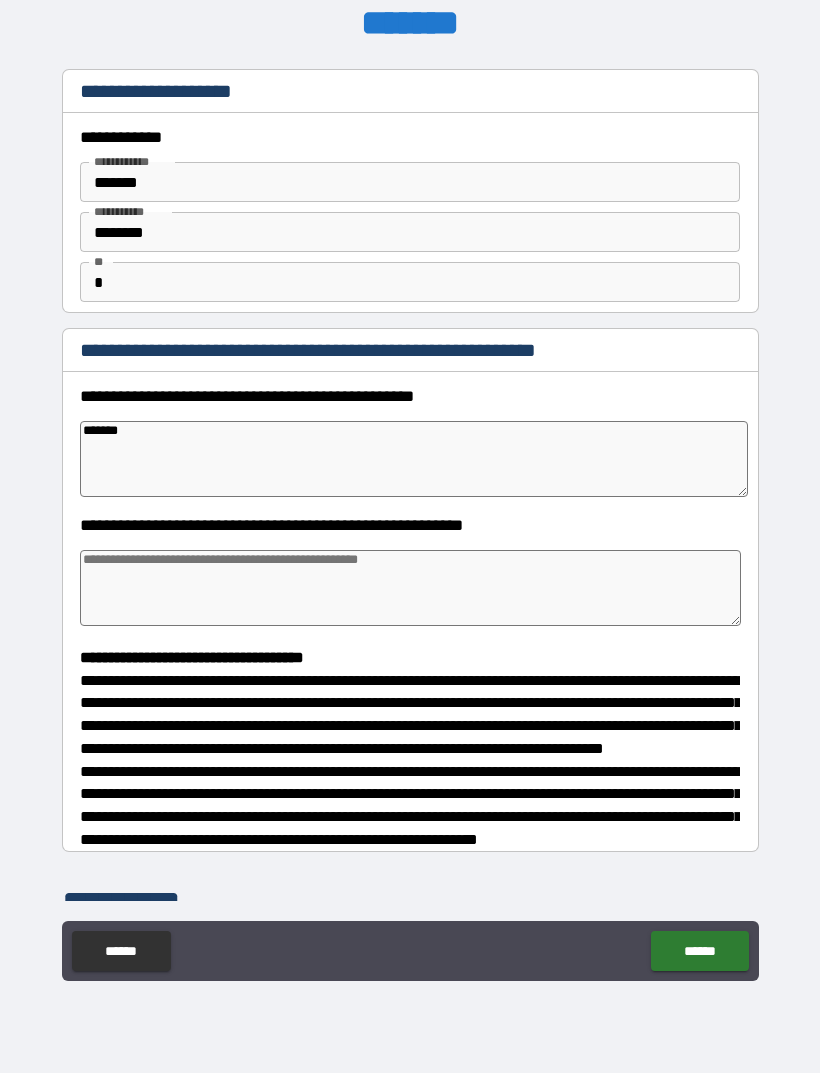 type on "*" 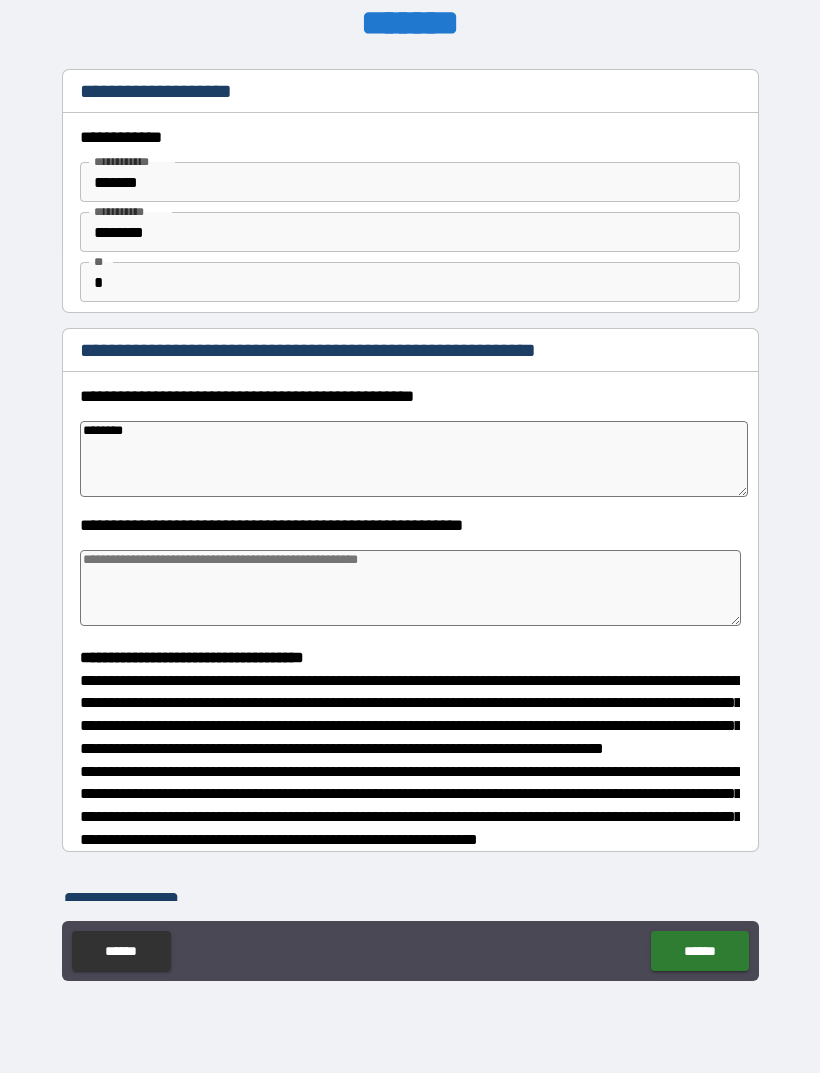 type on "*" 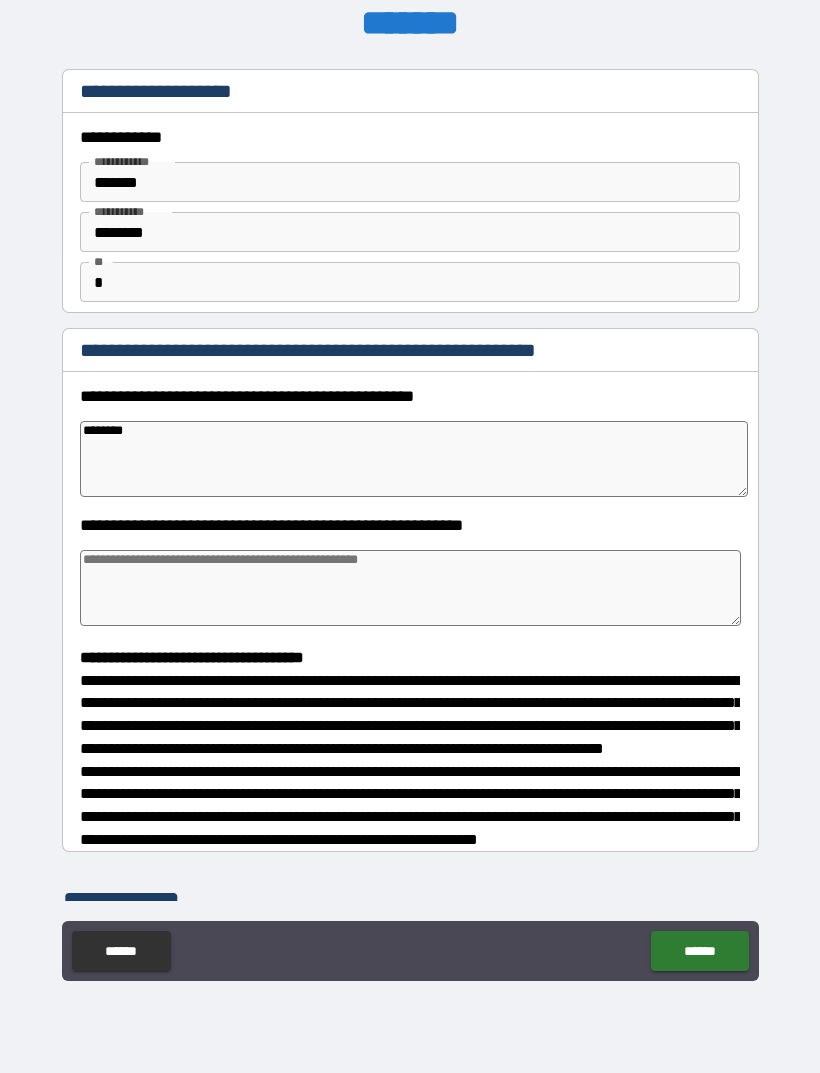 type on "*********" 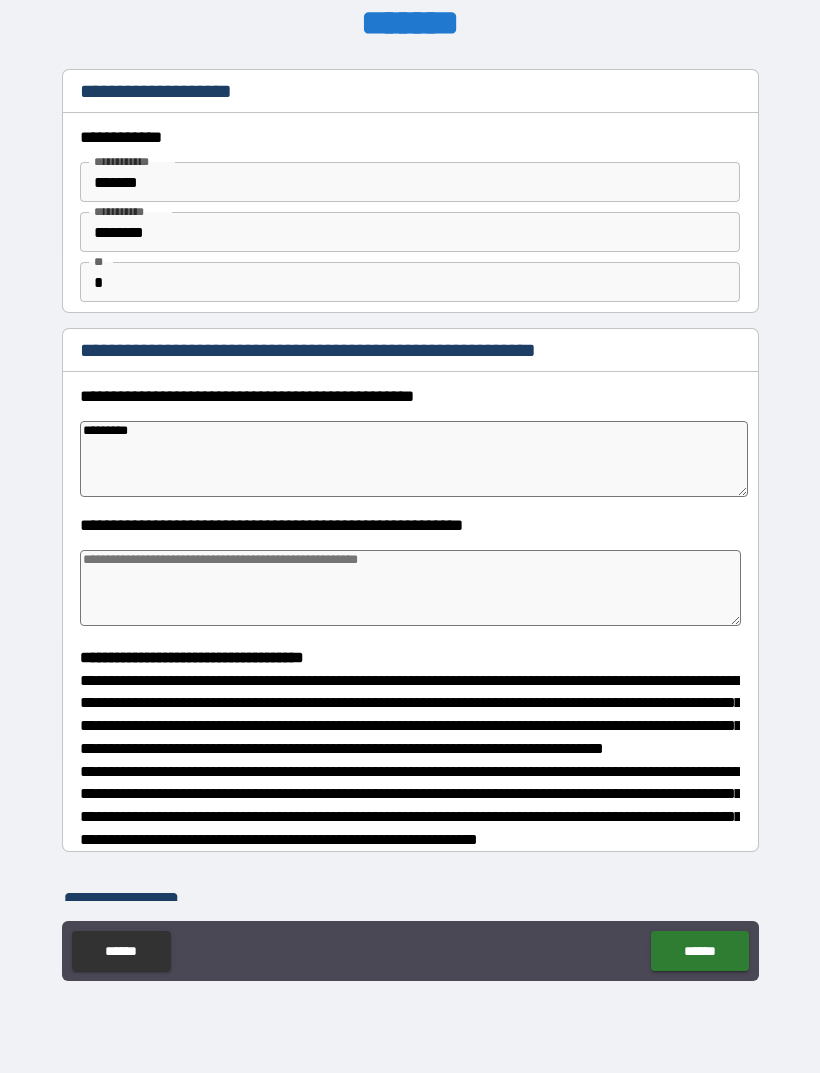 type on "*" 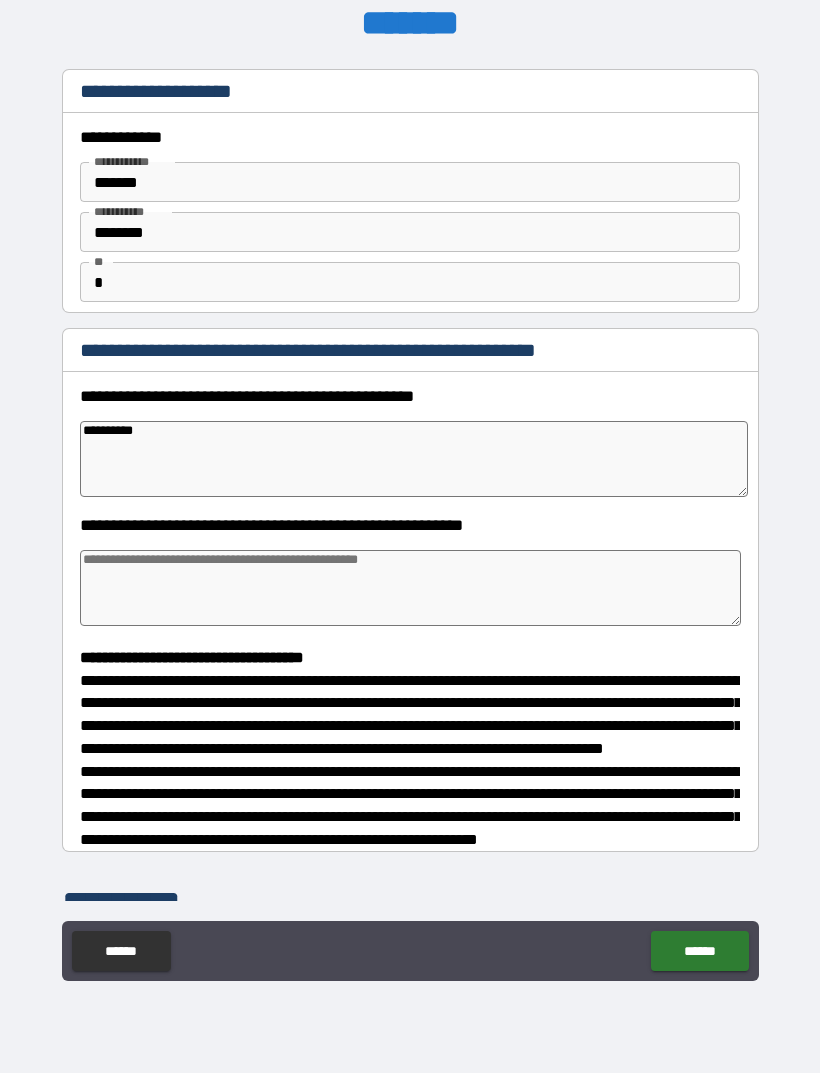 type on "*" 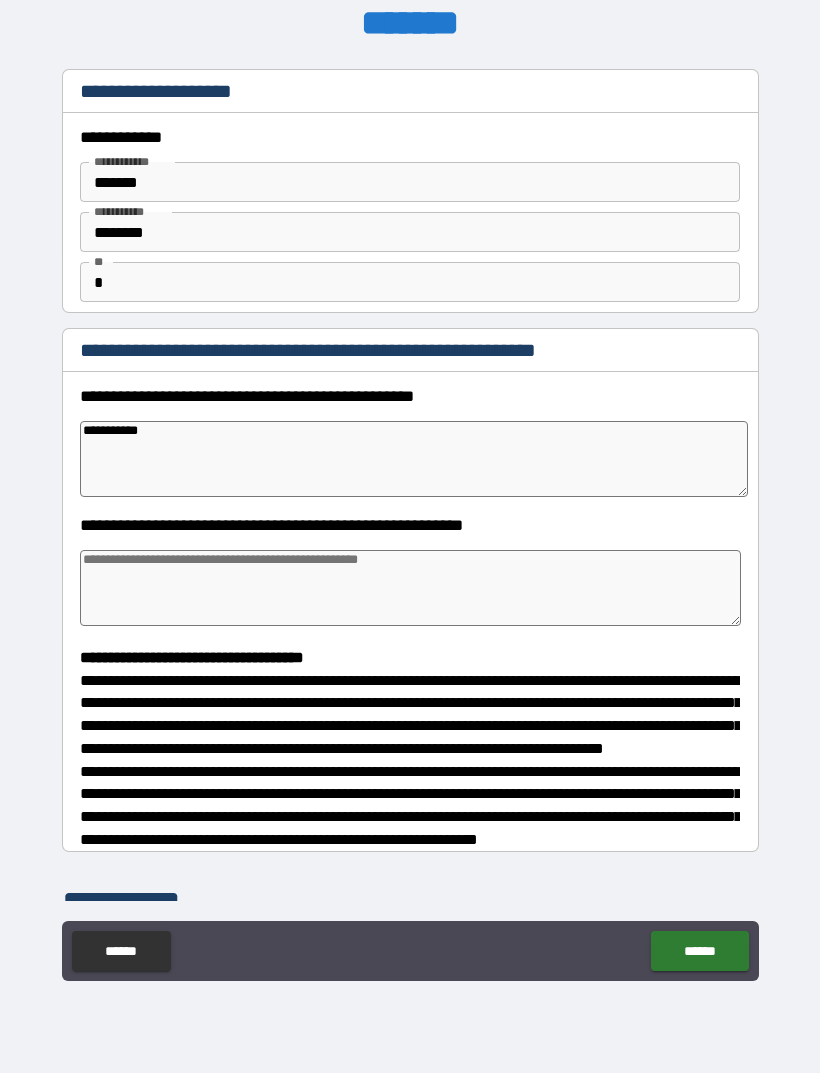 type on "*" 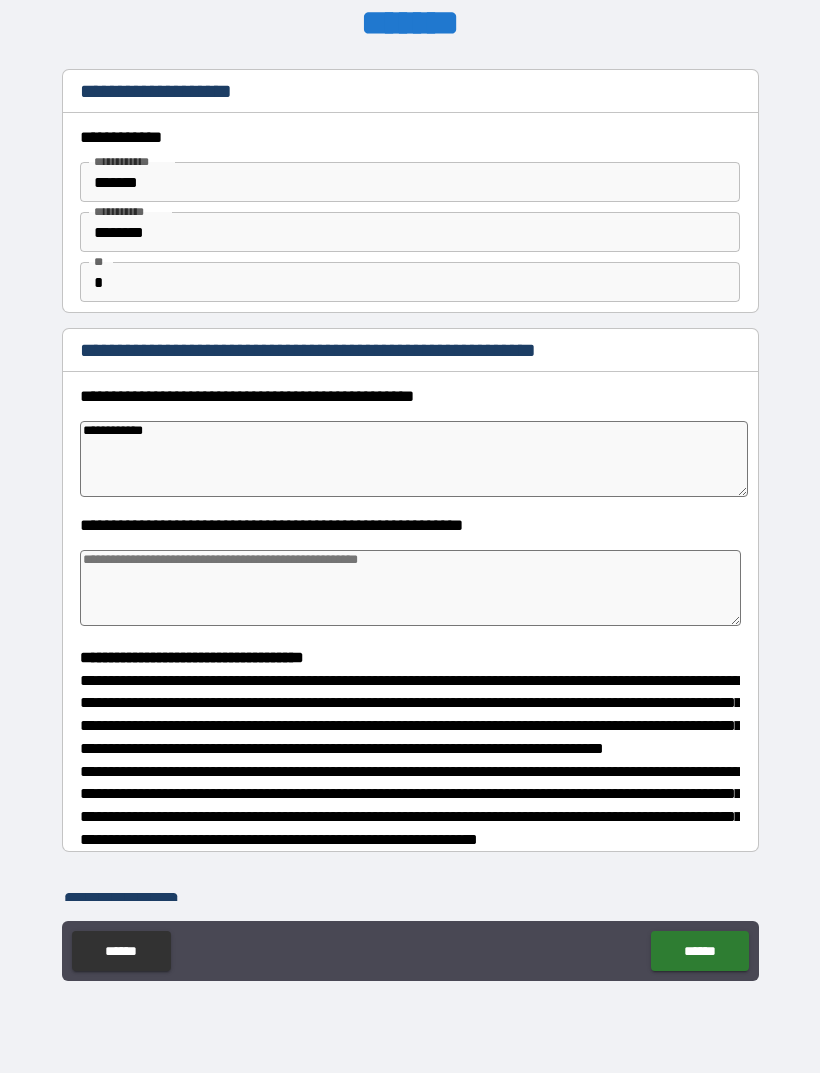 type on "*" 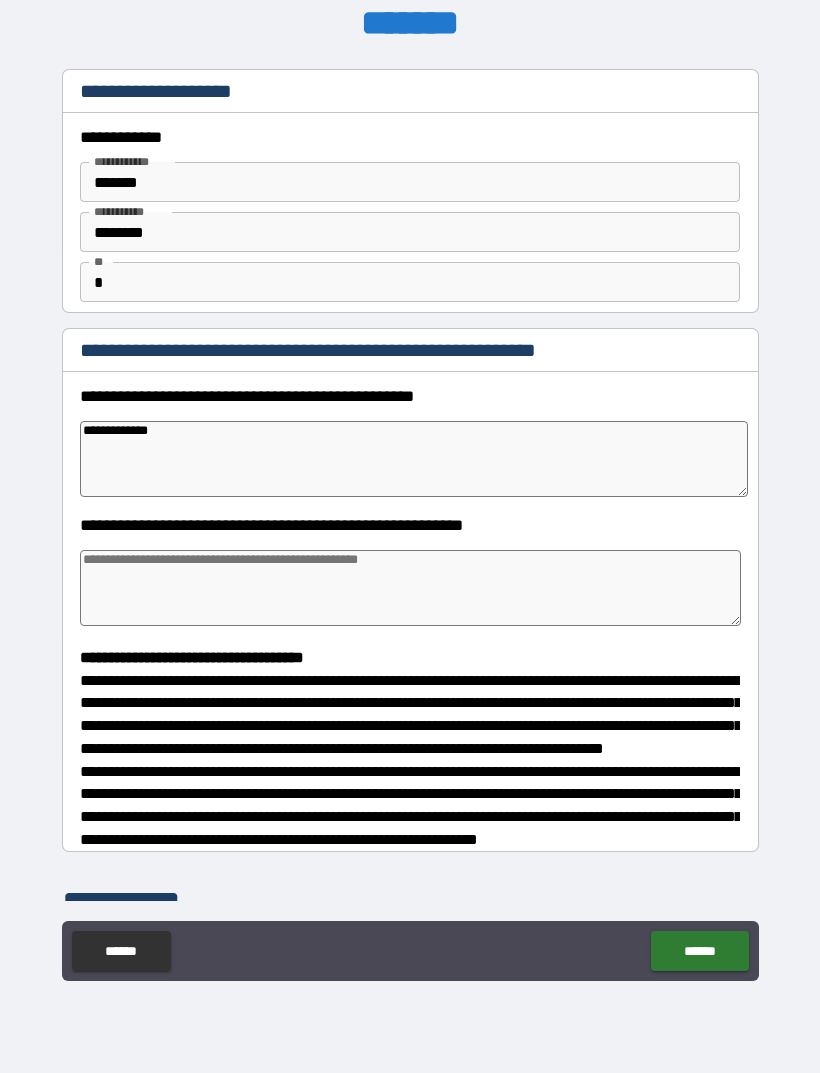 type on "*" 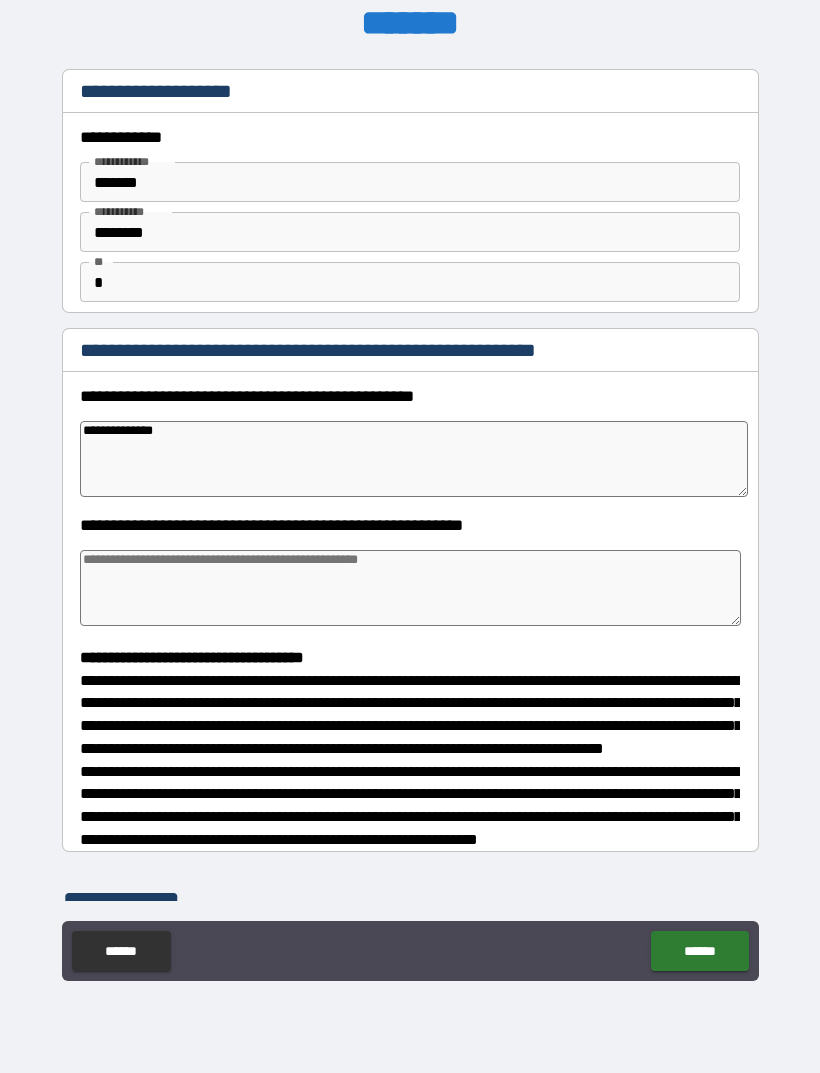 type on "*" 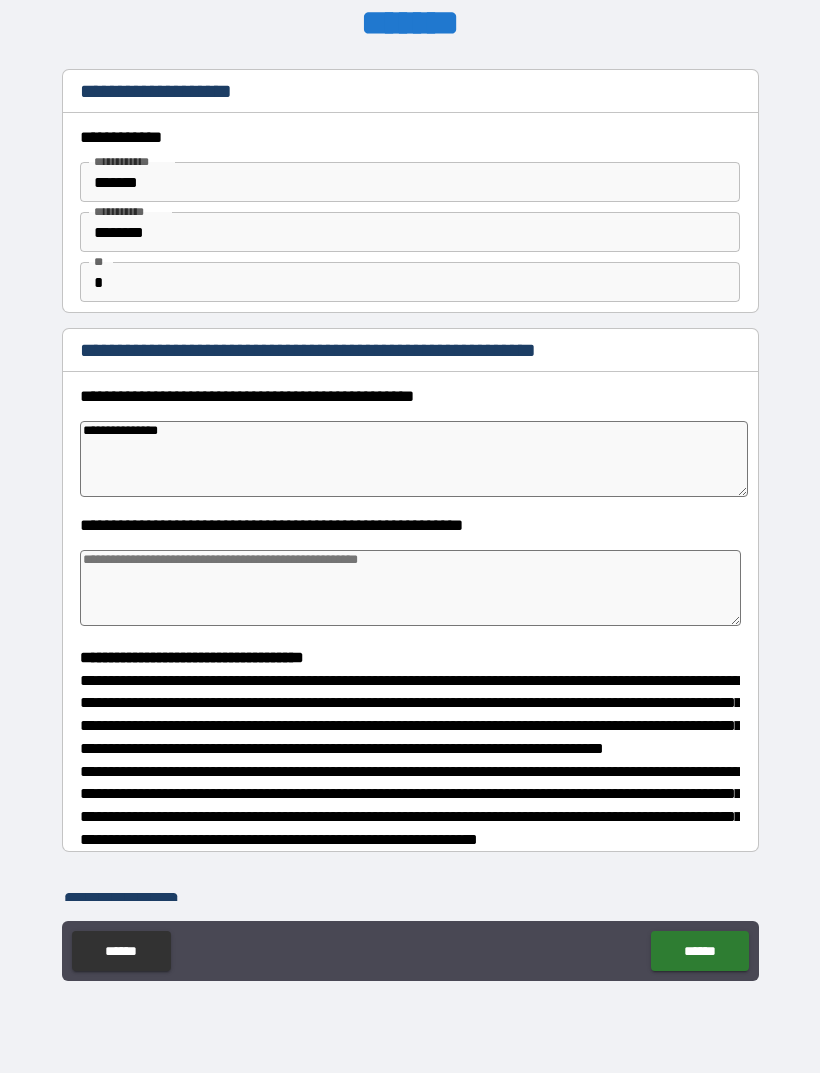 type on "*" 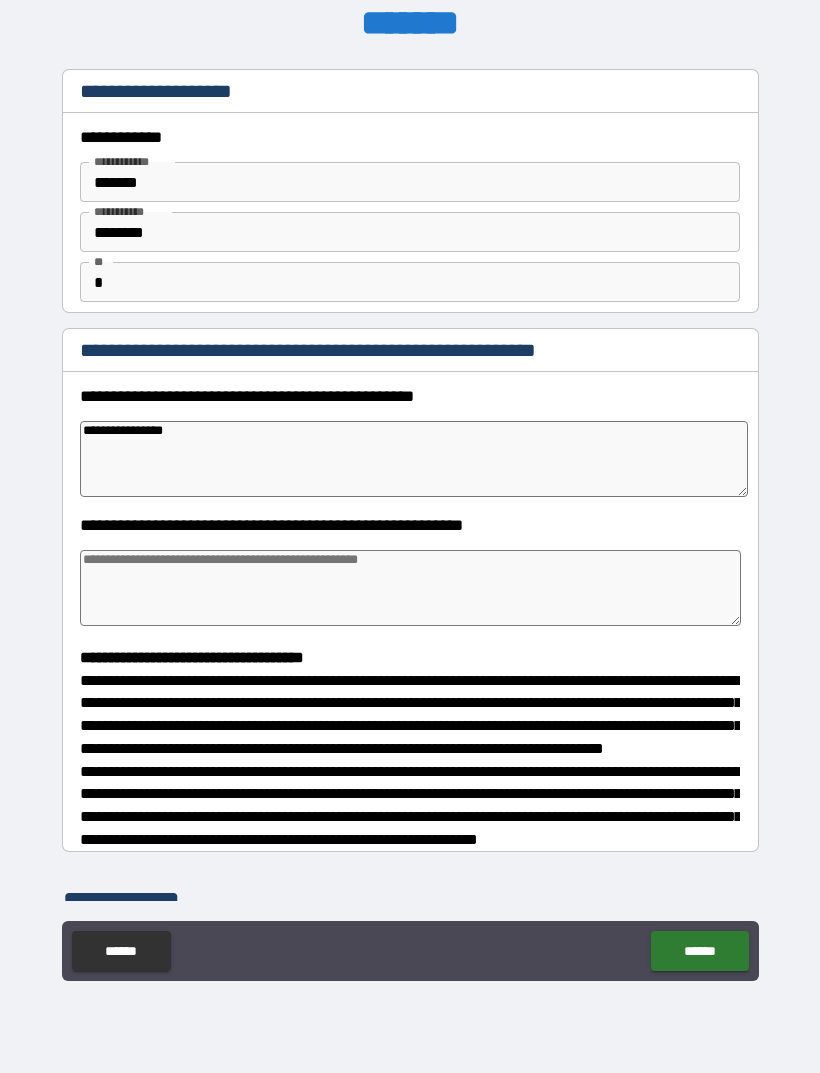 type on "*" 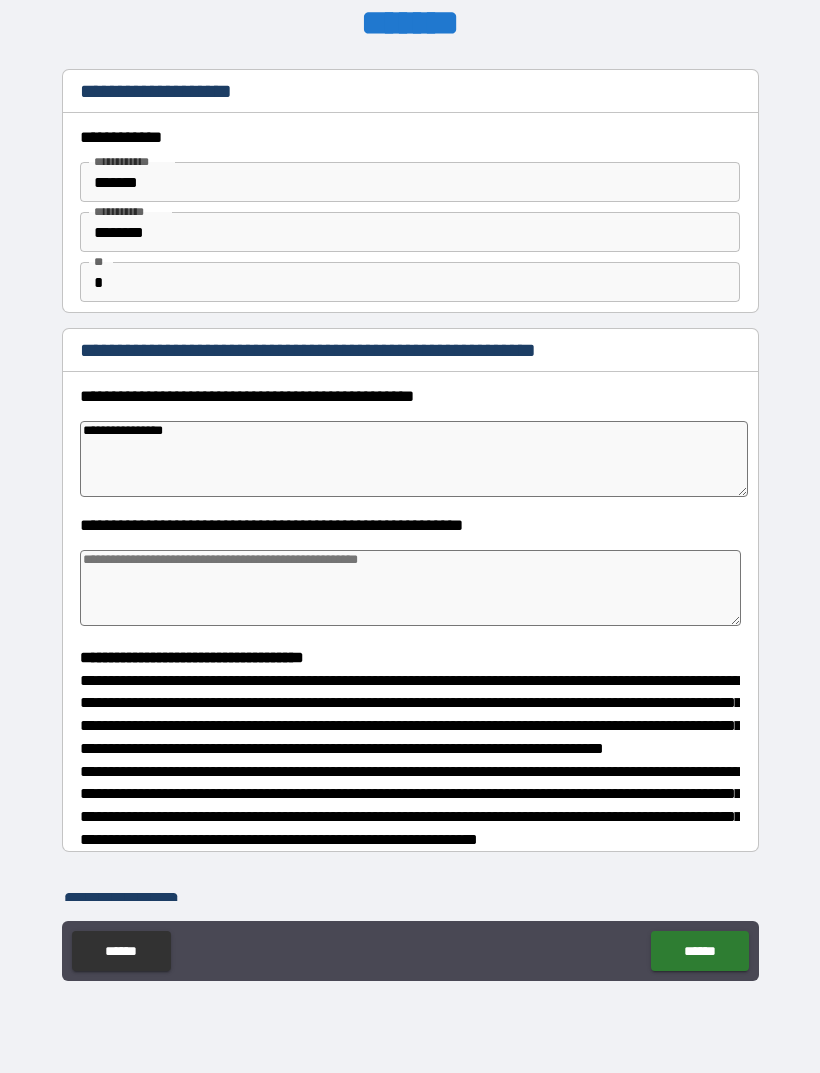 type on "**********" 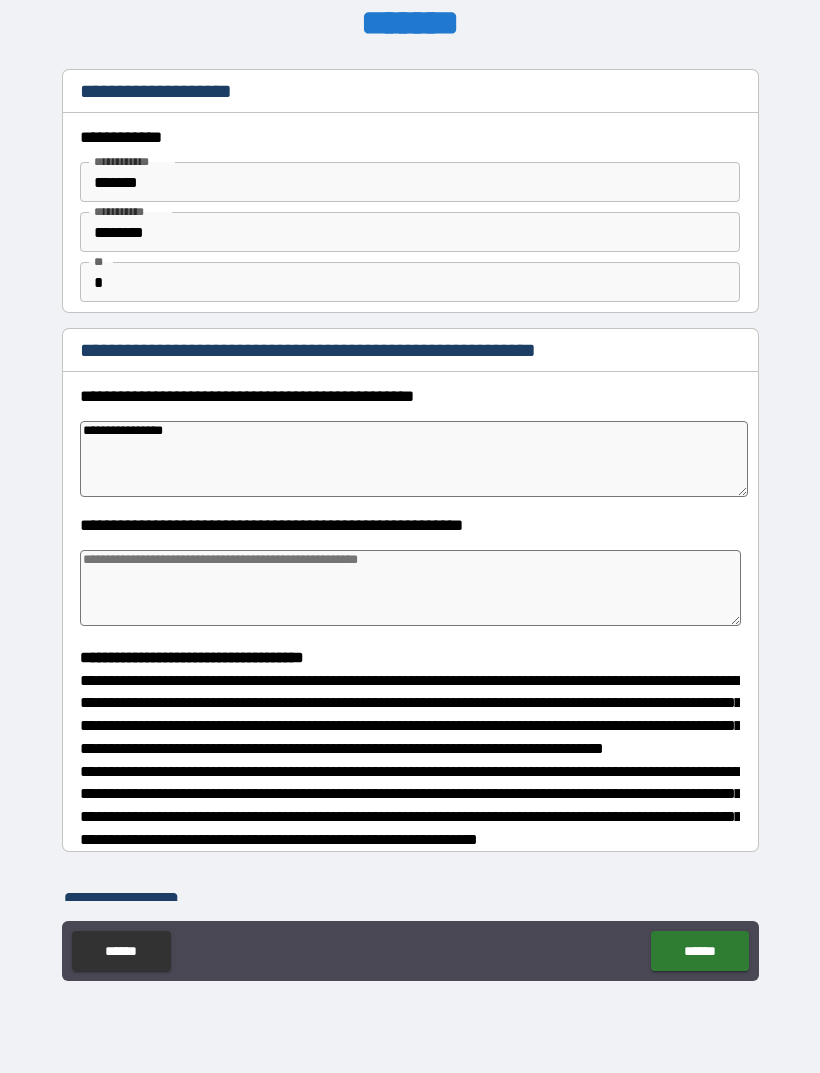 type on "*" 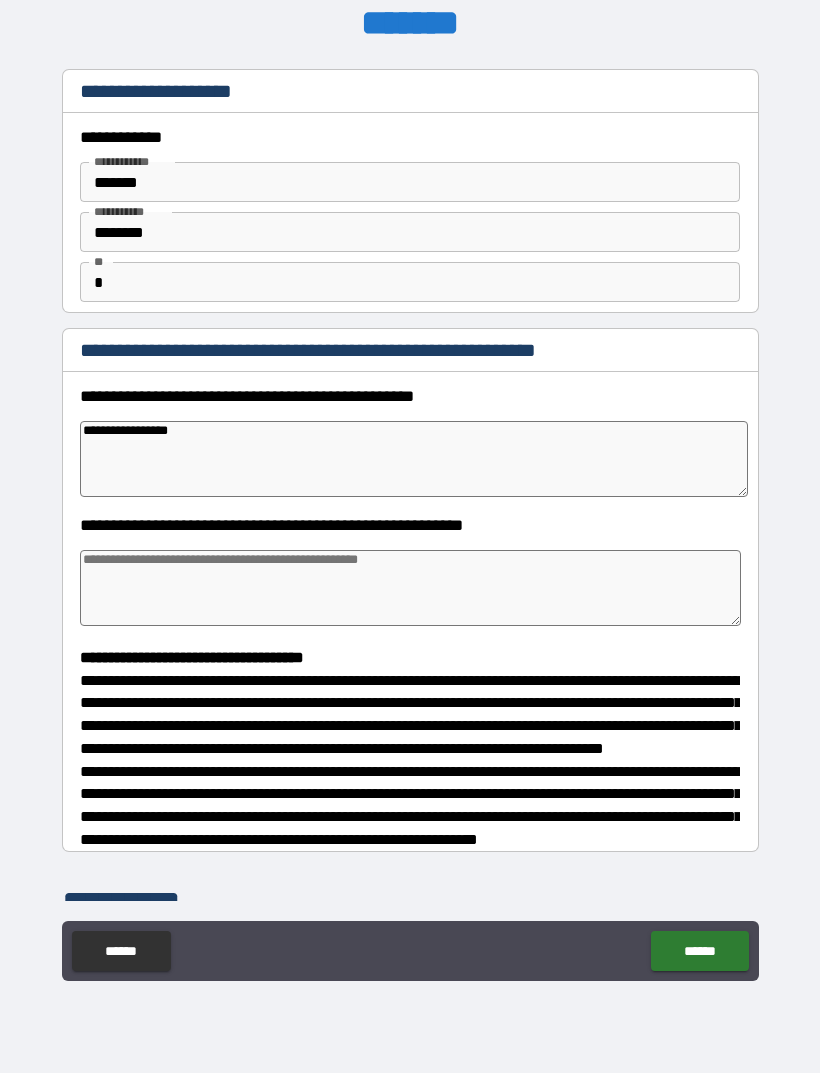 type on "*" 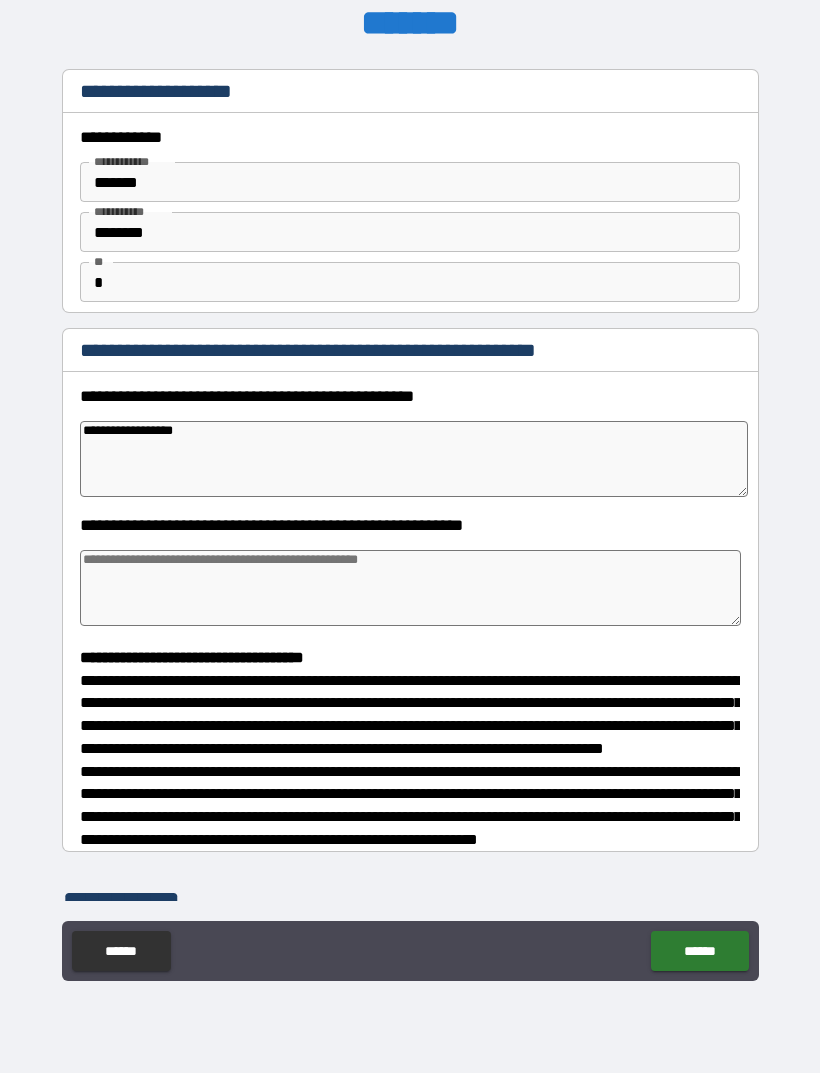 type on "*" 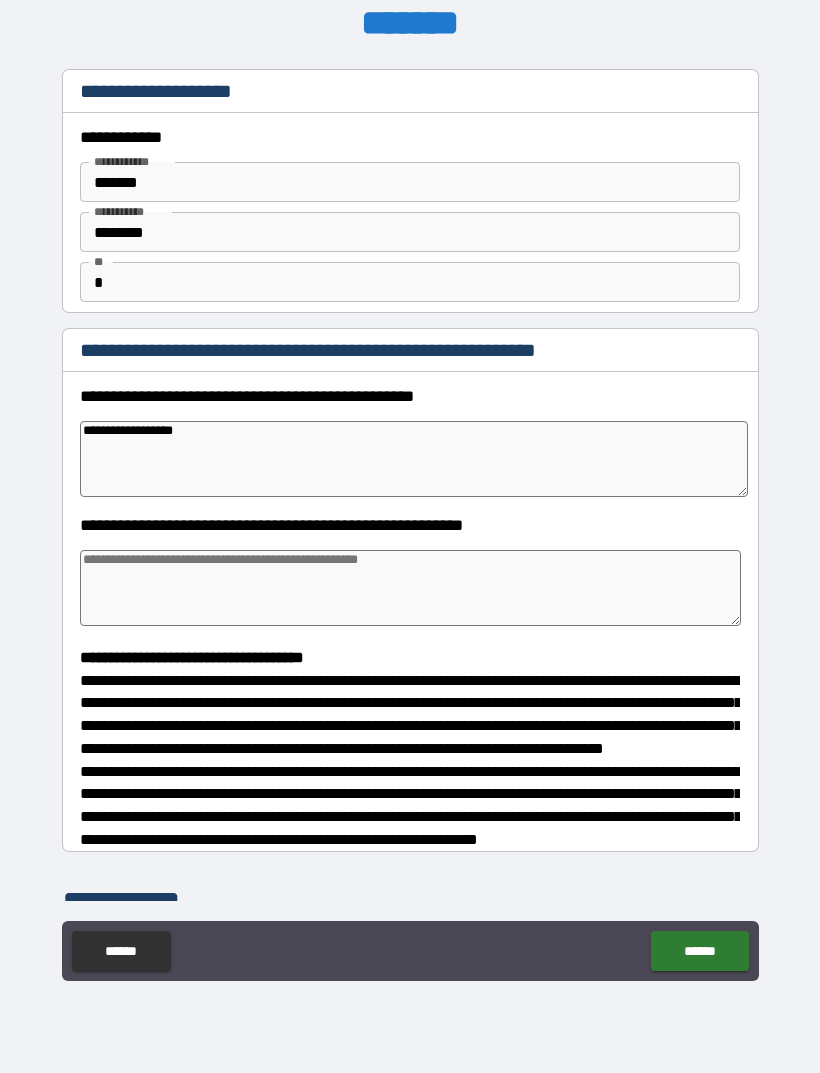 type on "**********" 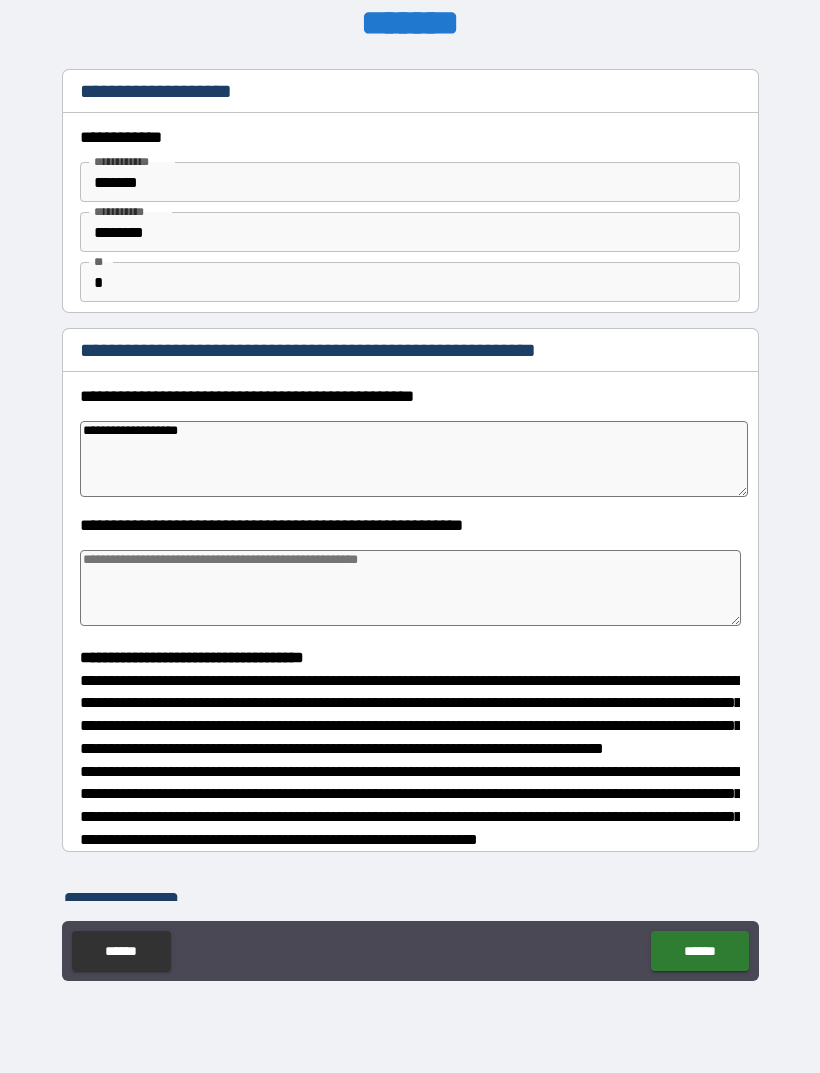 type on "*" 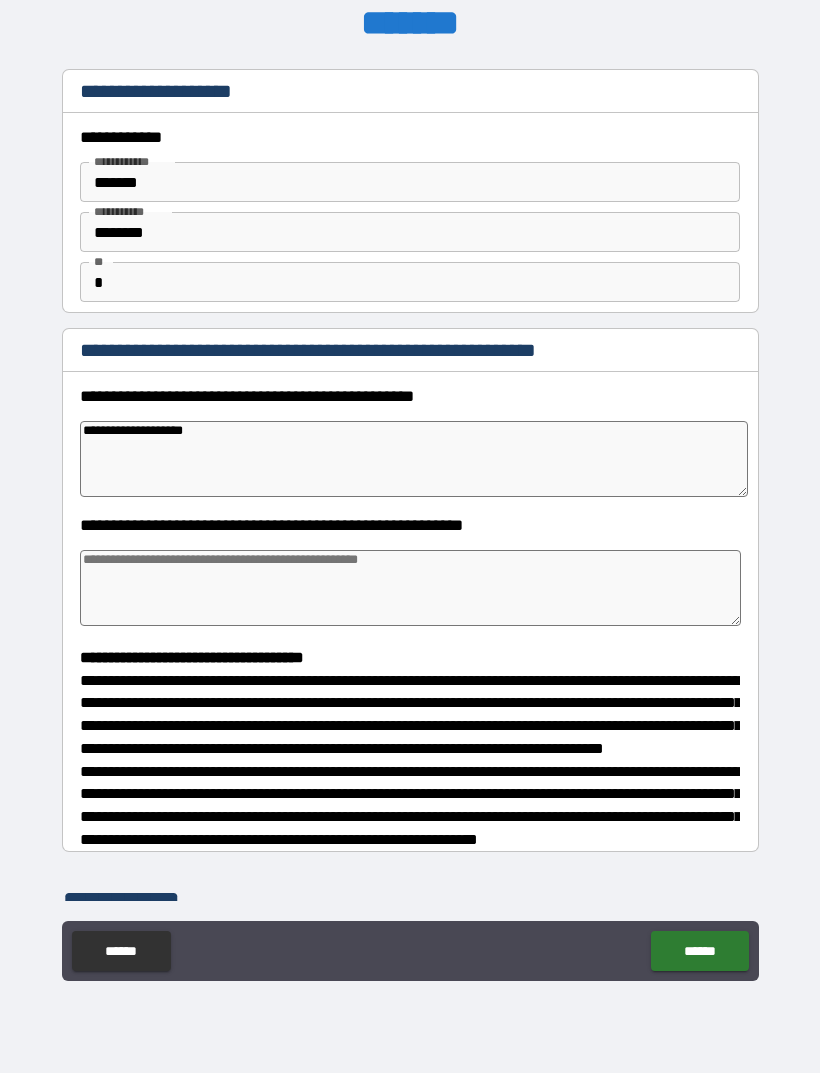 type on "*" 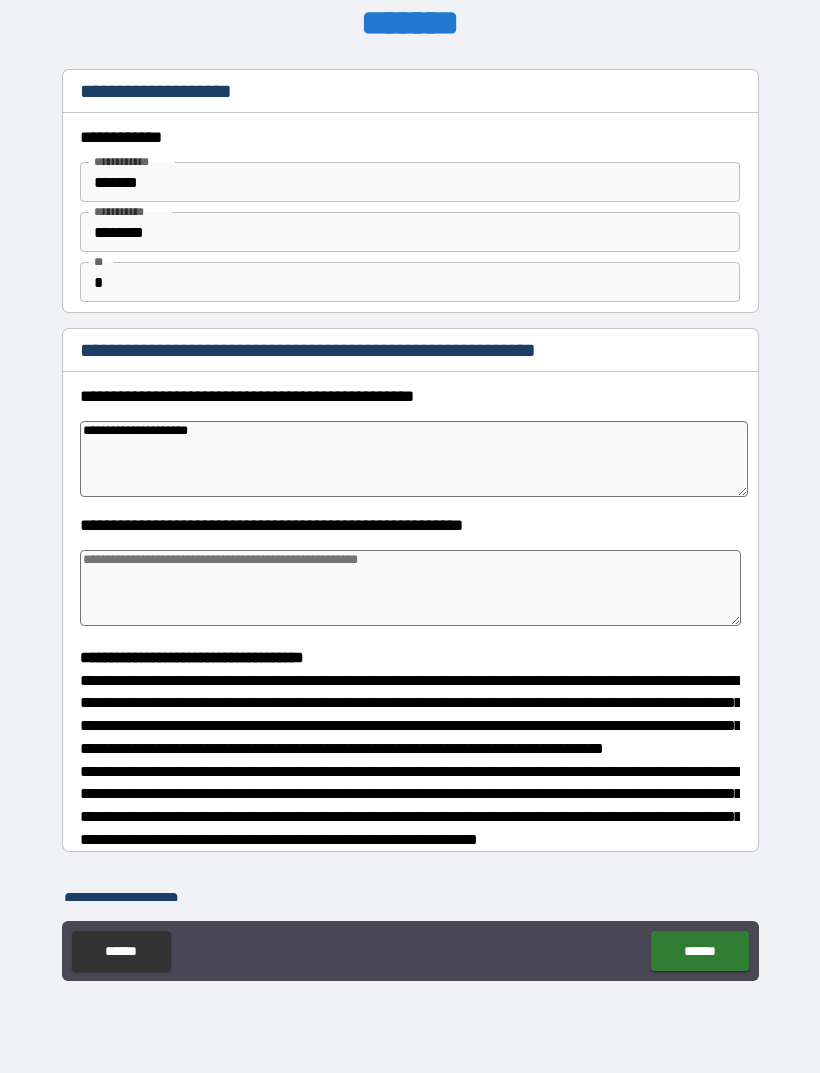 type on "*" 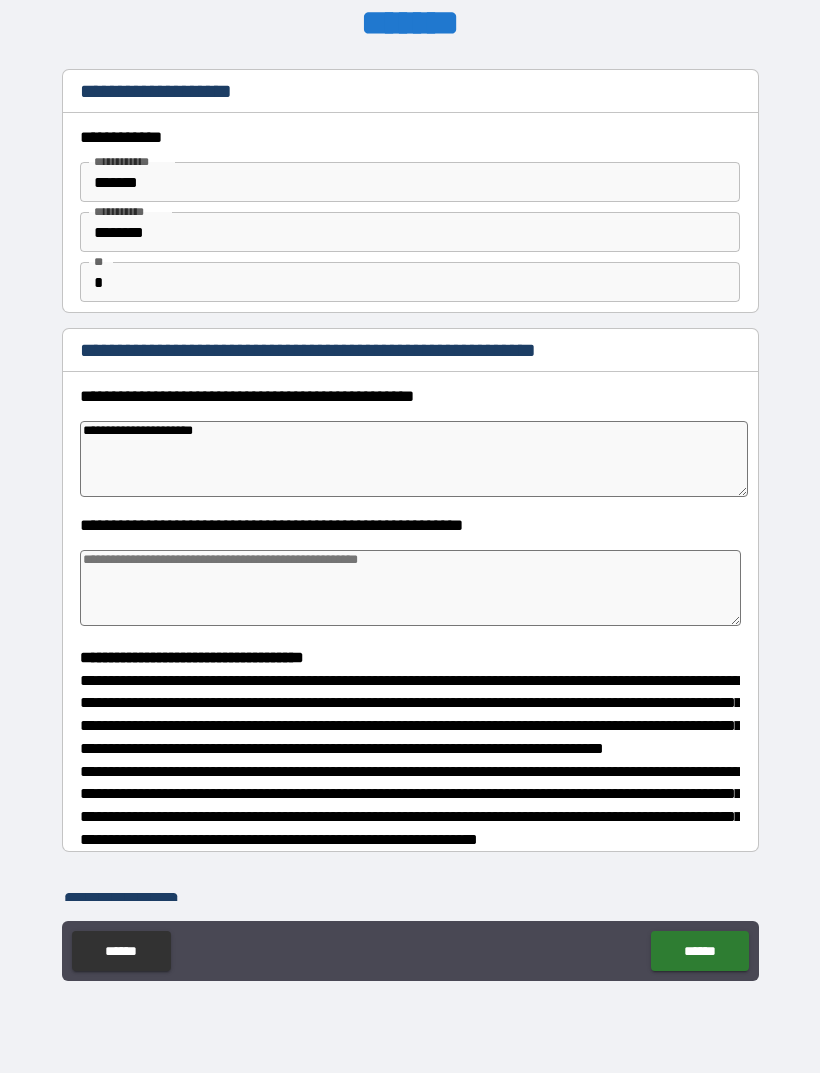 type on "*" 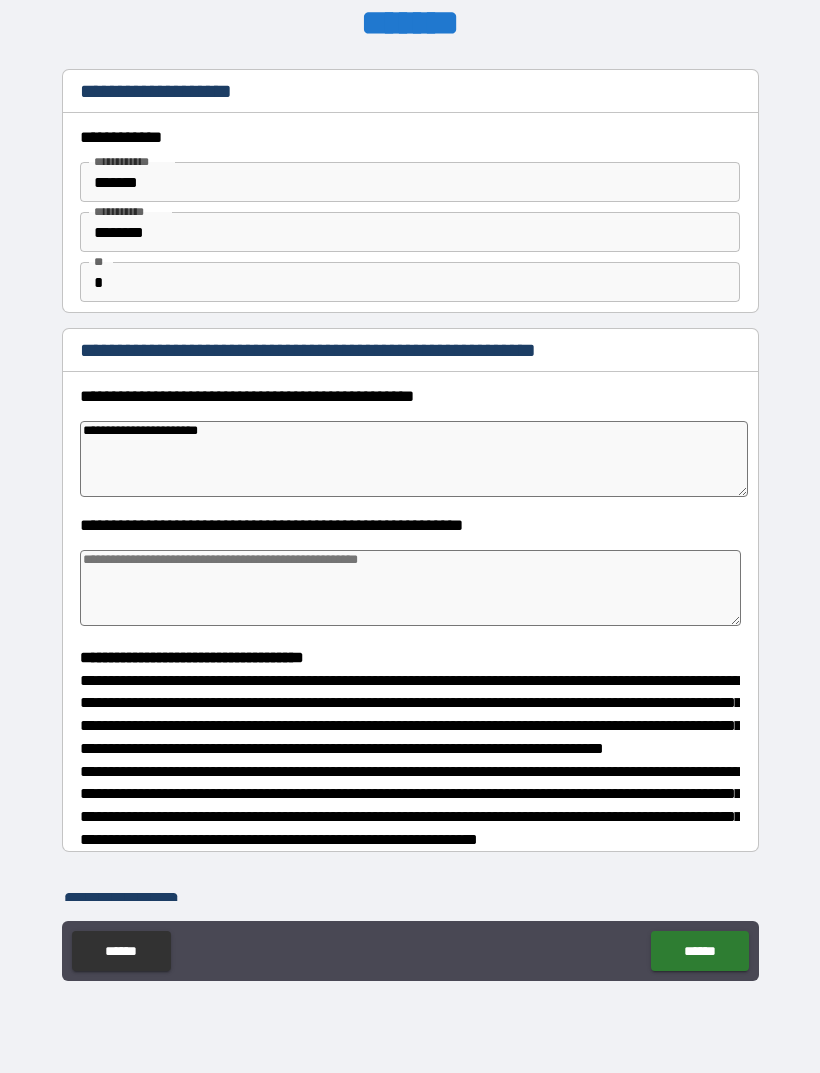 type on "*" 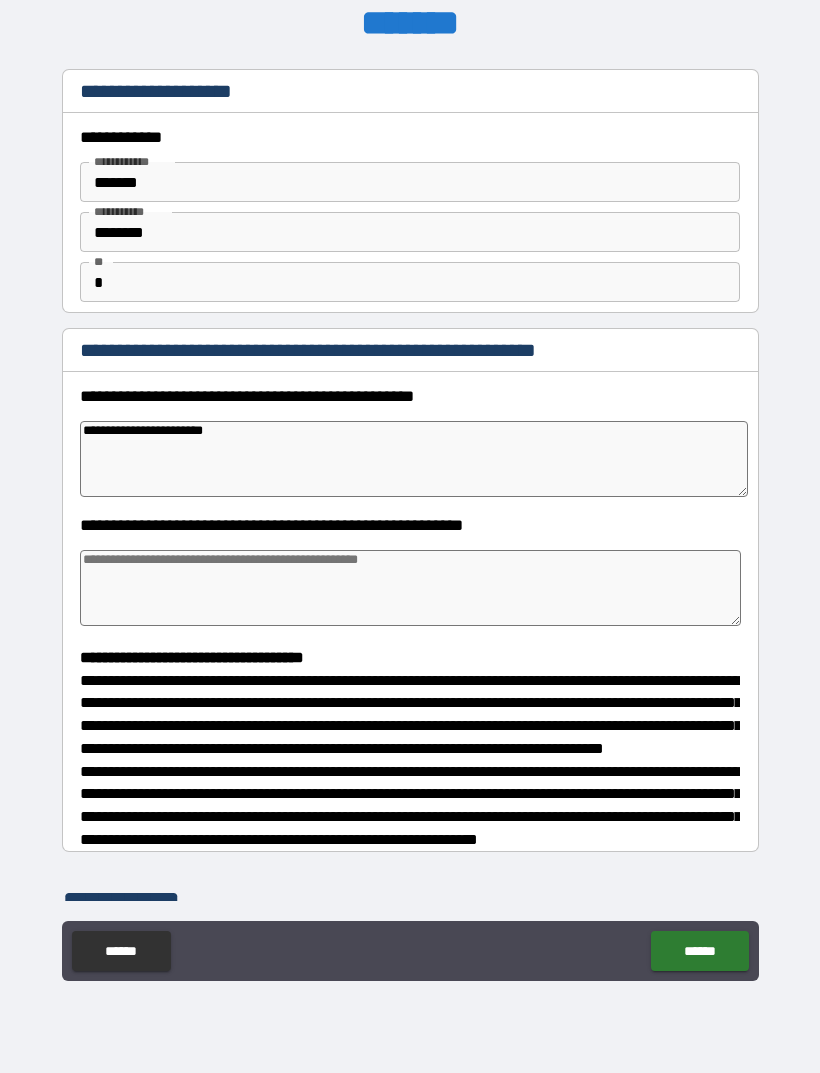 type on "*" 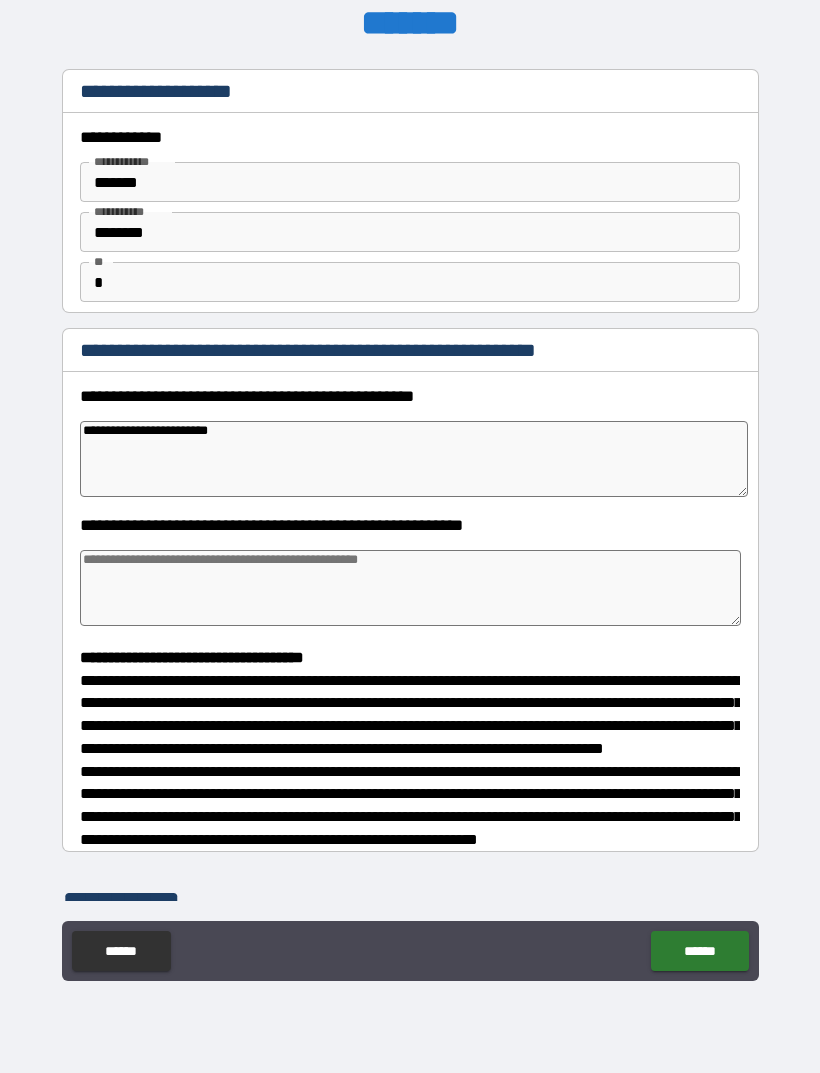 type on "*" 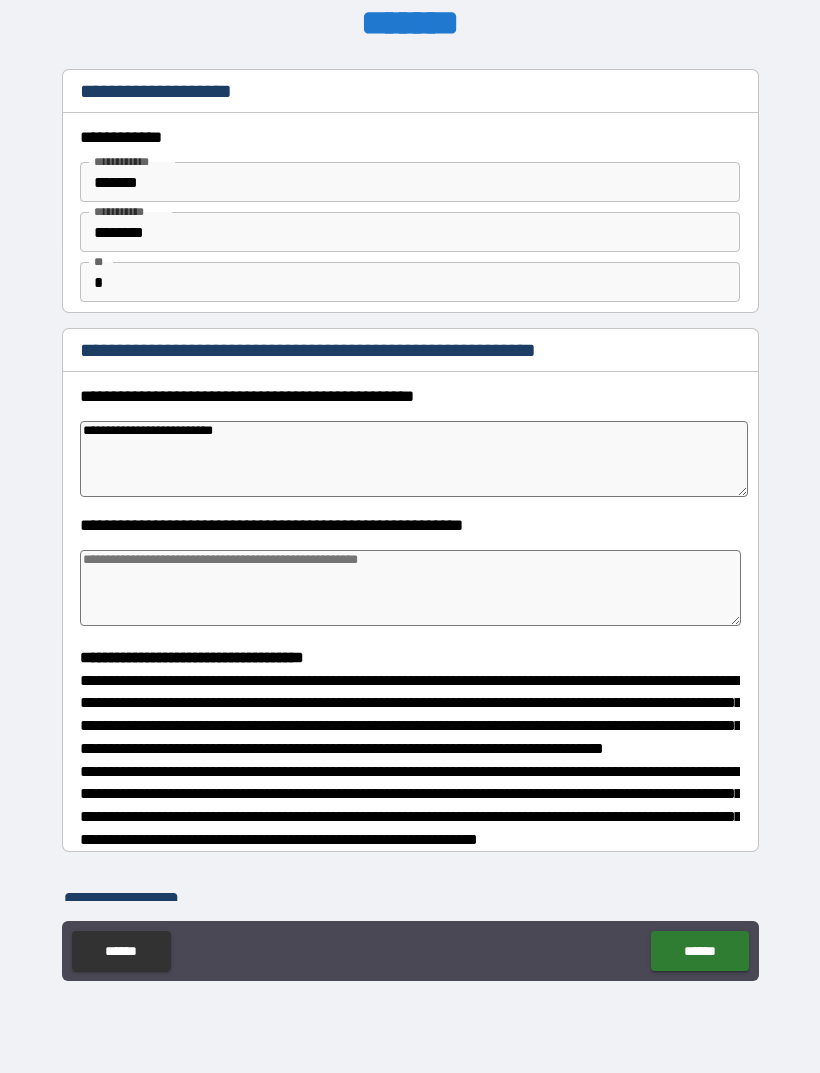 type on "*" 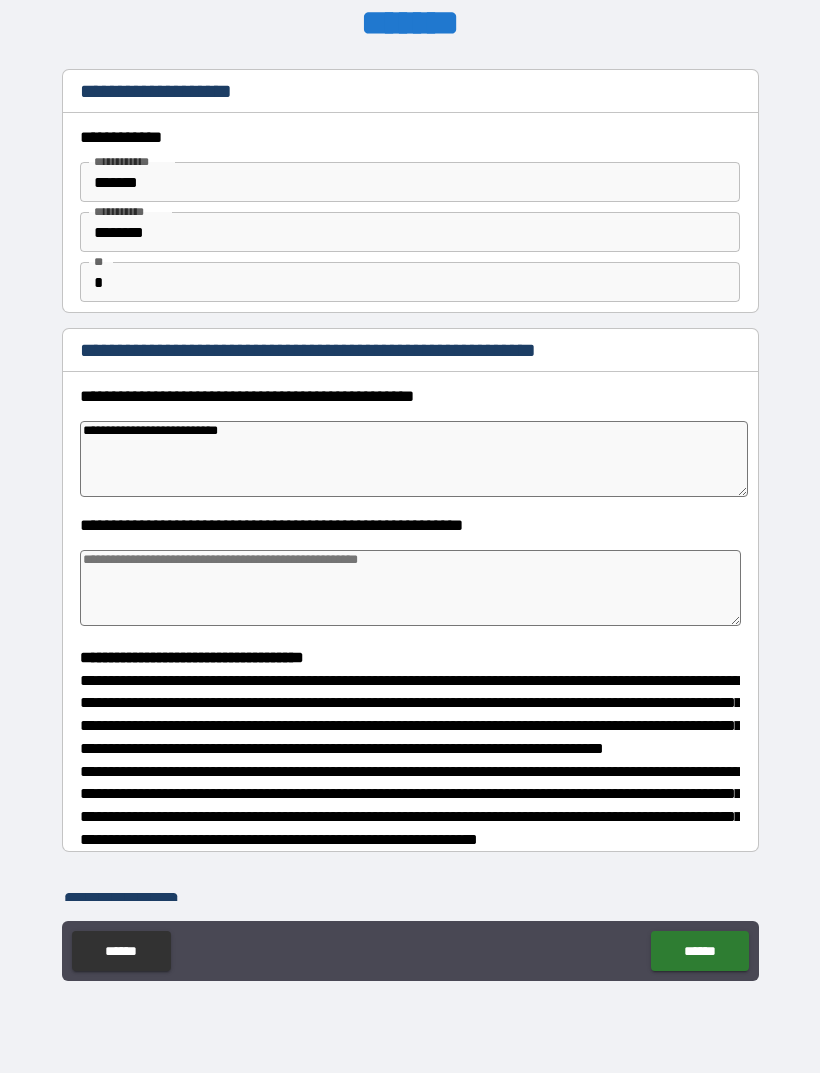 type on "*" 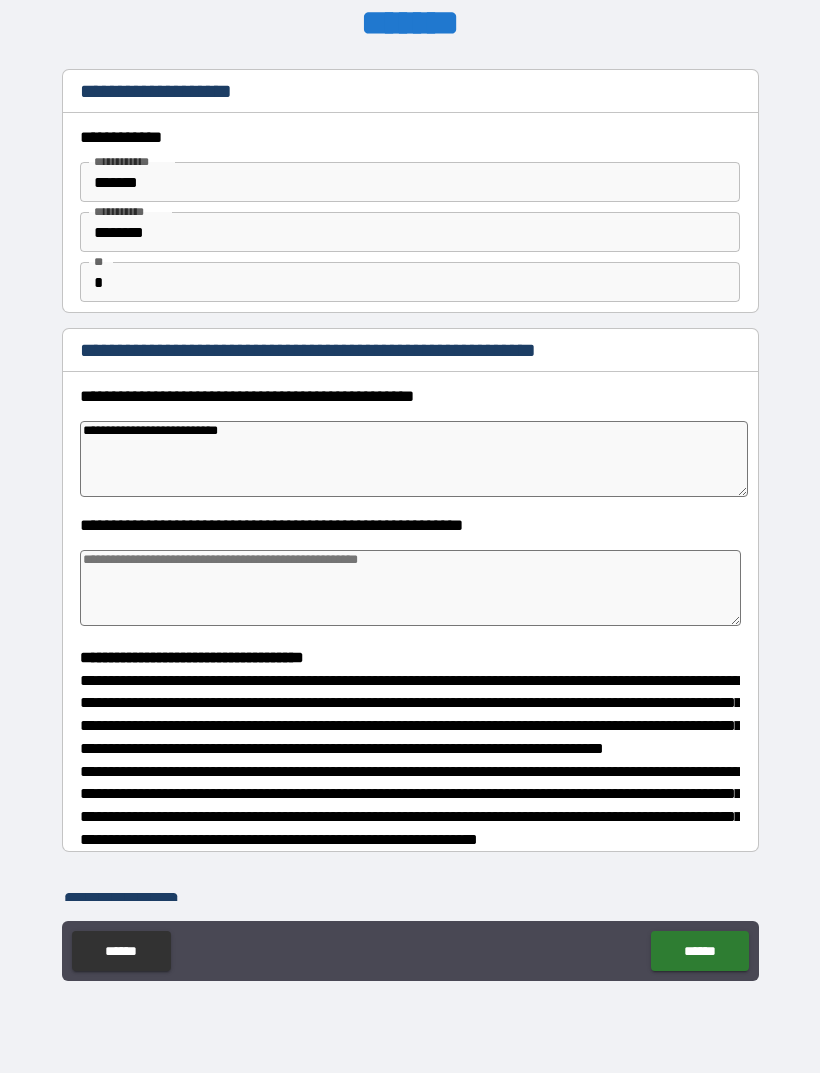 type on "**********" 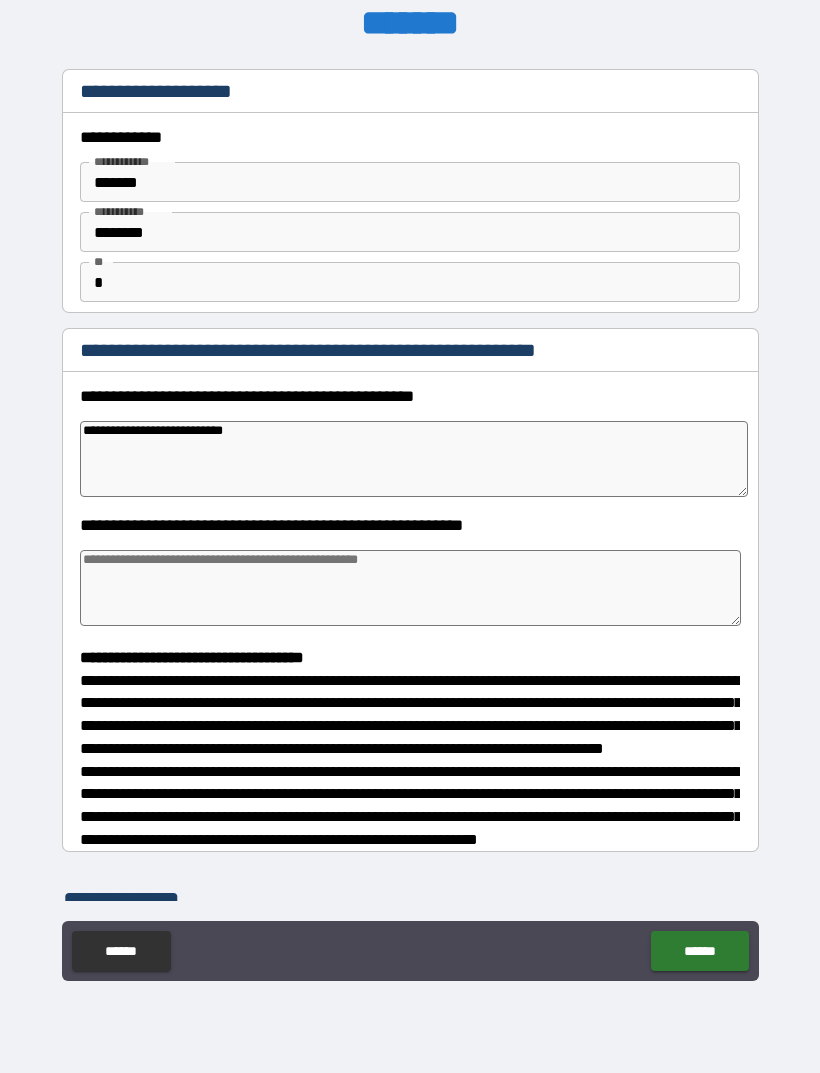 type on "*" 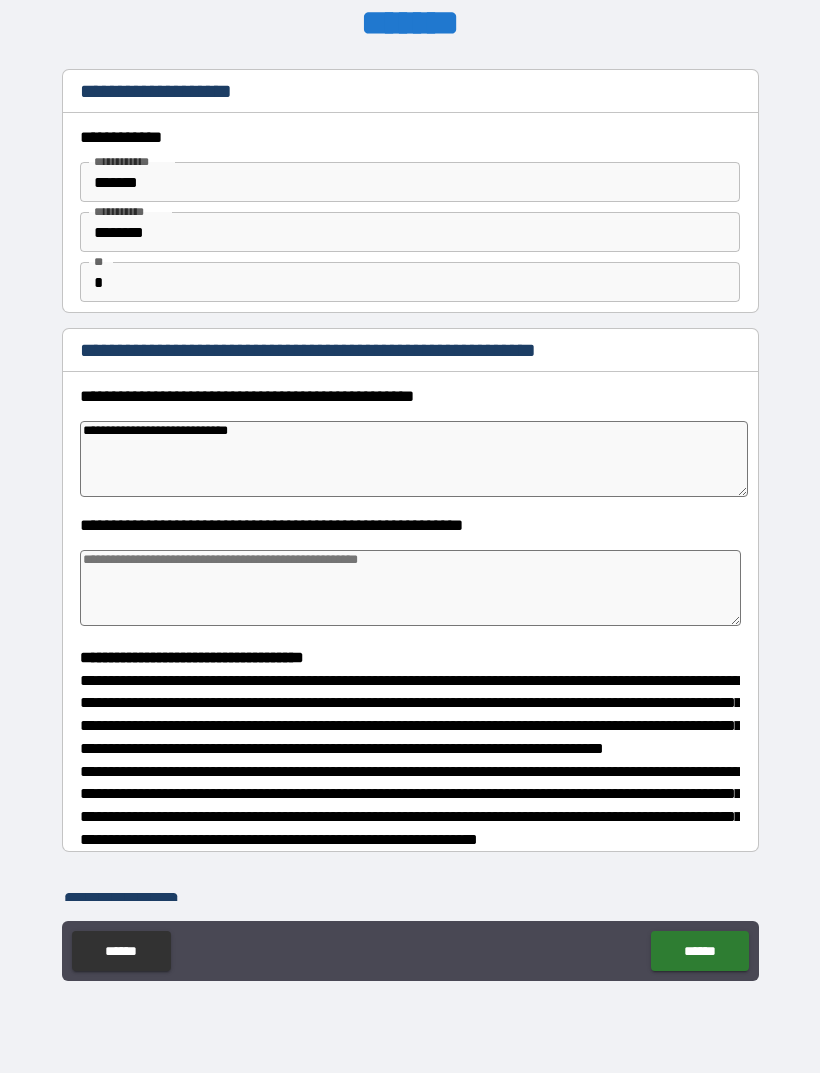 type on "*" 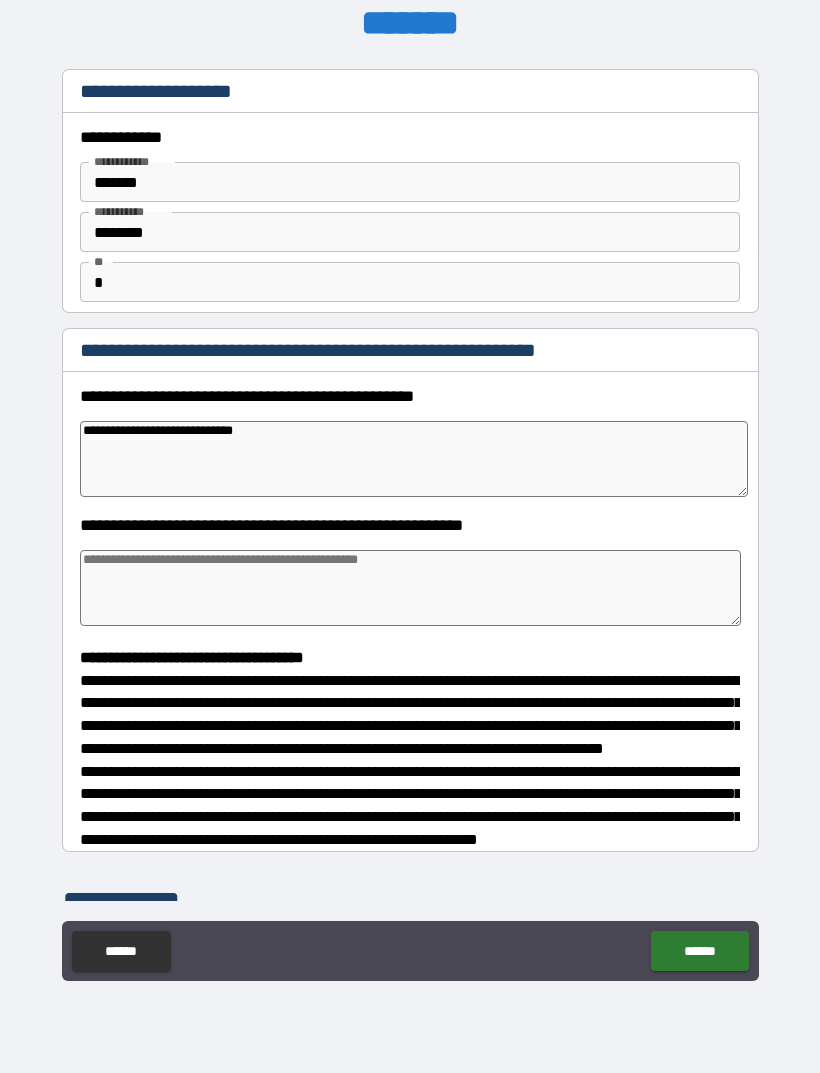 type on "*" 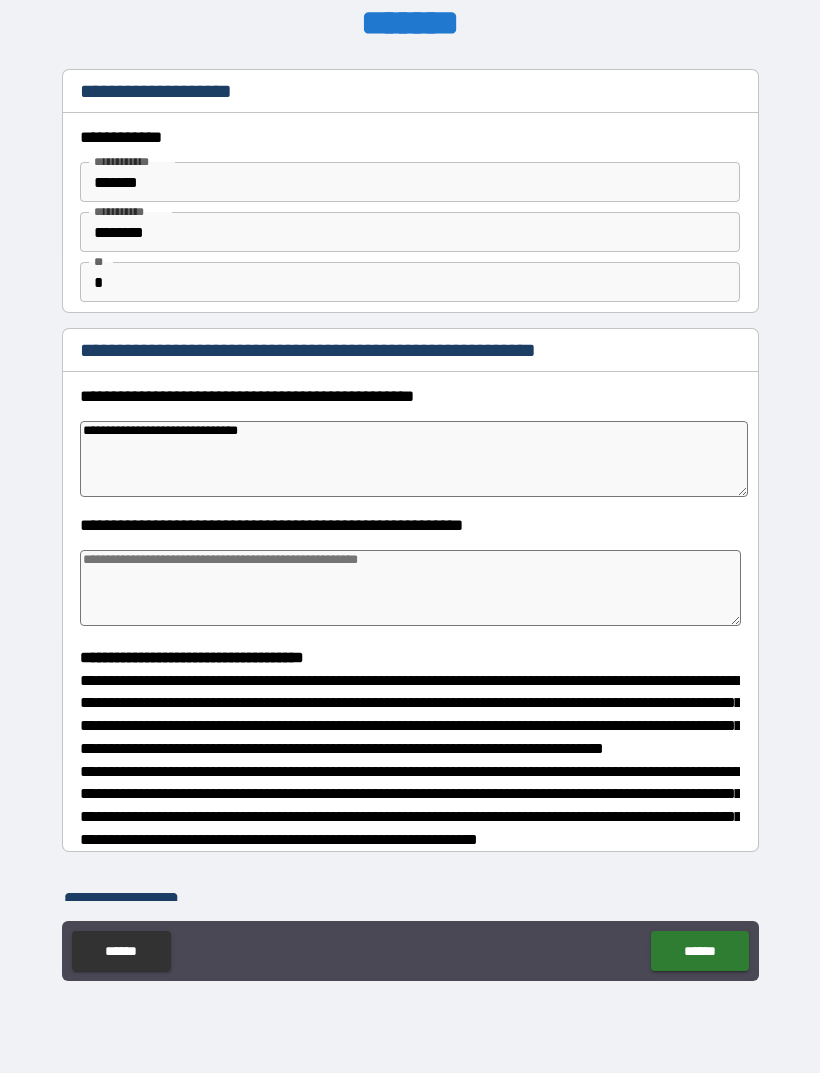 type on "*" 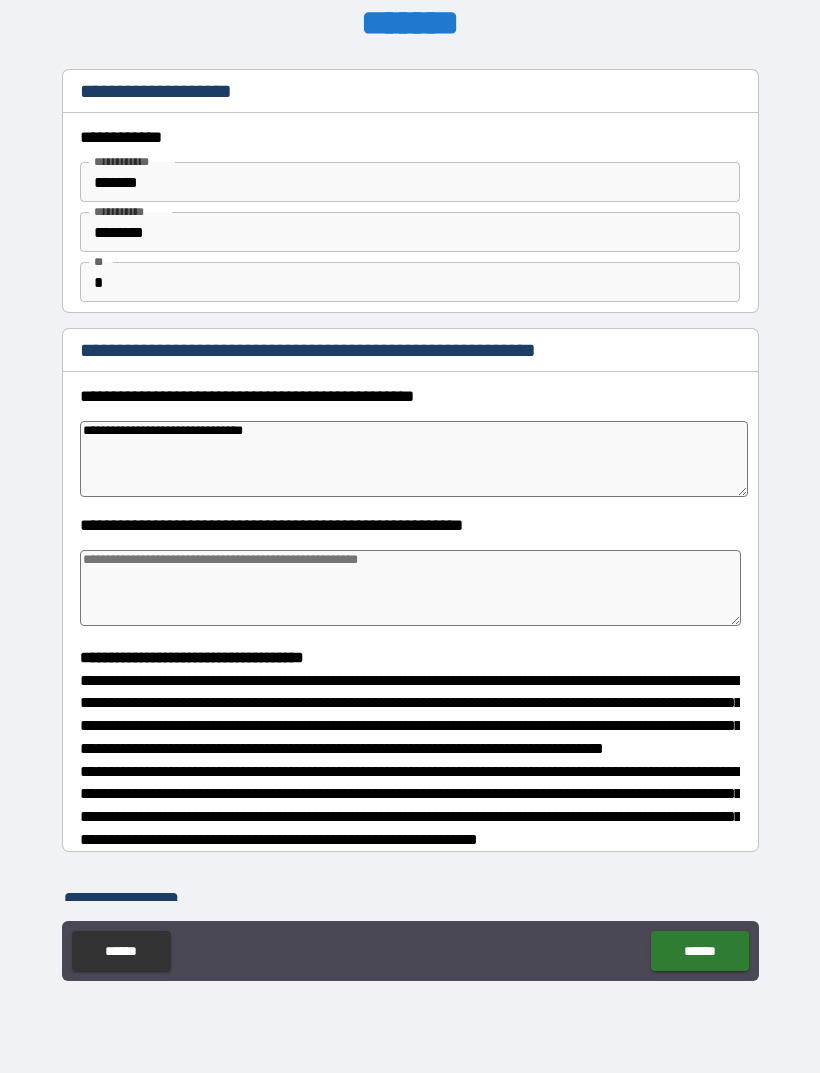 type on "*" 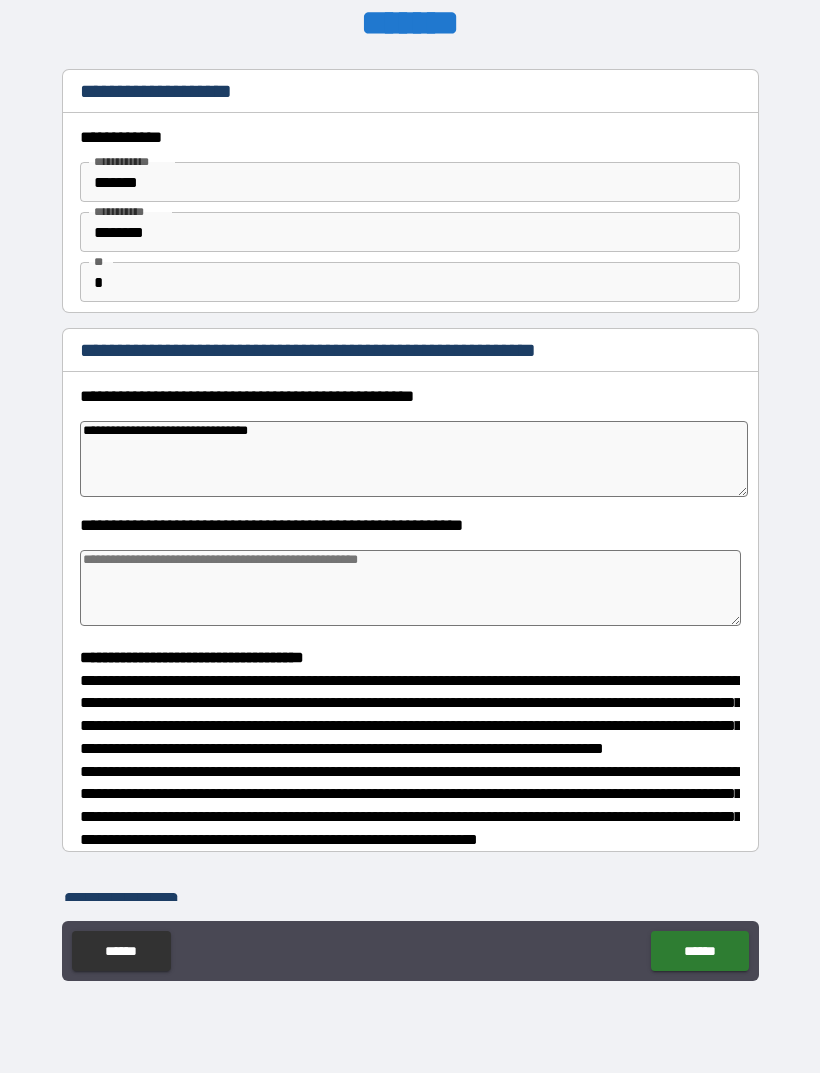 type on "*" 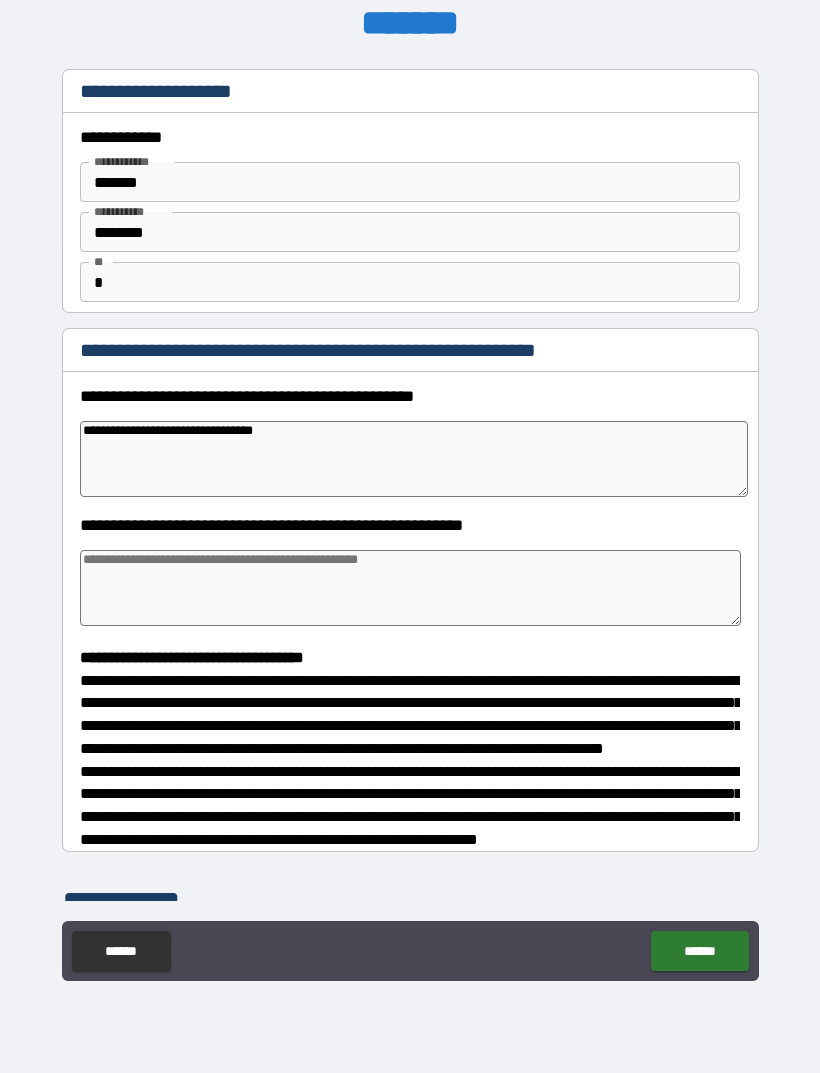 type on "*" 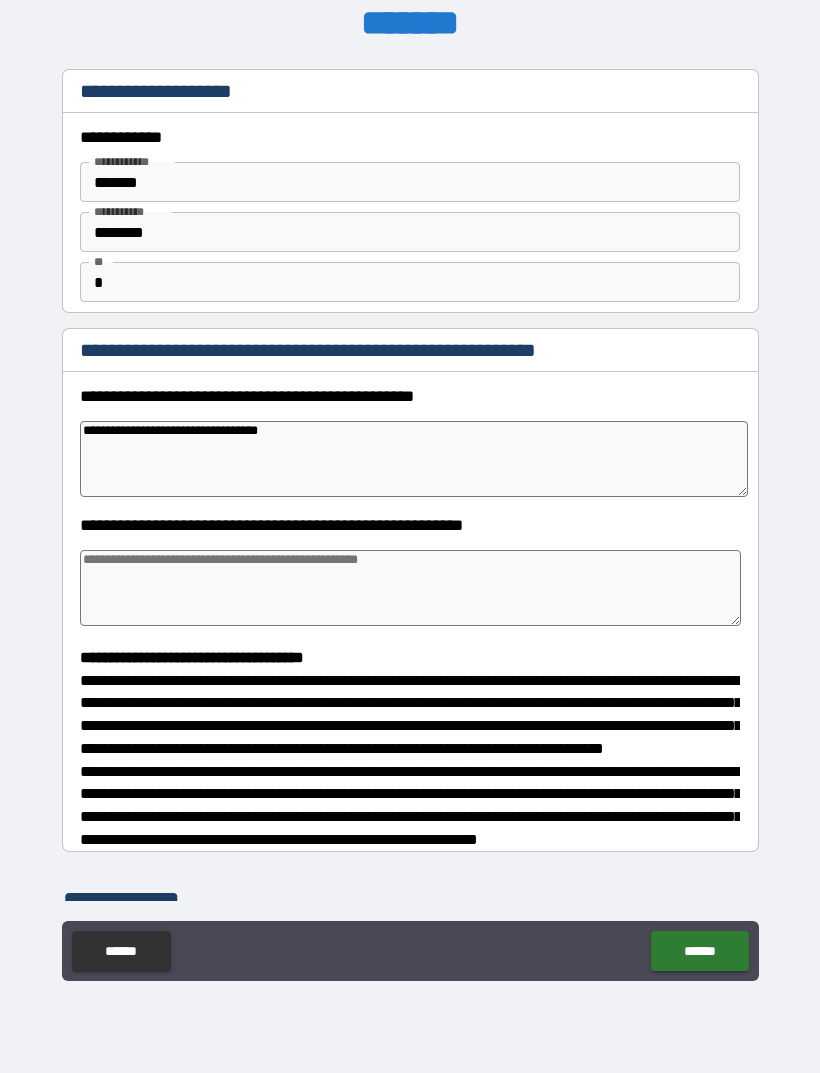 type on "*" 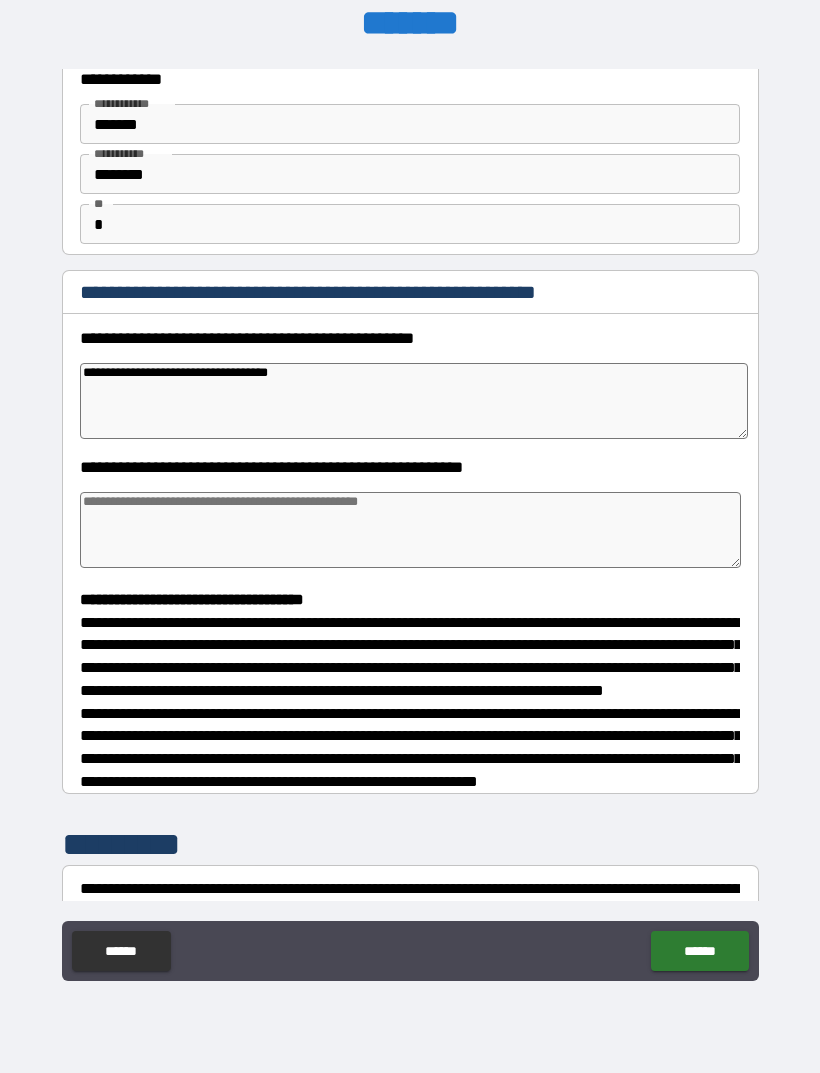 scroll, scrollTop: 73, scrollLeft: 0, axis: vertical 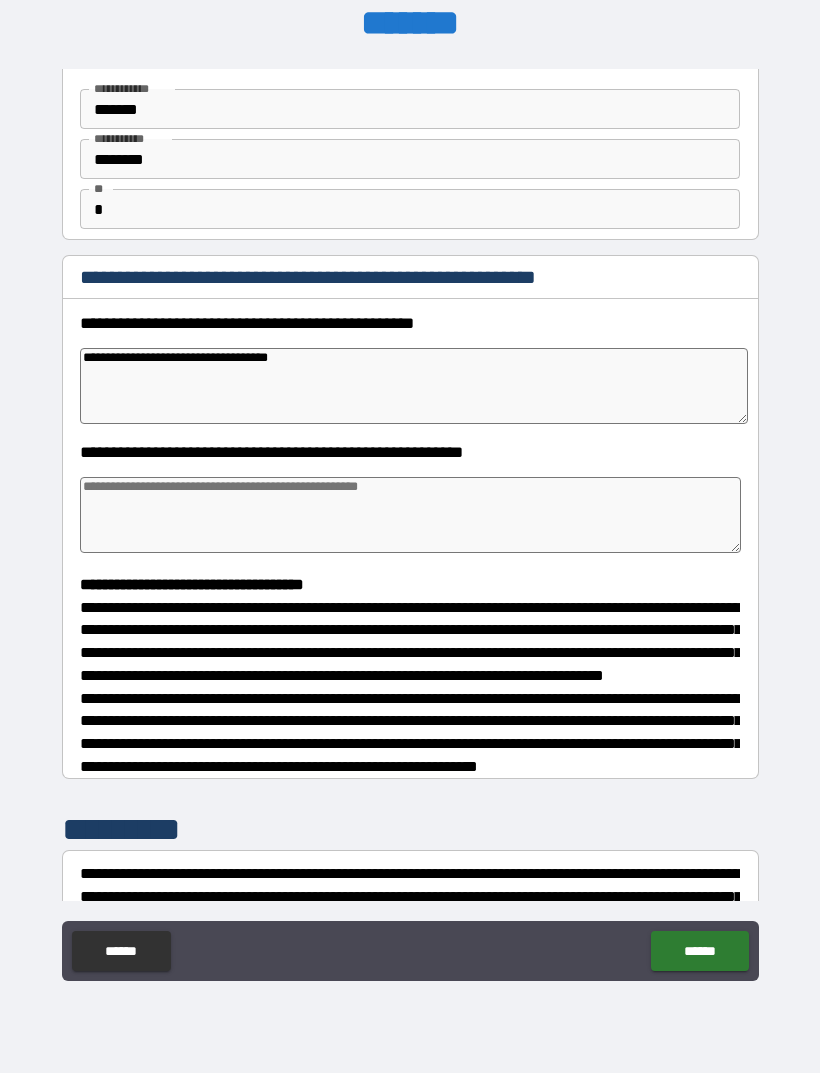 click at bounding box center [410, 515] 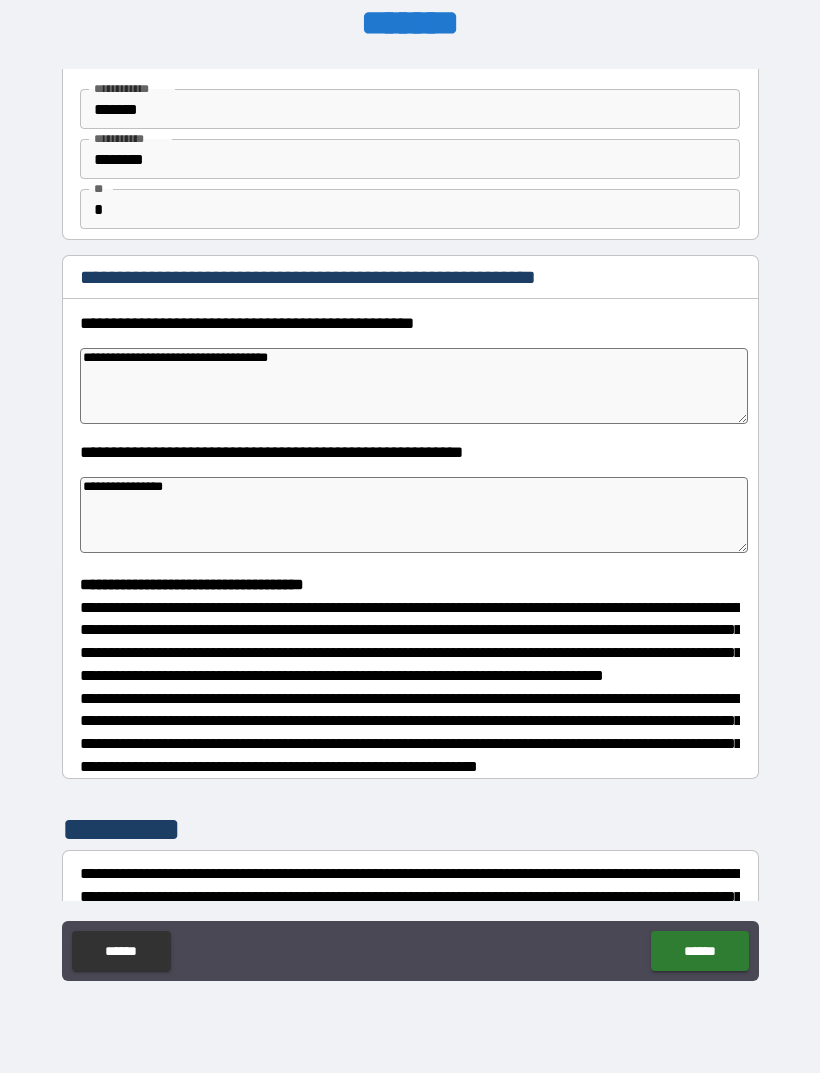 click on "**********" at bounding box center (410, 507) 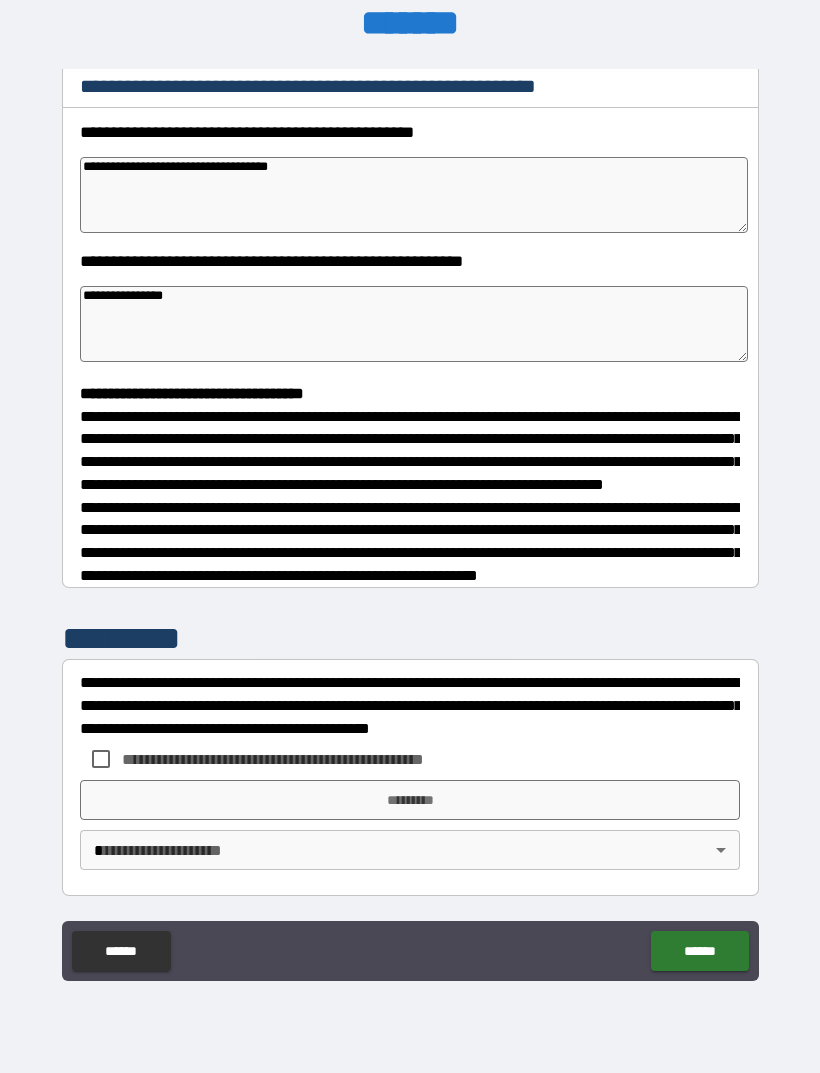 scroll, scrollTop: 292, scrollLeft: 0, axis: vertical 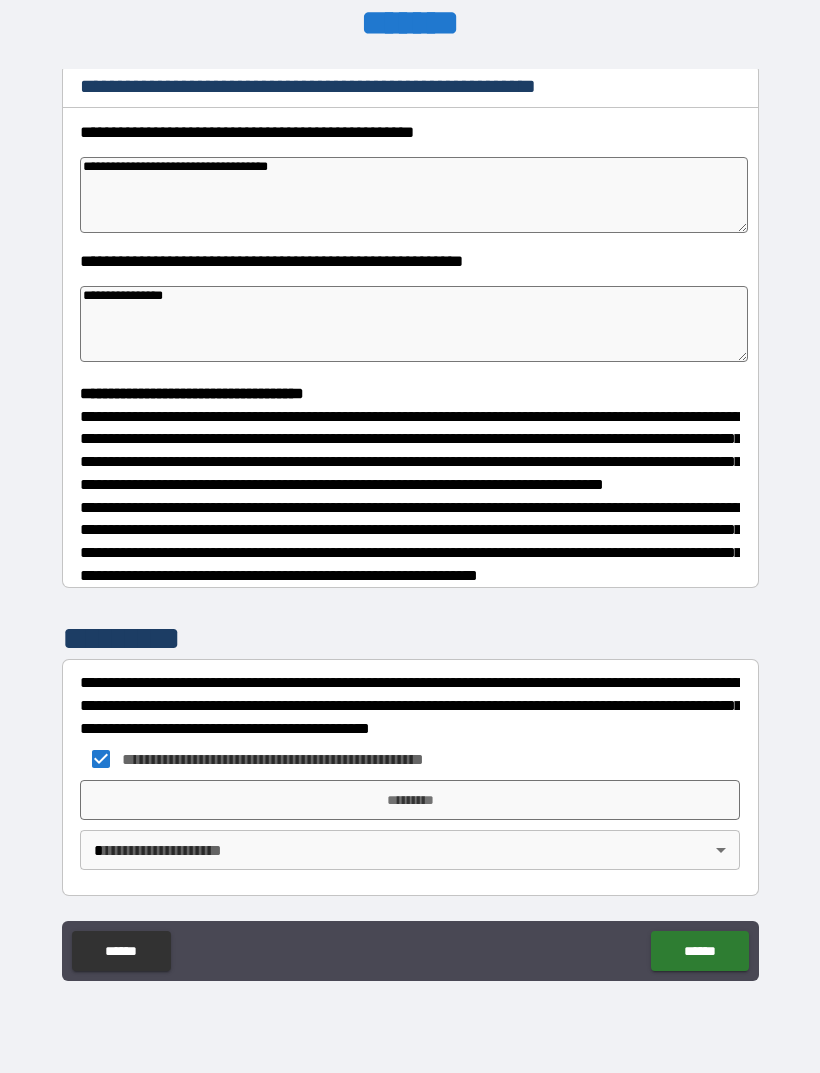 click on "*********" at bounding box center [410, 800] 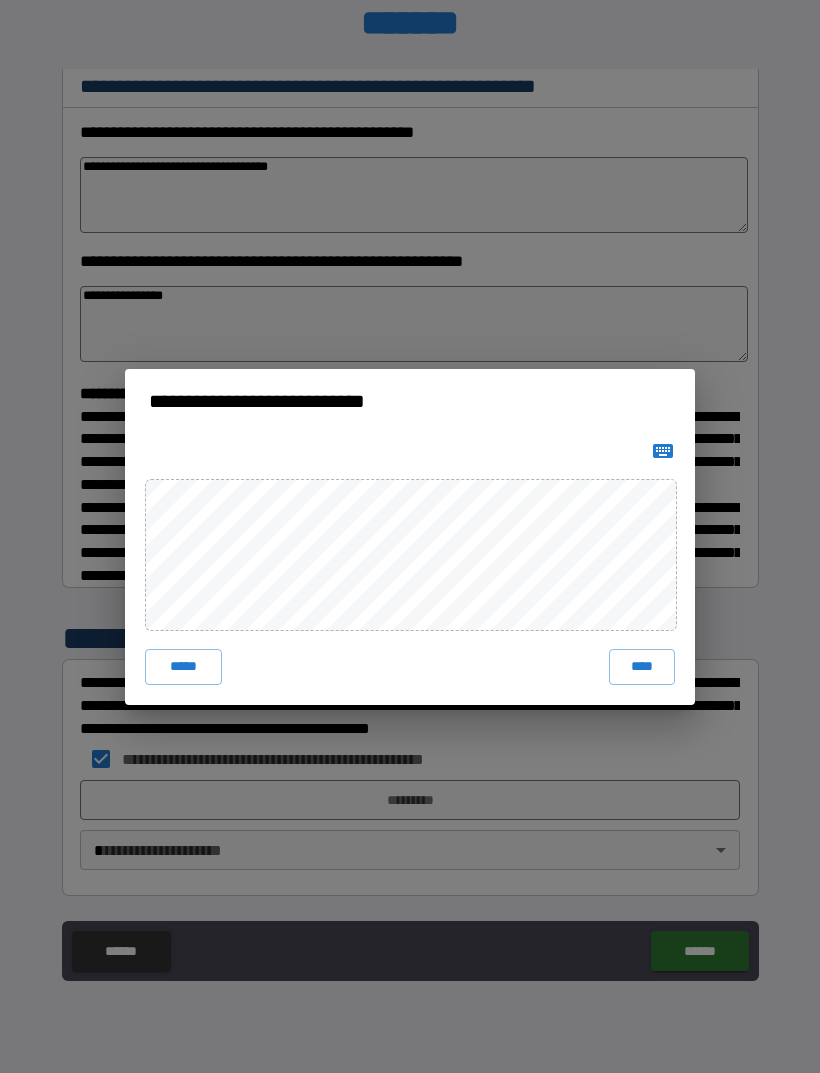 click on "****" at bounding box center [642, 667] 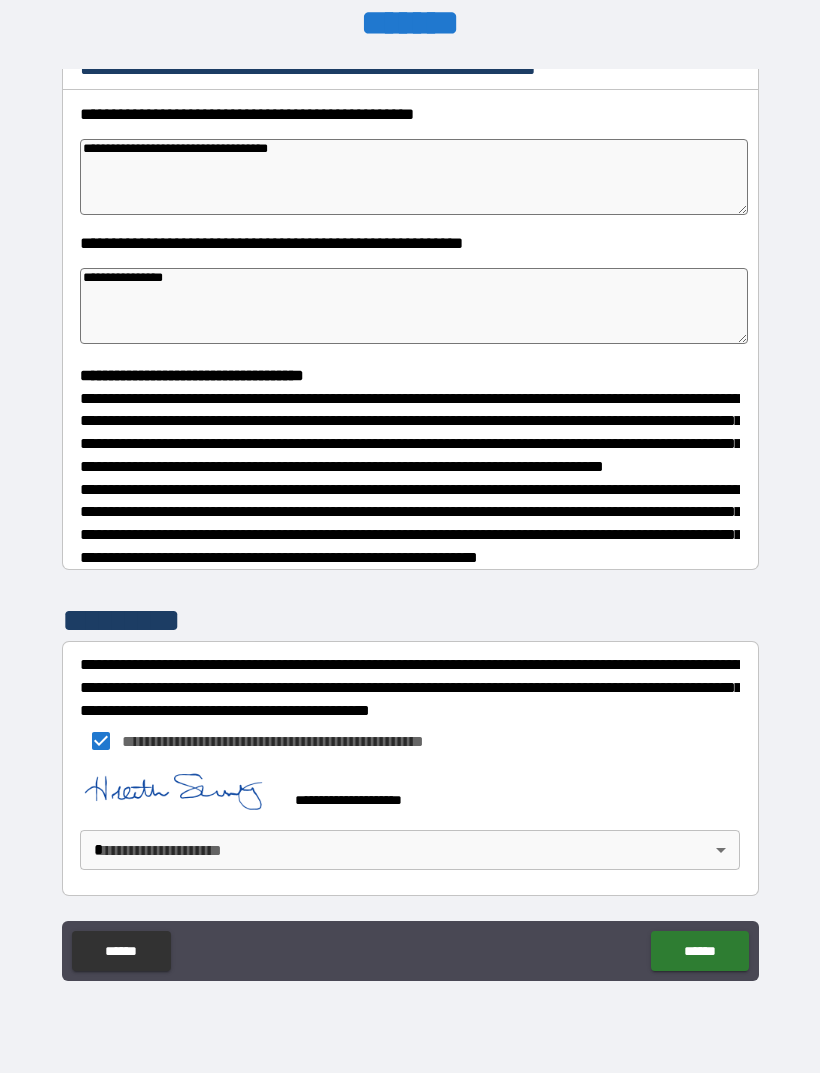 click on "**********" at bounding box center (410, 504) 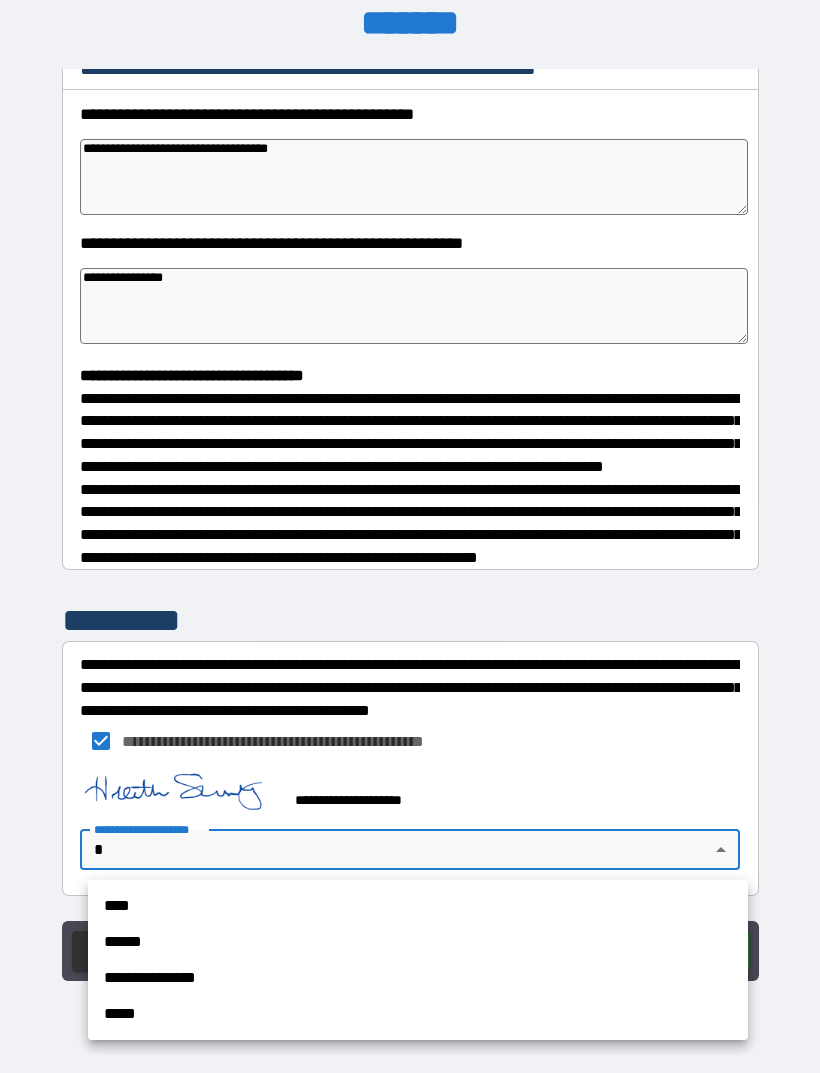 click on "****" at bounding box center [418, 906] 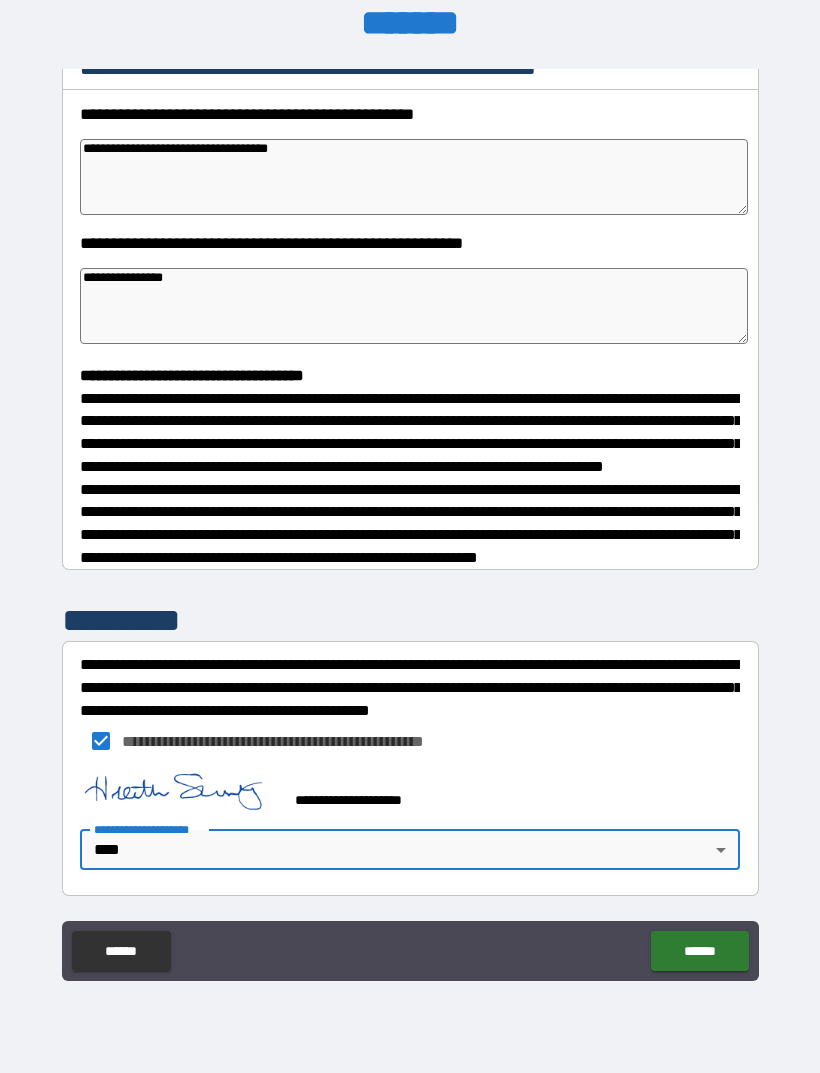 click on "******" at bounding box center [699, 951] 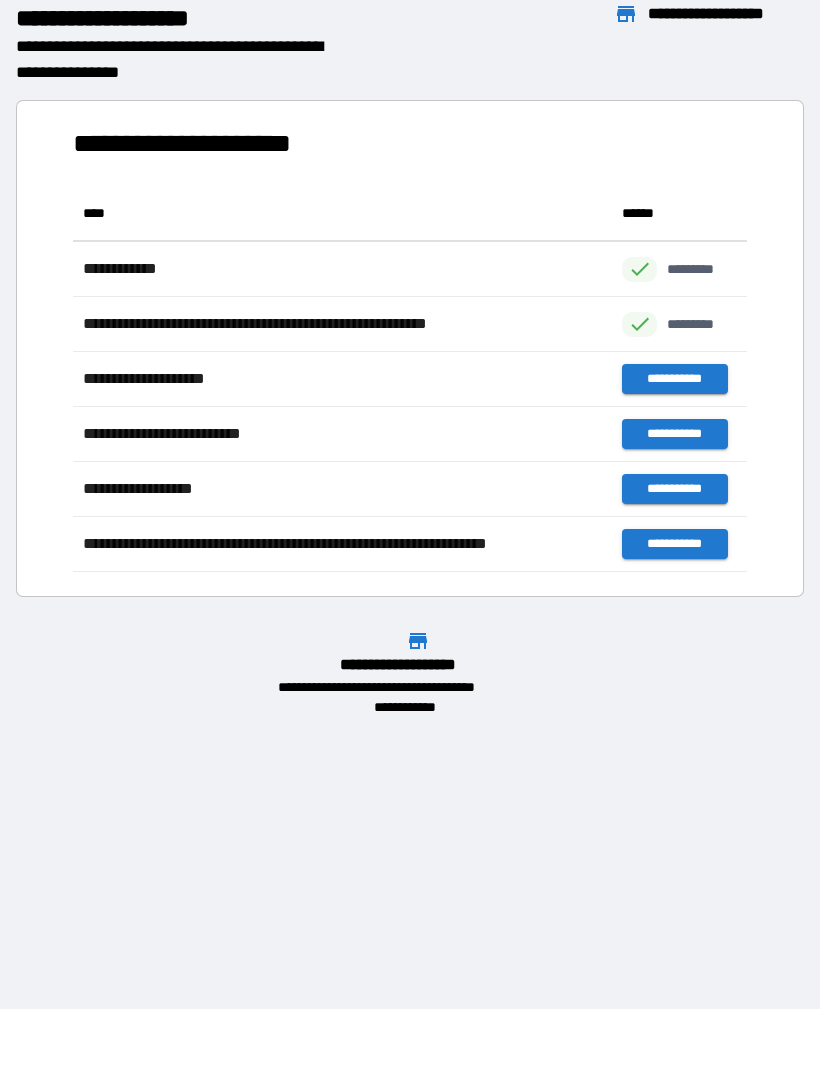 scroll, scrollTop: 386, scrollLeft: 674, axis: both 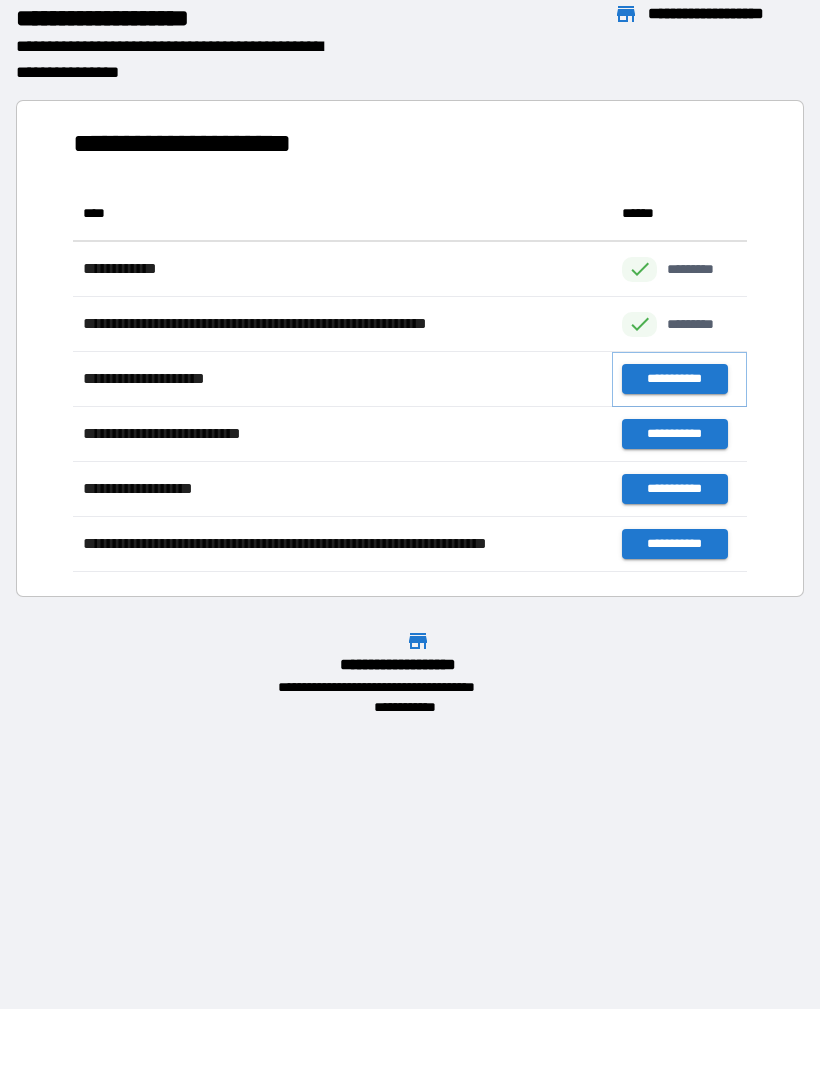 click on "**********" at bounding box center (674, 379) 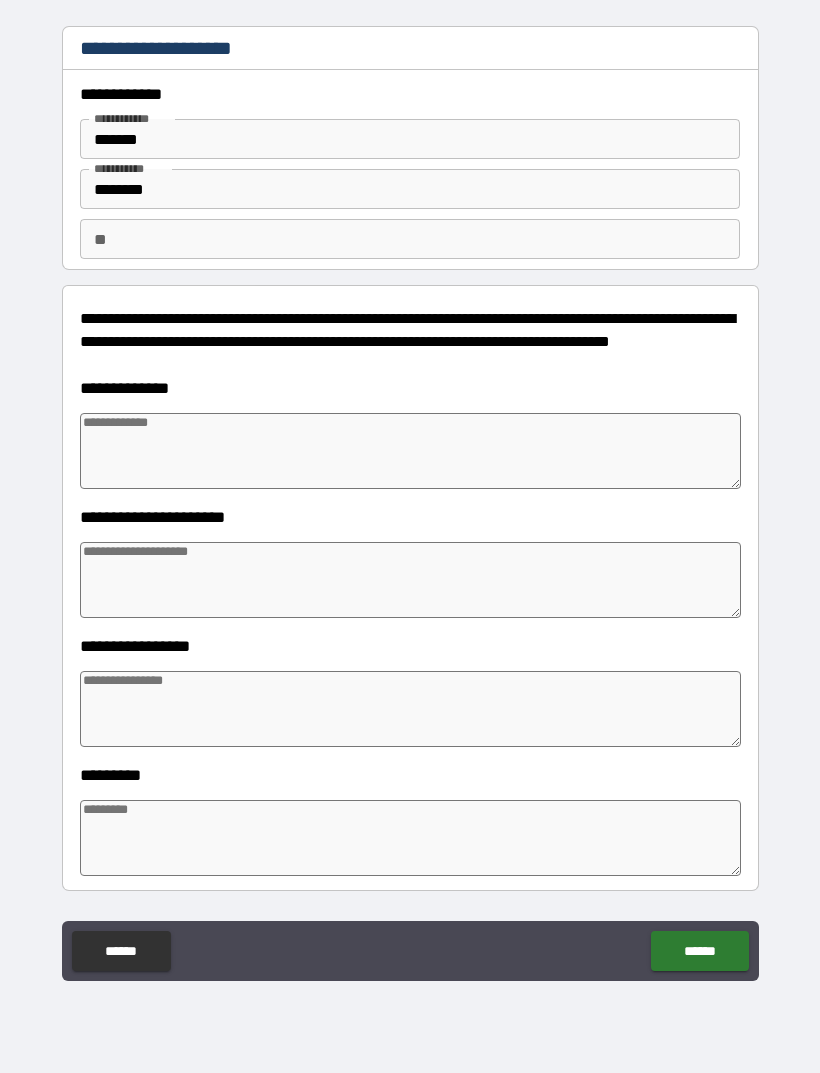 click on "**" at bounding box center [410, 239] 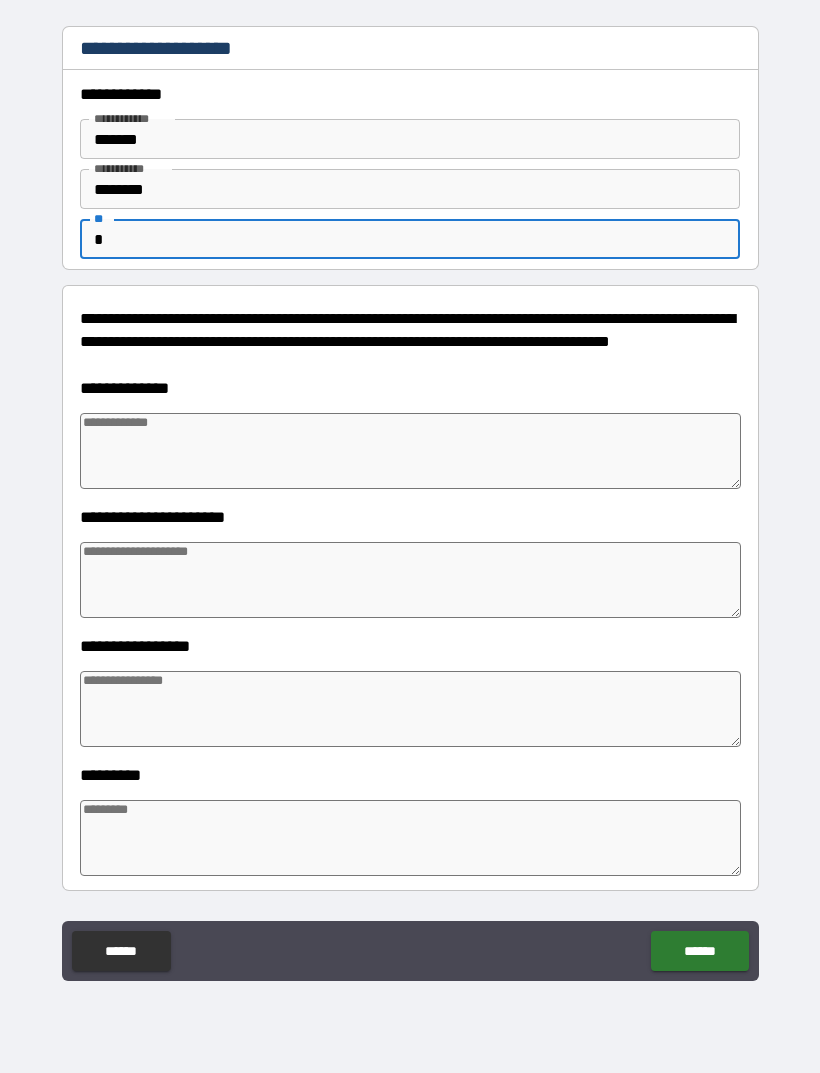 click at bounding box center (410, 451) 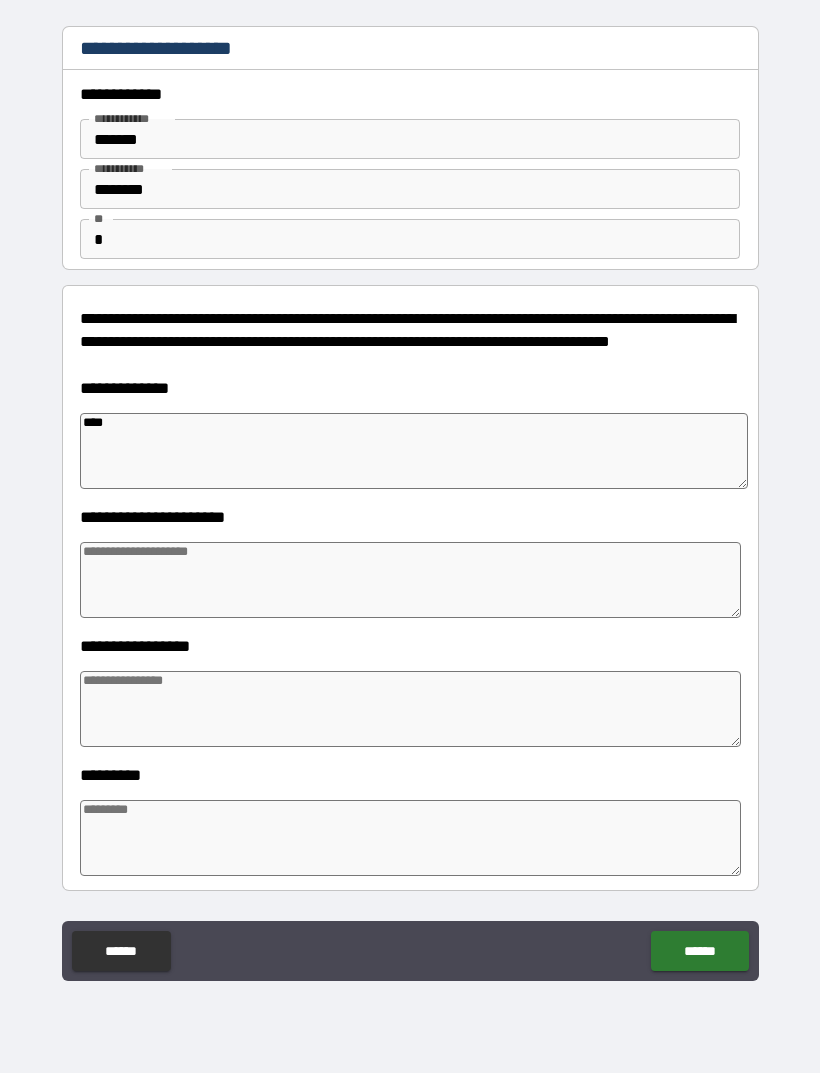click at bounding box center [410, 580] 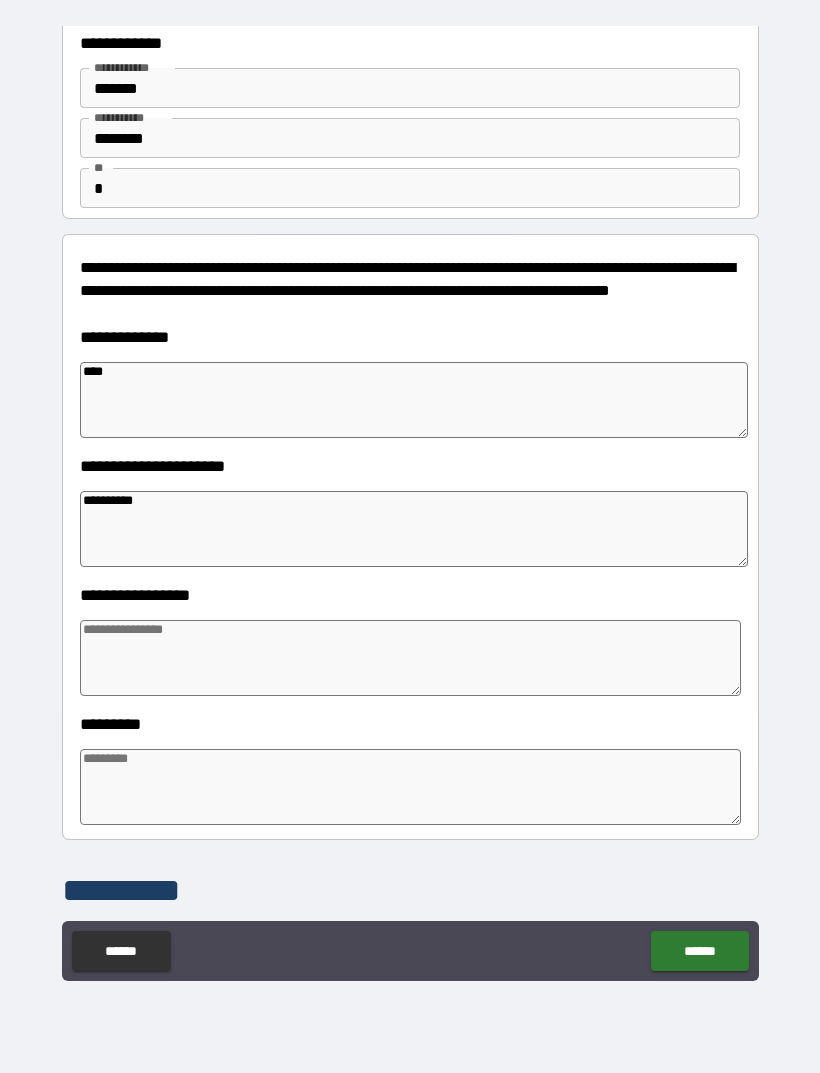 scroll, scrollTop: 58, scrollLeft: 0, axis: vertical 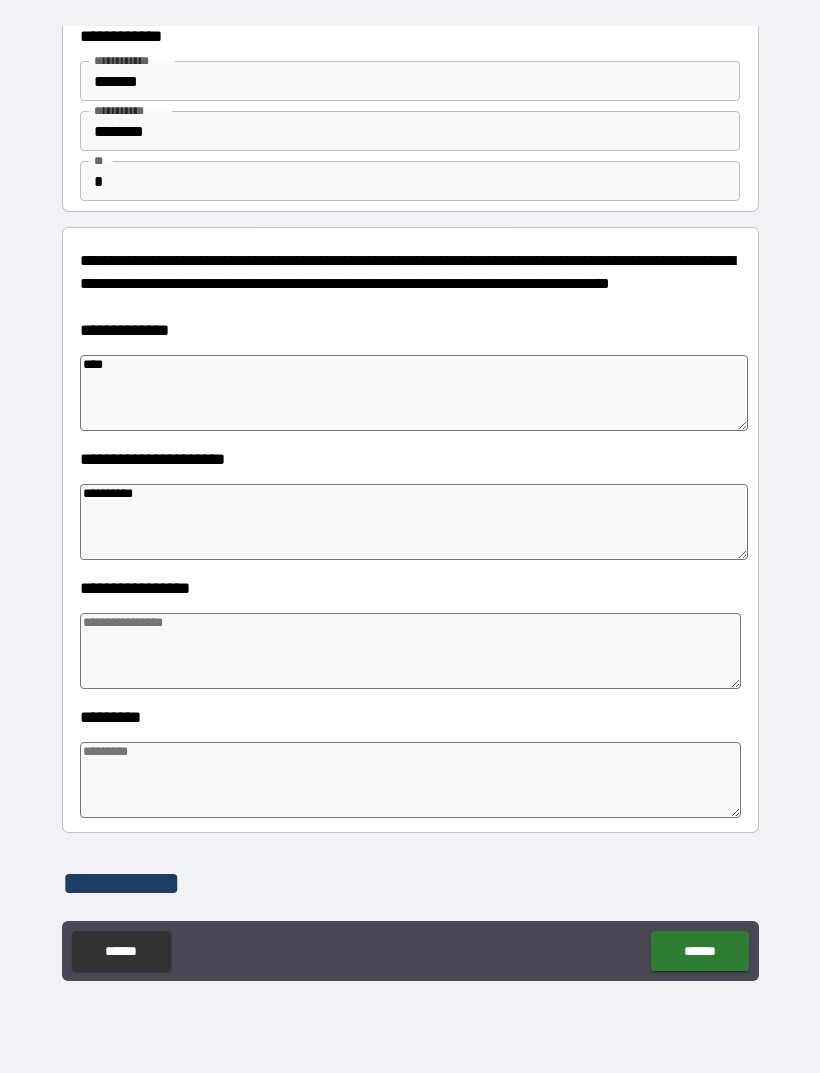 click at bounding box center [410, 651] 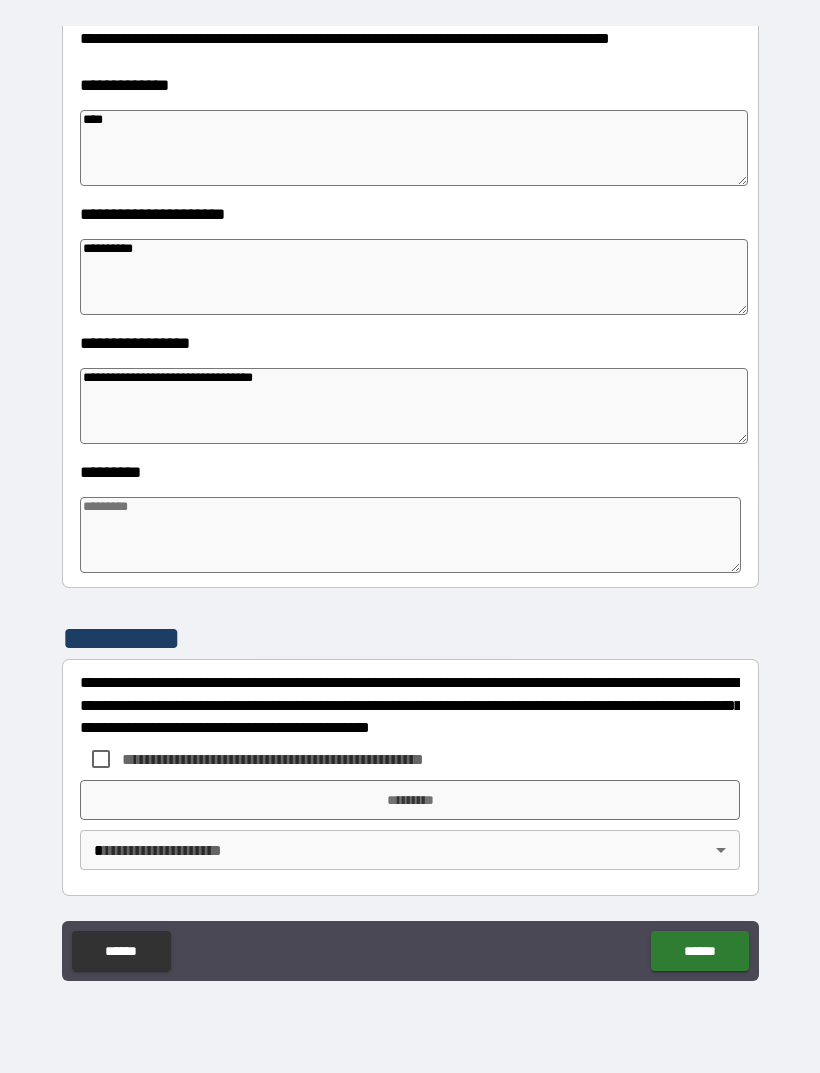 scroll, scrollTop: 303, scrollLeft: 0, axis: vertical 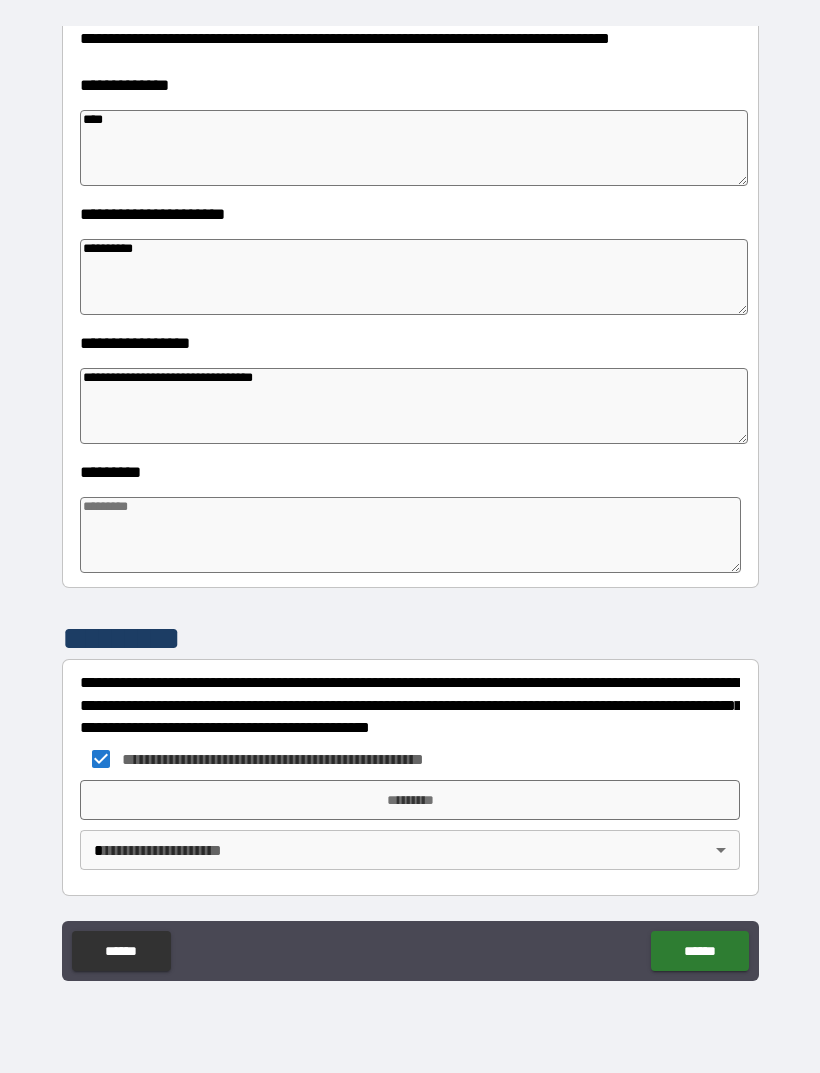 click on "*********" at bounding box center (410, 800) 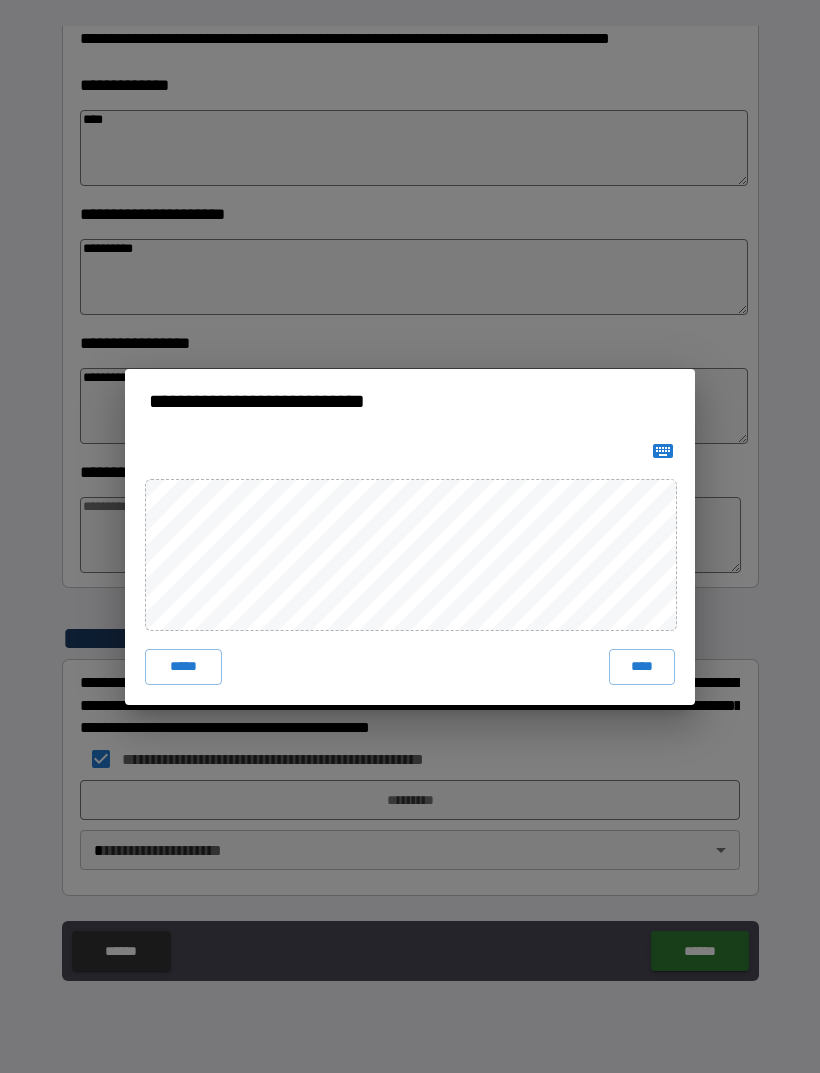 click on "****" at bounding box center (642, 667) 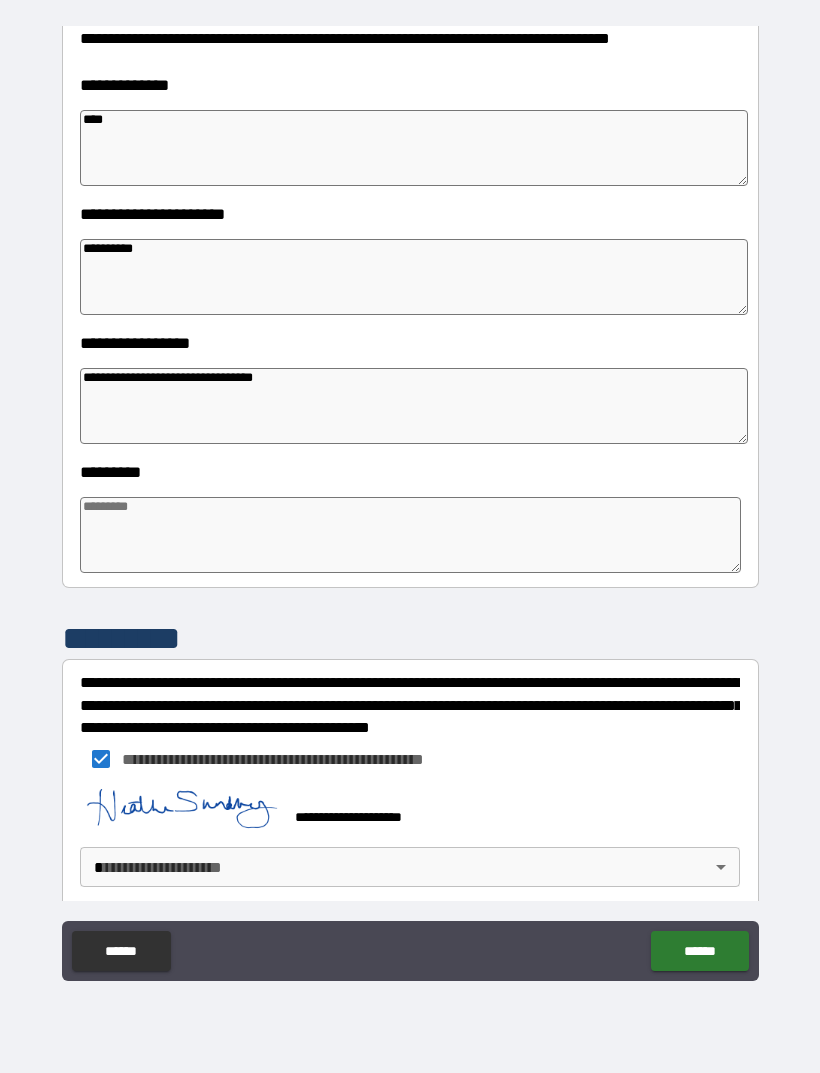scroll, scrollTop: 293, scrollLeft: 0, axis: vertical 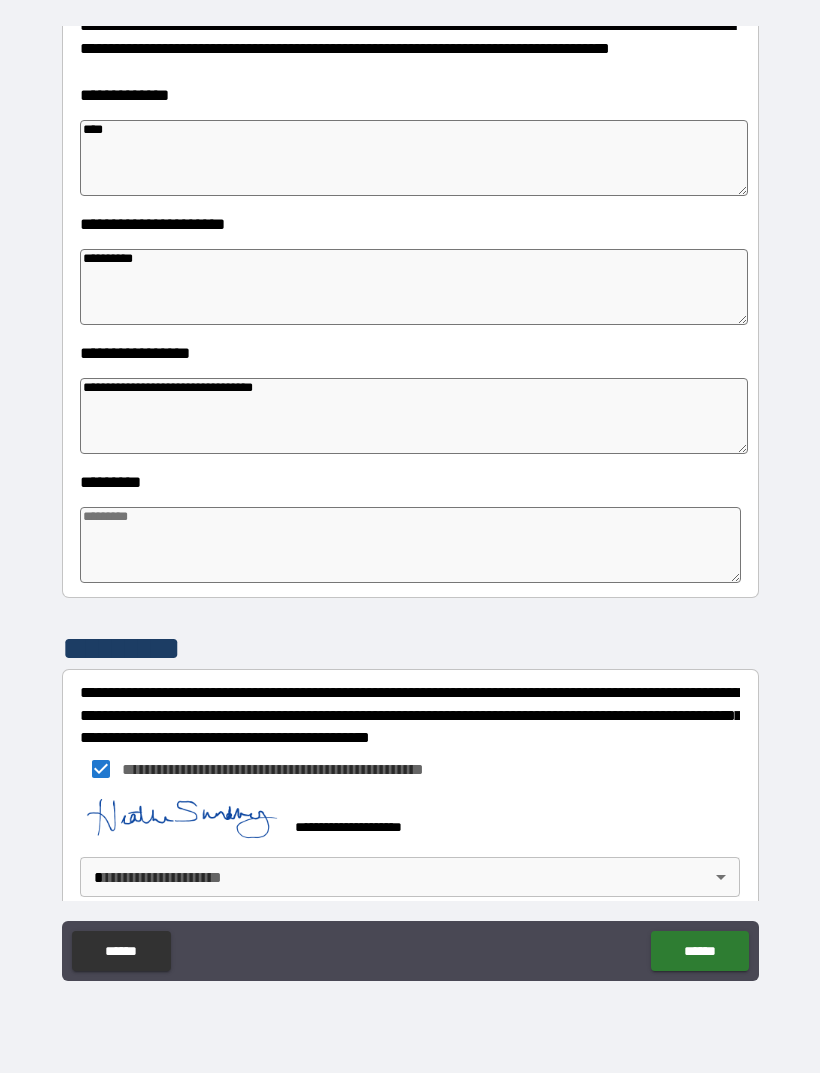 click on "**********" at bounding box center (410, 504) 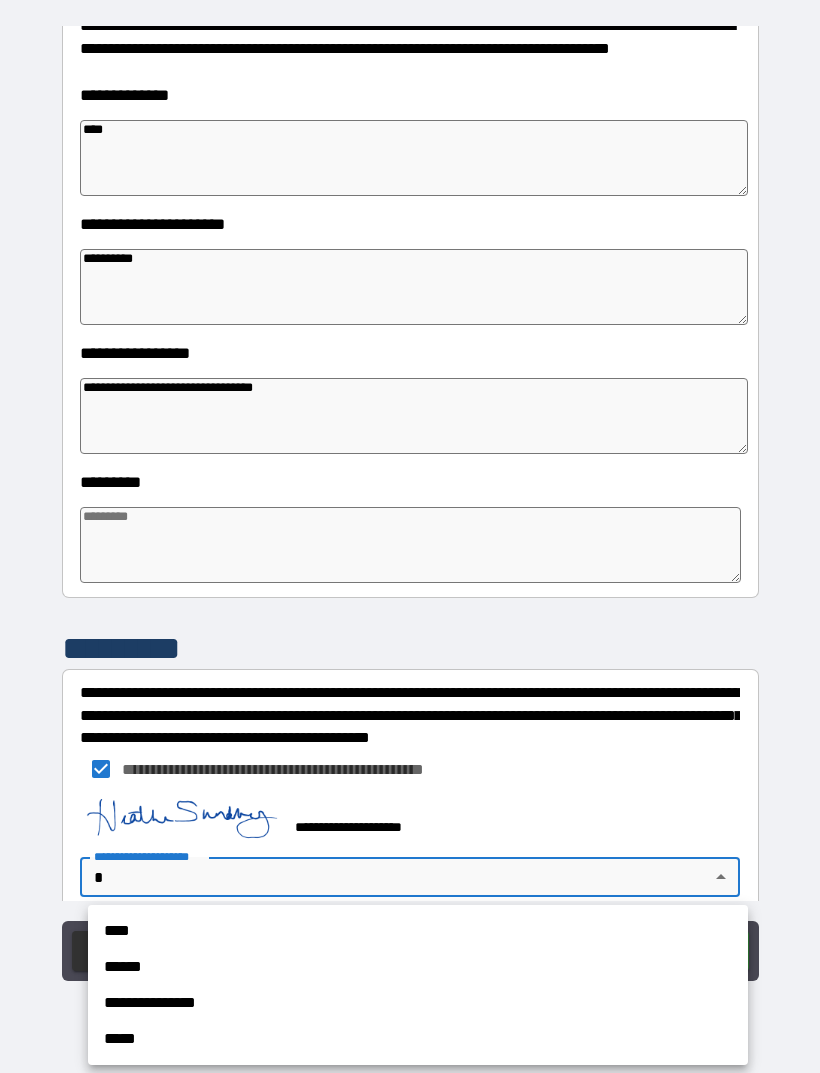 click on "****" at bounding box center (418, 931) 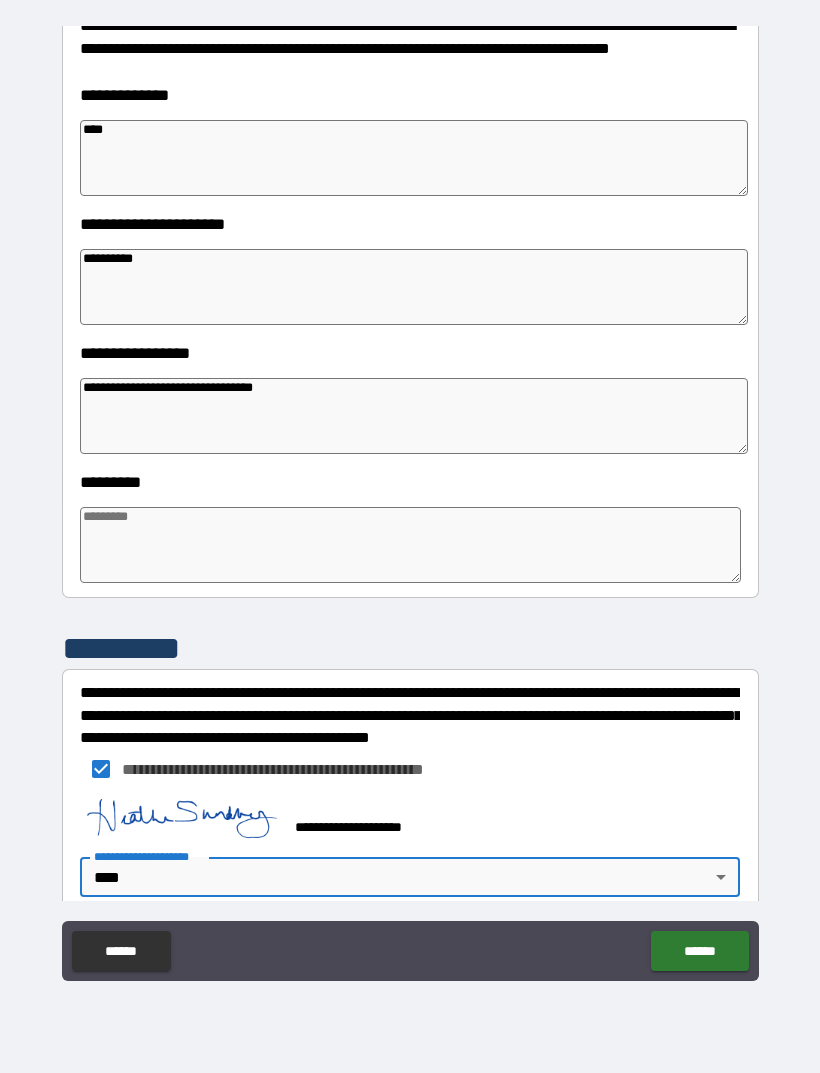 click on "******" at bounding box center (699, 951) 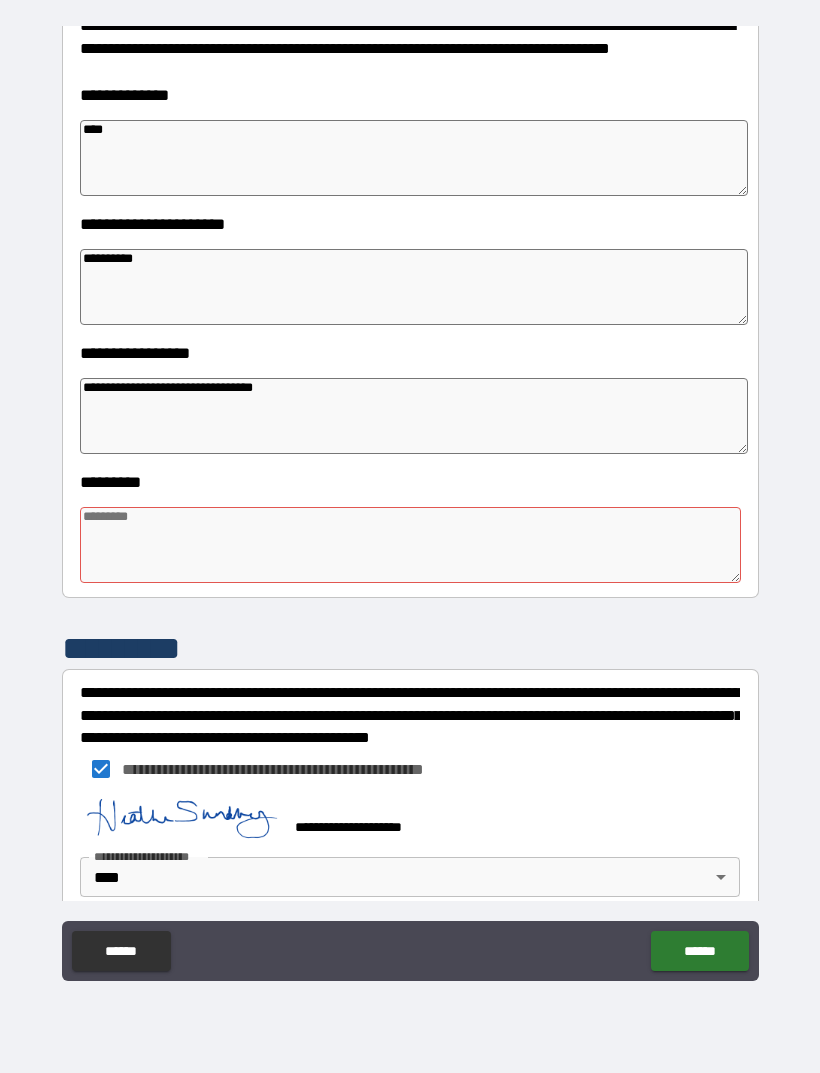 click at bounding box center [410, 545] 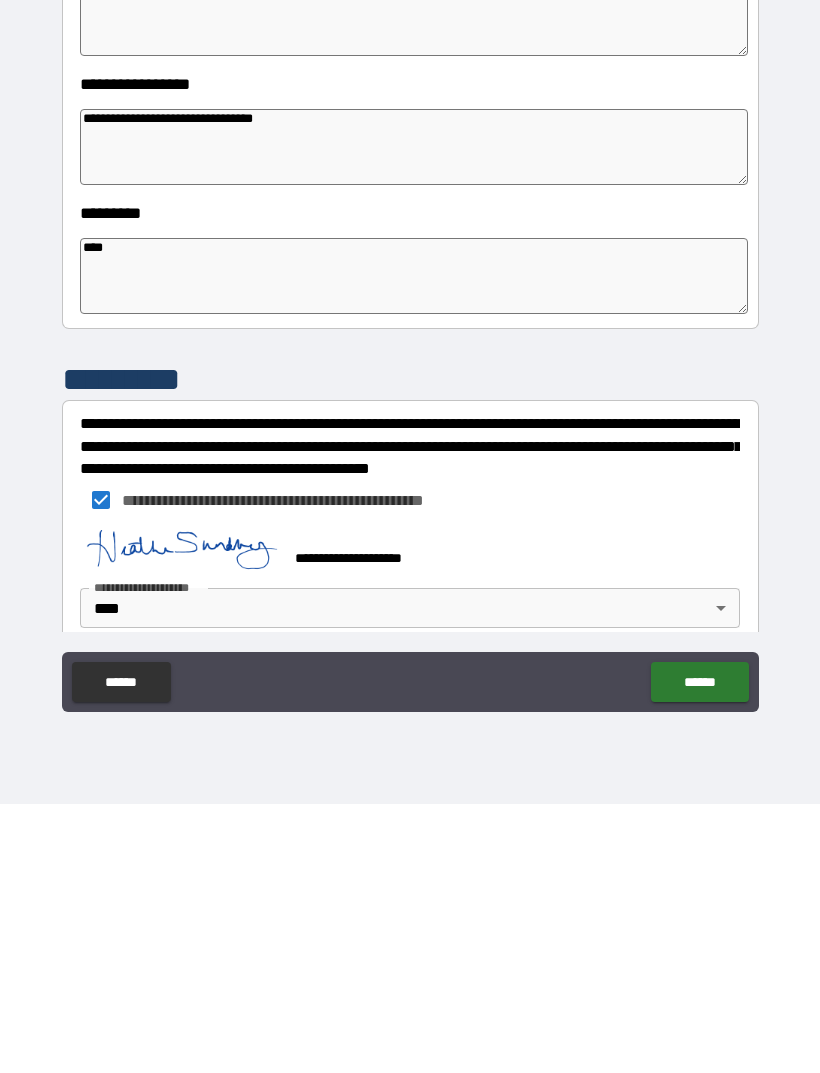 click on "******" at bounding box center [699, 951] 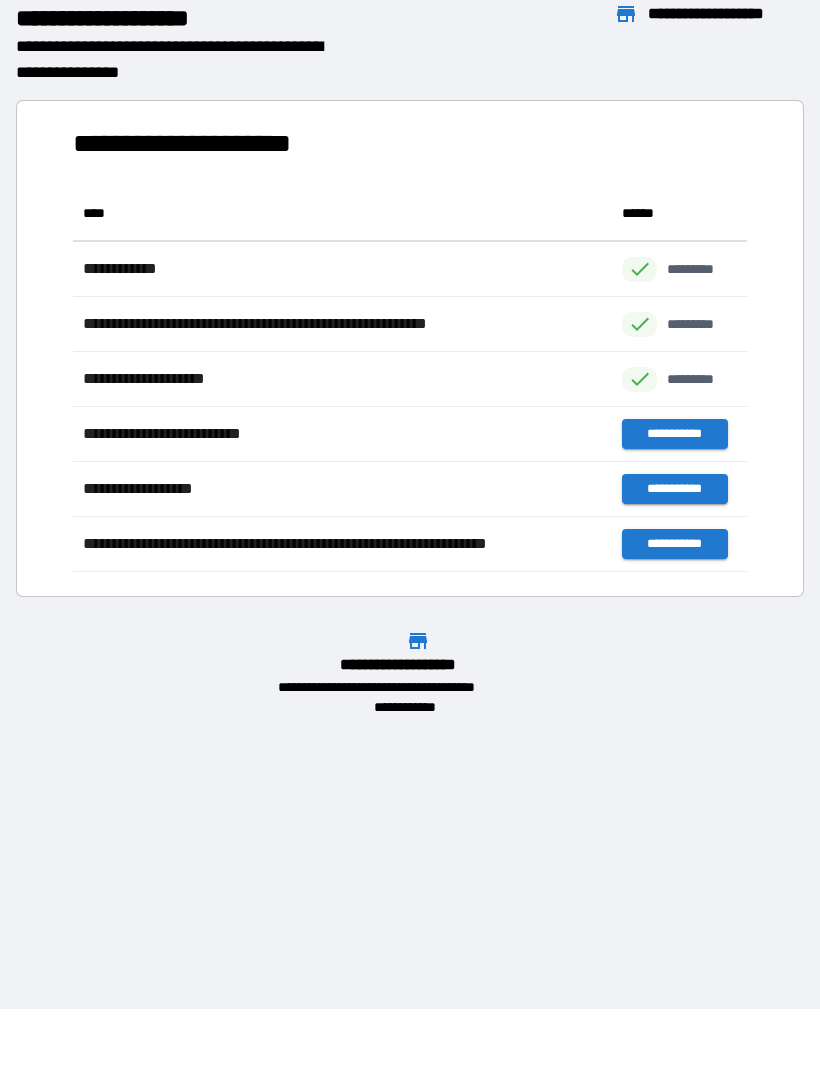 scroll, scrollTop: 386, scrollLeft: 674, axis: both 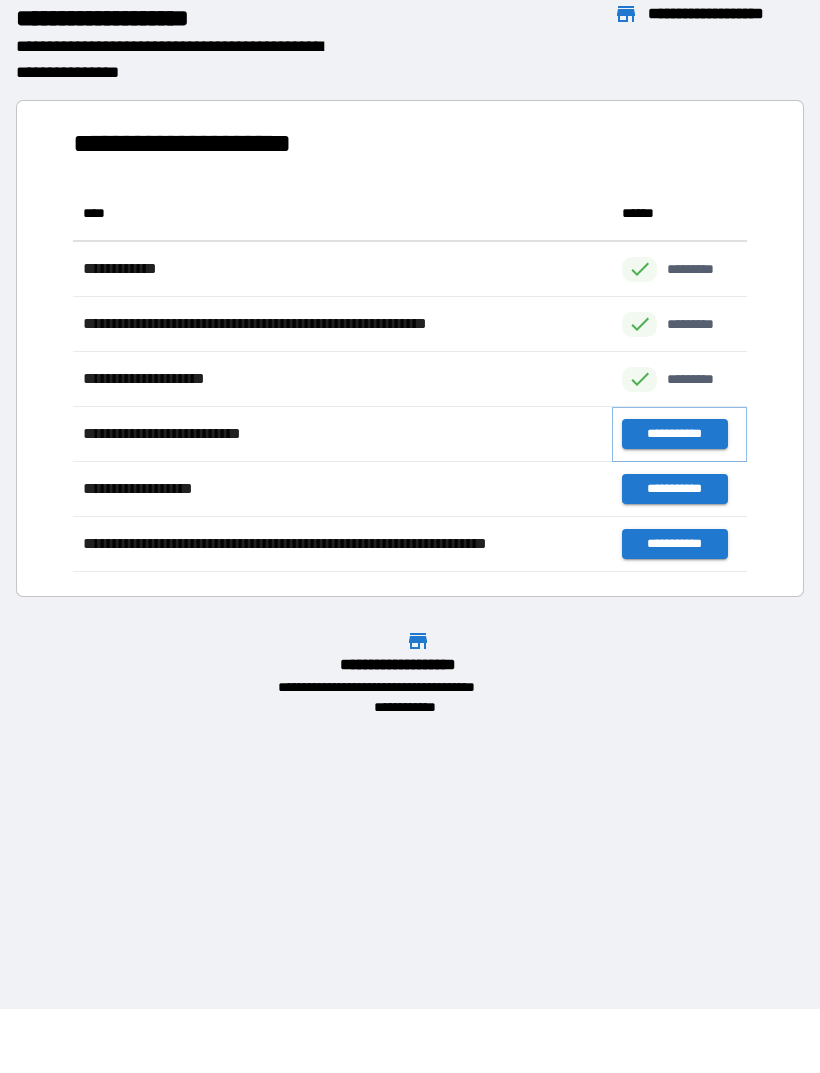 click on "**********" at bounding box center (674, 434) 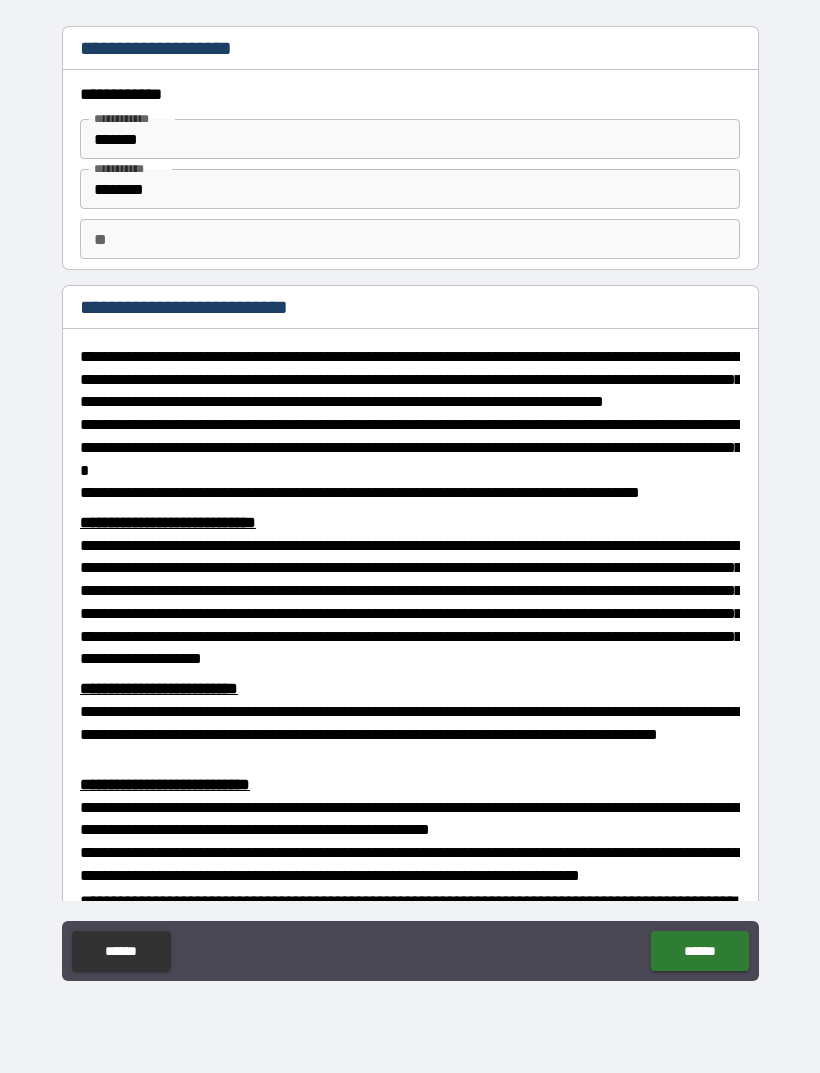 click on "**" at bounding box center [410, 239] 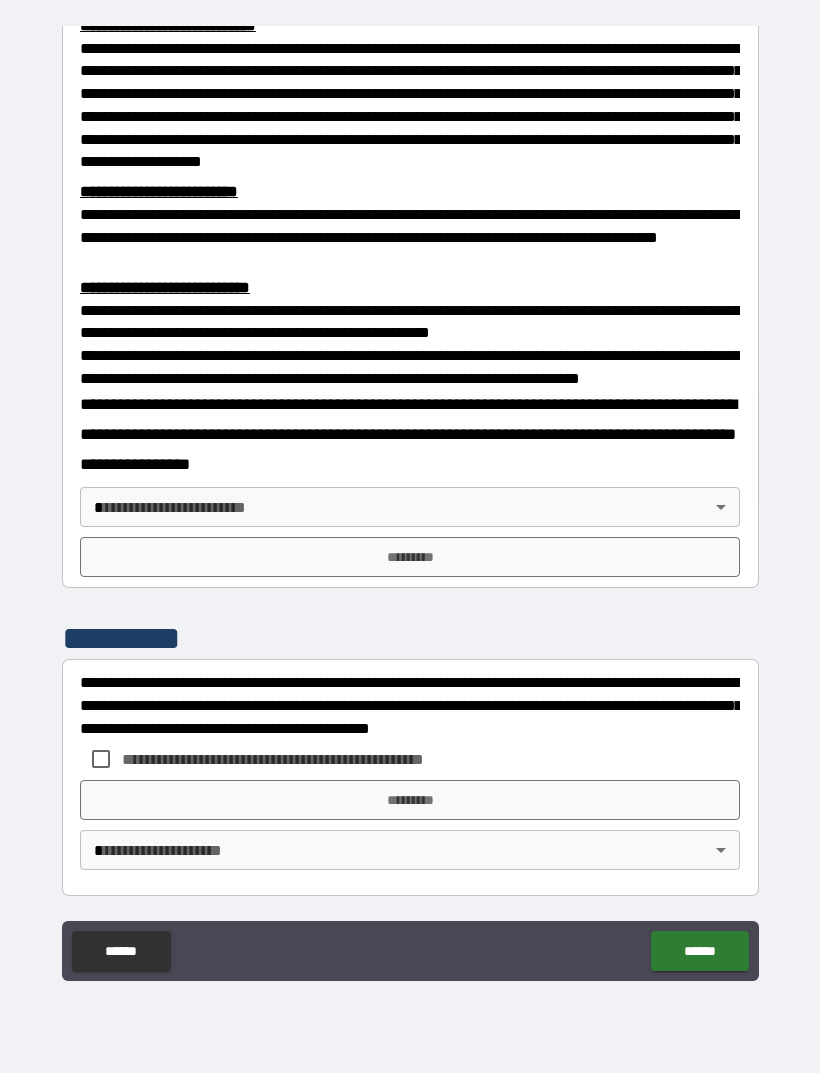 scroll, scrollTop: 549, scrollLeft: 0, axis: vertical 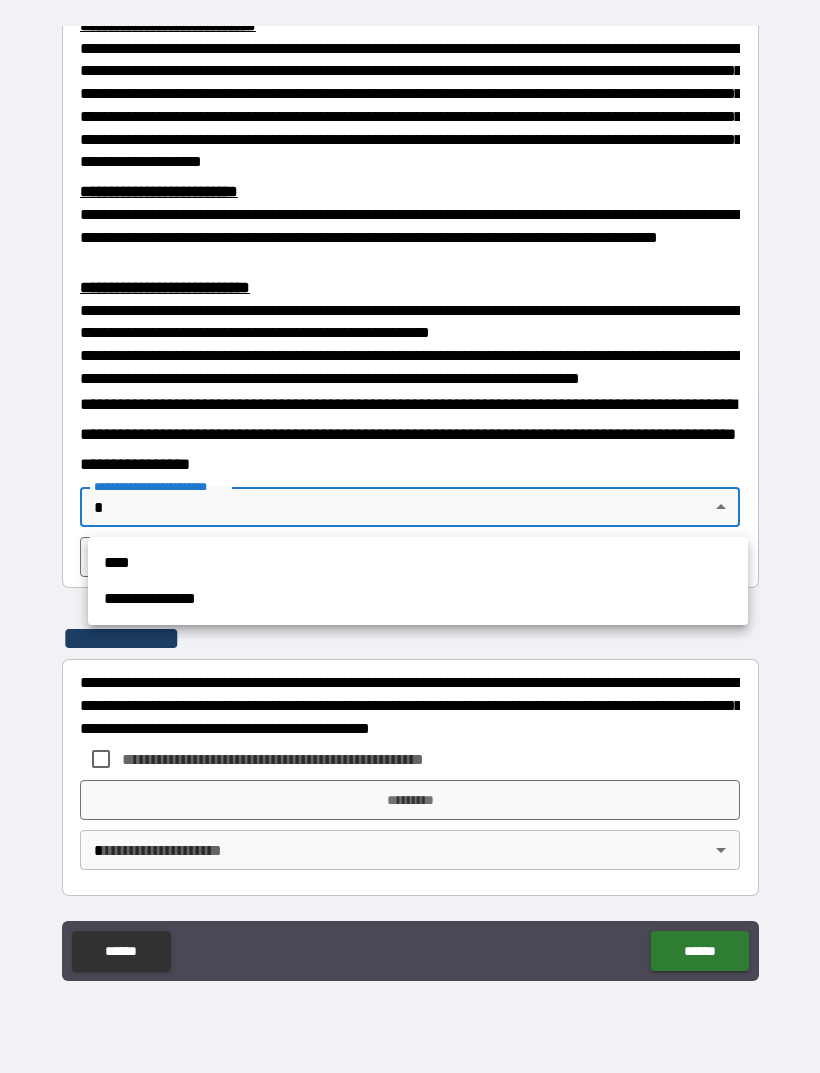 click on "****" at bounding box center [418, 563] 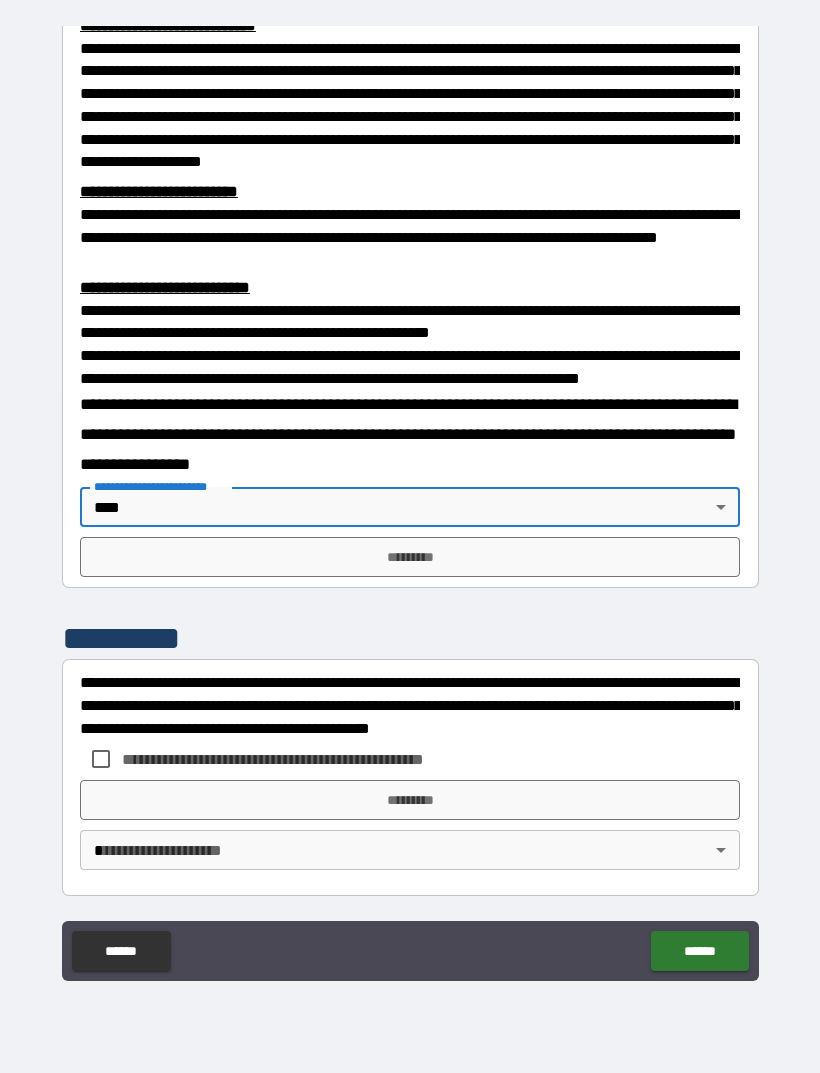 click on "*********" at bounding box center [410, 557] 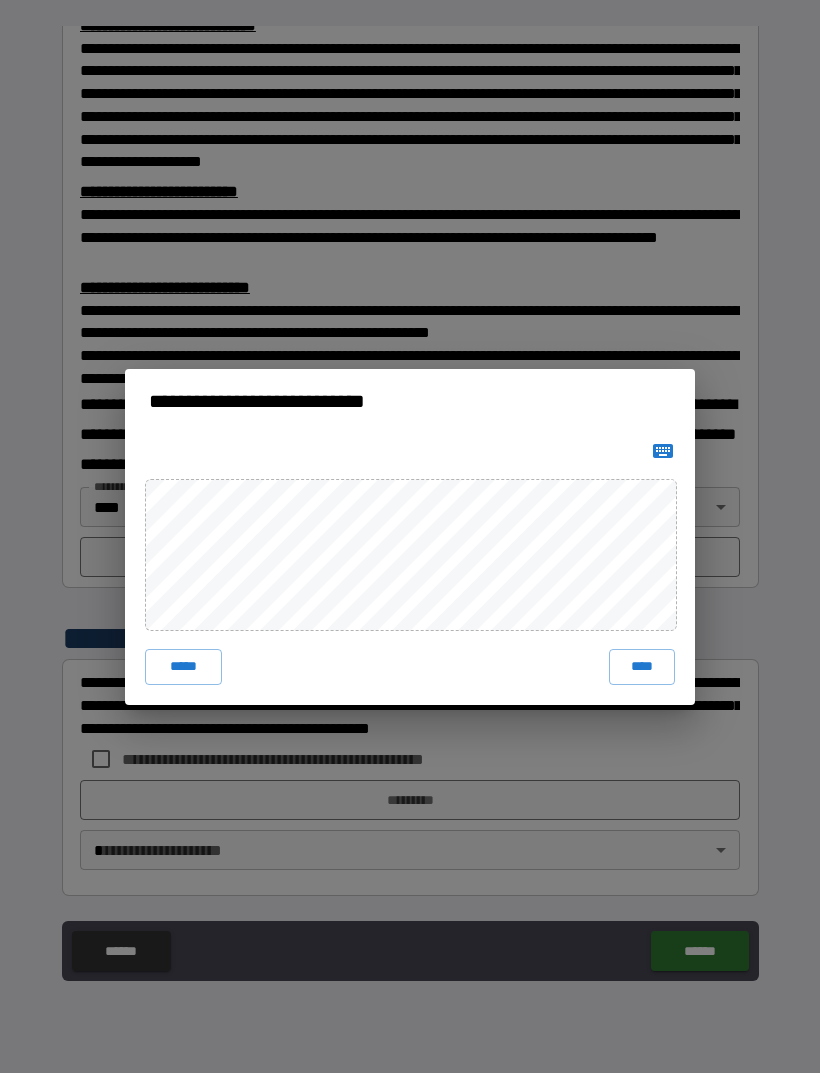 click on "****" at bounding box center [642, 667] 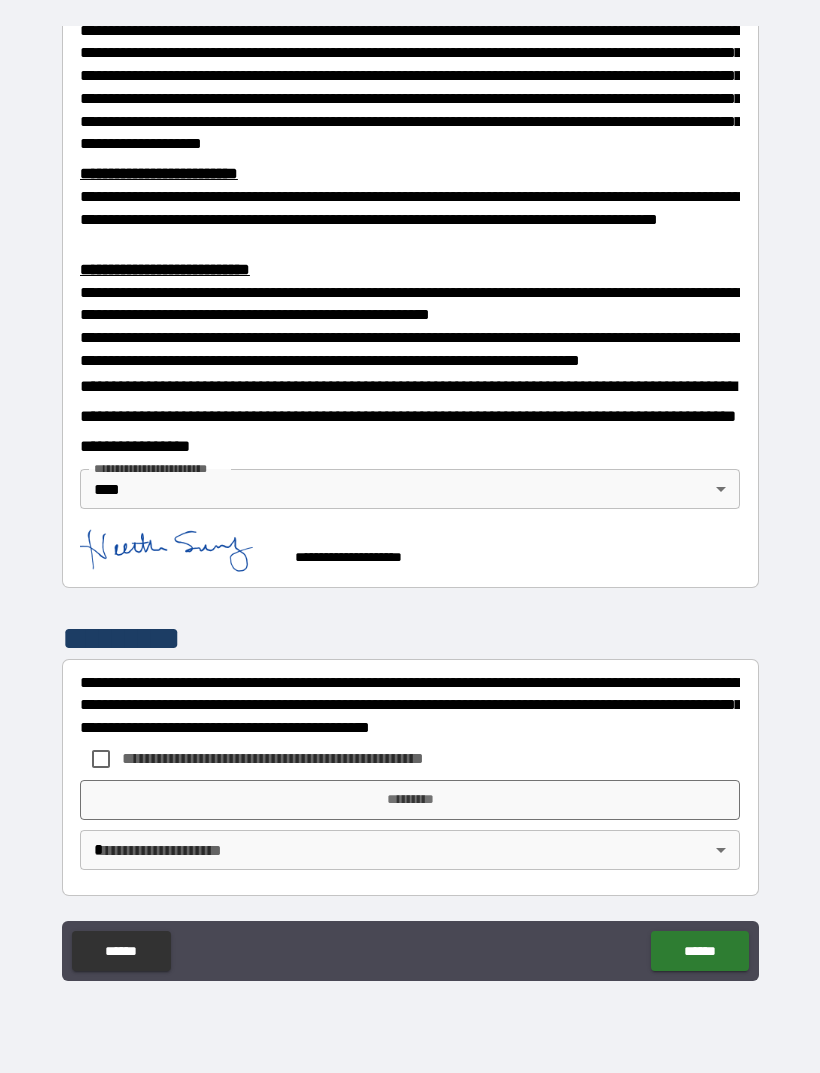 scroll, scrollTop: 566, scrollLeft: 0, axis: vertical 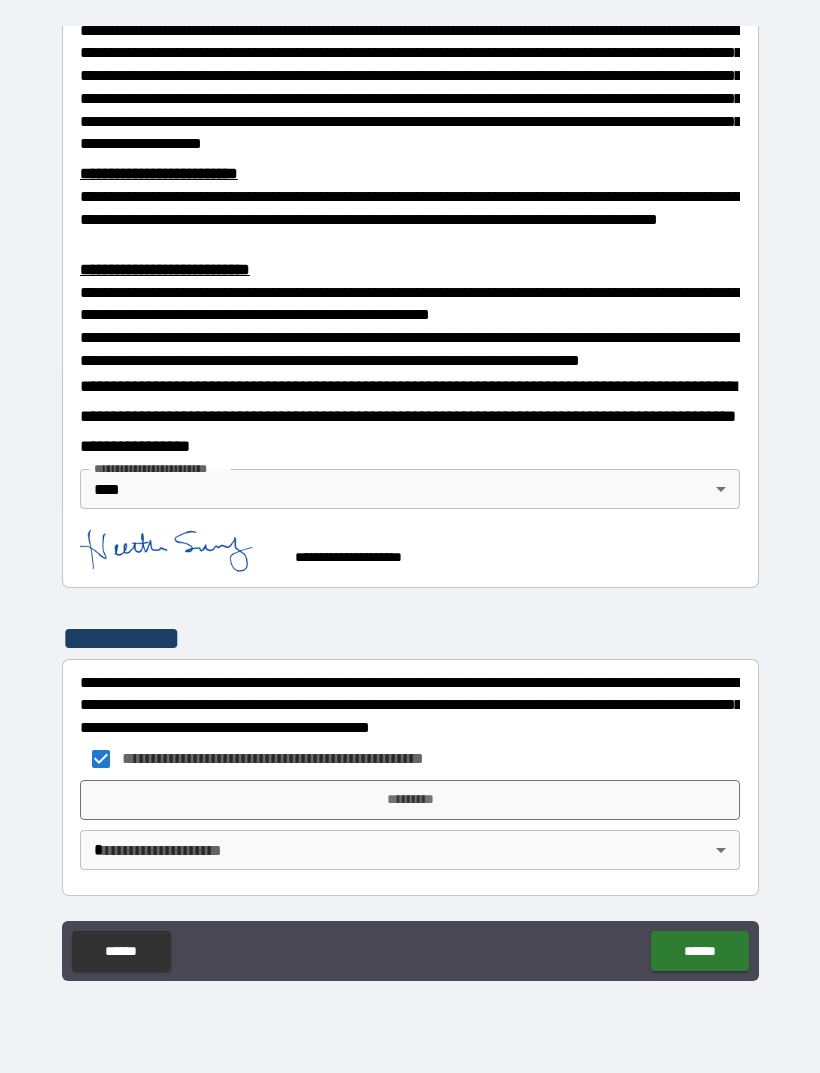 click on "*********" at bounding box center (410, 800) 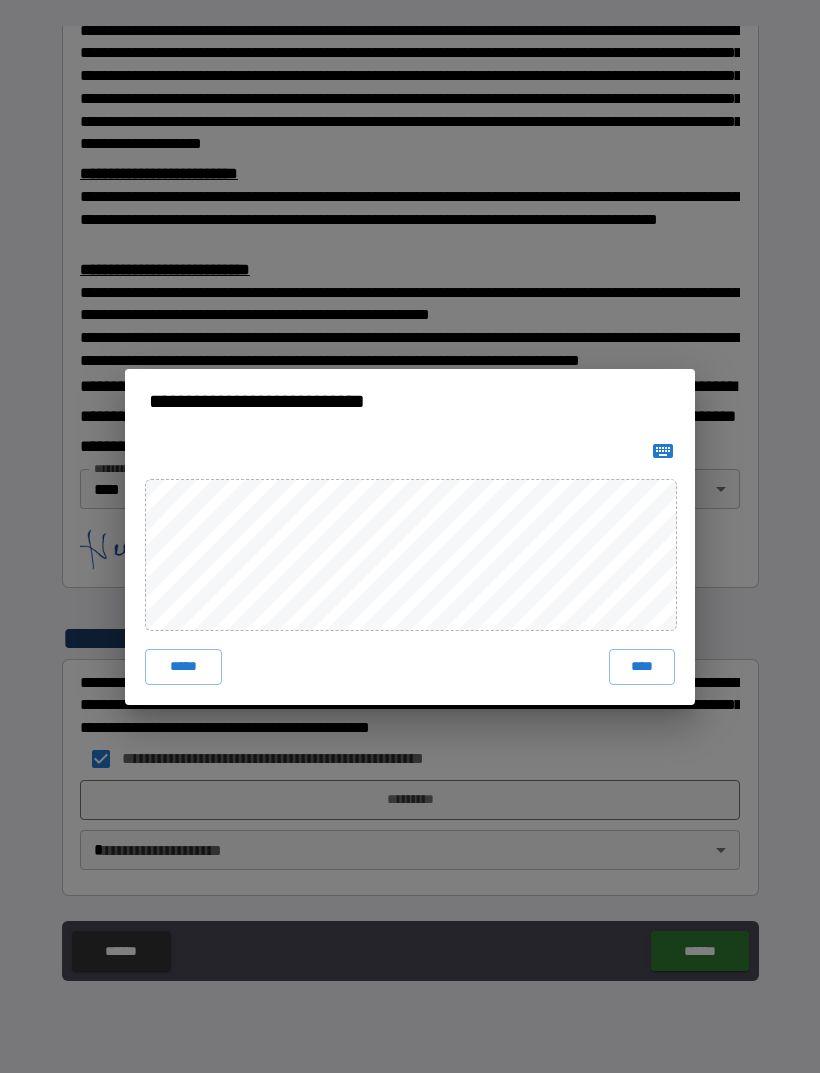 click on "****" at bounding box center (642, 667) 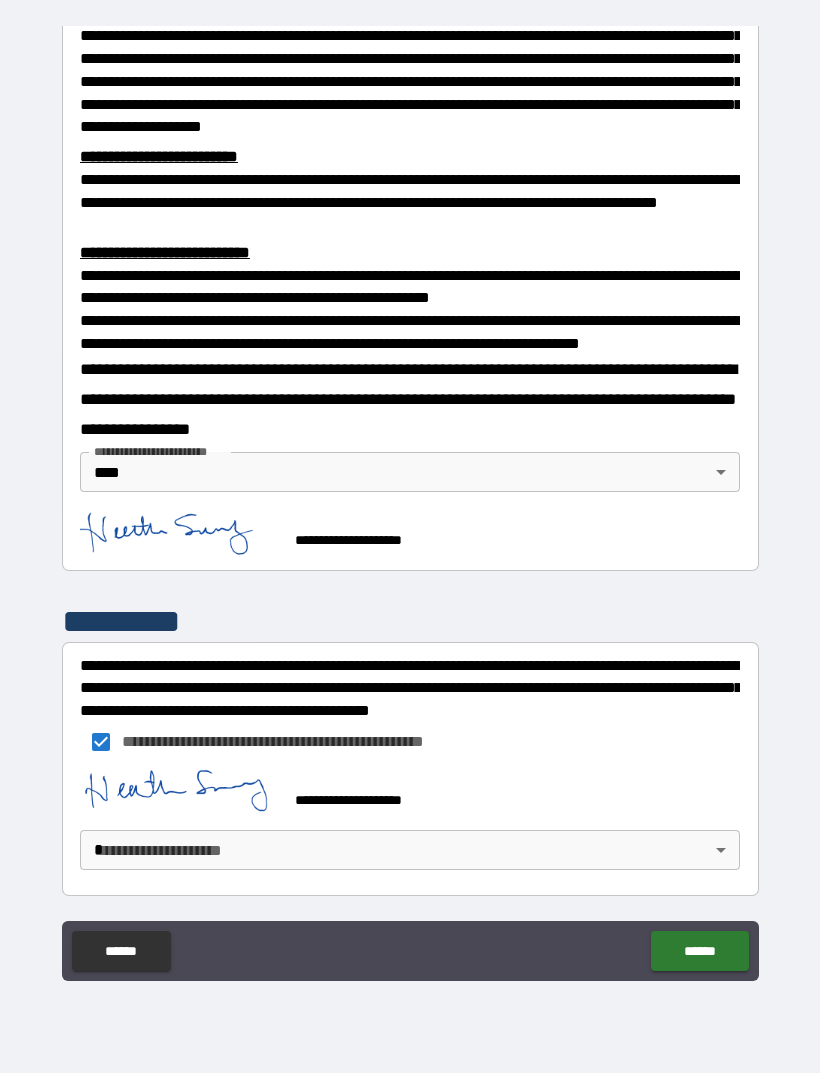 click on "**********" at bounding box center (410, 504) 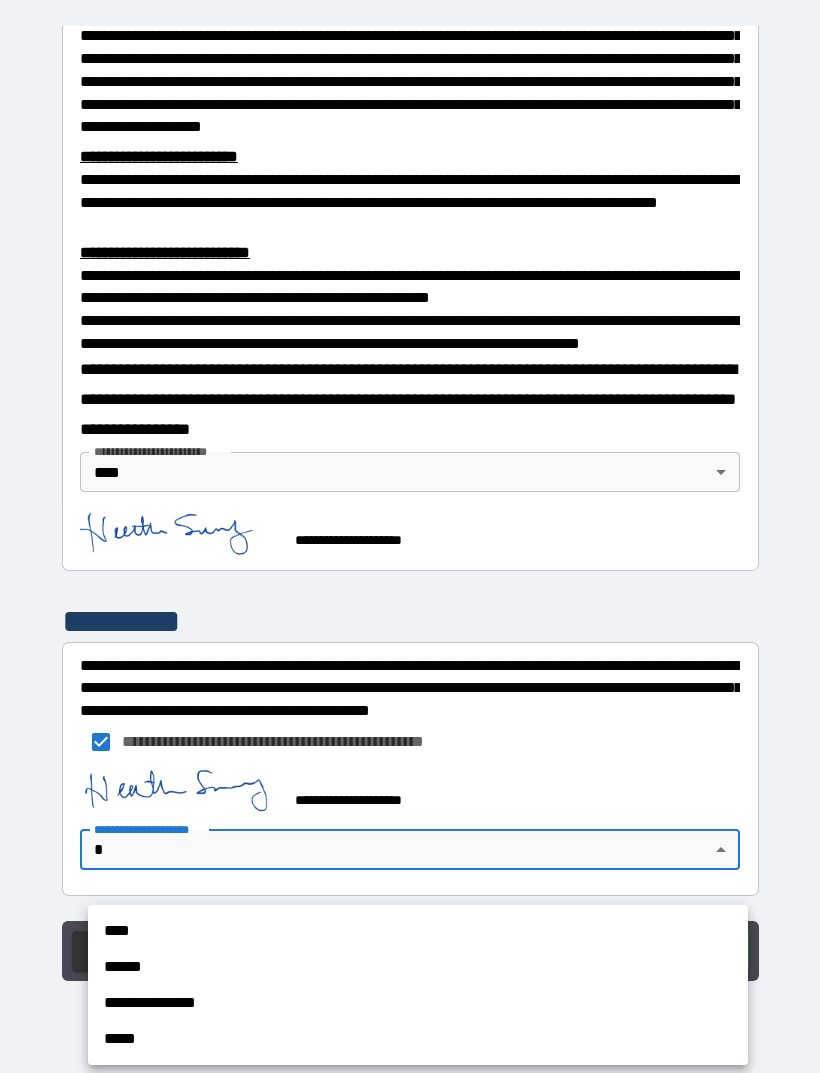click on "****" at bounding box center (418, 931) 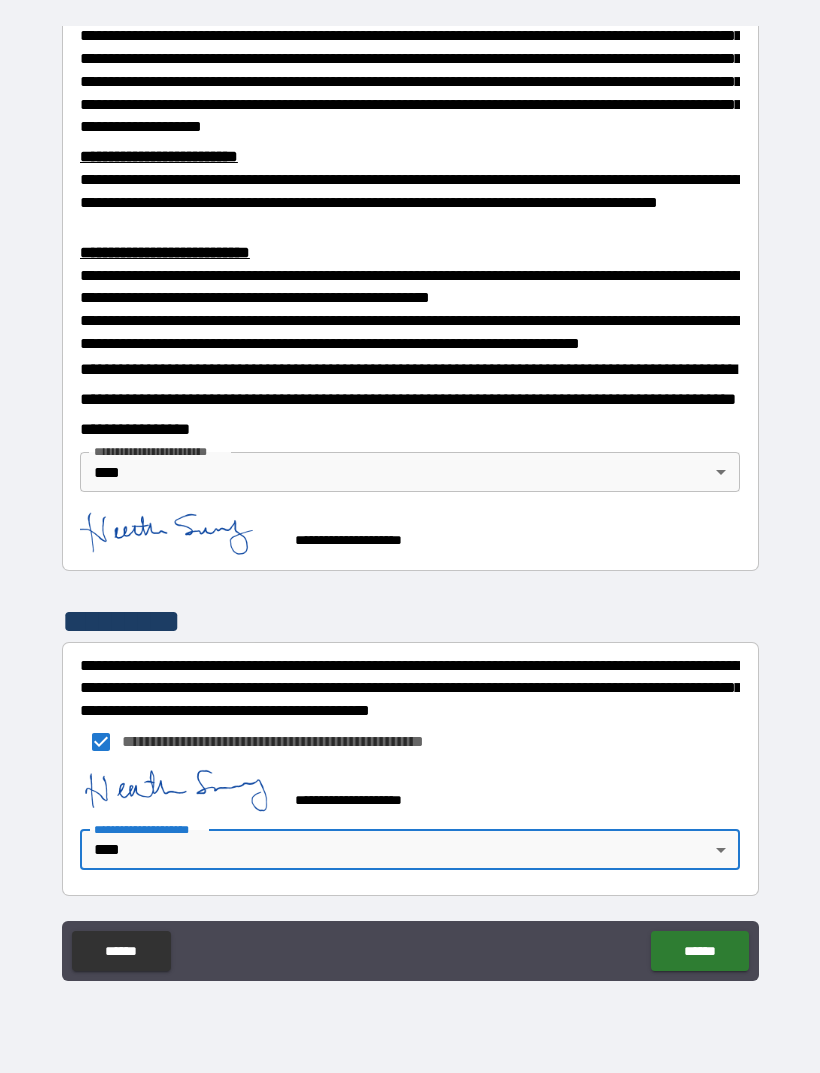 scroll, scrollTop: 583, scrollLeft: 0, axis: vertical 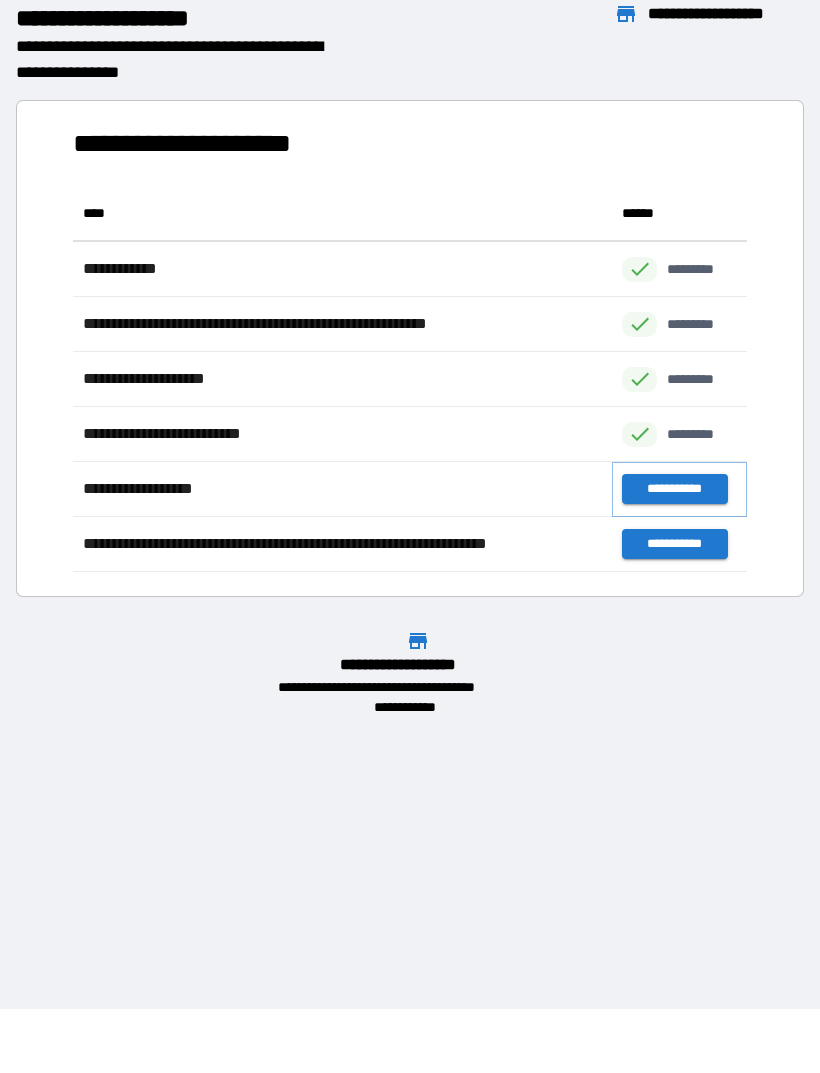 click on "**********" at bounding box center (674, 489) 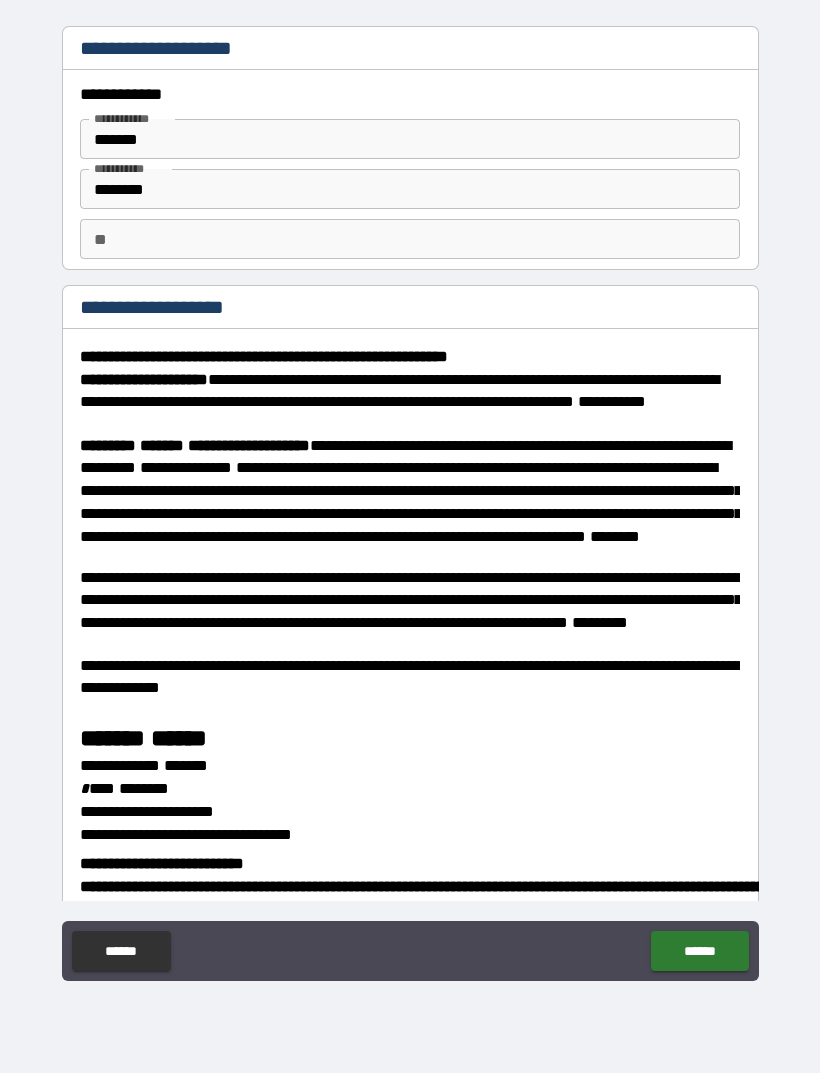 click on "**" at bounding box center [410, 239] 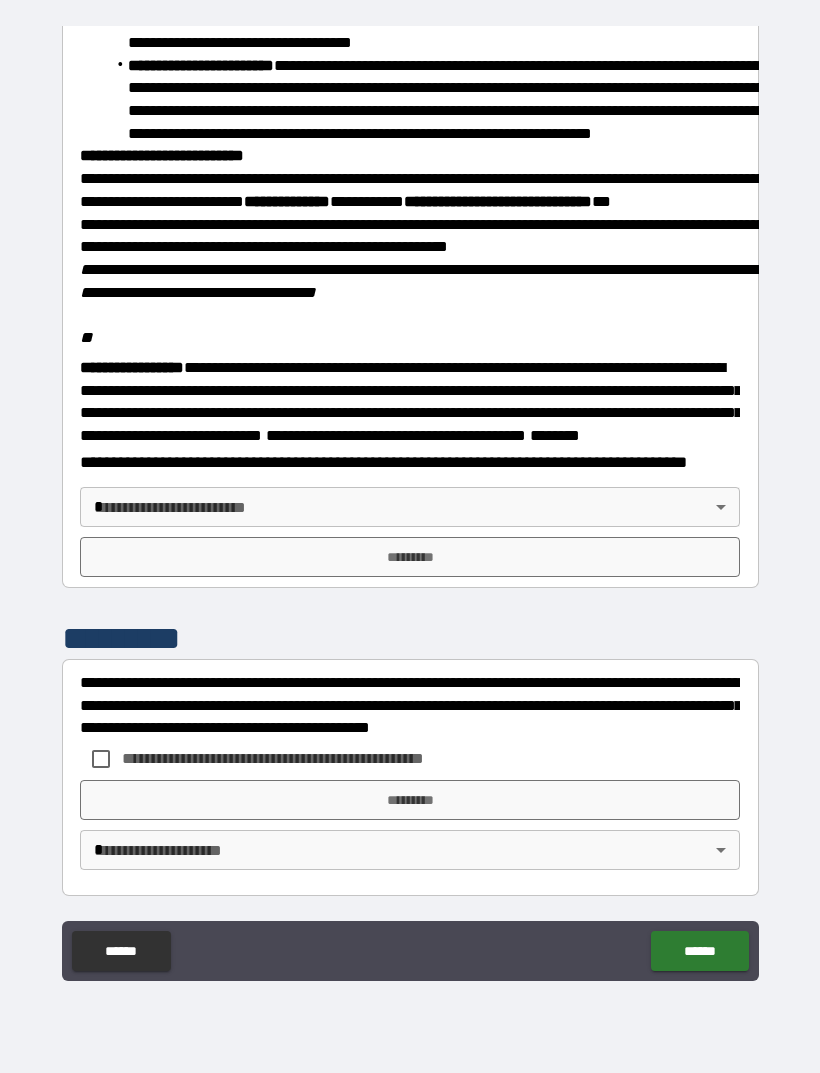 scroll, scrollTop: 2234, scrollLeft: 0, axis: vertical 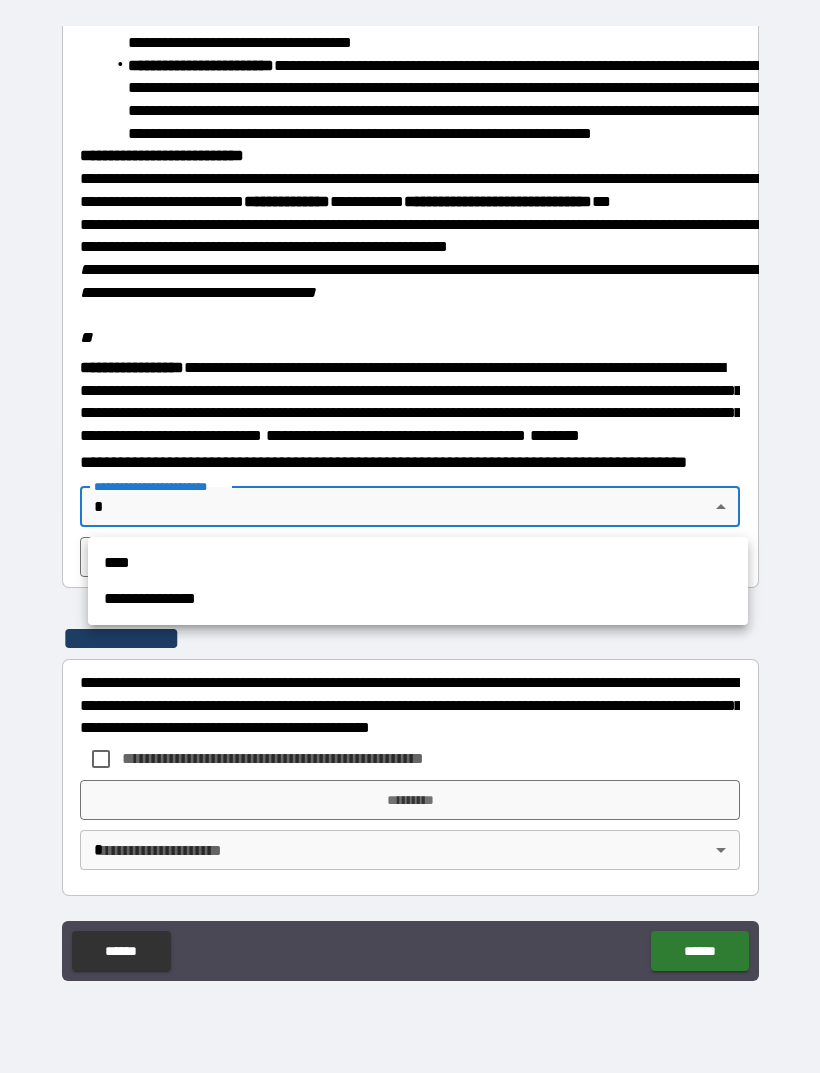 click on "****" at bounding box center (418, 563) 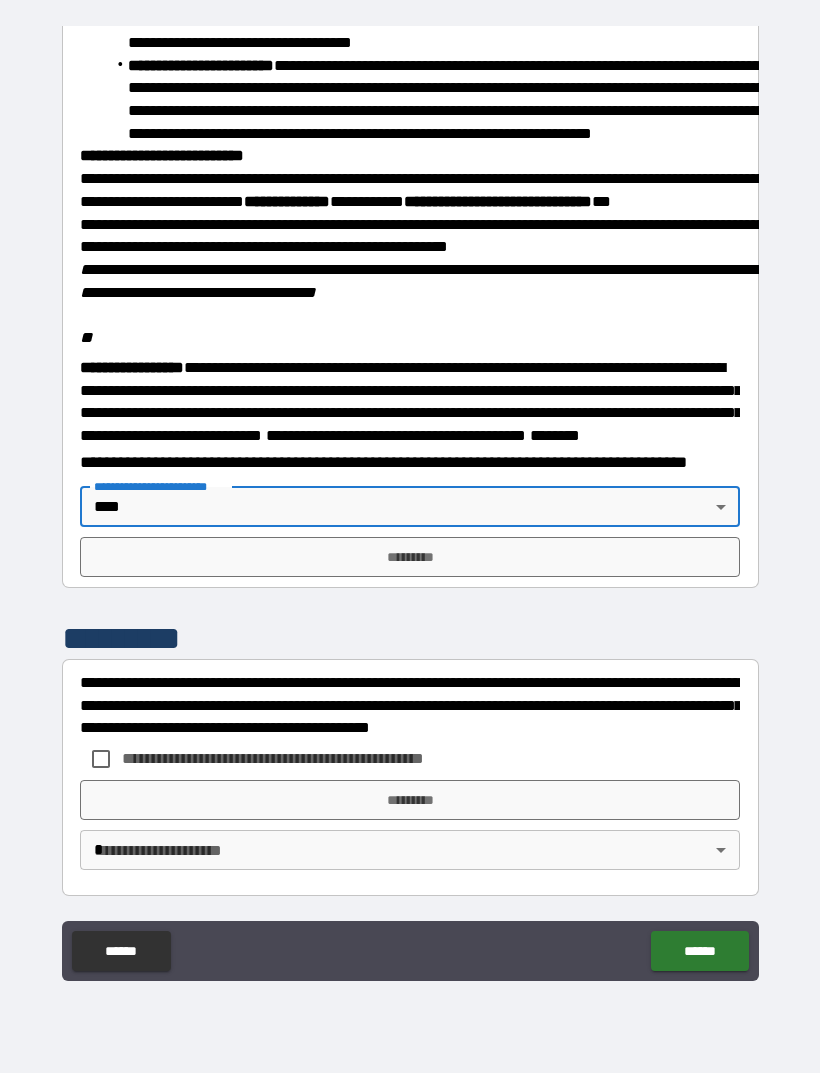 click on "*********" at bounding box center (410, 557) 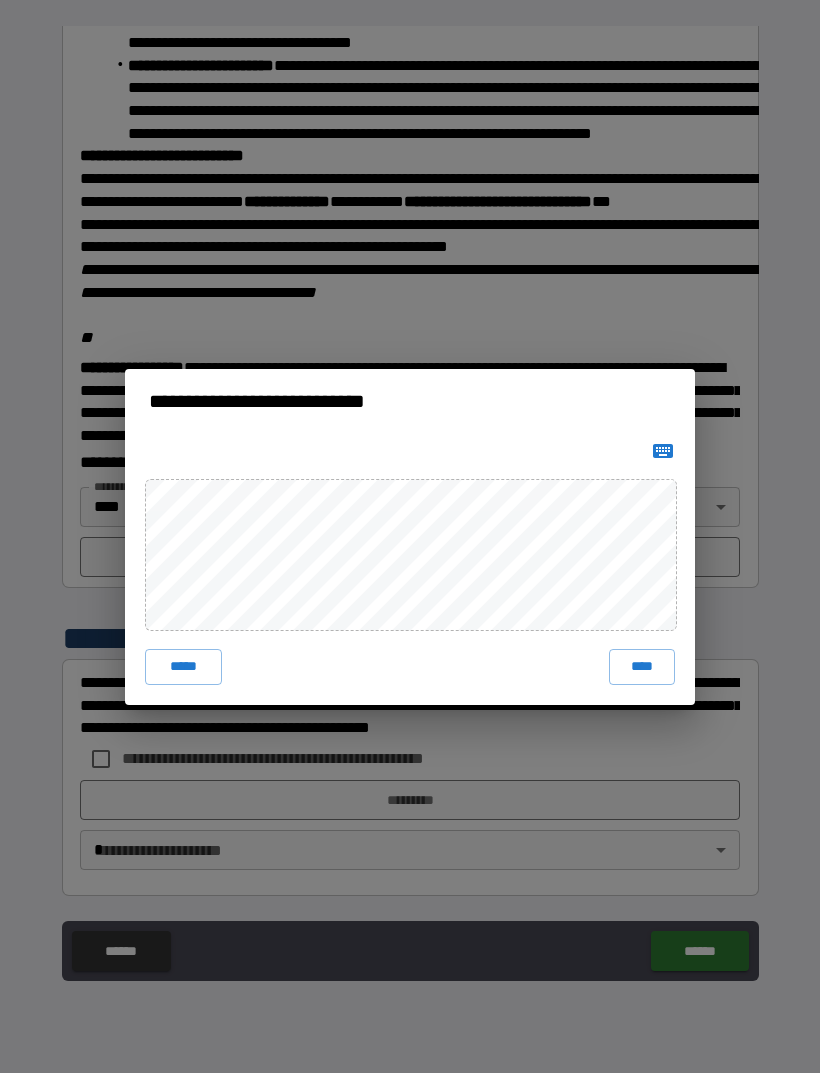 click on "****" at bounding box center [642, 667] 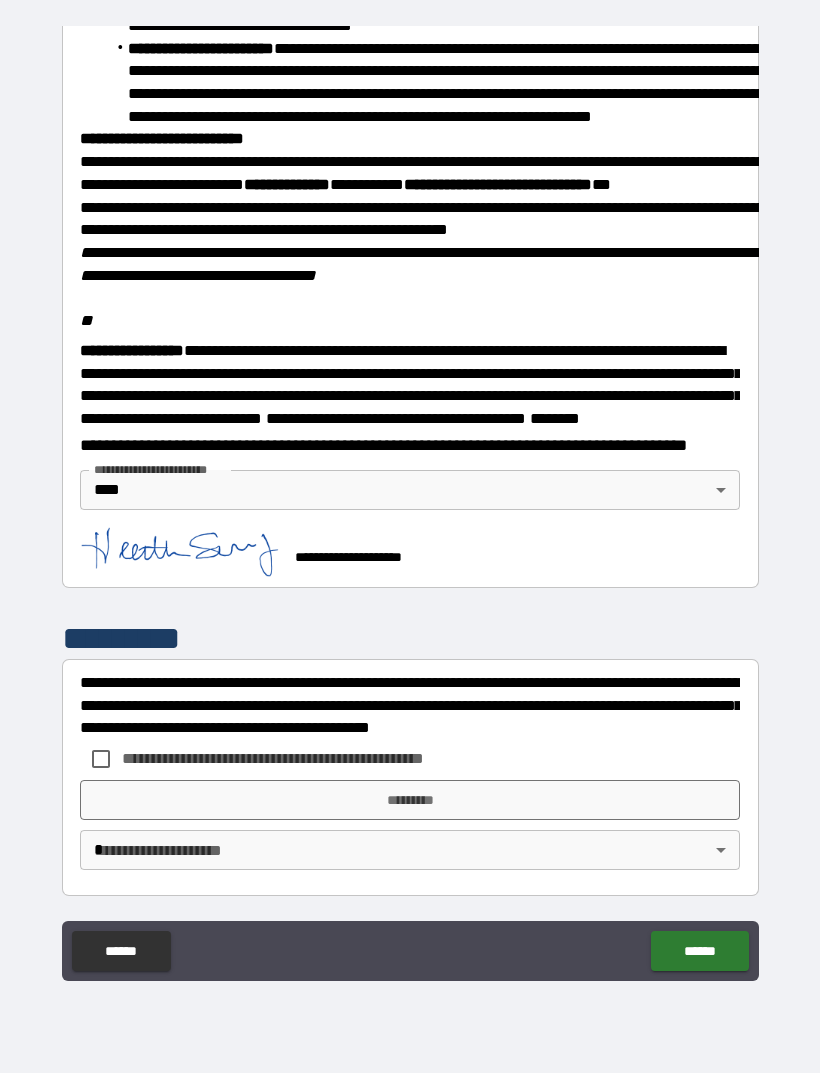 scroll, scrollTop: 2224, scrollLeft: 0, axis: vertical 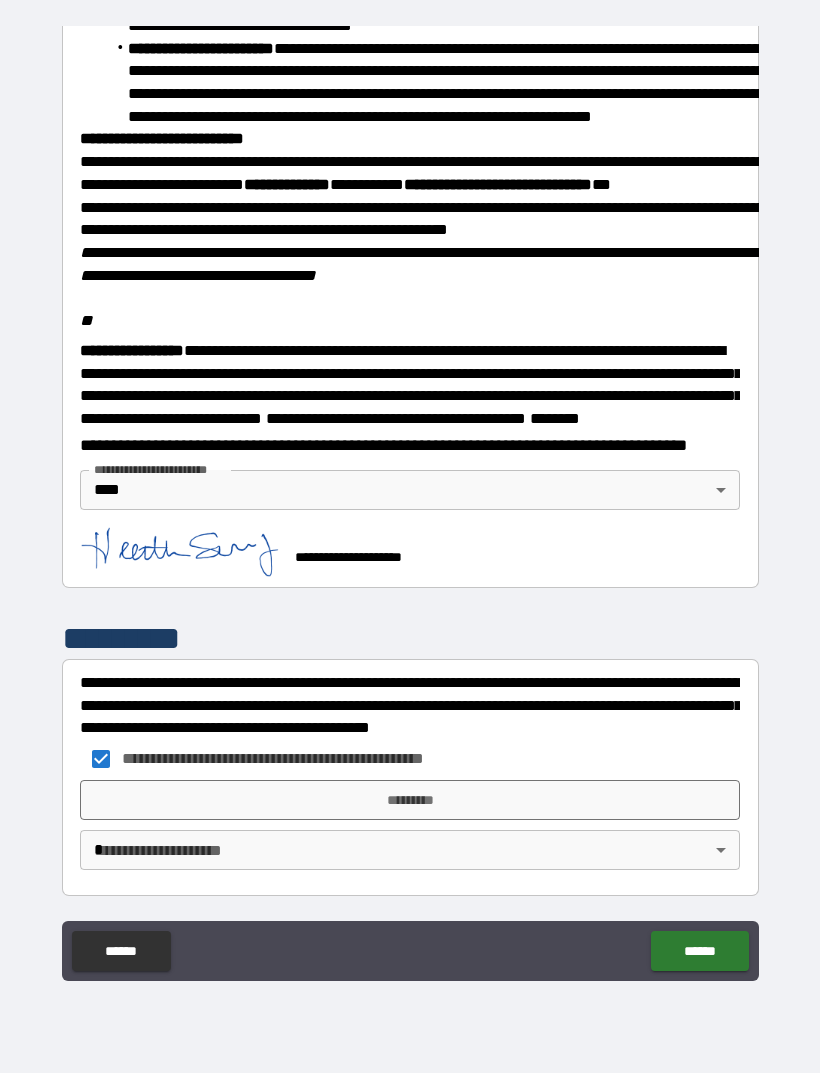 click on "*********" at bounding box center [410, 800] 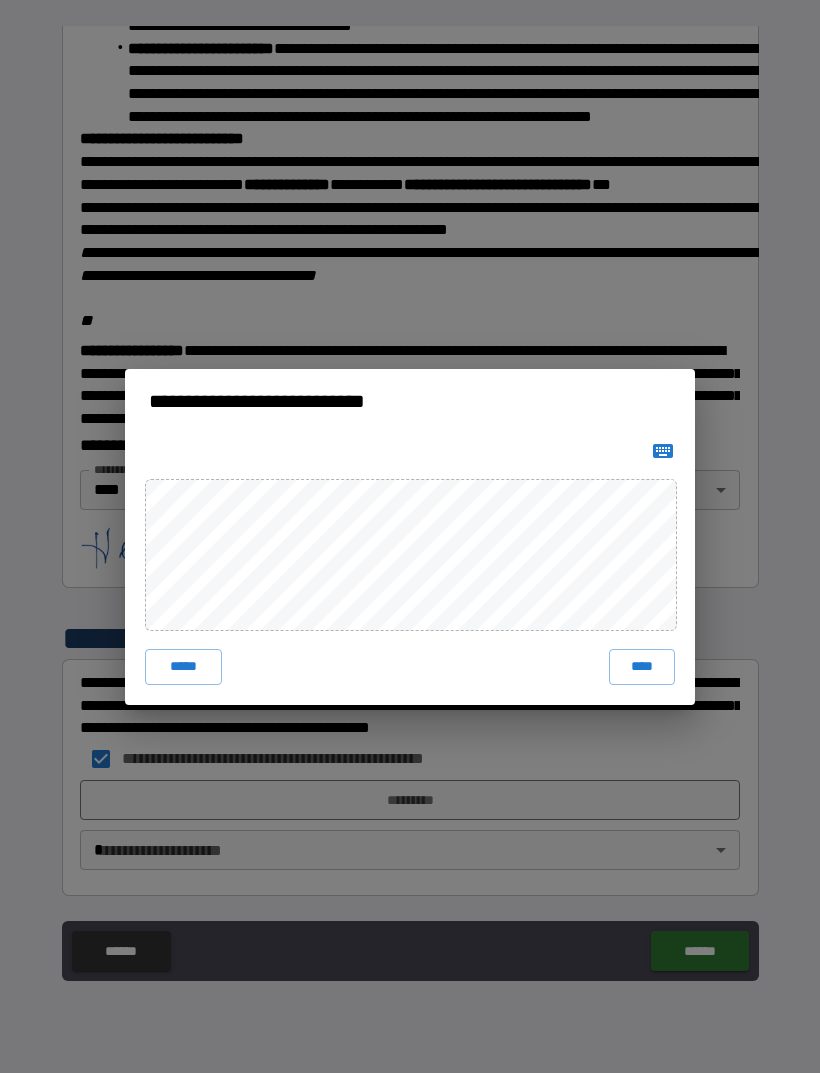 click on "****" at bounding box center [642, 667] 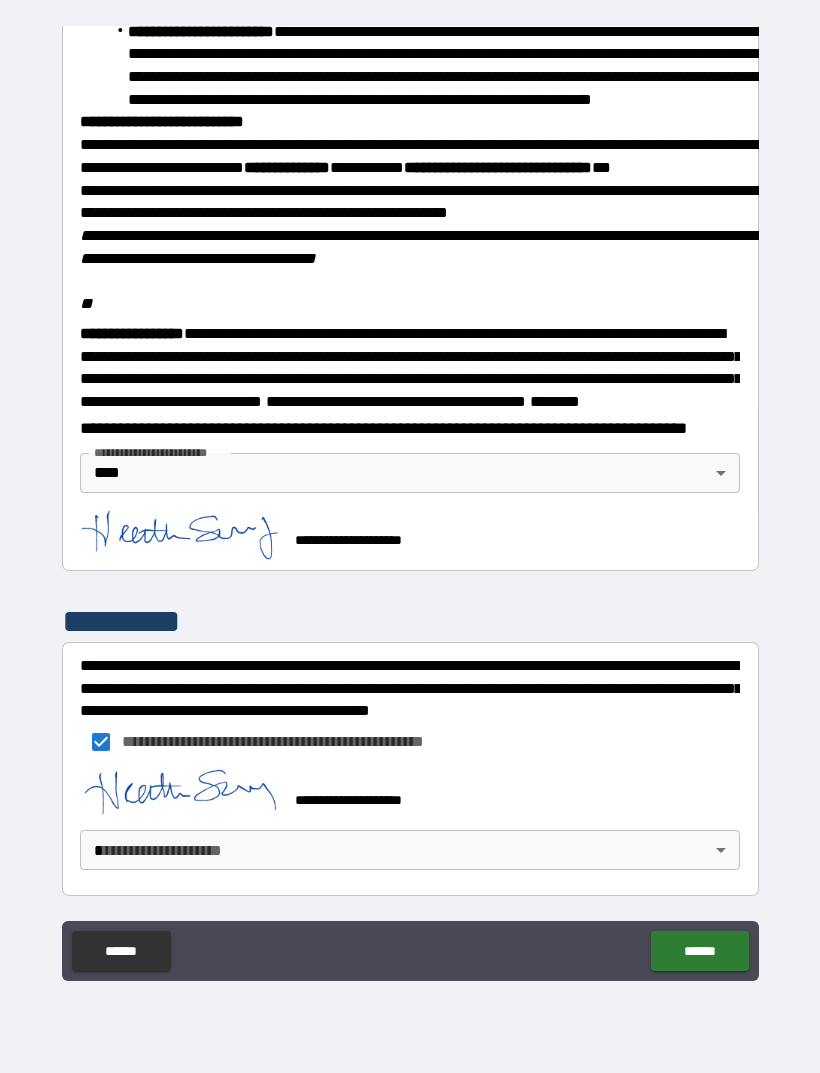 scroll, scrollTop: 2268, scrollLeft: 0, axis: vertical 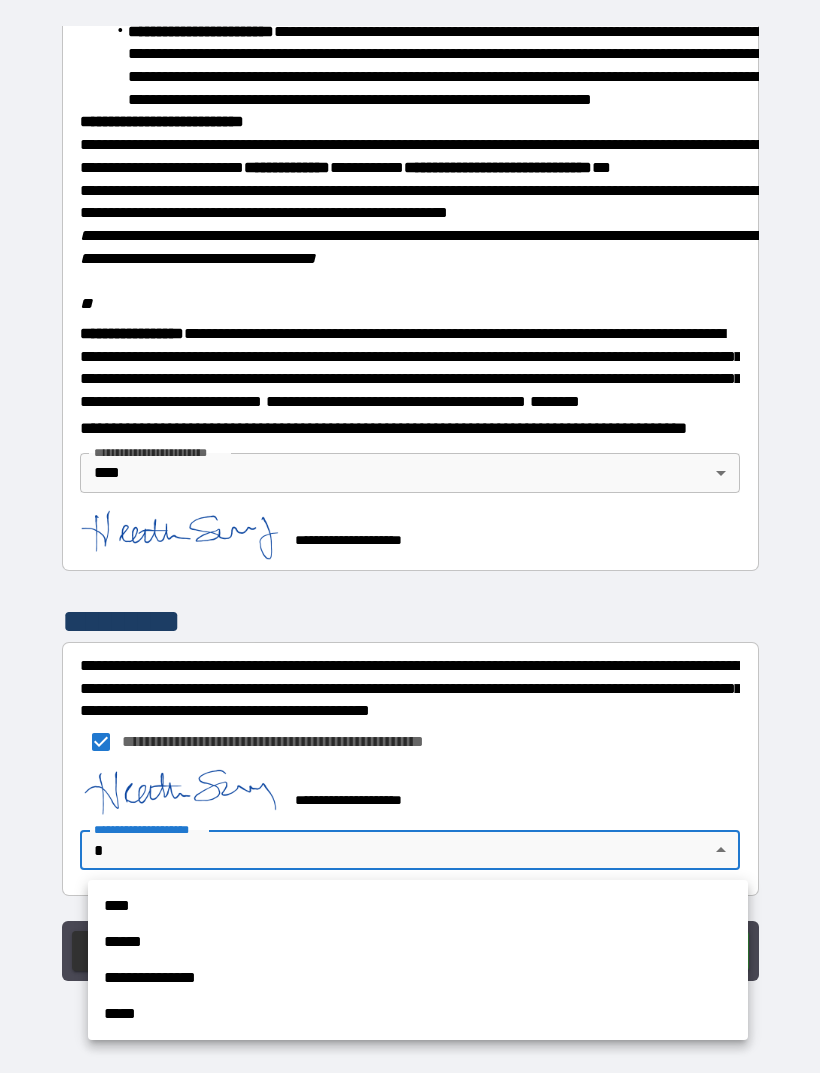 click on "****" at bounding box center (418, 906) 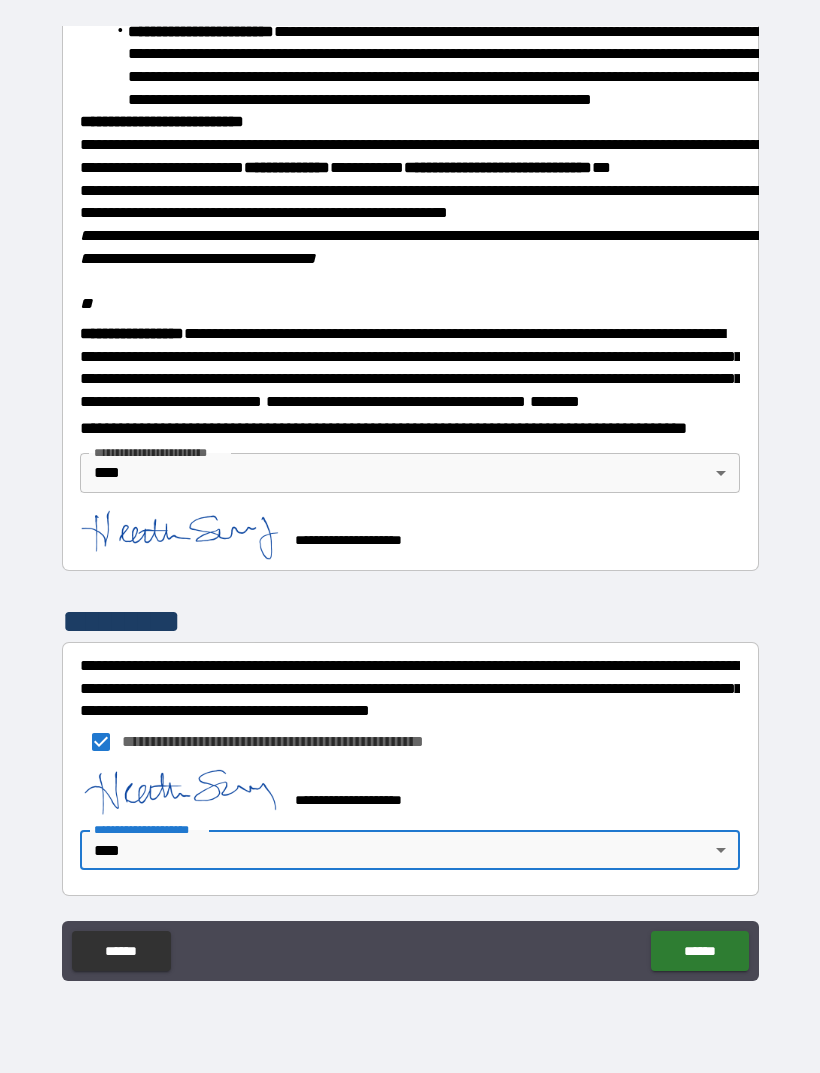 click on "******" at bounding box center [699, 951] 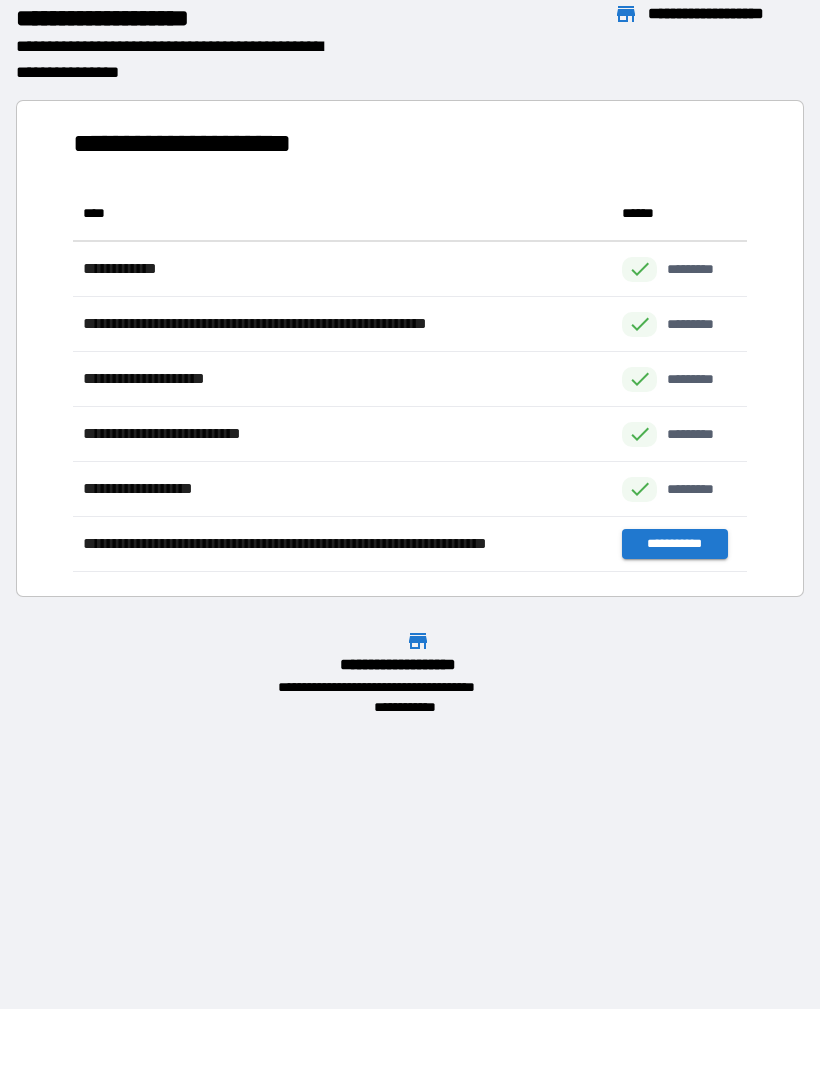 scroll, scrollTop: 386, scrollLeft: 674, axis: both 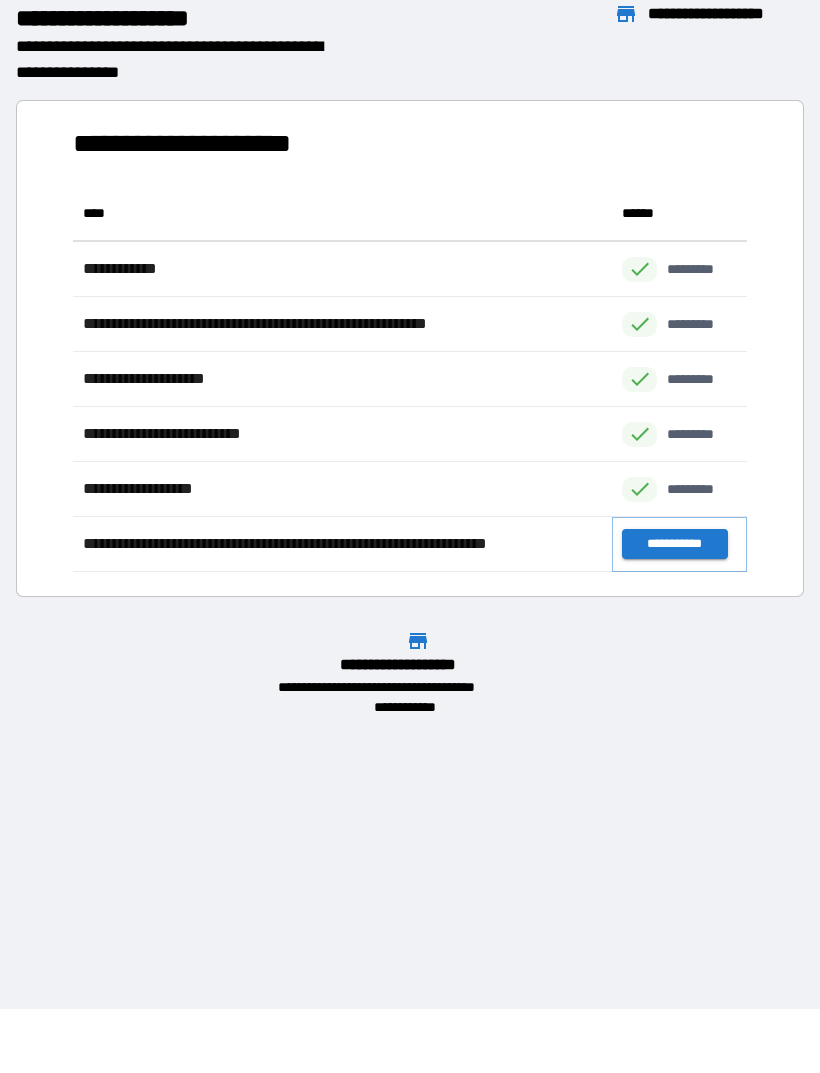 click on "**********" at bounding box center [674, 544] 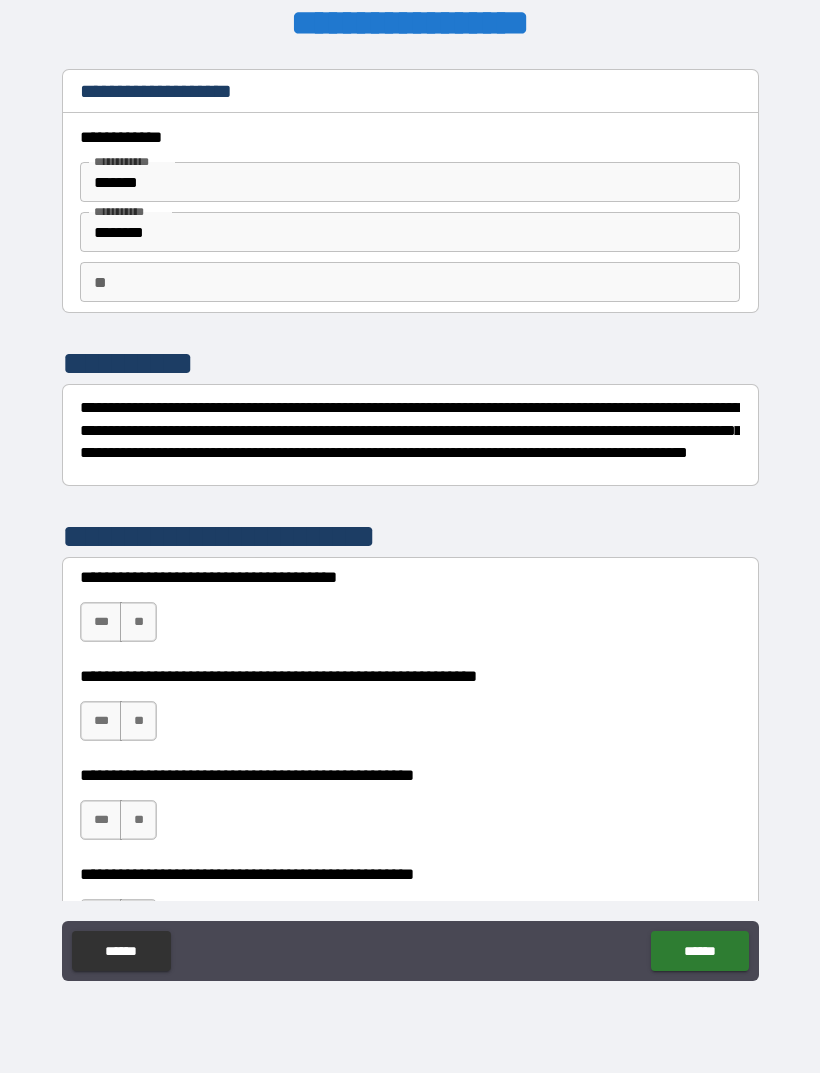click on "**" at bounding box center (410, 282) 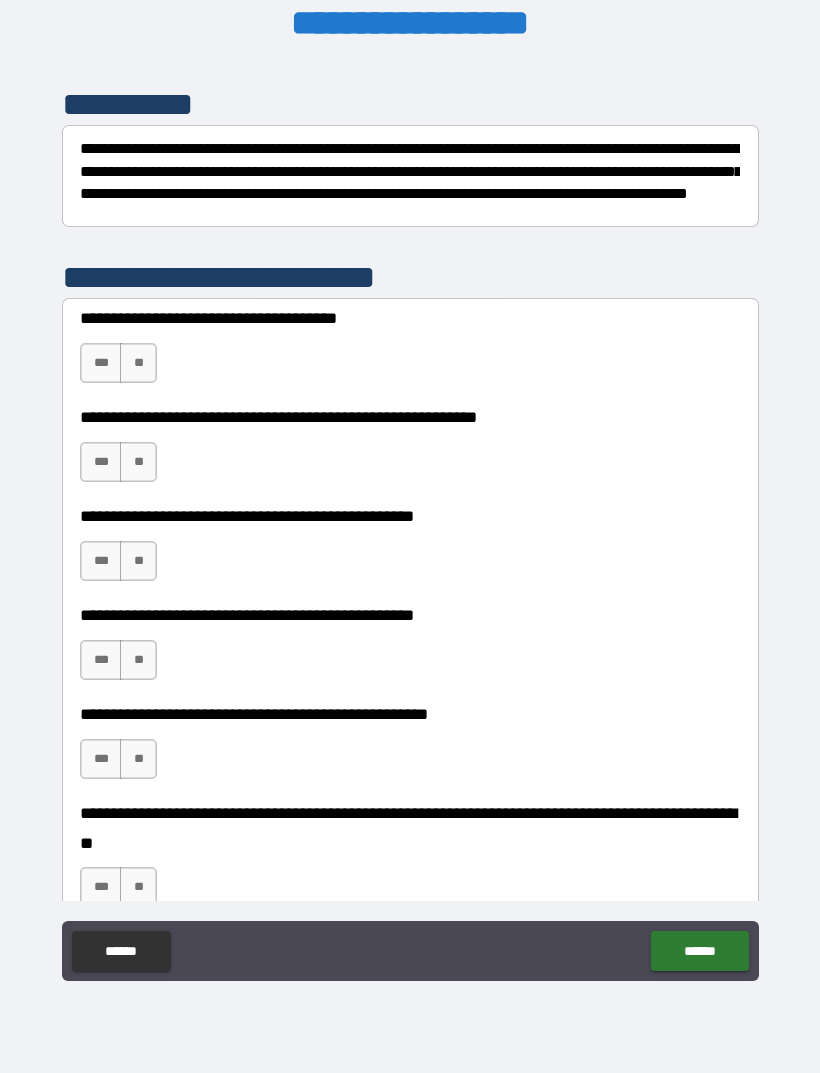 scroll, scrollTop: 261, scrollLeft: 0, axis: vertical 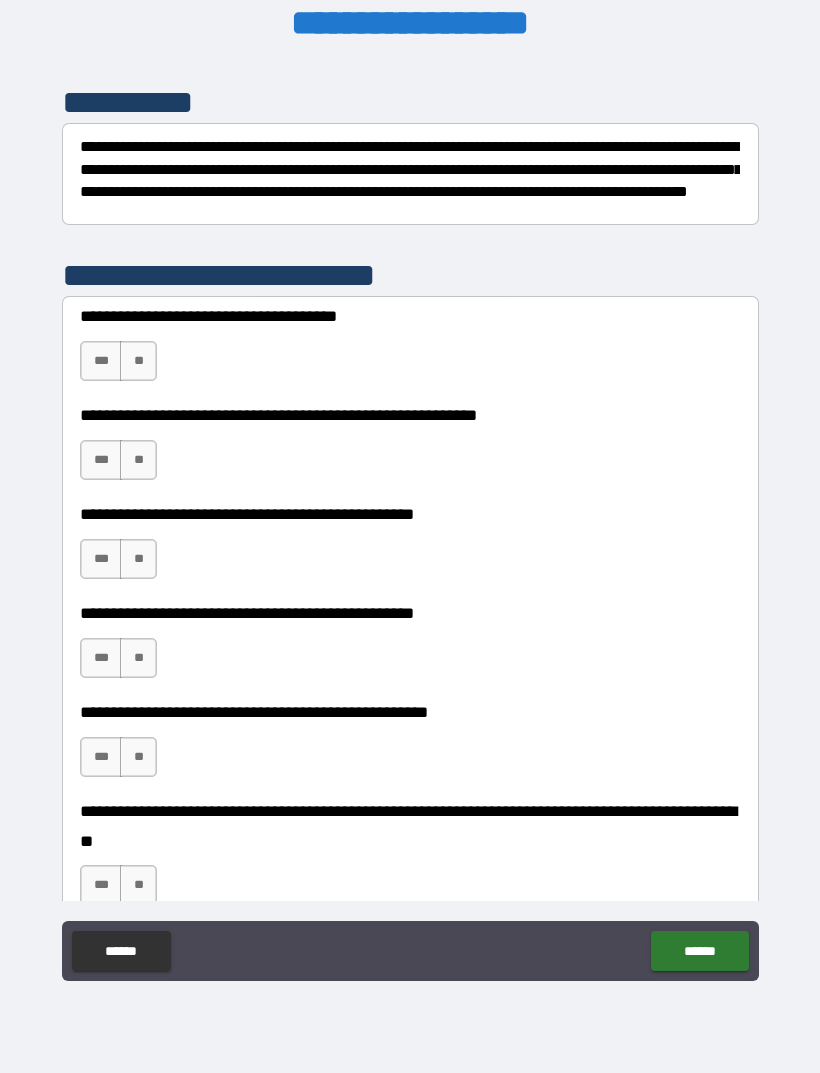 click on "**" at bounding box center [138, 361] 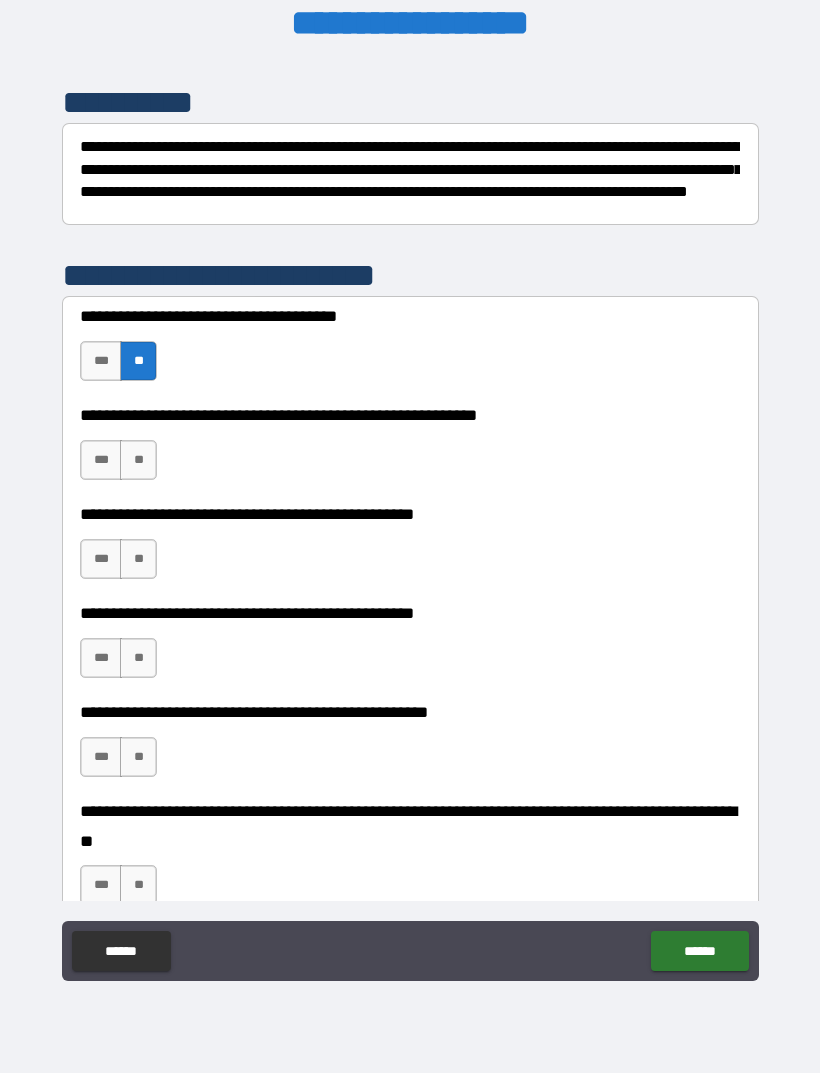 click on "**" at bounding box center [138, 460] 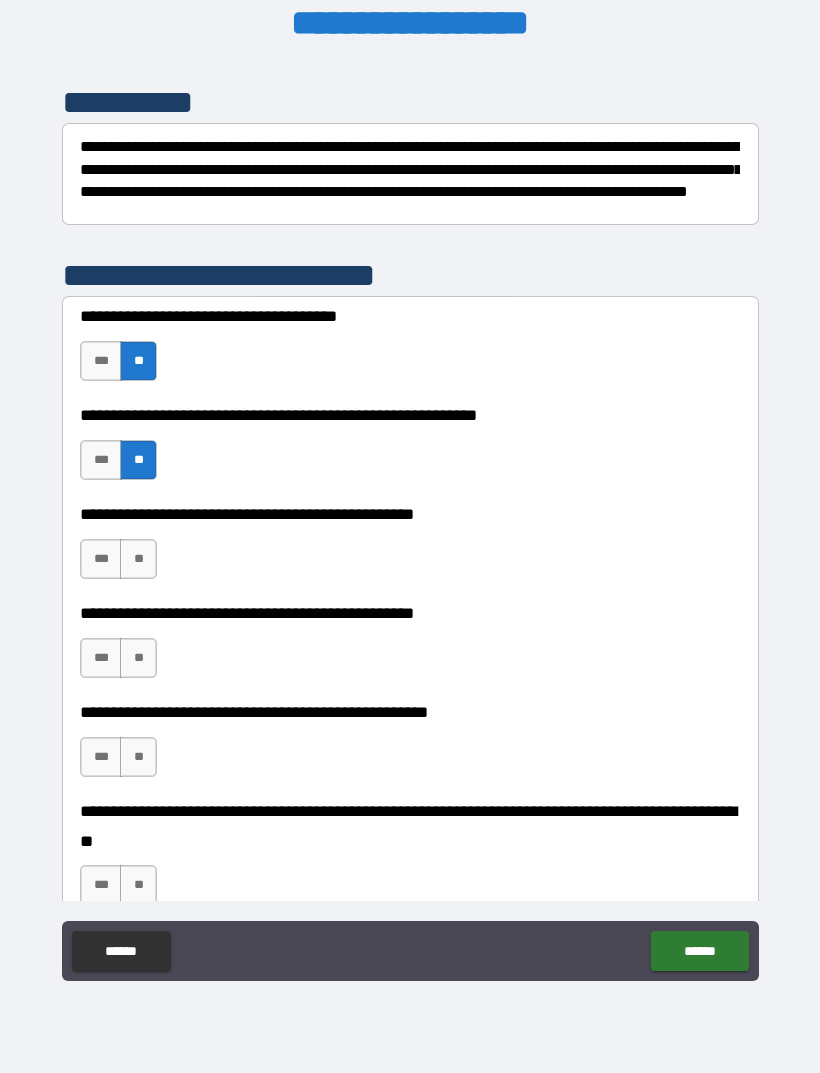 click on "**" at bounding box center [138, 559] 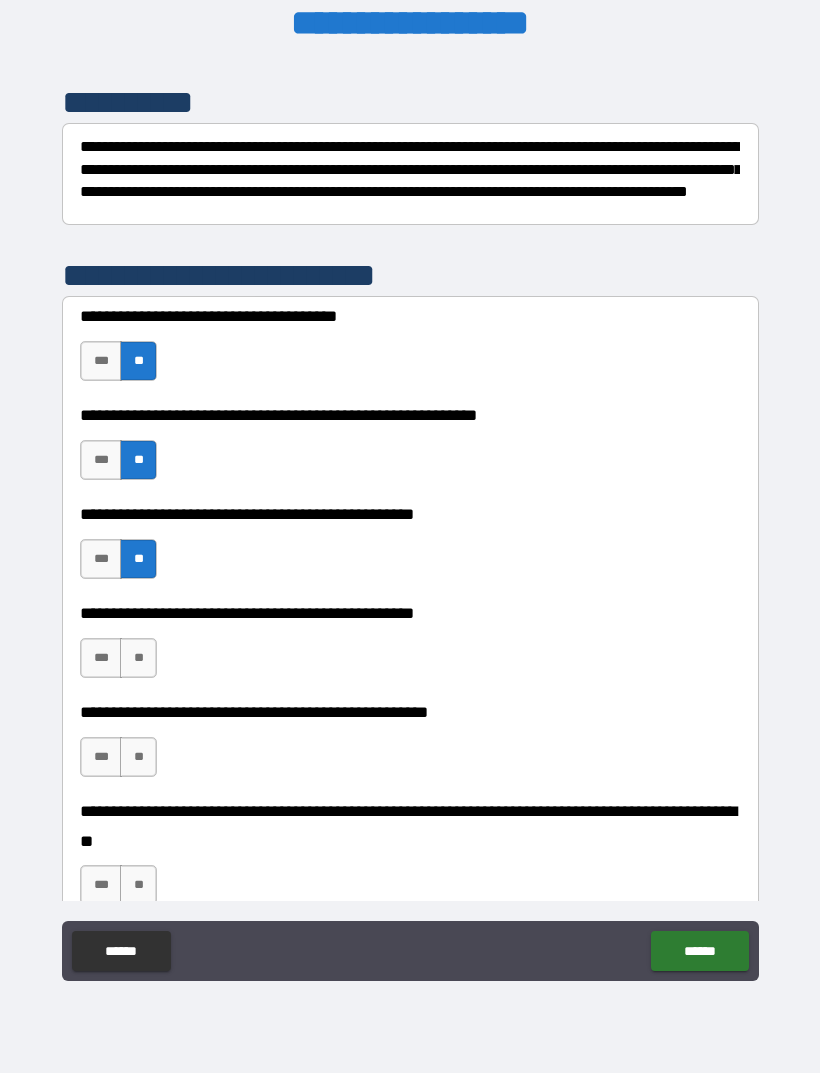 click on "***" at bounding box center [101, 658] 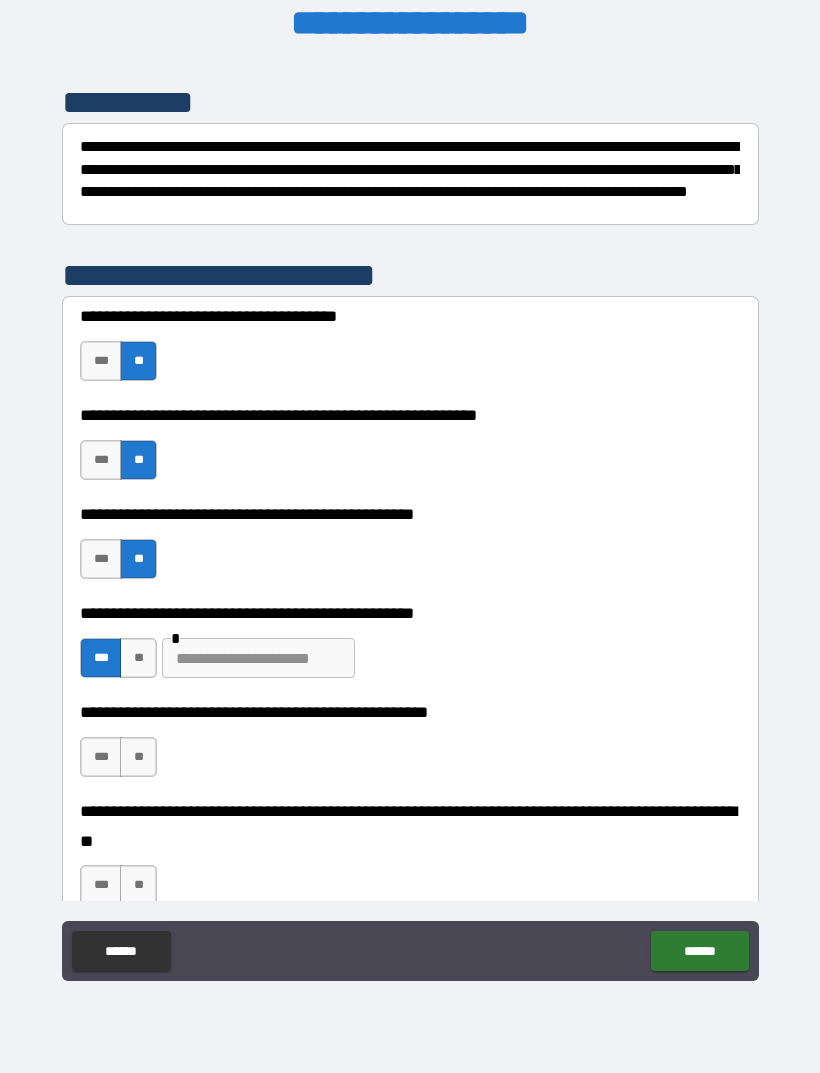 click at bounding box center (258, 658) 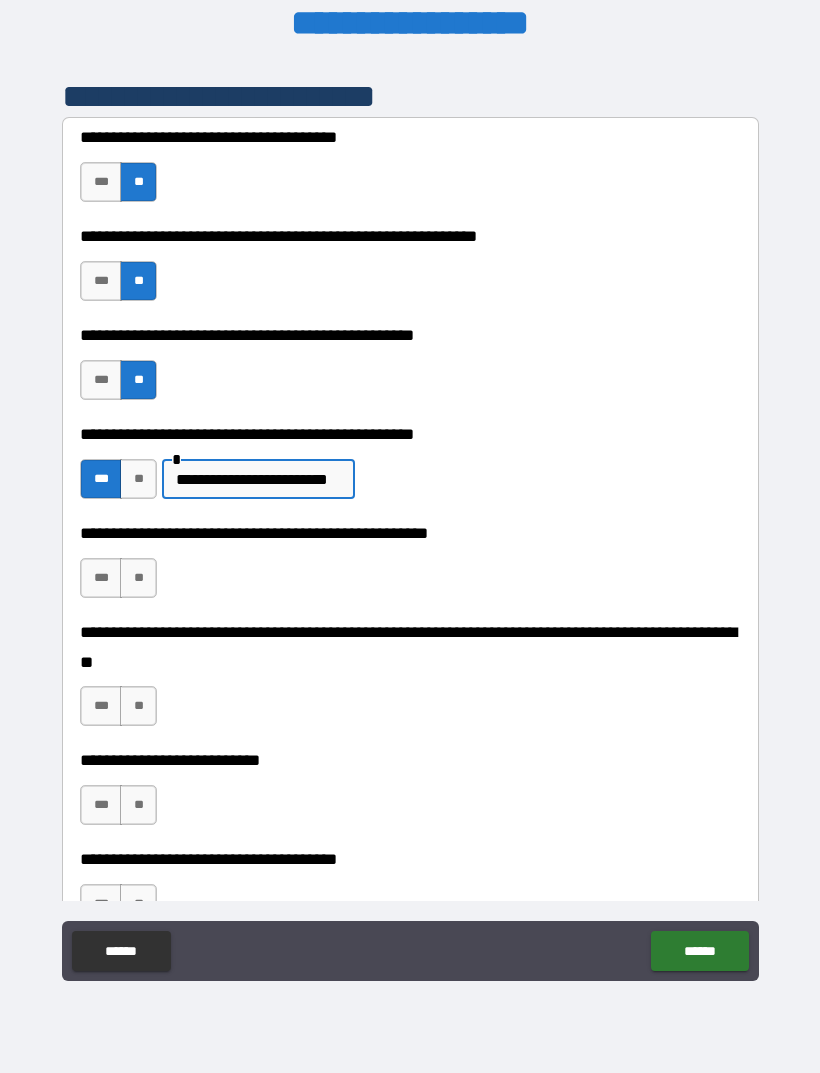 scroll, scrollTop: 503, scrollLeft: 0, axis: vertical 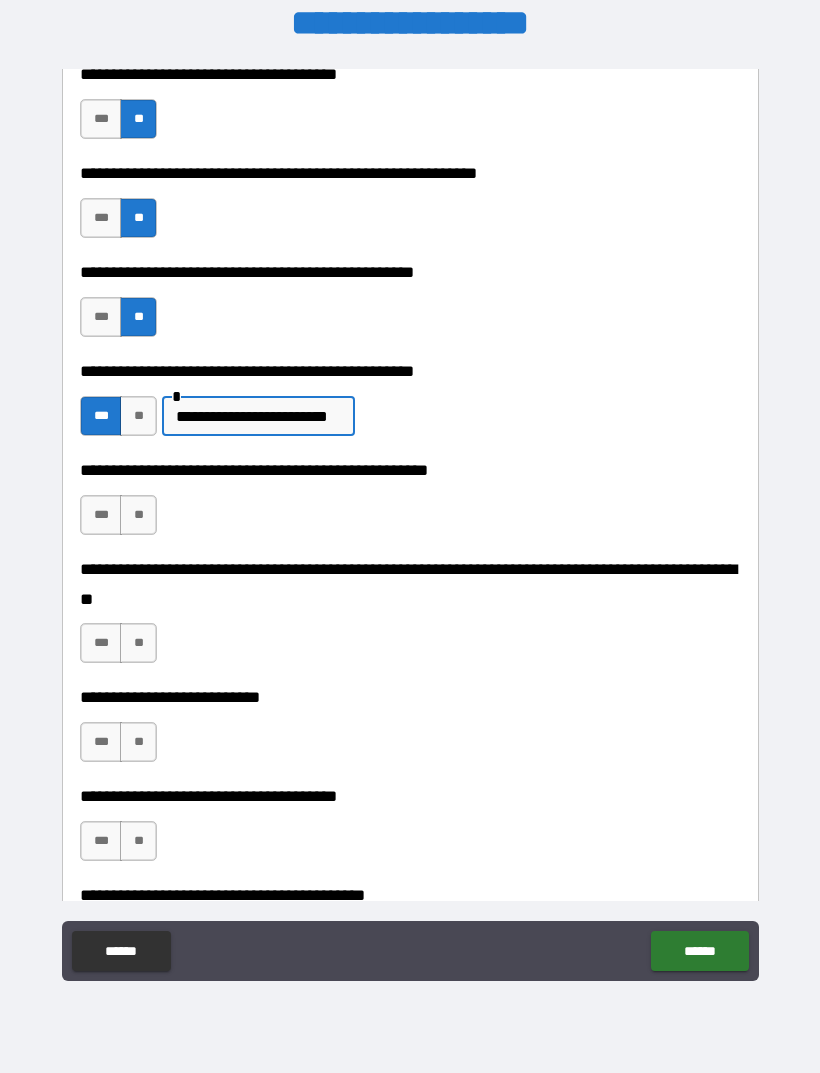 click on "**" at bounding box center [138, 515] 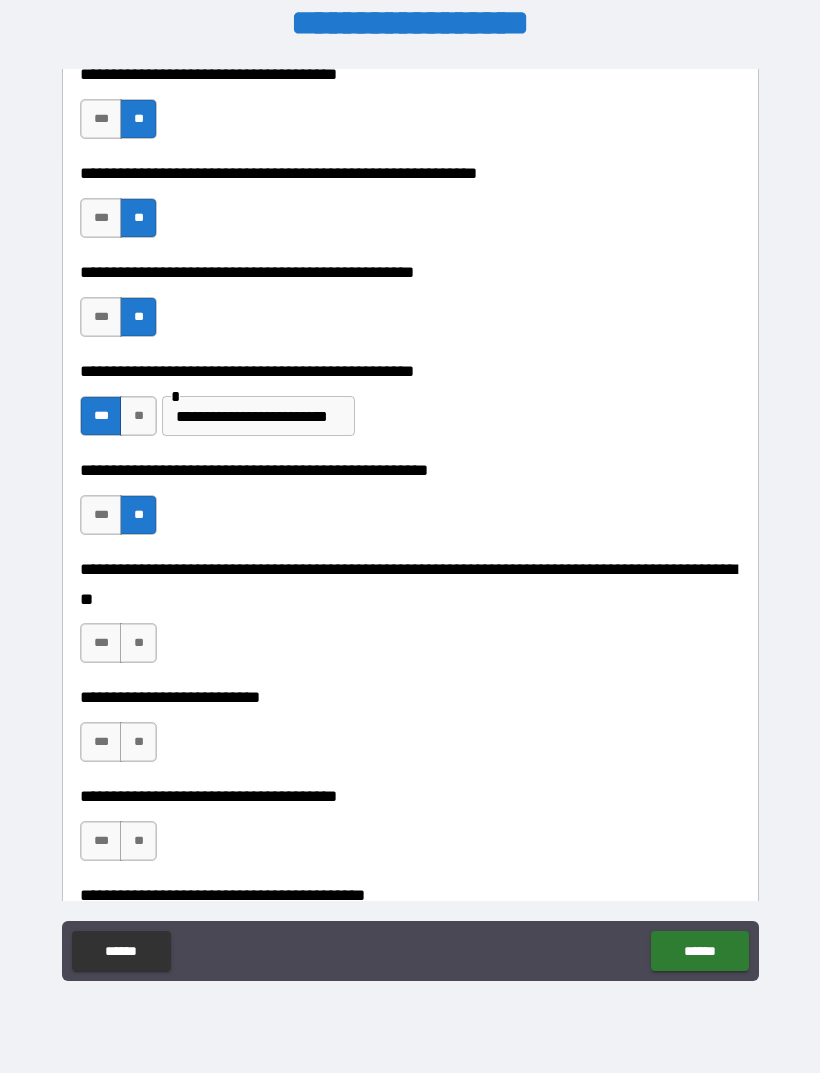 click on "**" at bounding box center [138, 643] 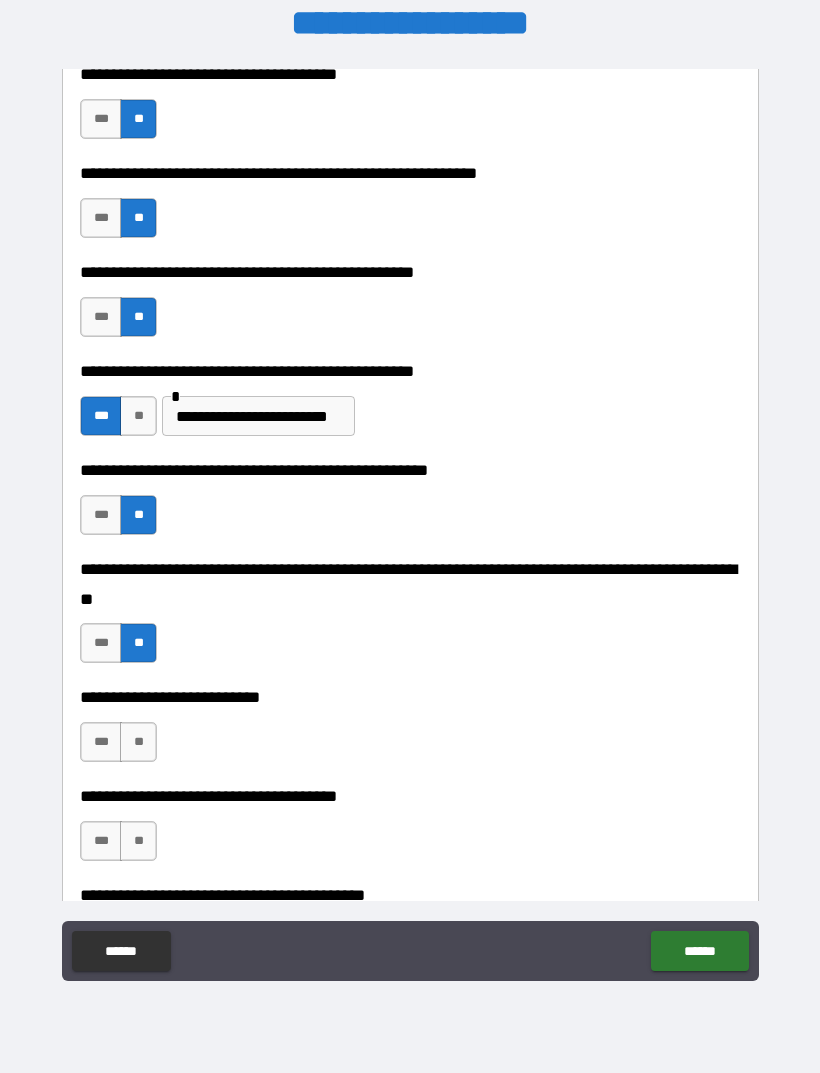 click on "**" at bounding box center [138, 742] 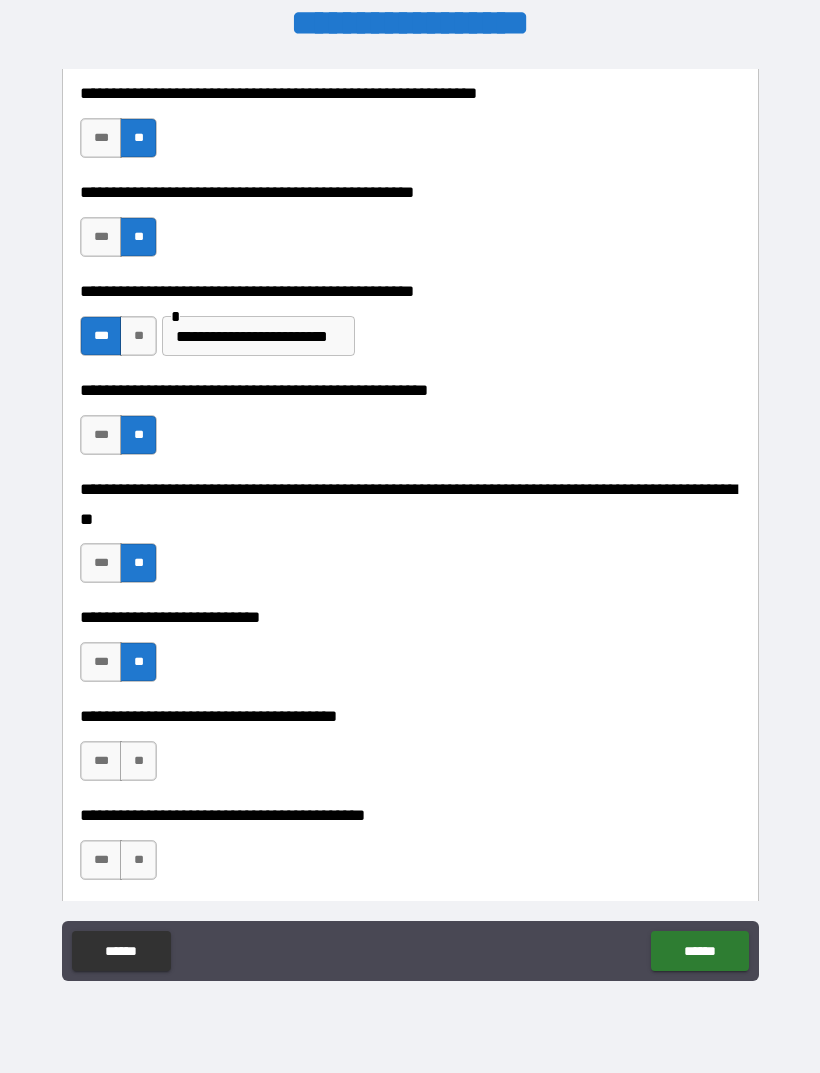 scroll, scrollTop: 606, scrollLeft: 0, axis: vertical 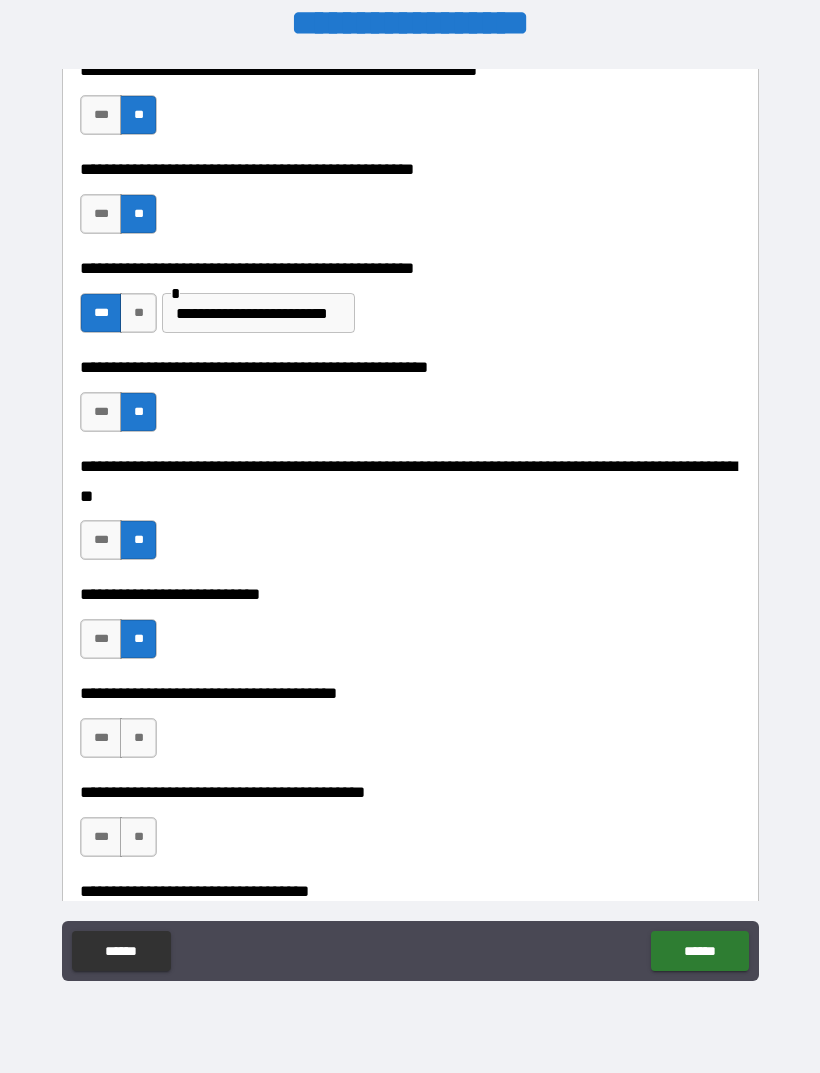 click on "**" at bounding box center [138, 738] 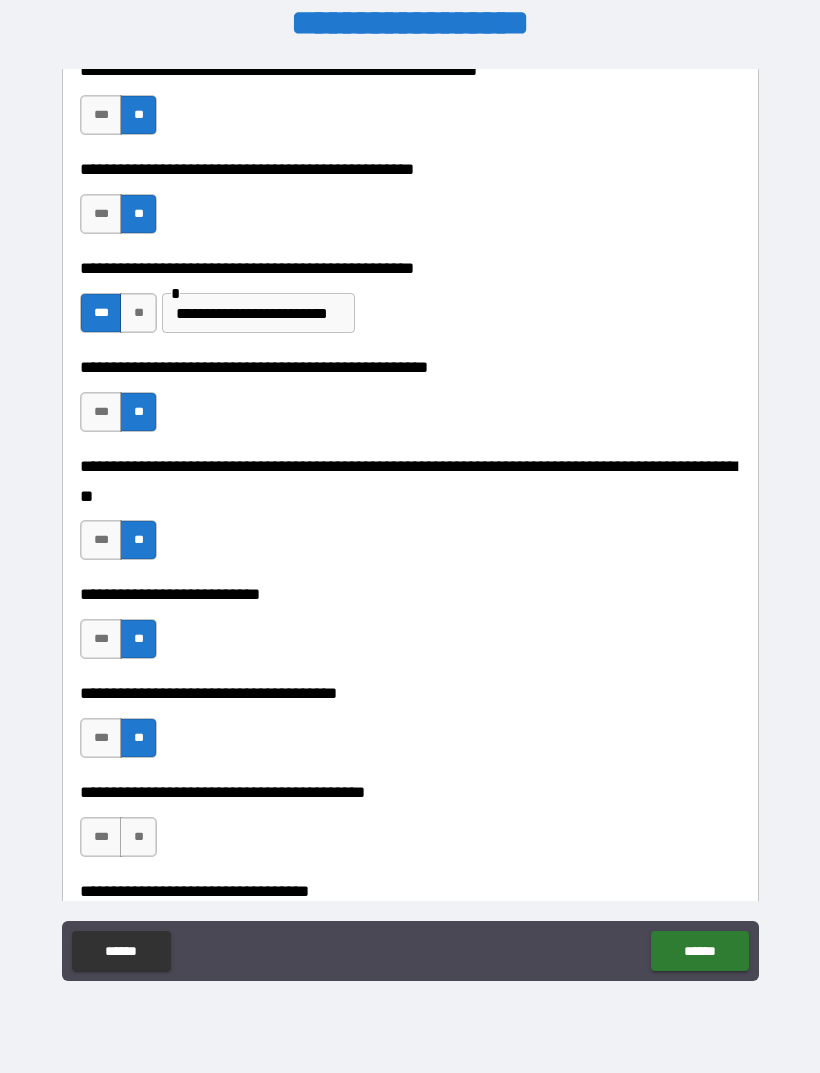 click on "**" at bounding box center [138, 837] 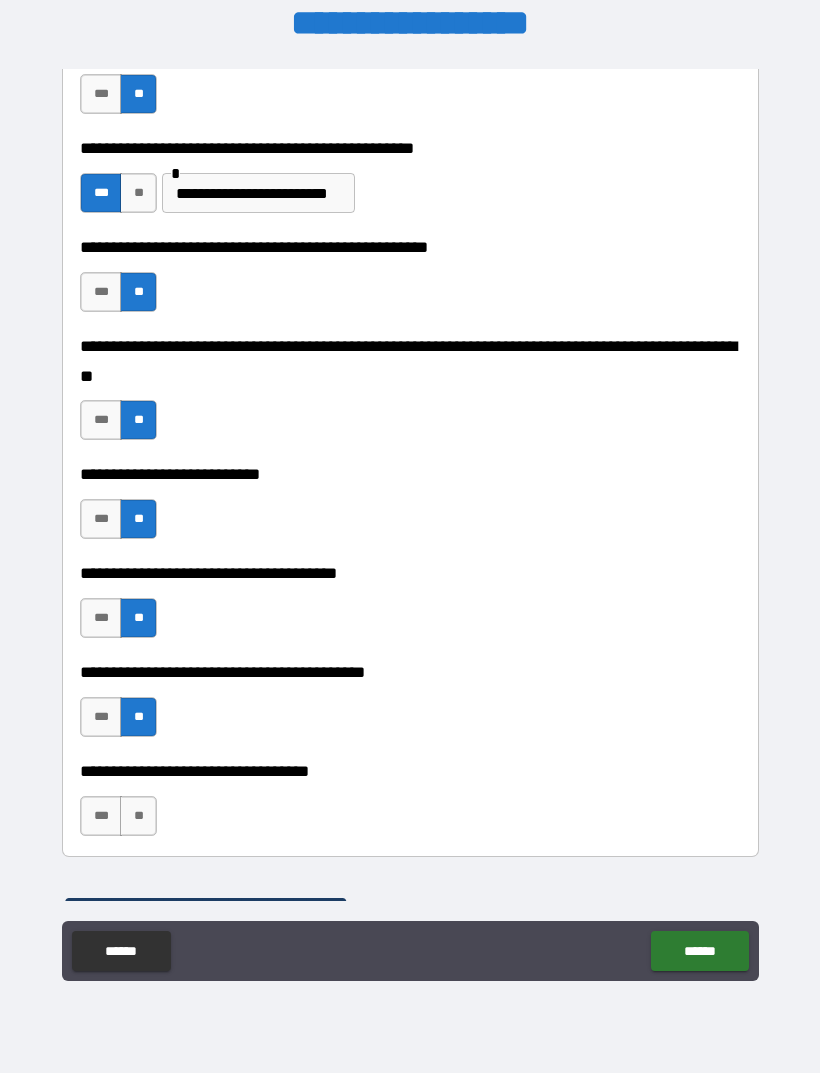 scroll, scrollTop: 729, scrollLeft: 0, axis: vertical 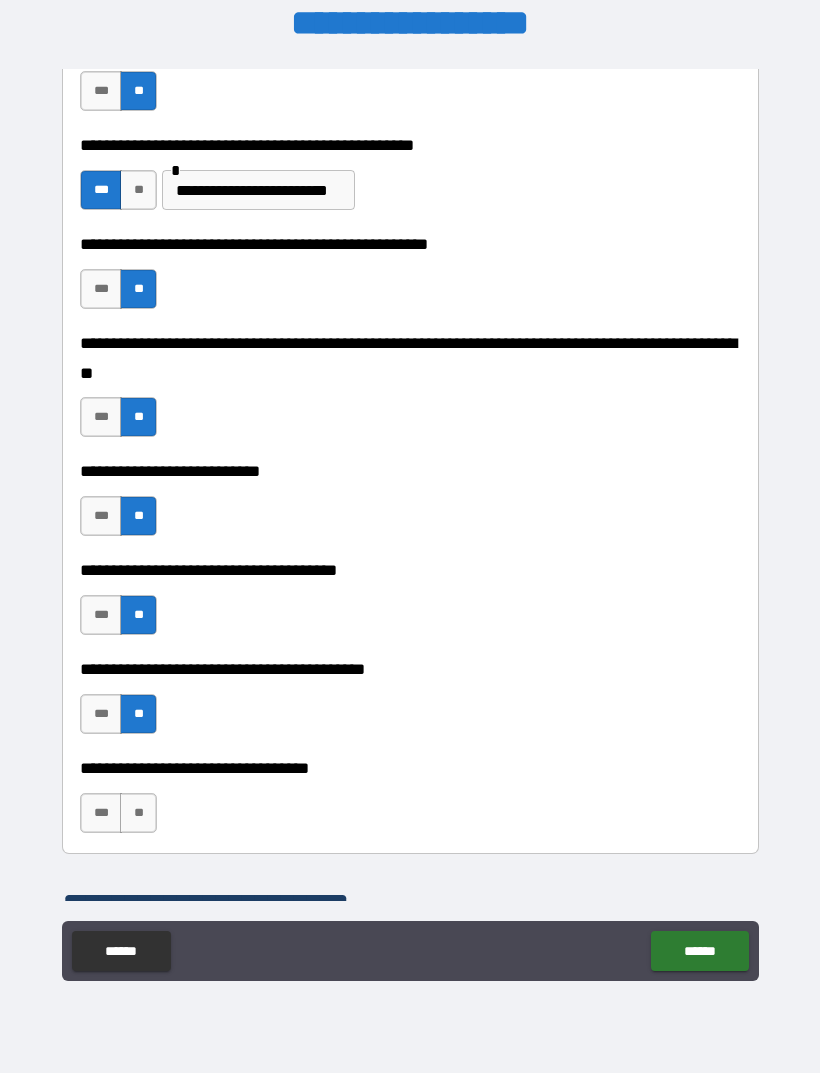 click on "**" at bounding box center [138, 813] 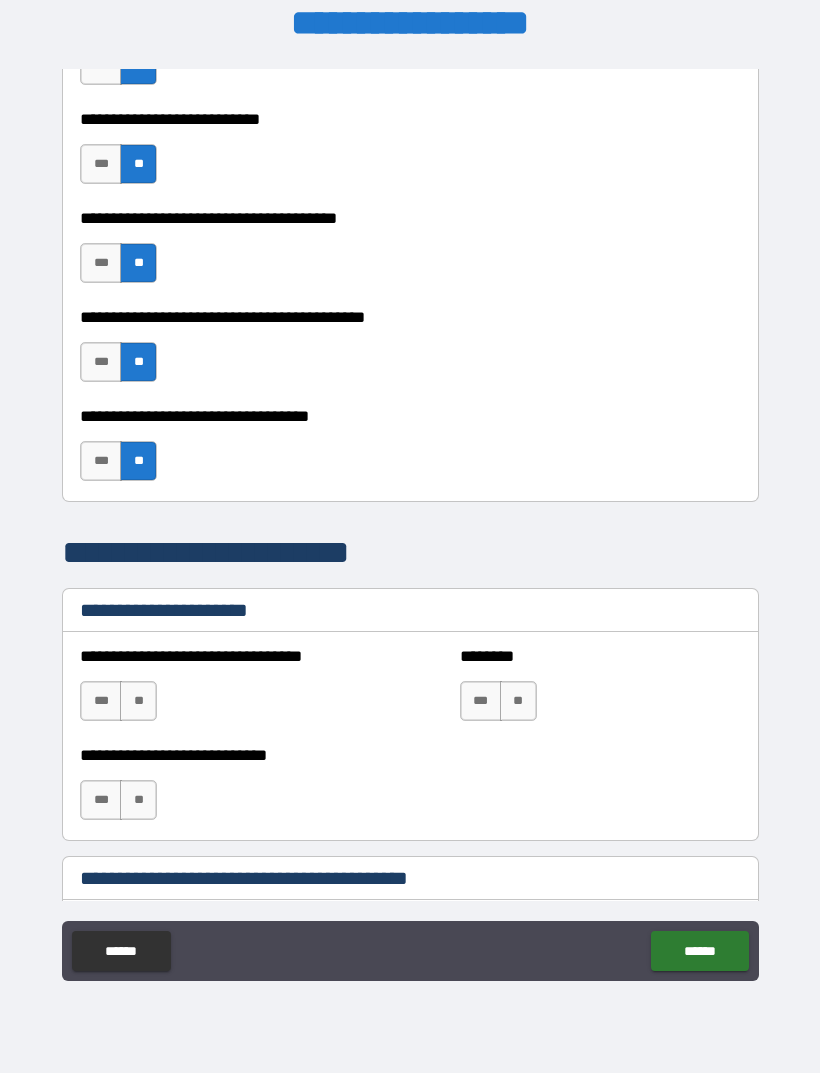 scroll, scrollTop: 1082, scrollLeft: 0, axis: vertical 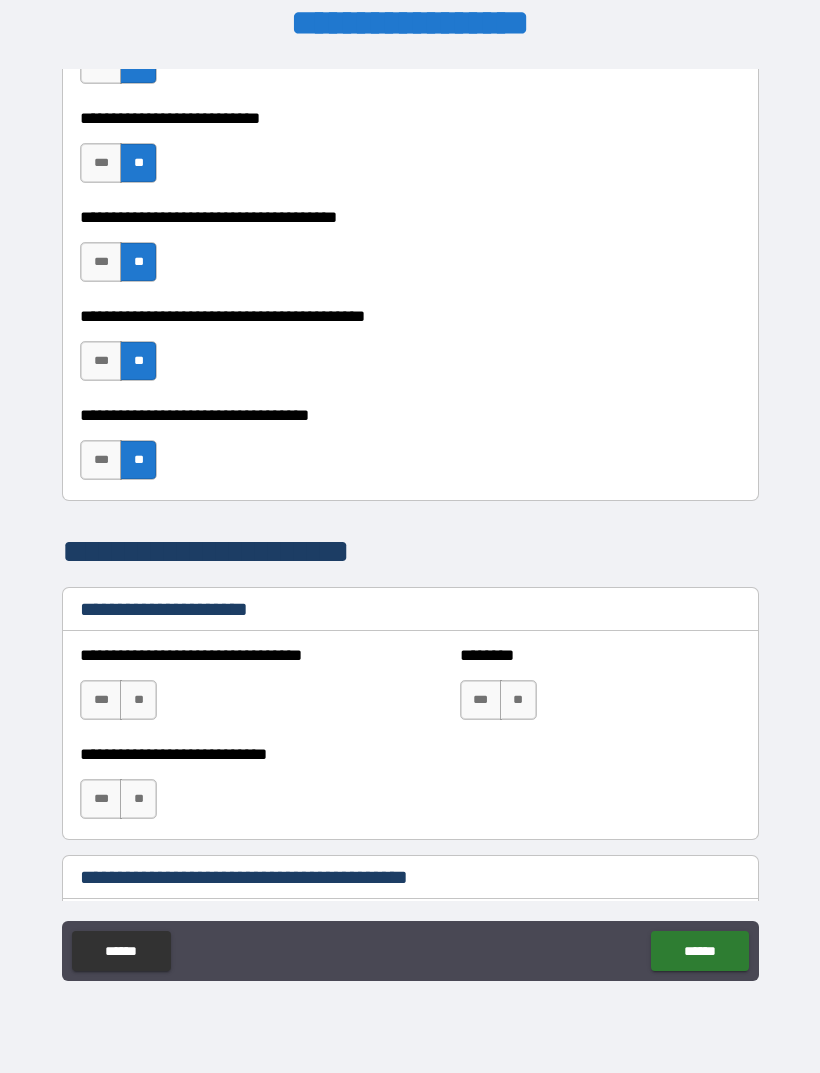 click on "**" at bounding box center (138, 700) 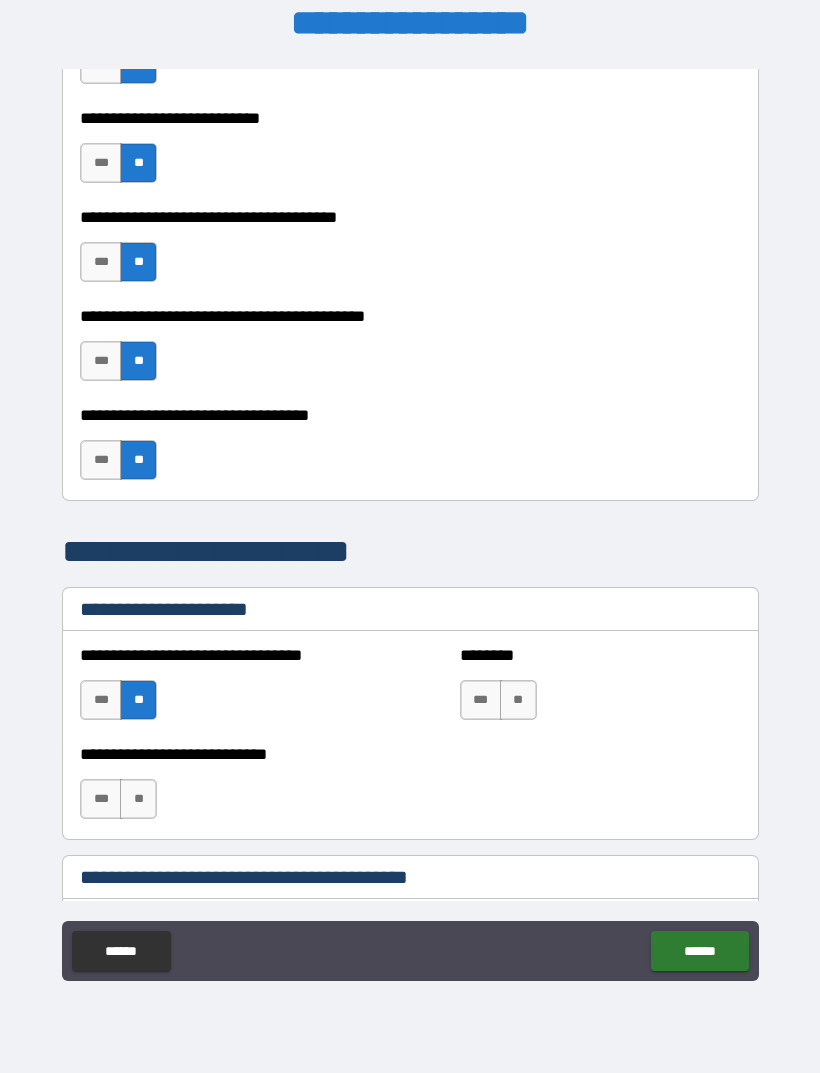 click on "***" at bounding box center [101, 799] 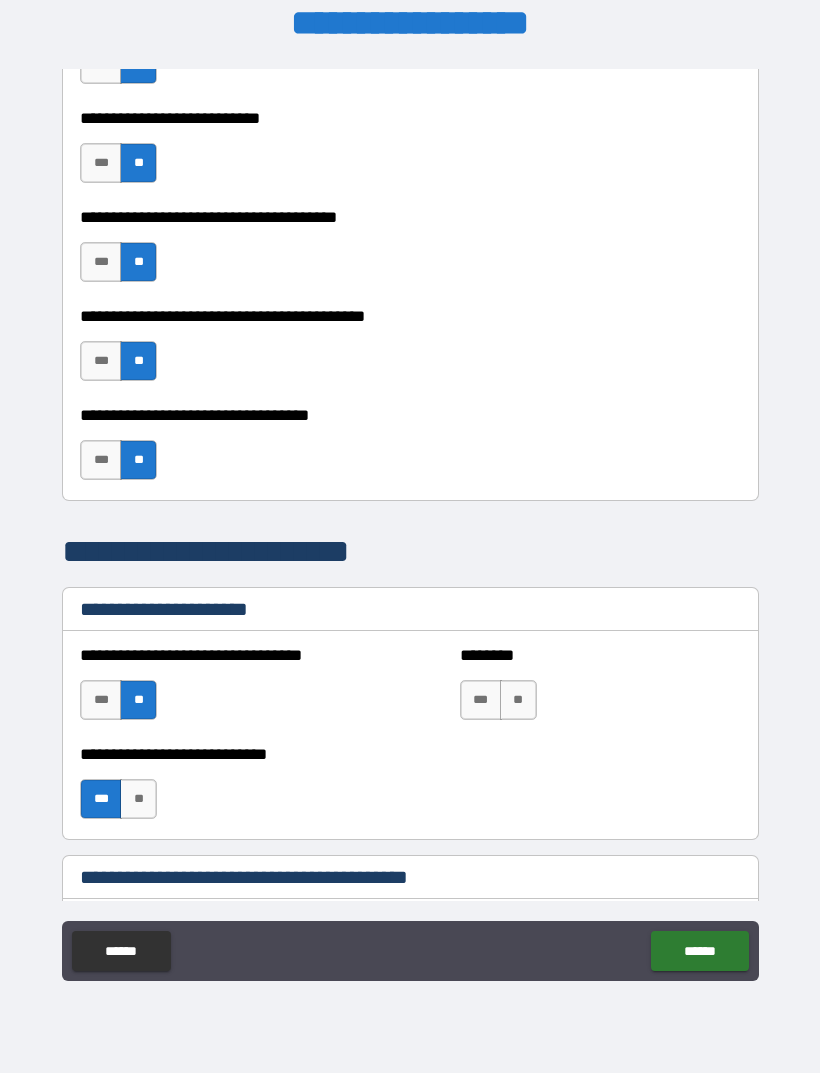 click on "**" at bounding box center (518, 700) 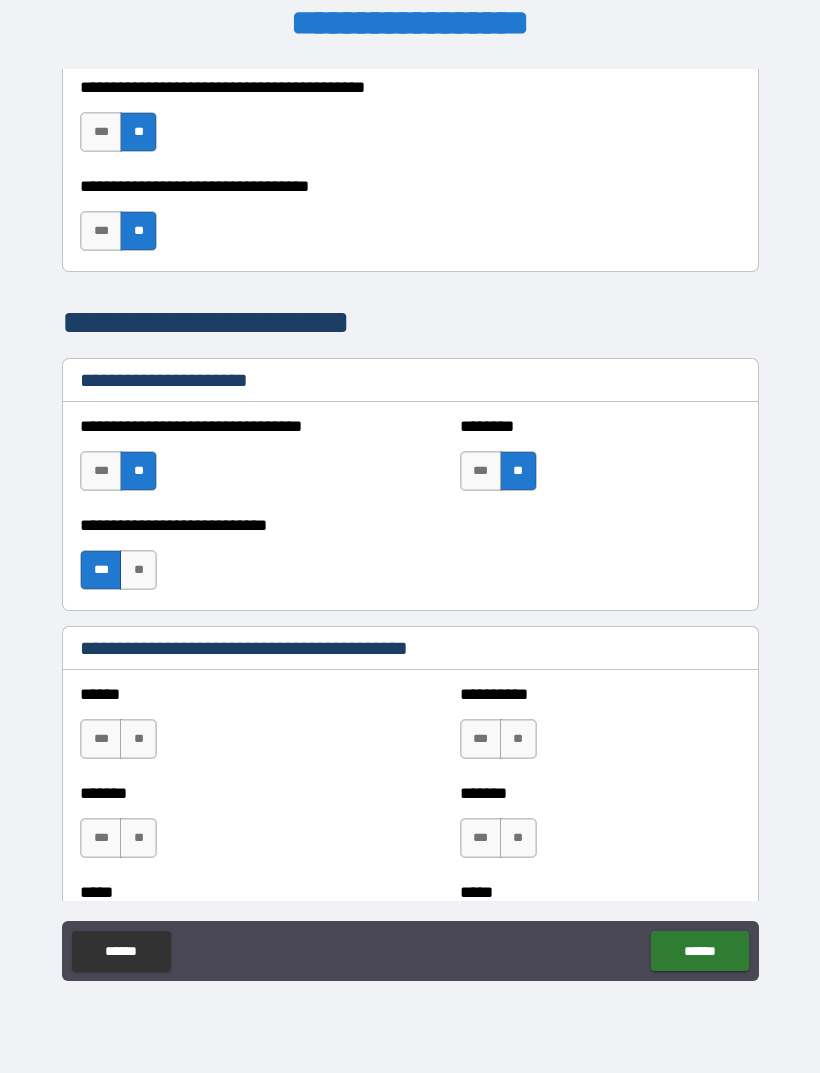 scroll, scrollTop: 1322, scrollLeft: 0, axis: vertical 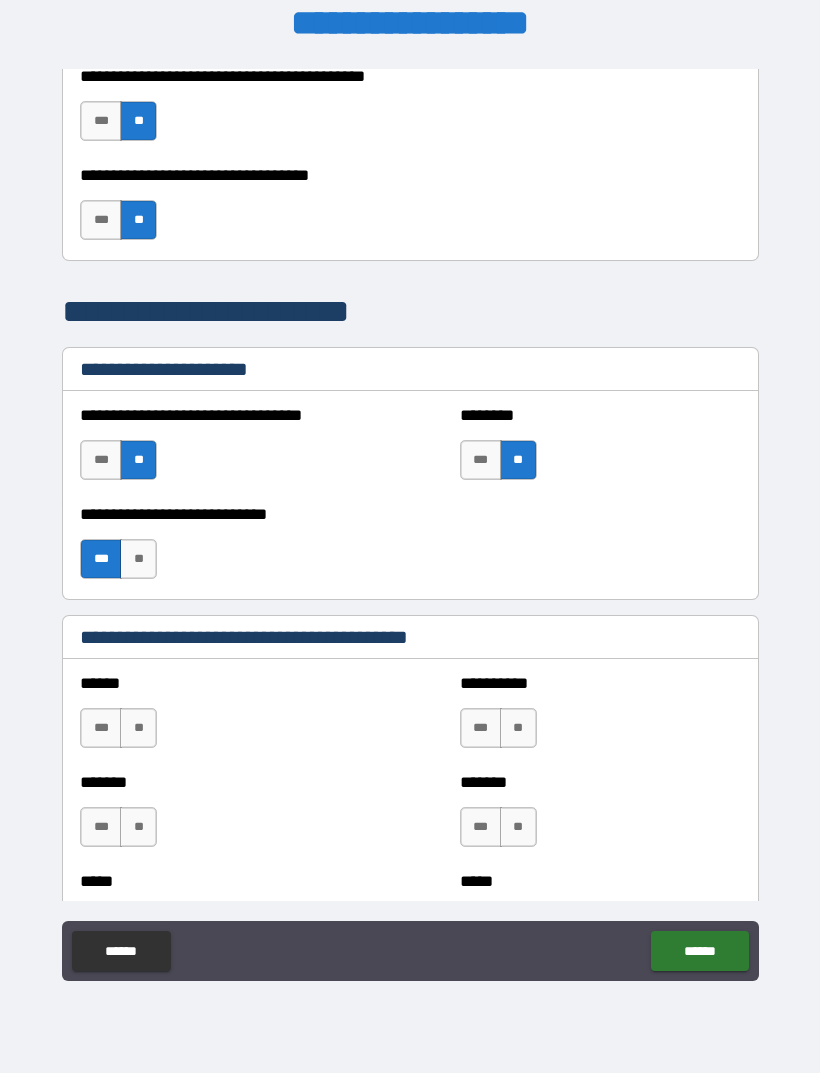 click on "**" at bounding box center (138, 728) 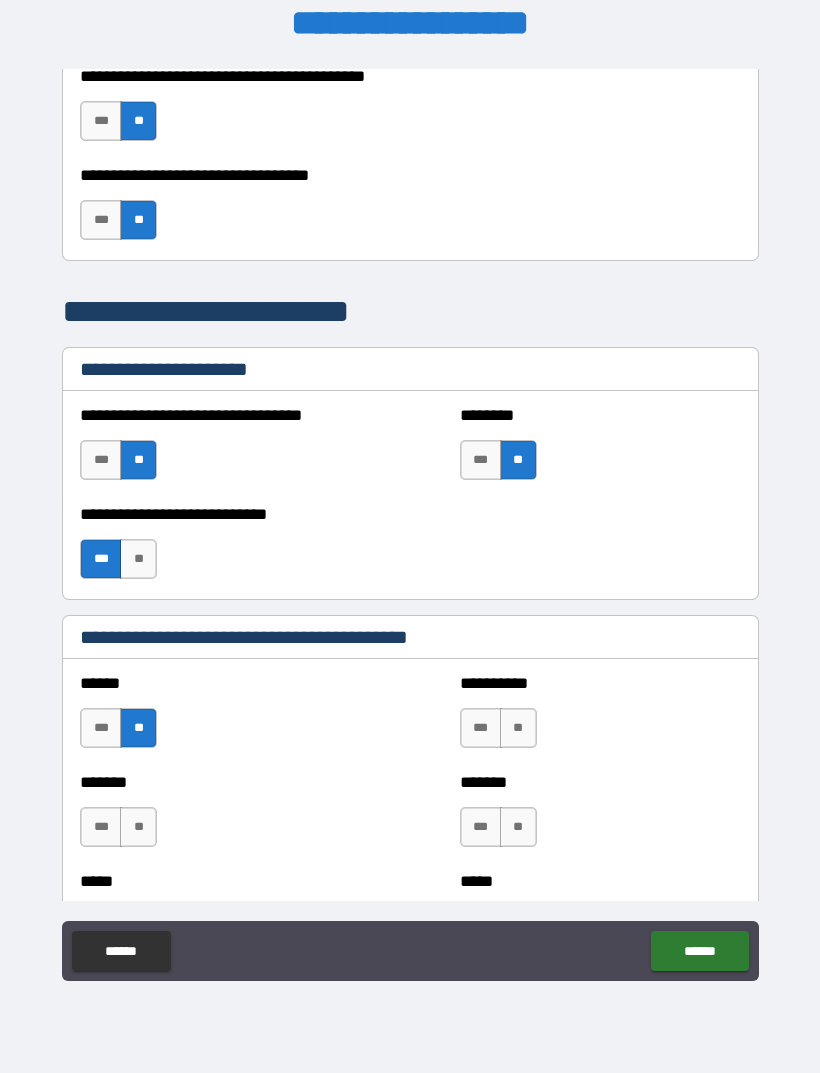 click on "**" at bounding box center [138, 827] 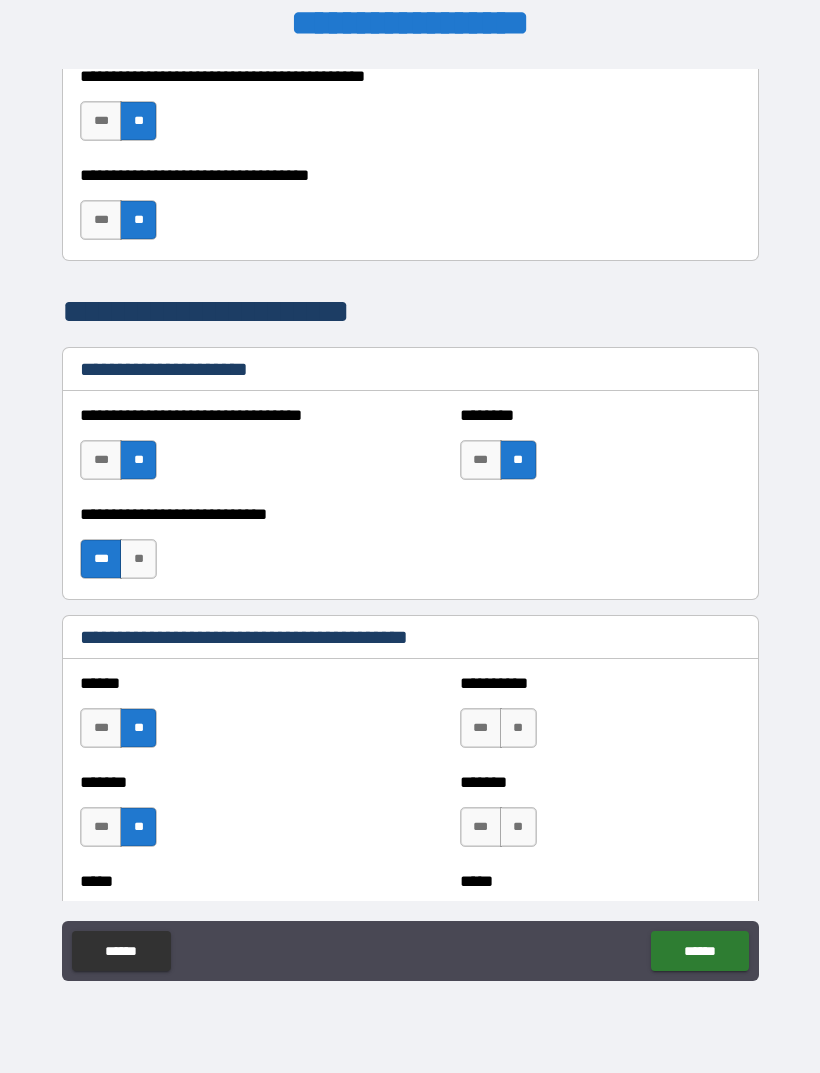 click on "**" at bounding box center [518, 728] 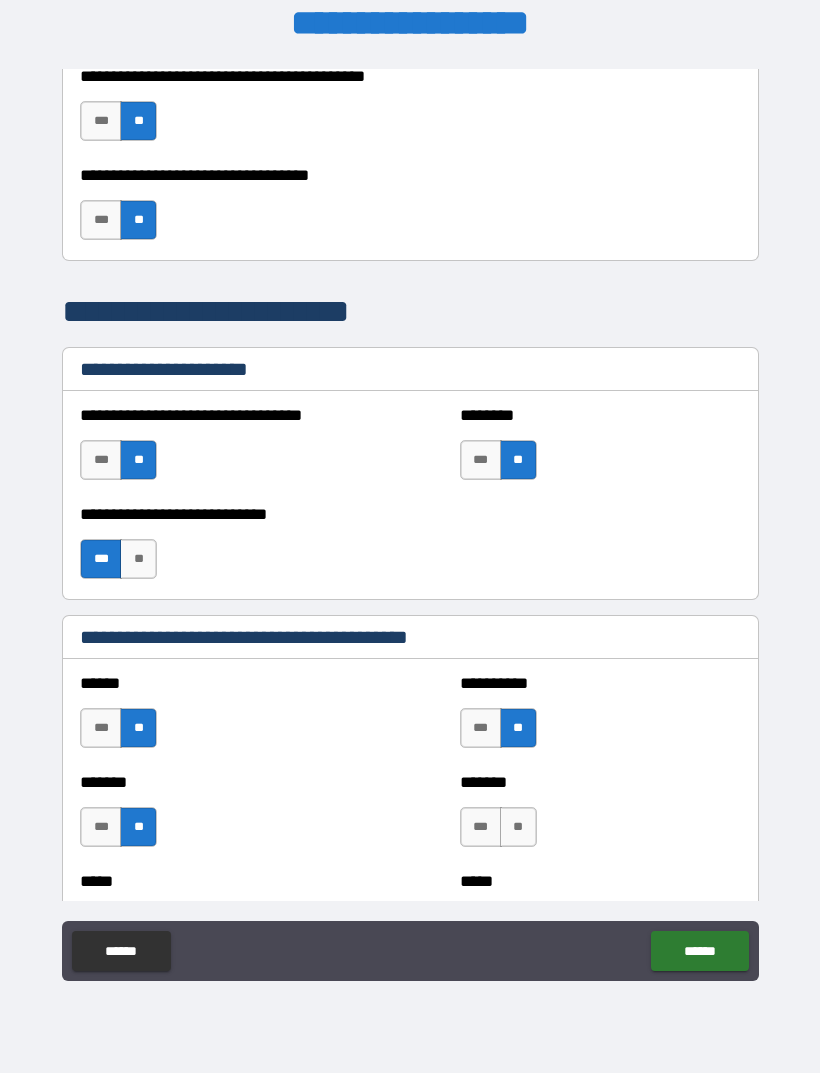 click on "**" at bounding box center [518, 827] 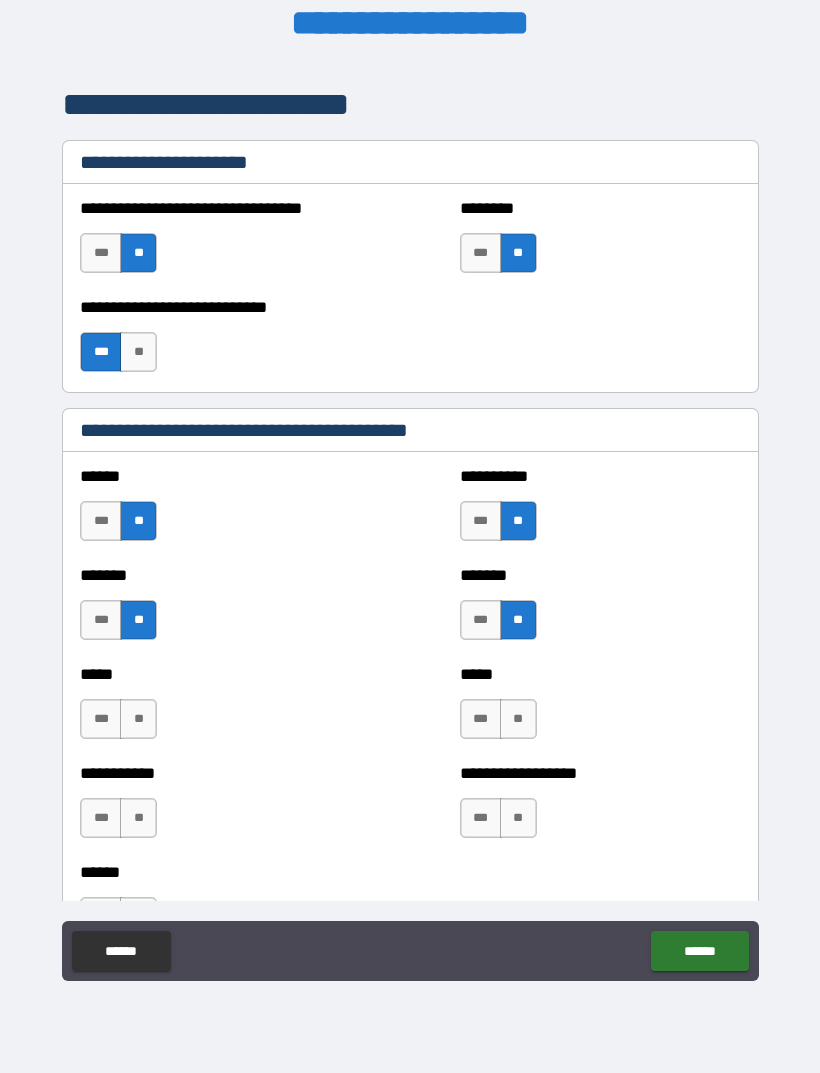scroll, scrollTop: 1541, scrollLeft: 0, axis: vertical 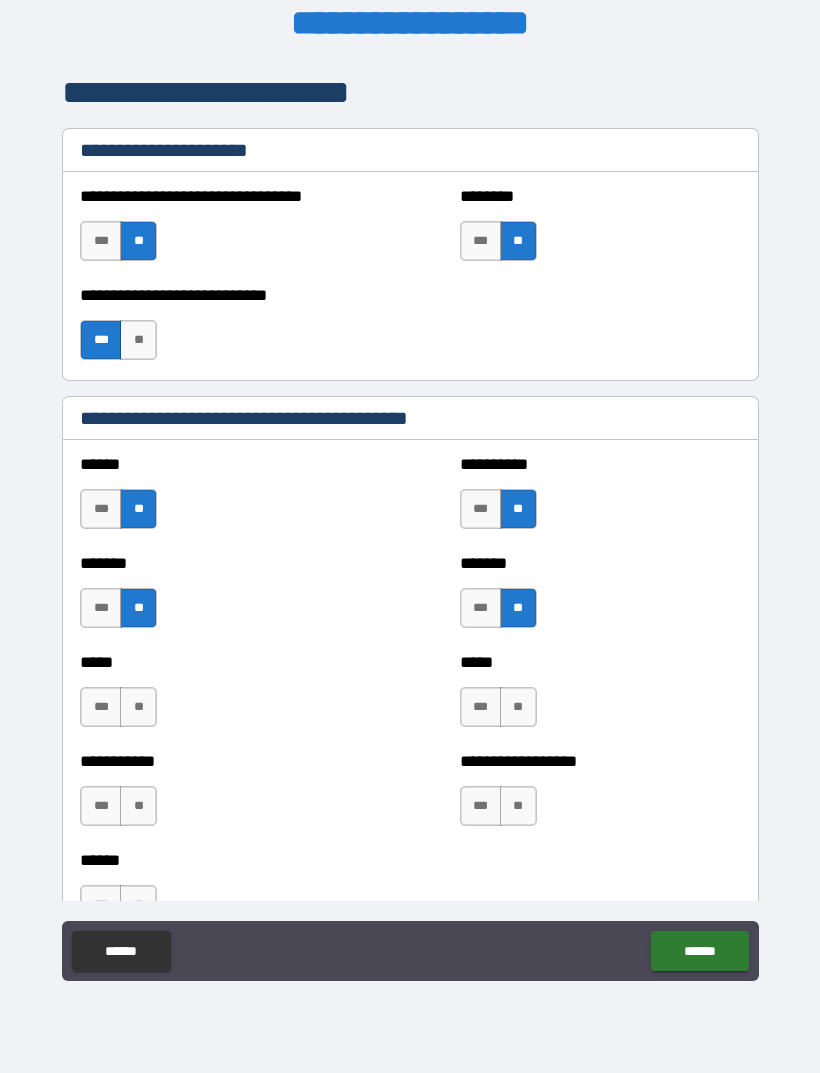 click on "**" at bounding box center [138, 707] 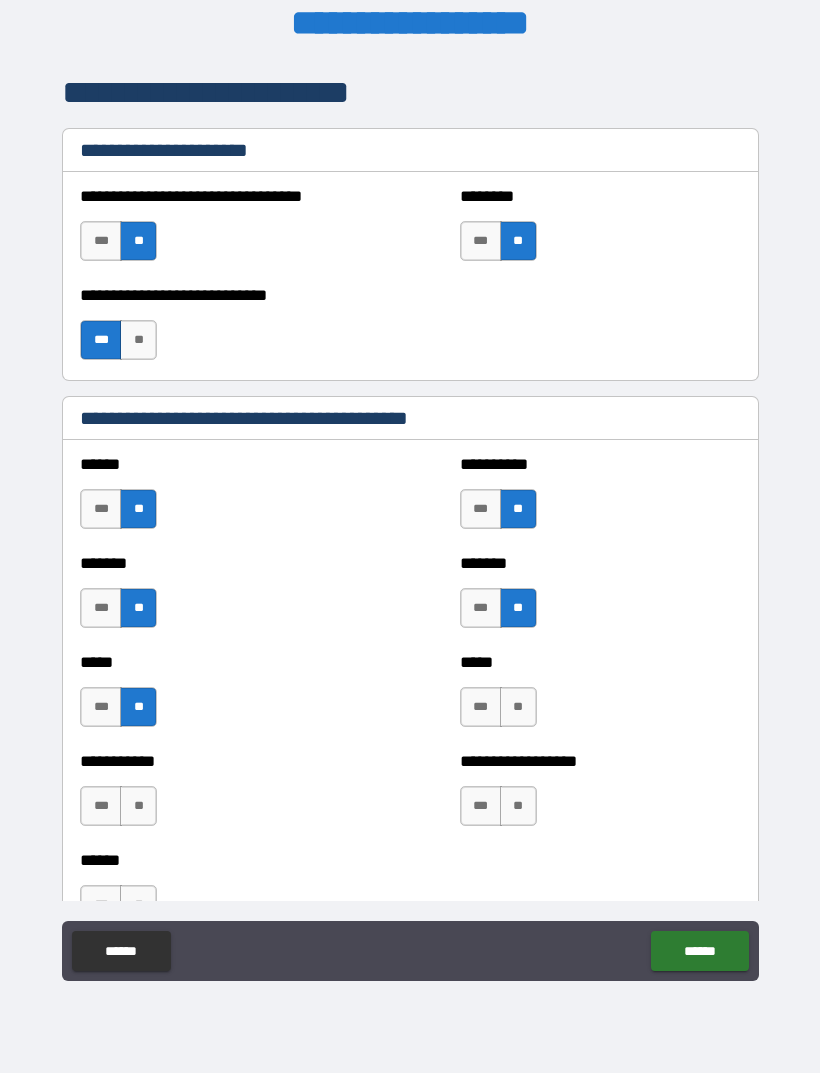 click on "**" at bounding box center (138, 806) 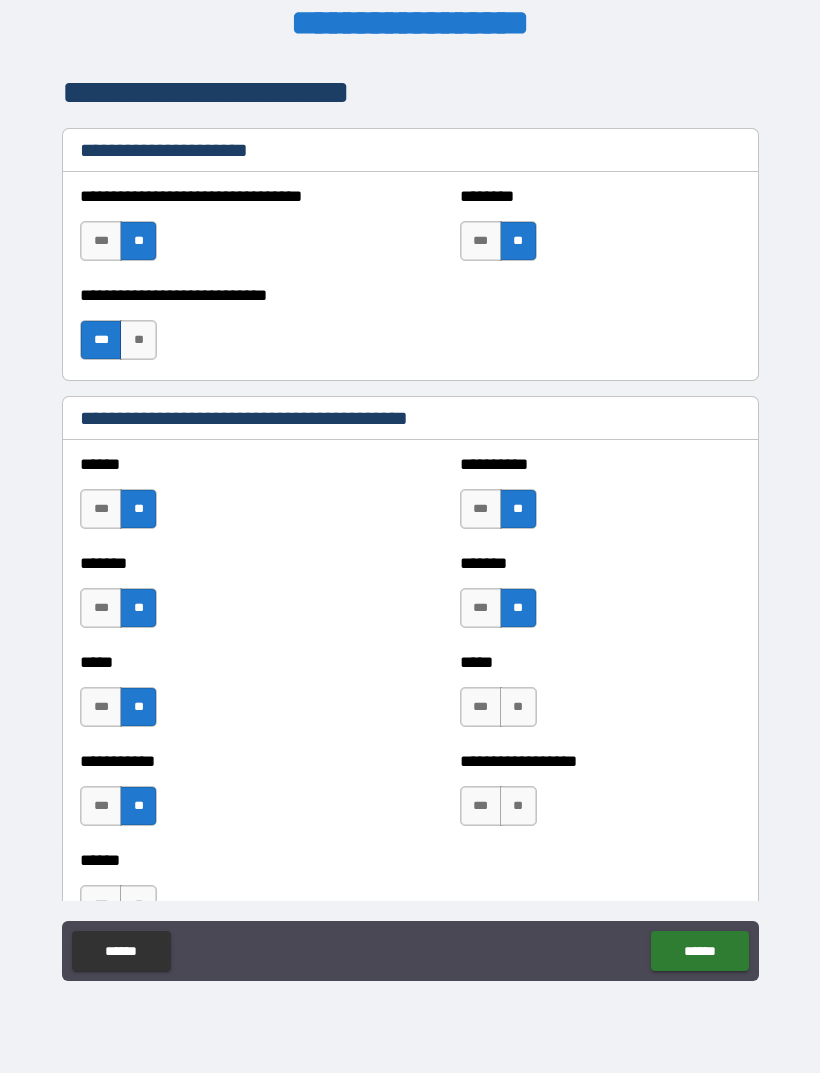 click on "**" at bounding box center [518, 707] 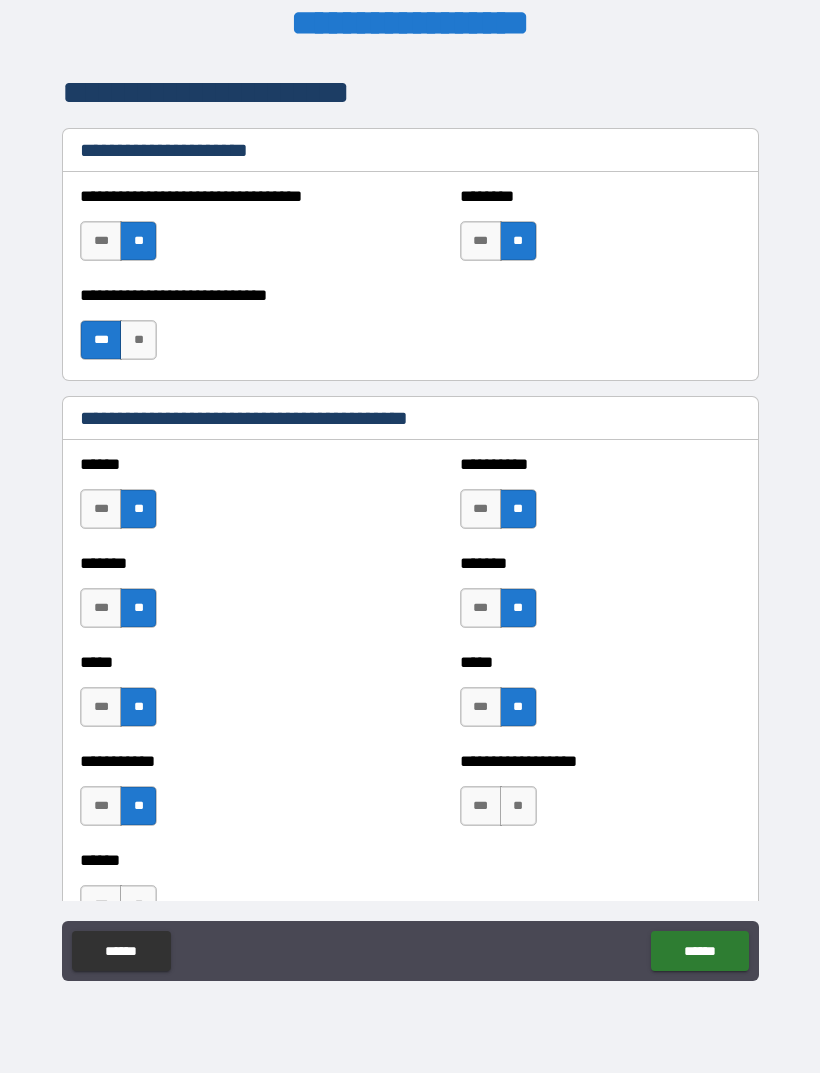 click on "**" at bounding box center [518, 806] 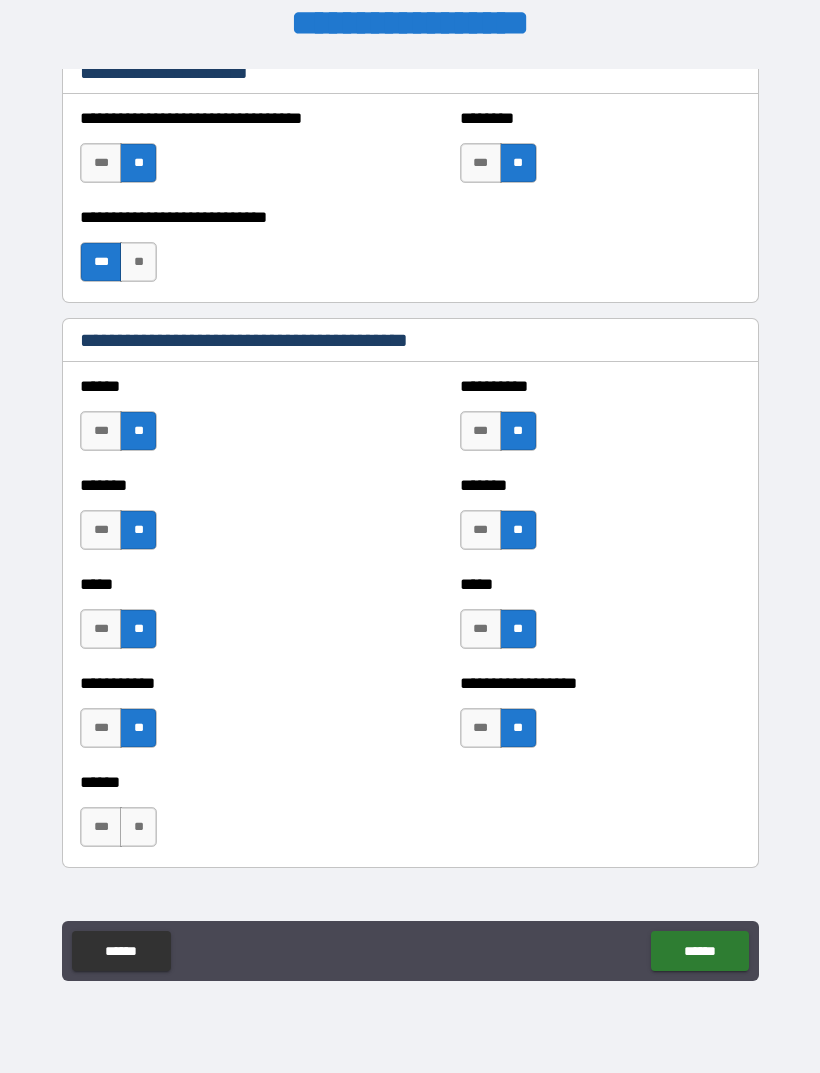 scroll, scrollTop: 1692, scrollLeft: 0, axis: vertical 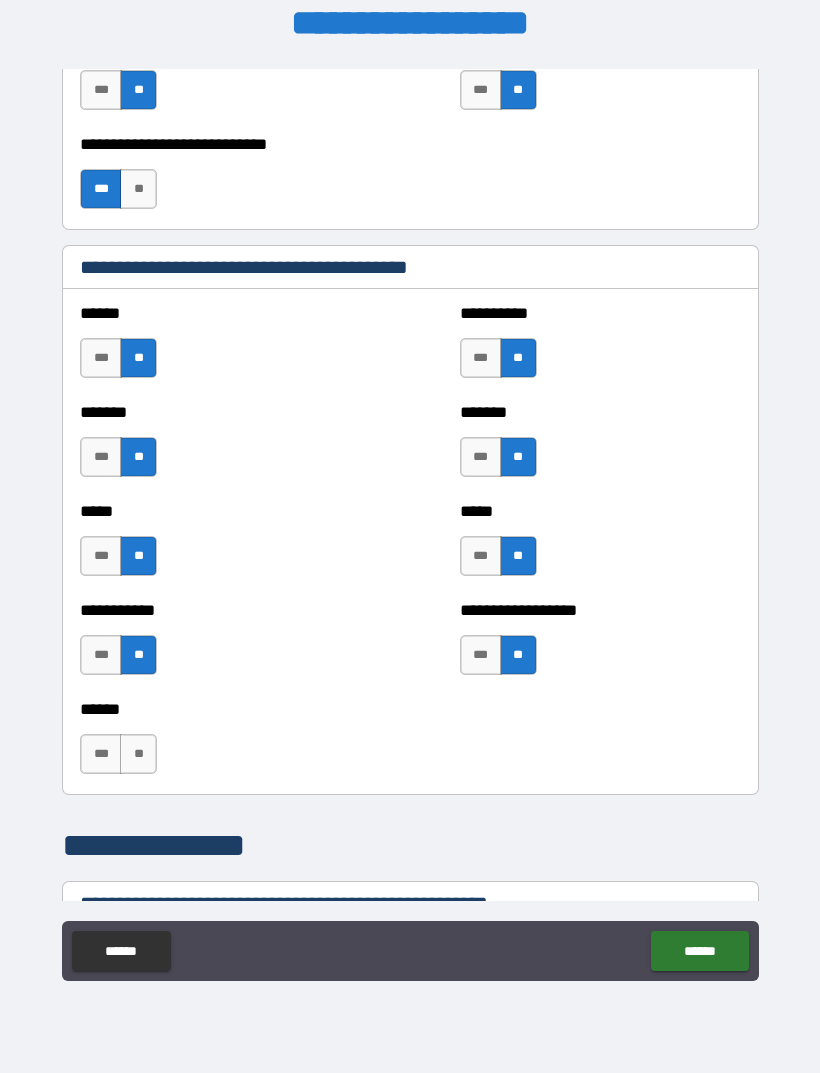 click on "**" at bounding box center (138, 754) 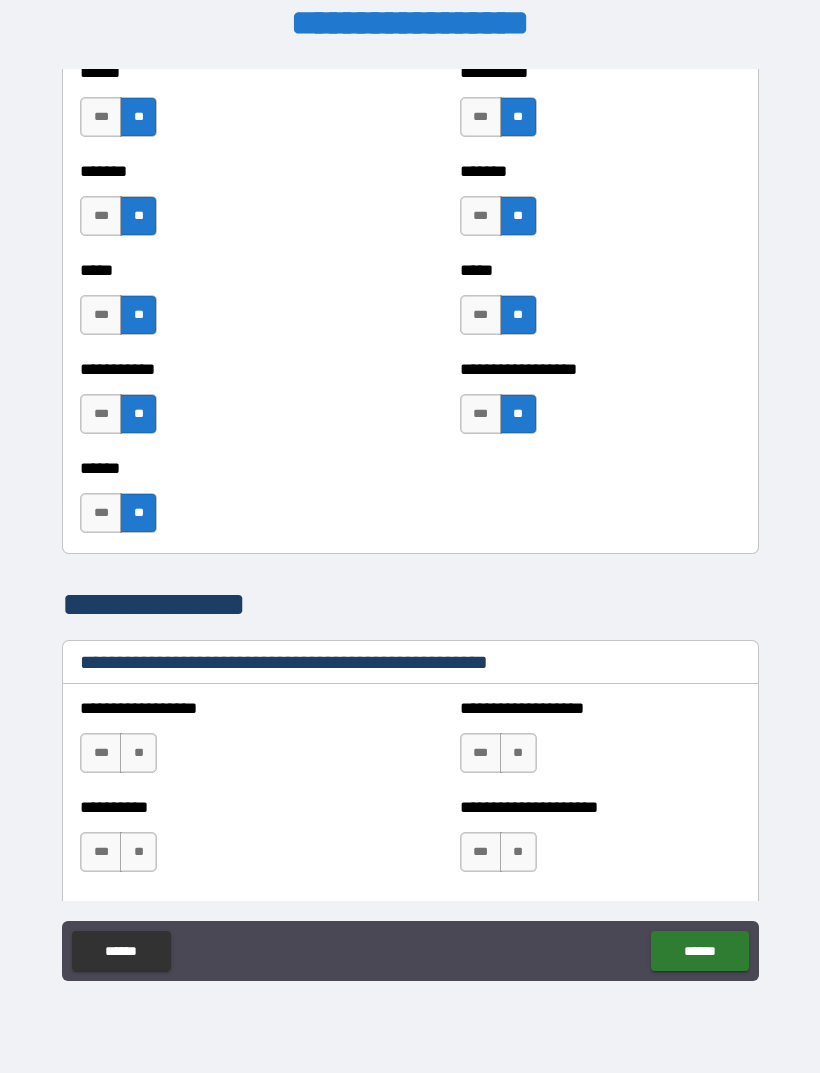 scroll, scrollTop: 1953, scrollLeft: 0, axis: vertical 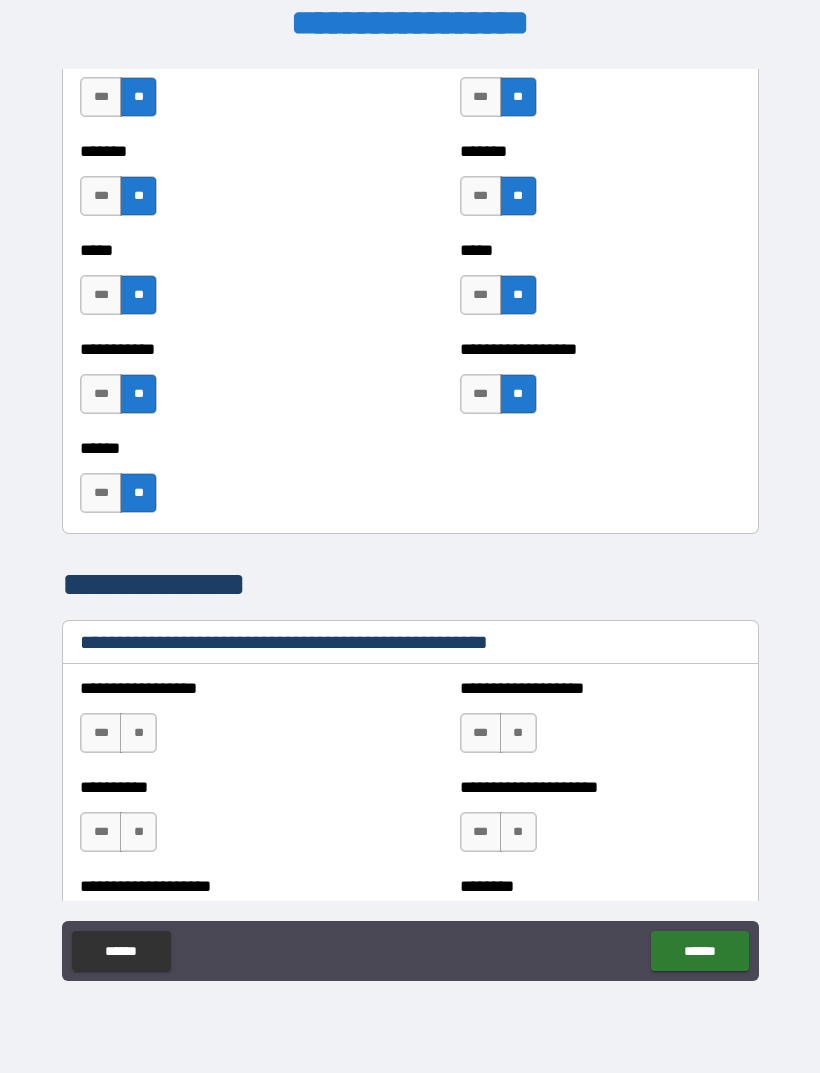 click on "**" at bounding box center [138, 733] 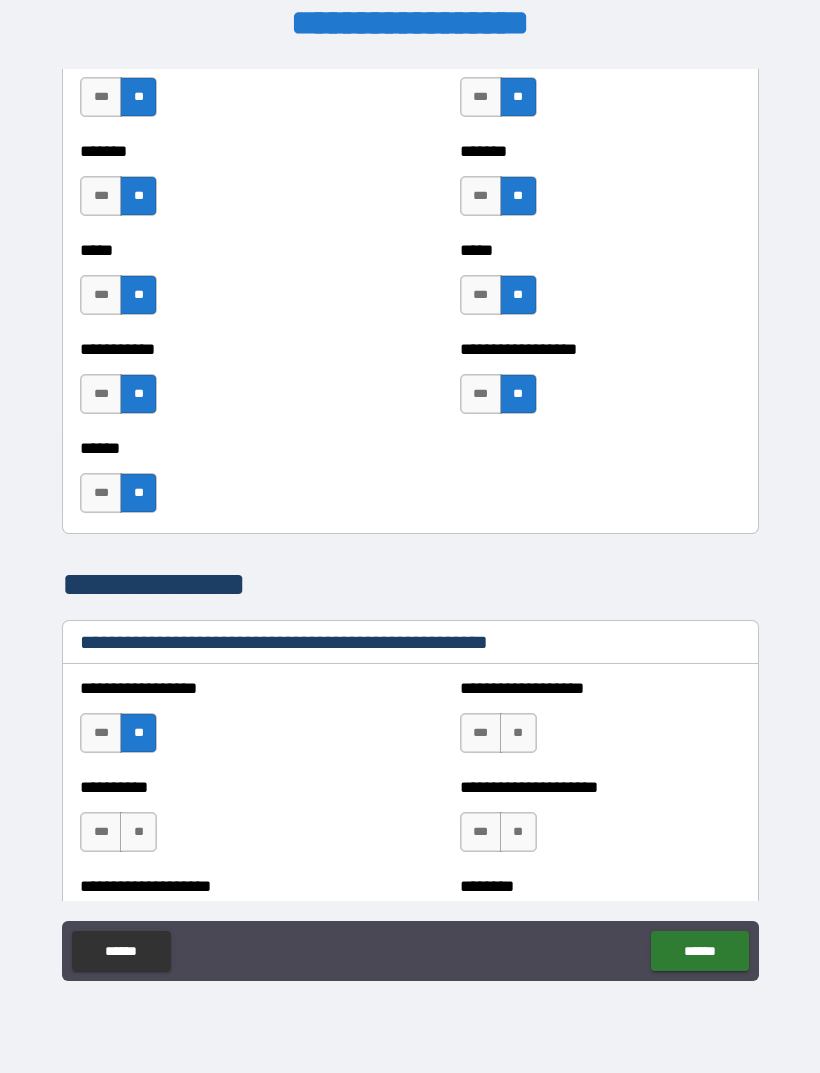 click on "**" at bounding box center [138, 832] 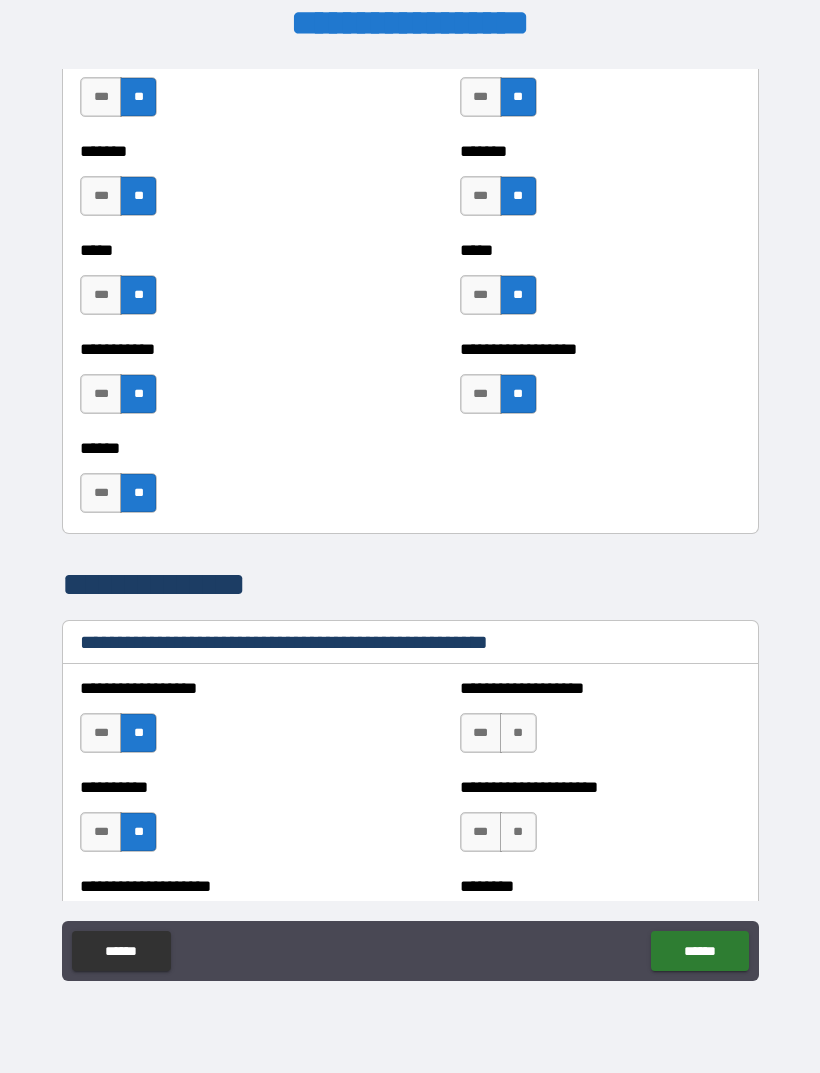 click on "**" at bounding box center [518, 733] 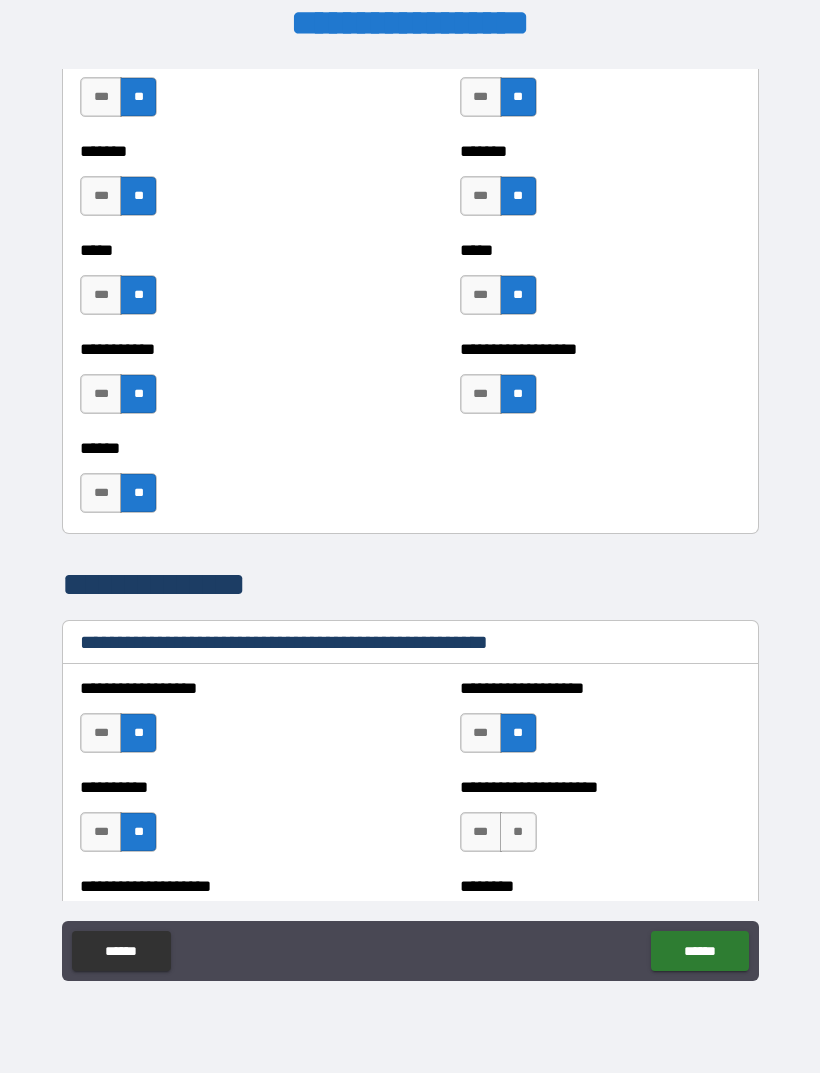 click on "**" at bounding box center (518, 832) 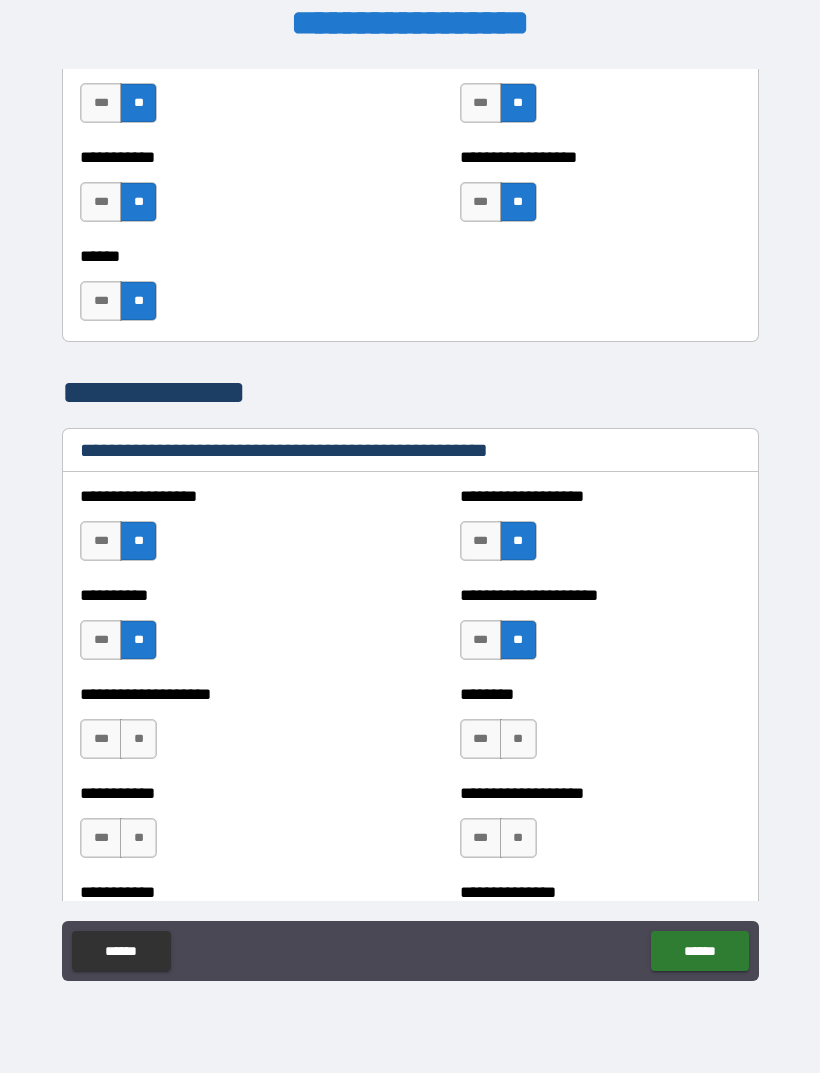 scroll, scrollTop: 2149, scrollLeft: 0, axis: vertical 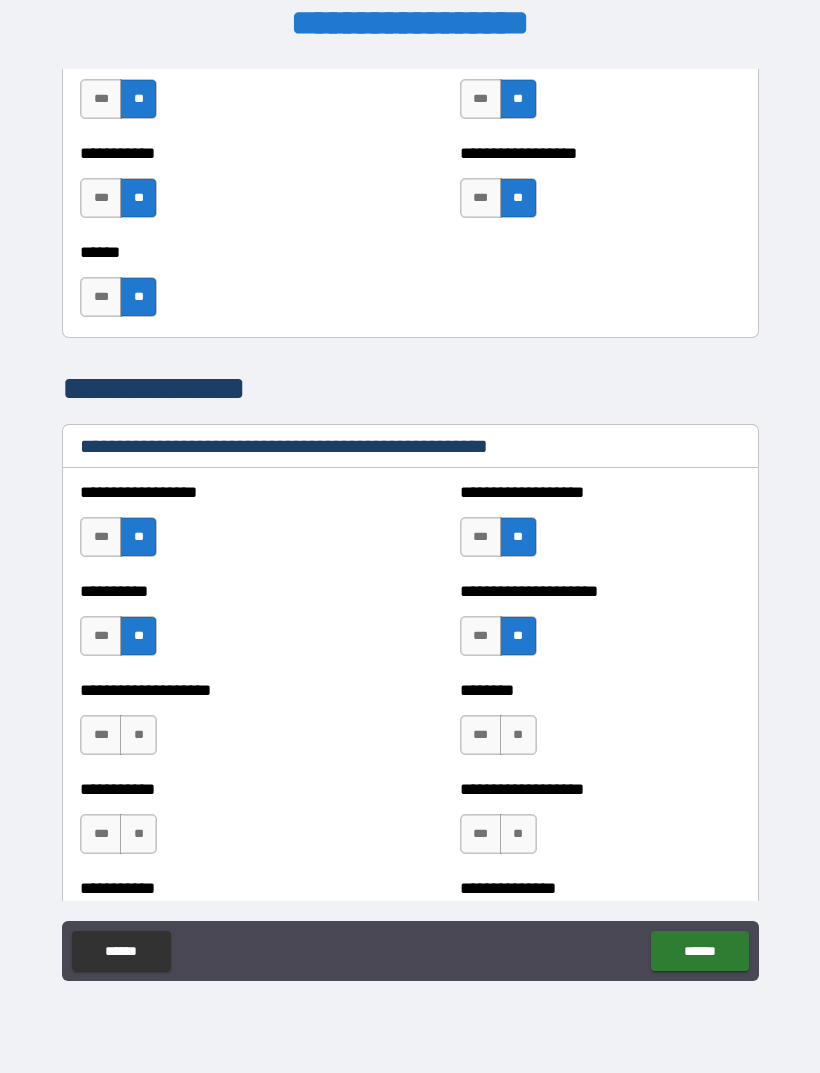 click on "**" at bounding box center [138, 735] 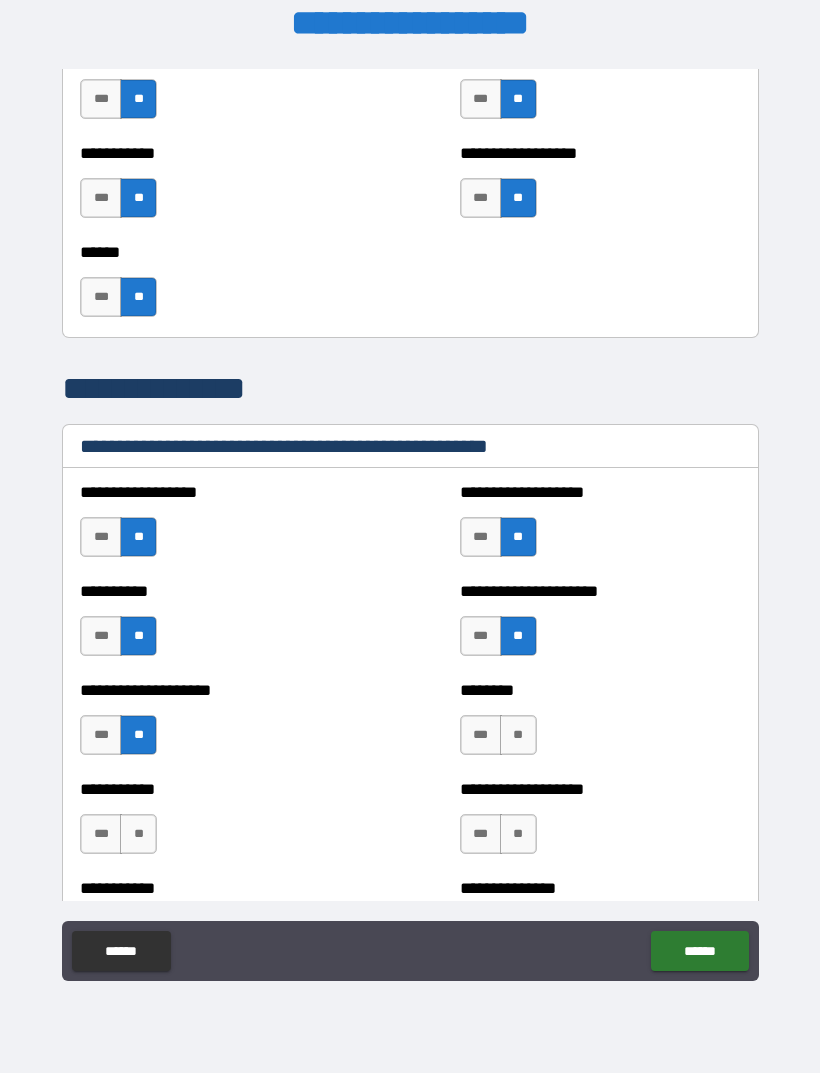 click on "**" at bounding box center (138, 834) 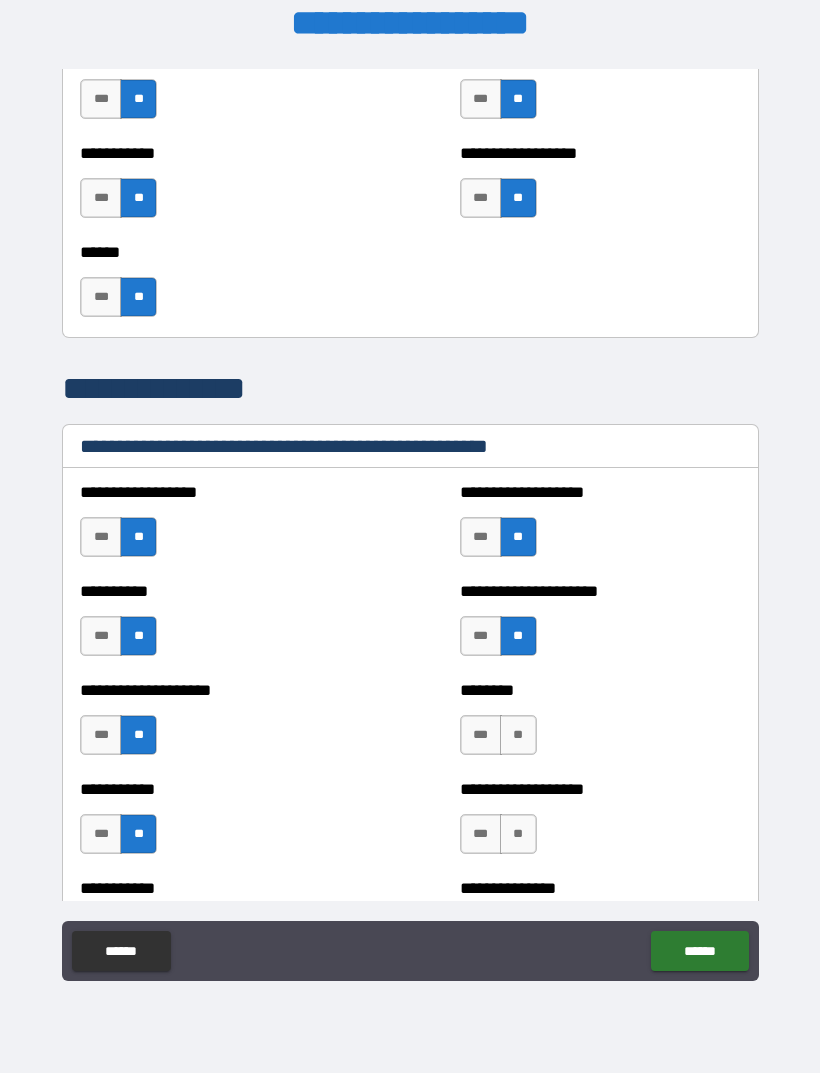 click on "**" at bounding box center (518, 735) 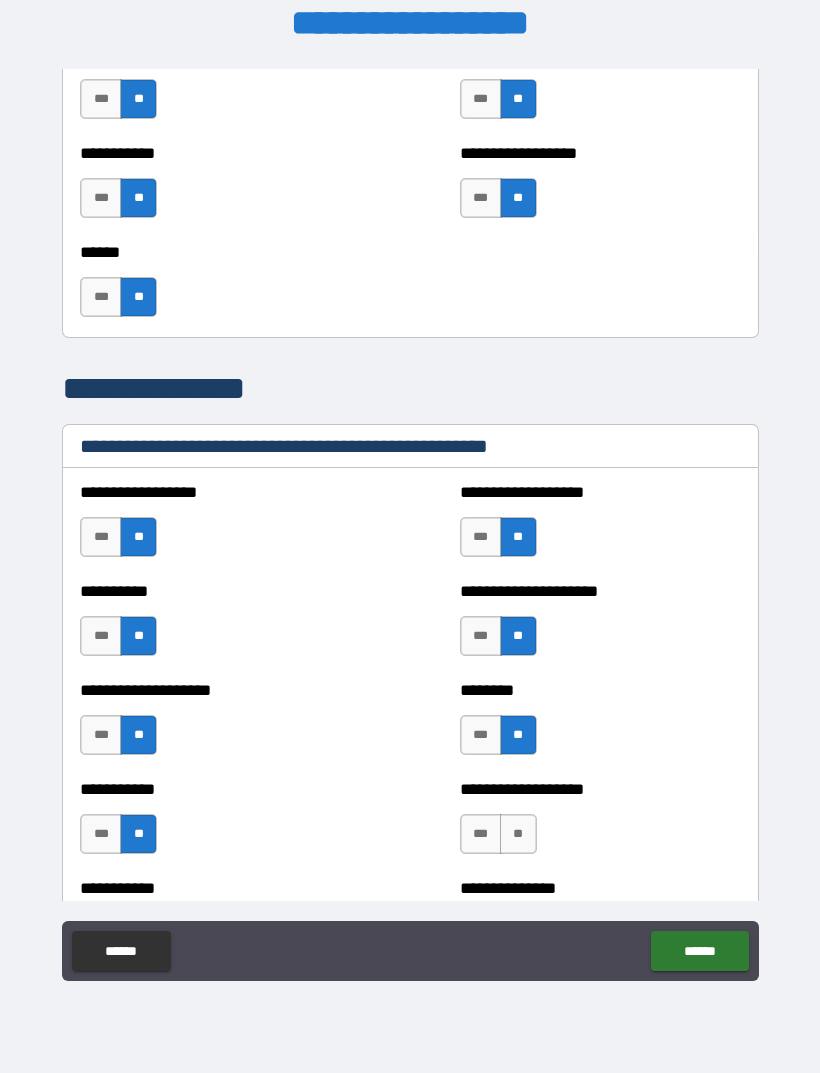 click on "**" at bounding box center (518, 834) 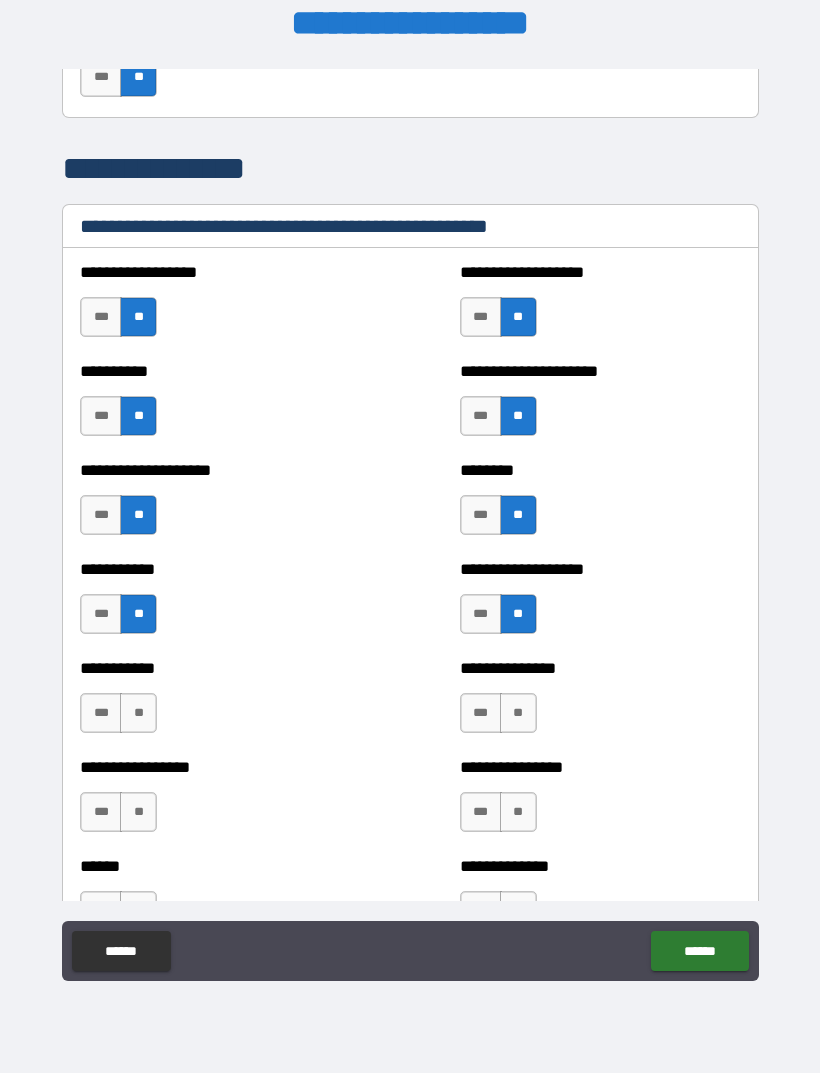 scroll, scrollTop: 2370, scrollLeft: 0, axis: vertical 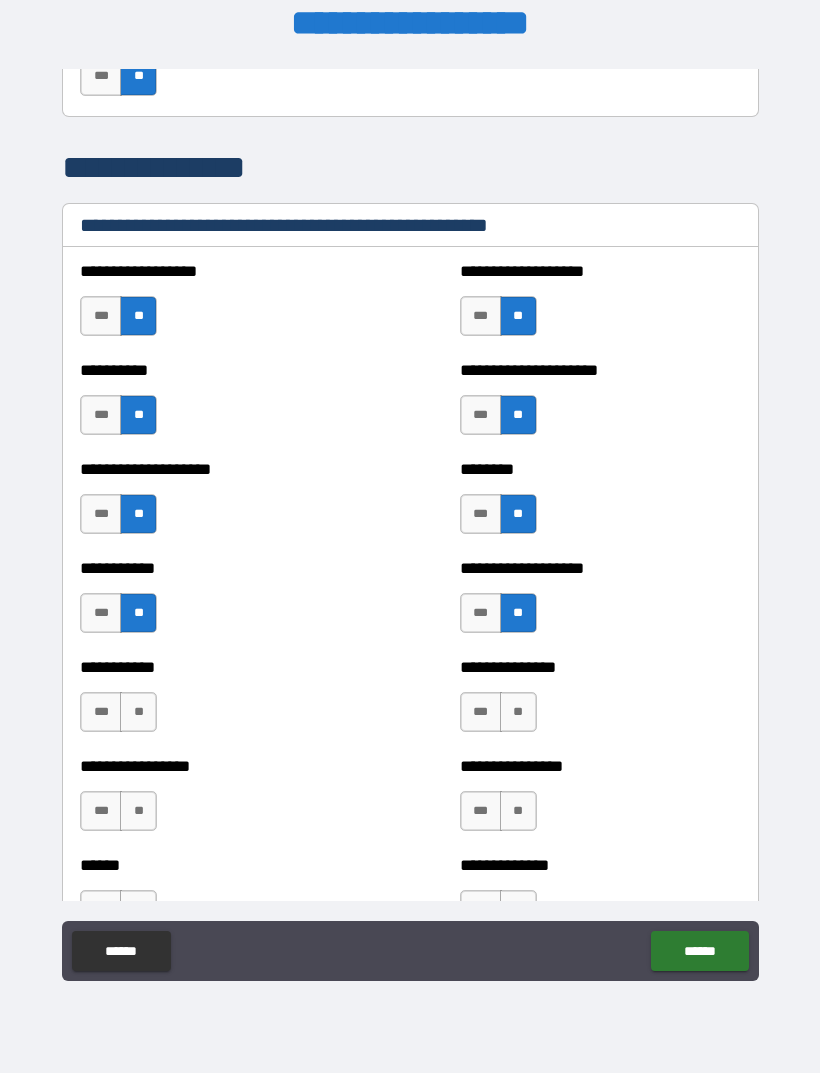 click on "**" at bounding box center (138, 712) 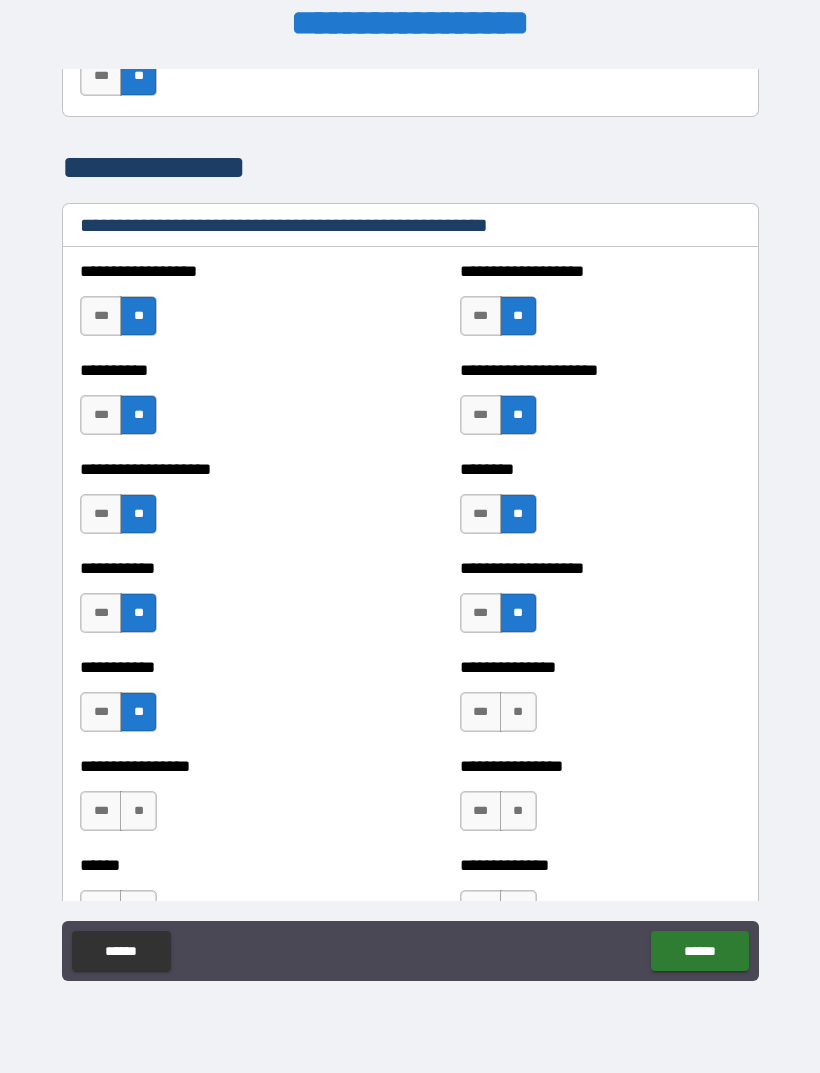 click on "**" at bounding box center (138, 811) 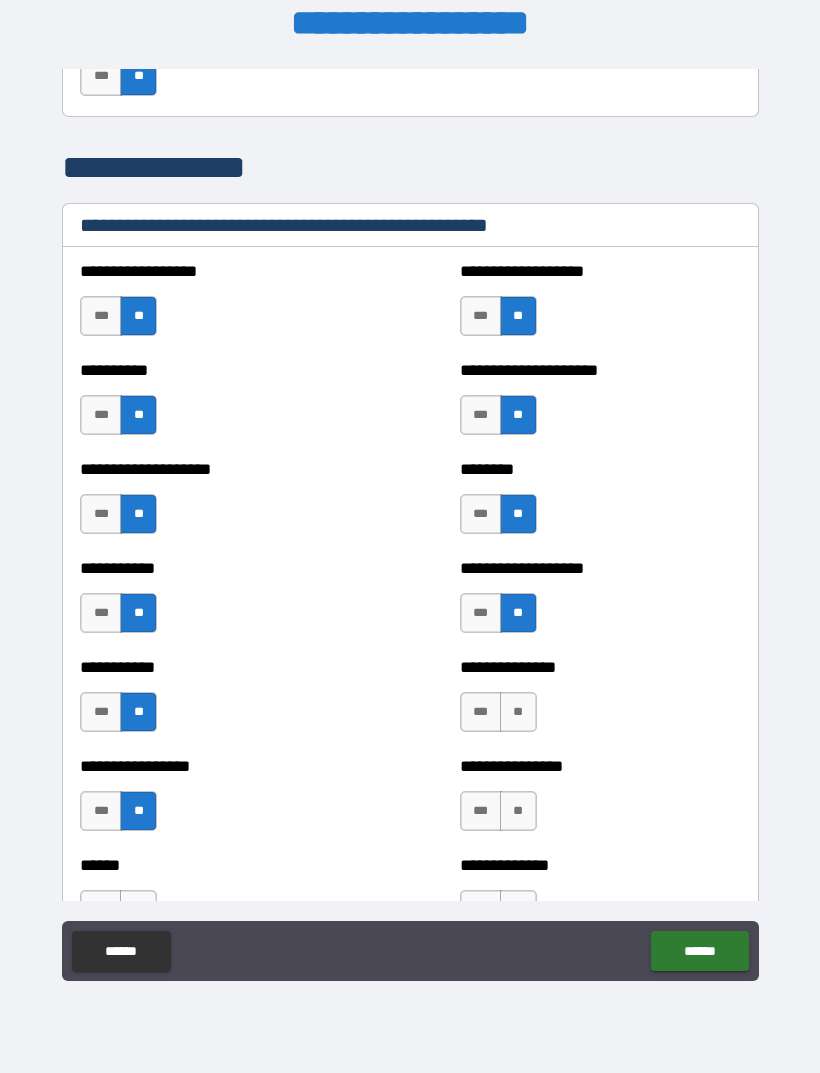 click on "**" at bounding box center (518, 712) 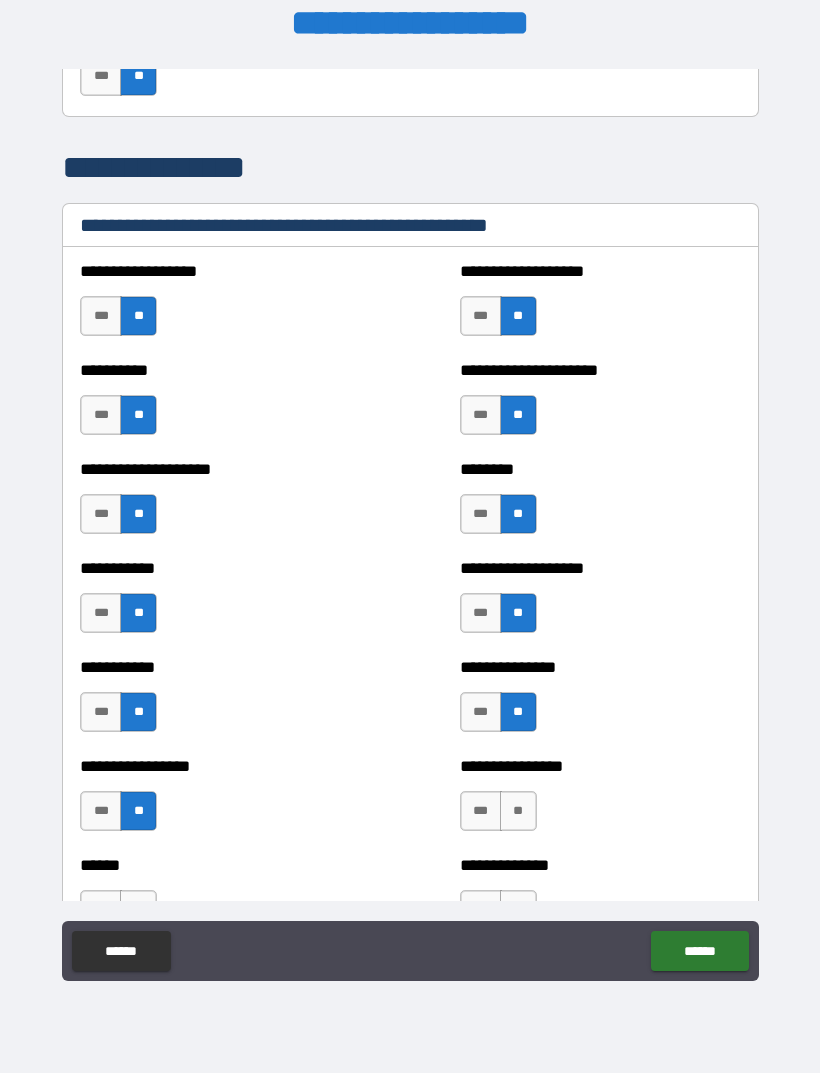 click on "**" at bounding box center (518, 811) 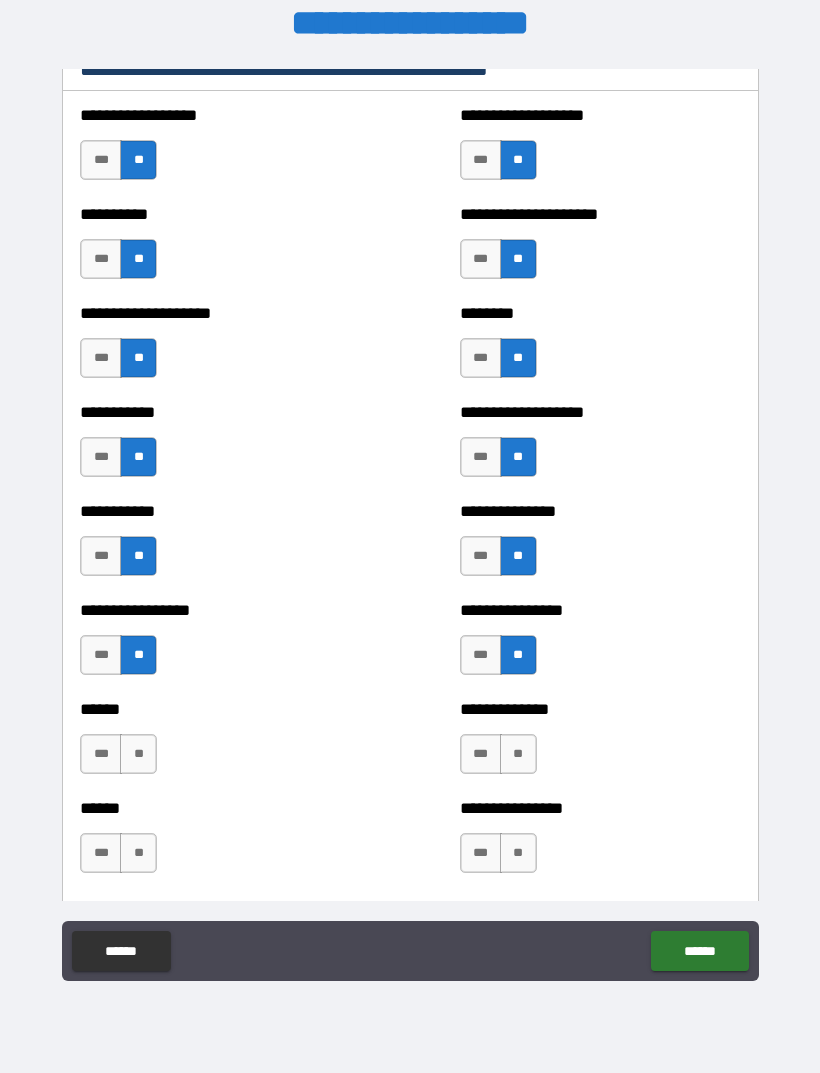 scroll, scrollTop: 2527, scrollLeft: 0, axis: vertical 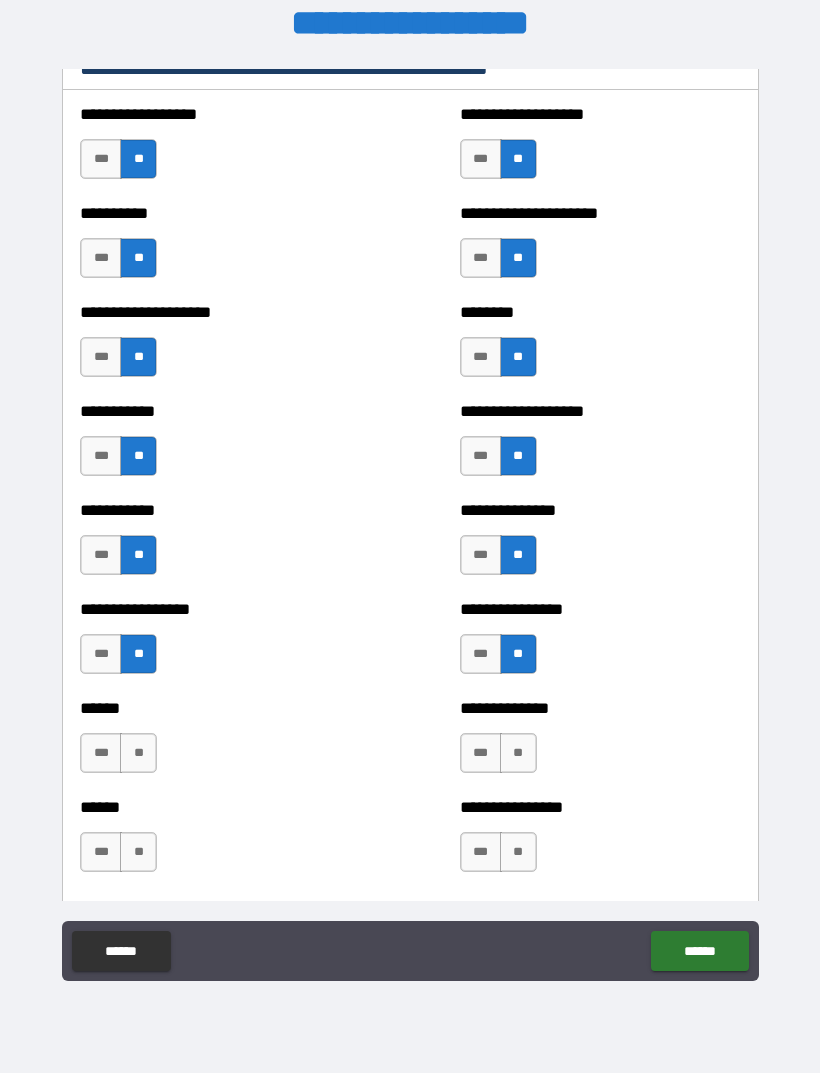 click on "**" at bounding box center [138, 753] 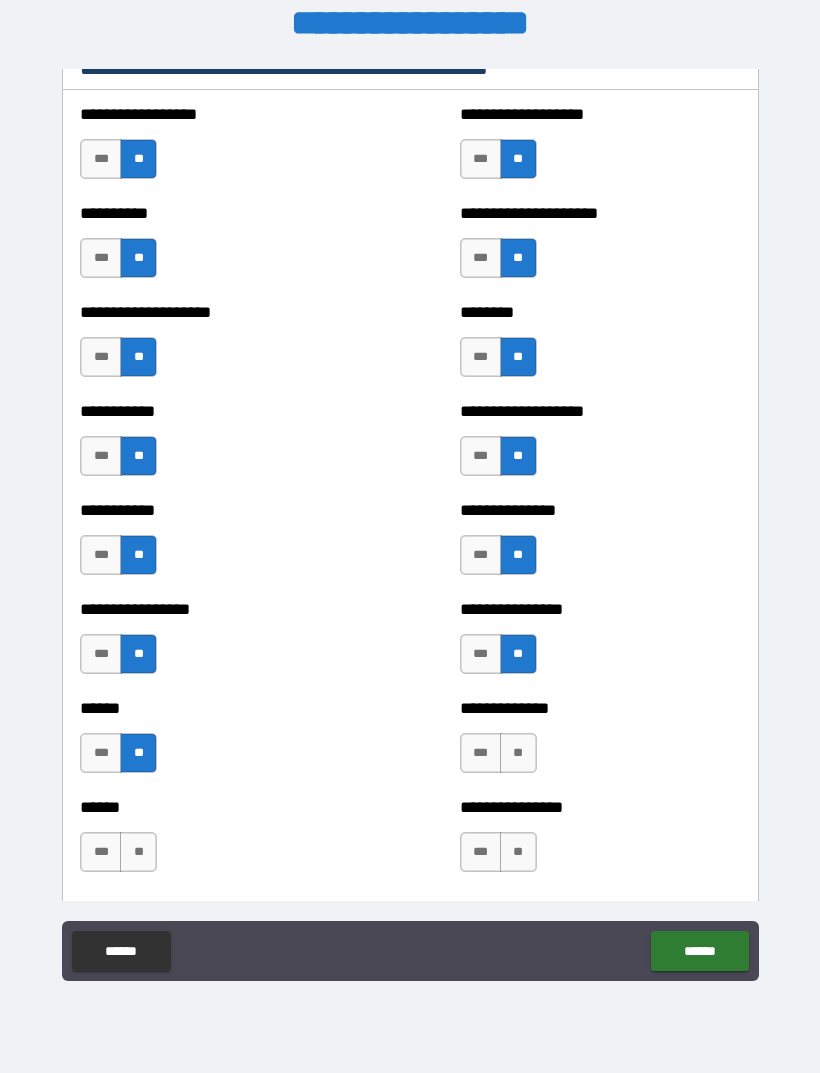 click on "**" at bounding box center [138, 852] 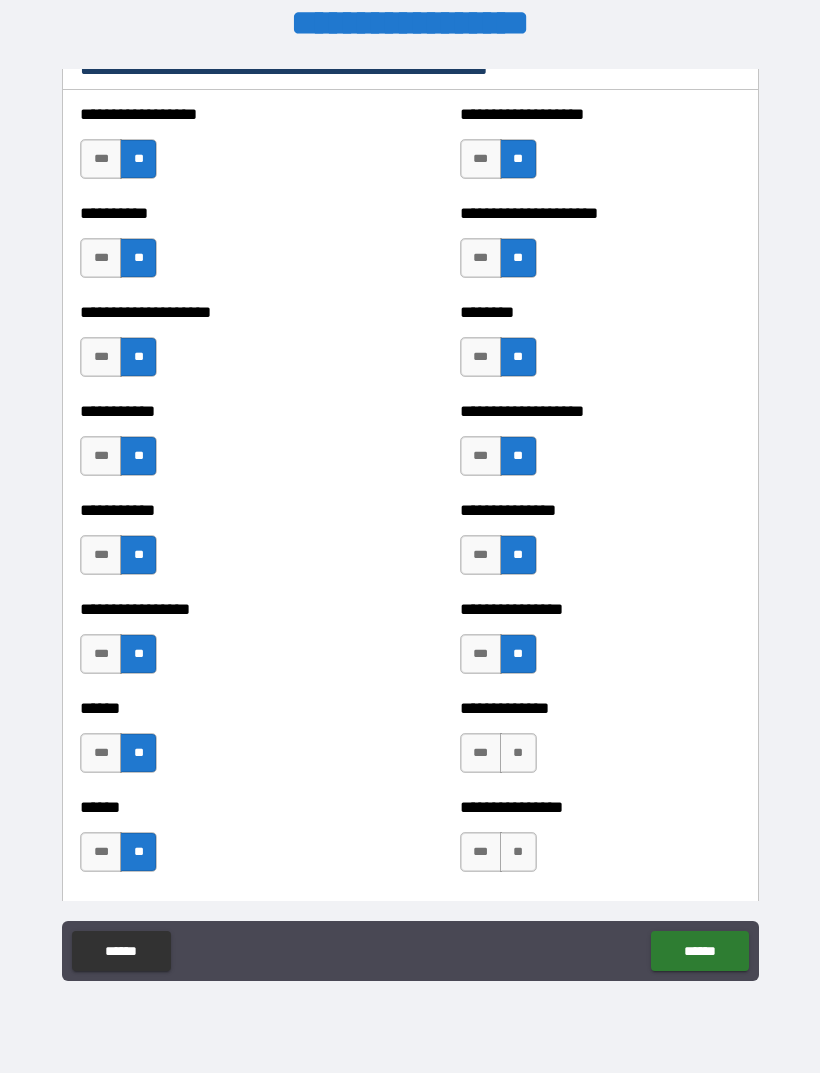 click on "**" at bounding box center [518, 753] 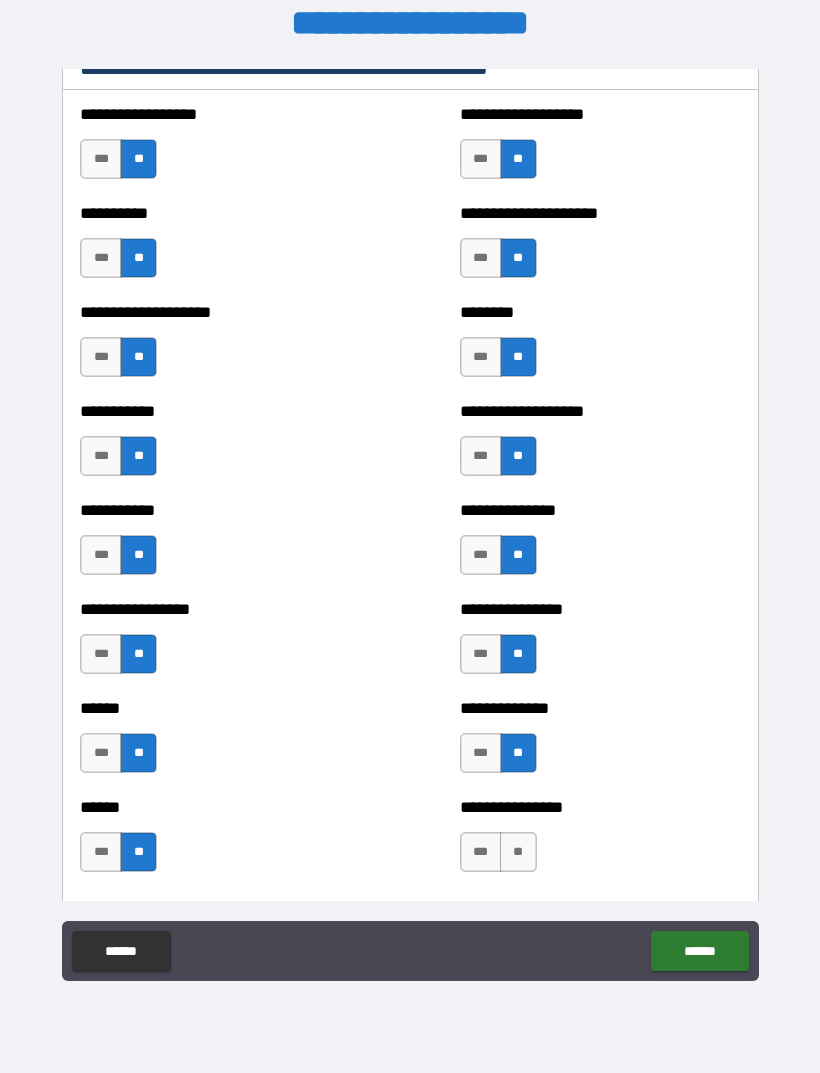 click on "**" at bounding box center (518, 852) 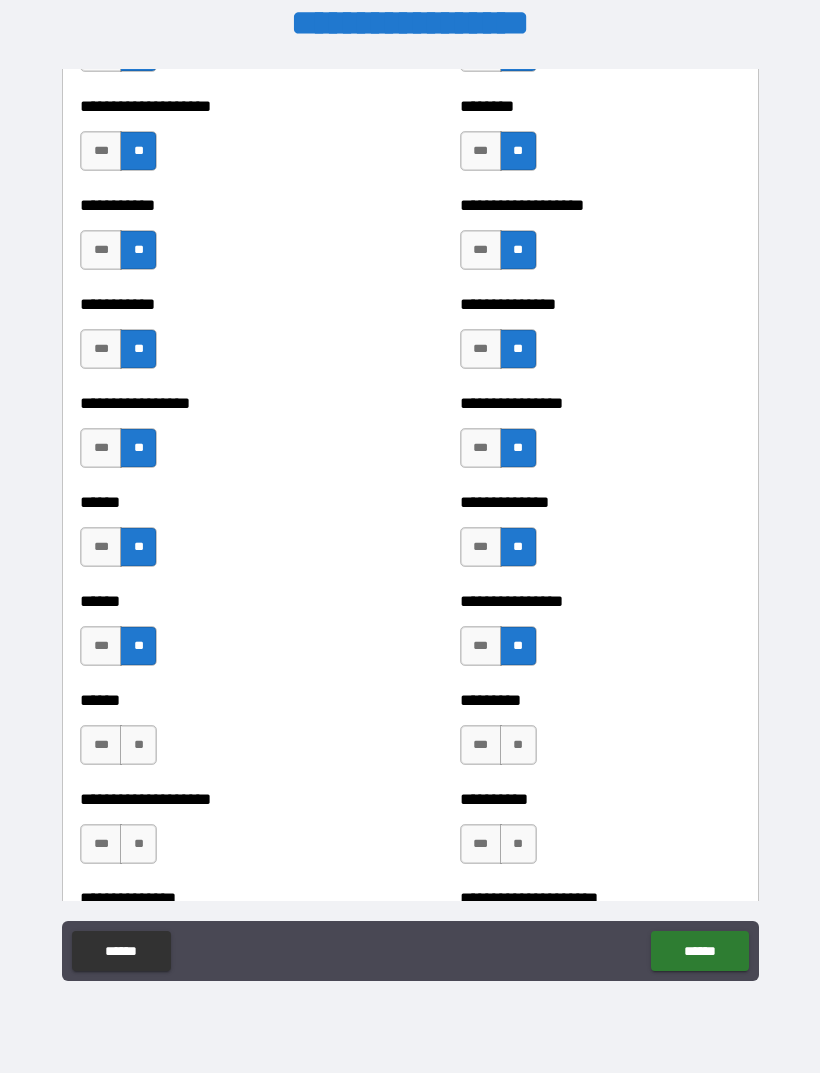 scroll, scrollTop: 2742, scrollLeft: 0, axis: vertical 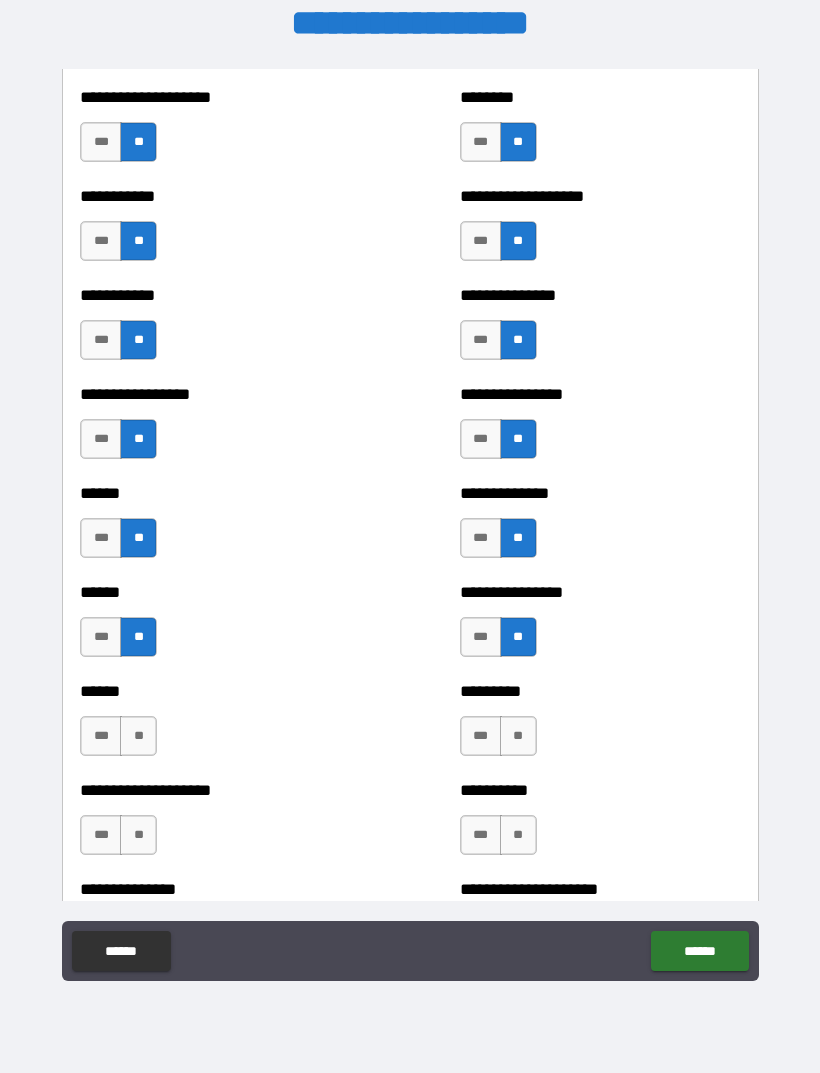 click on "**" at bounding box center [138, 736] 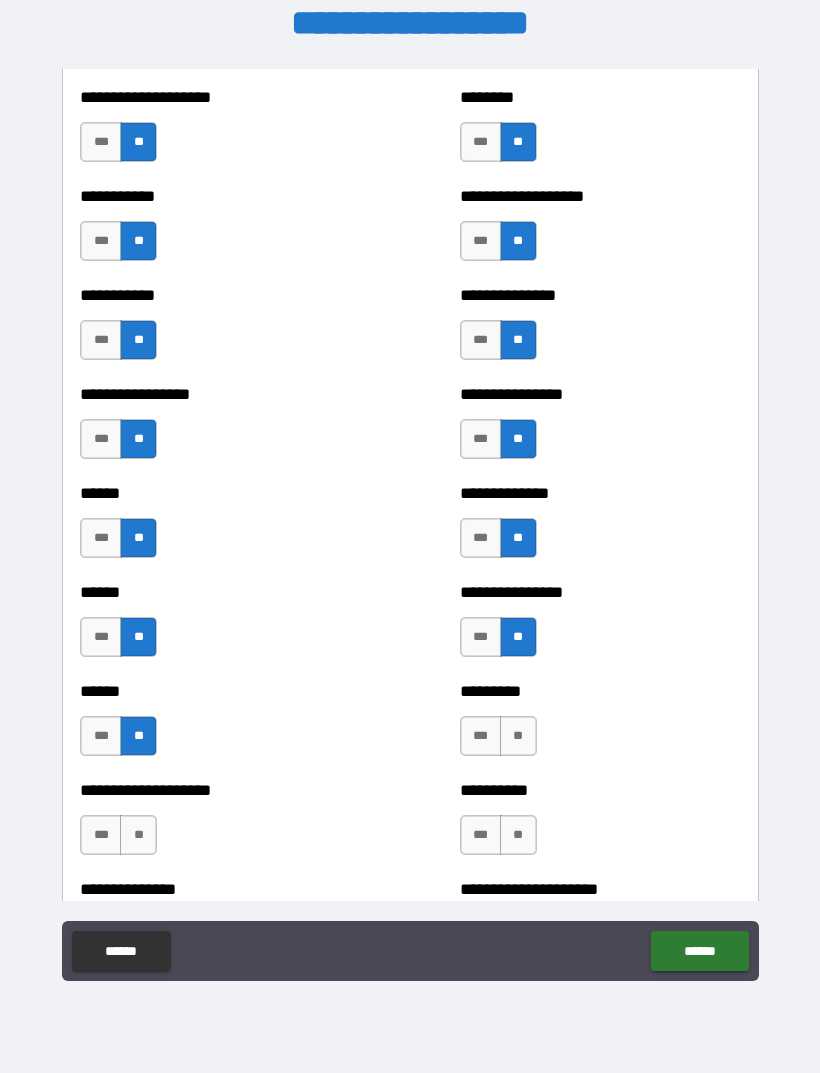 click on "**" at bounding box center (138, 835) 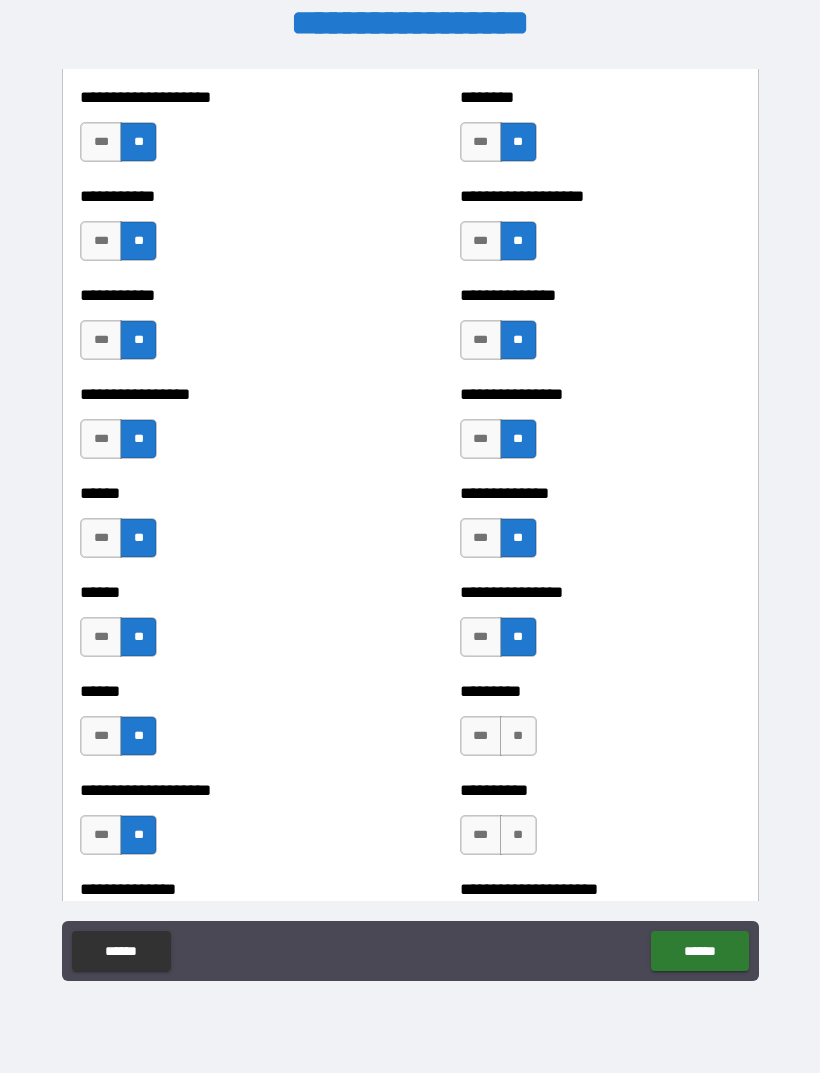 click on "**" at bounding box center [518, 736] 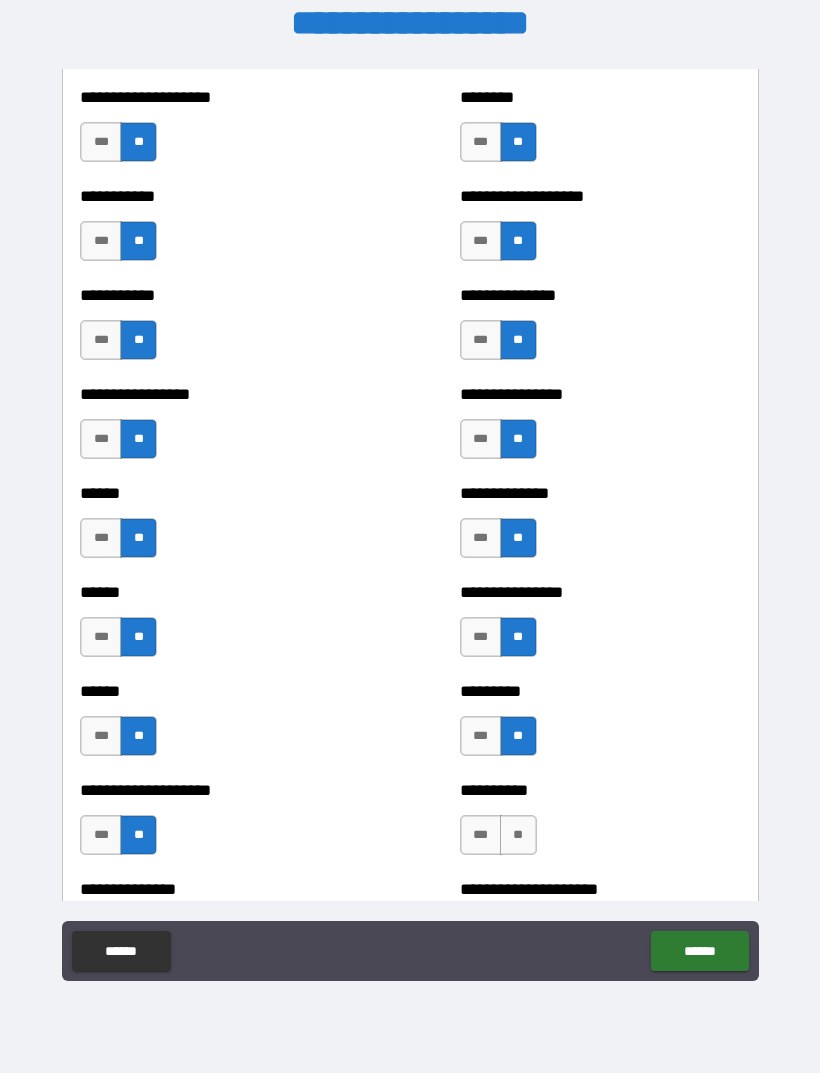 click on "**" at bounding box center (518, 835) 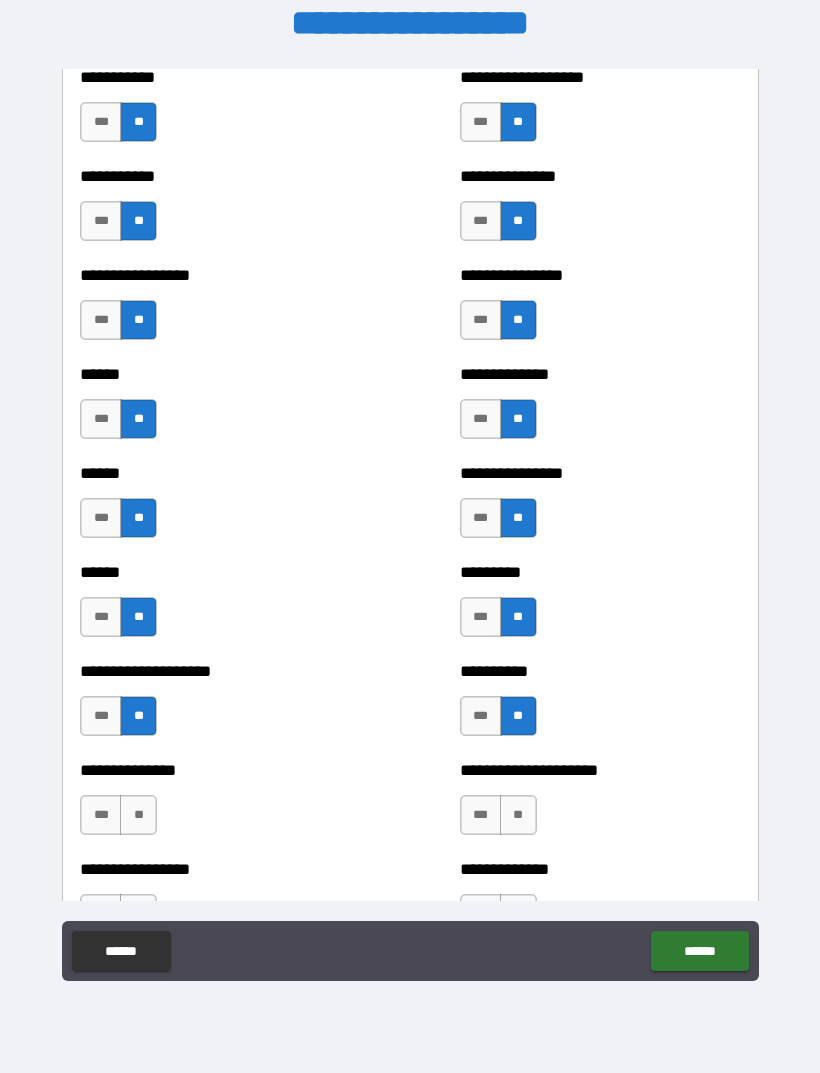 scroll, scrollTop: 2931, scrollLeft: 0, axis: vertical 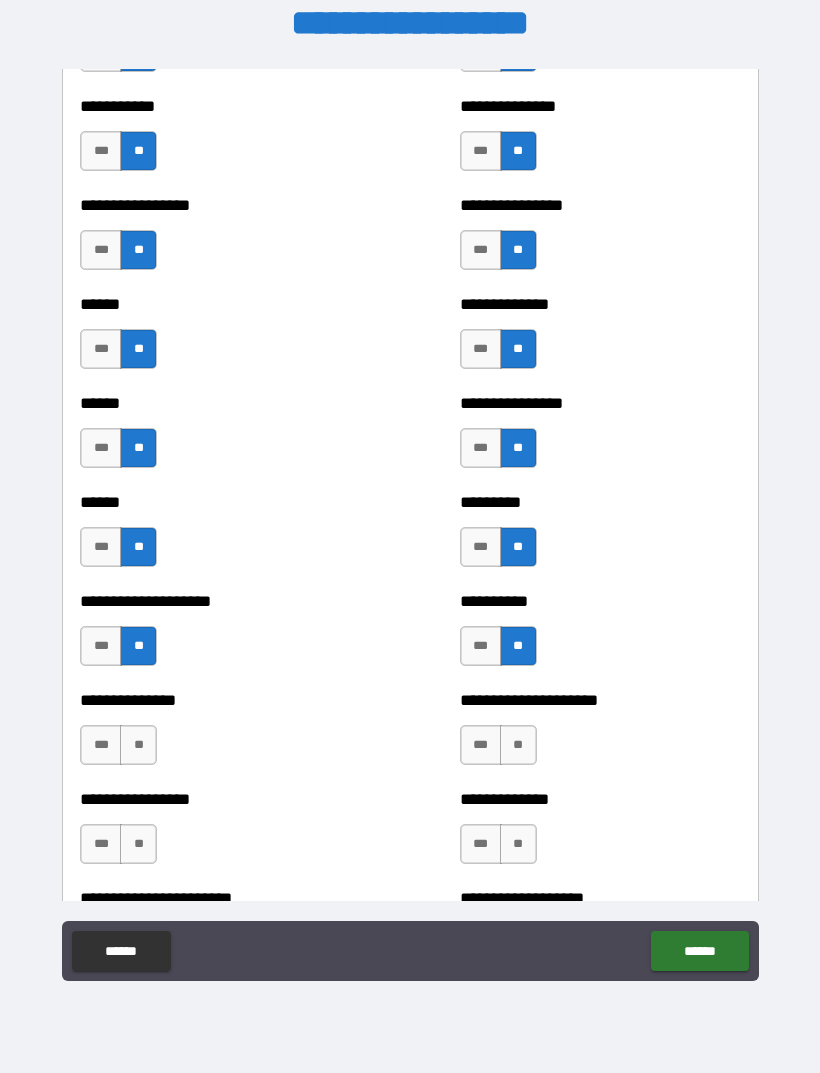 click on "**" at bounding box center [138, 745] 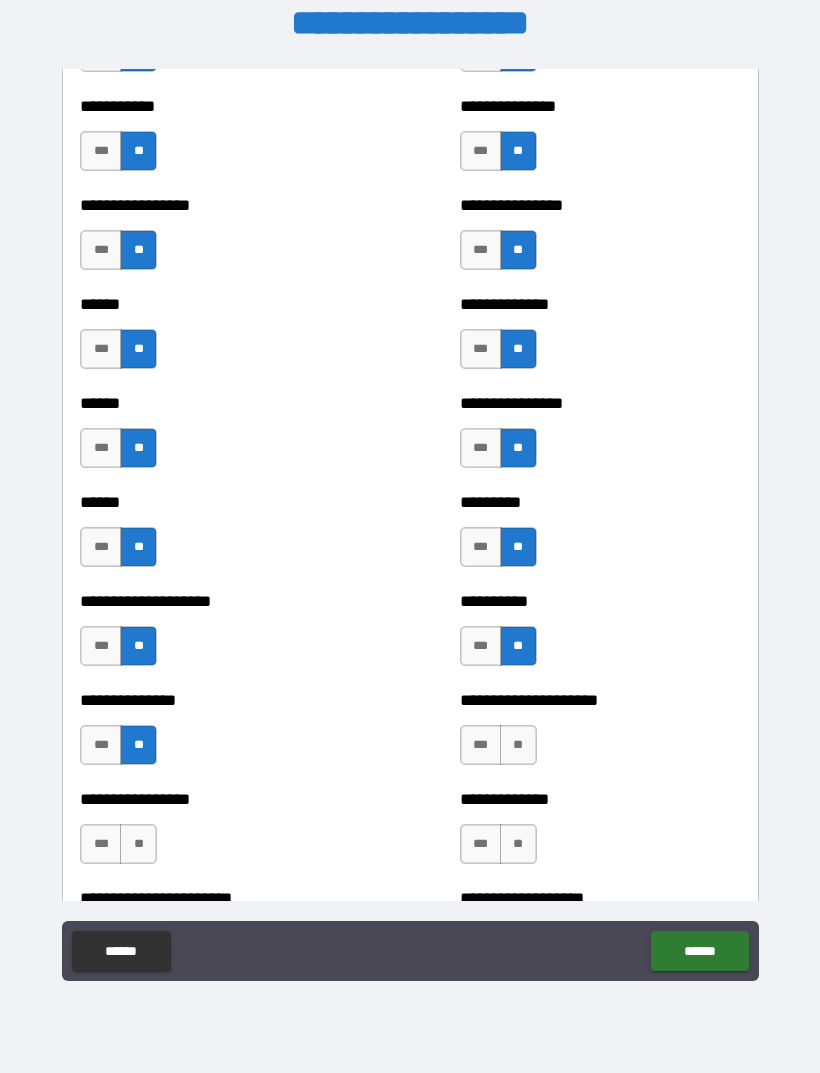 click on "**" at bounding box center (138, 844) 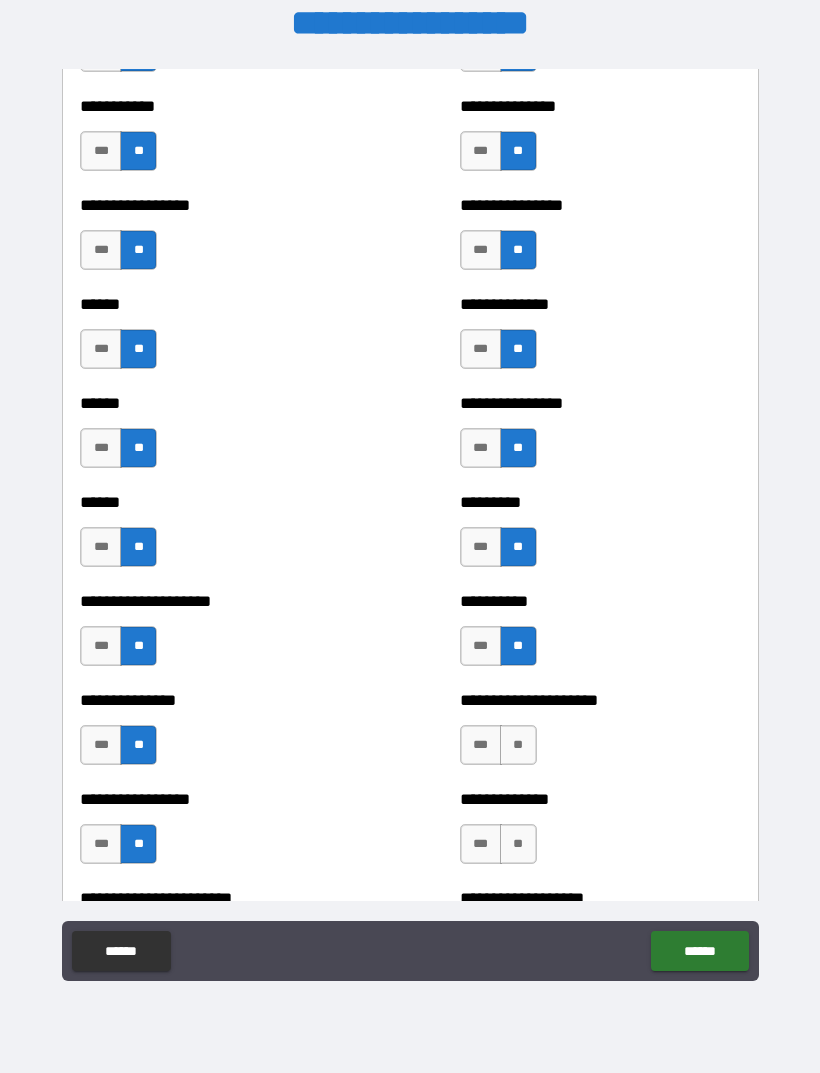 click on "**" at bounding box center (518, 745) 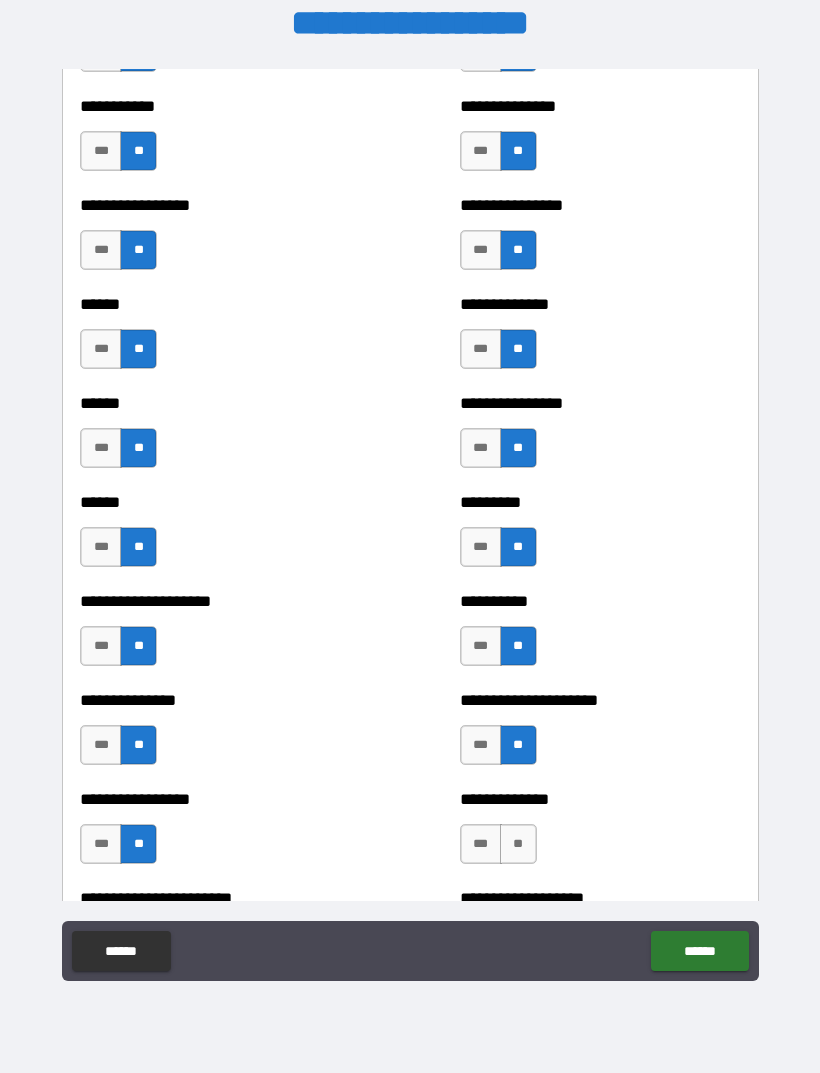 click on "**" at bounding box center (518, 844) 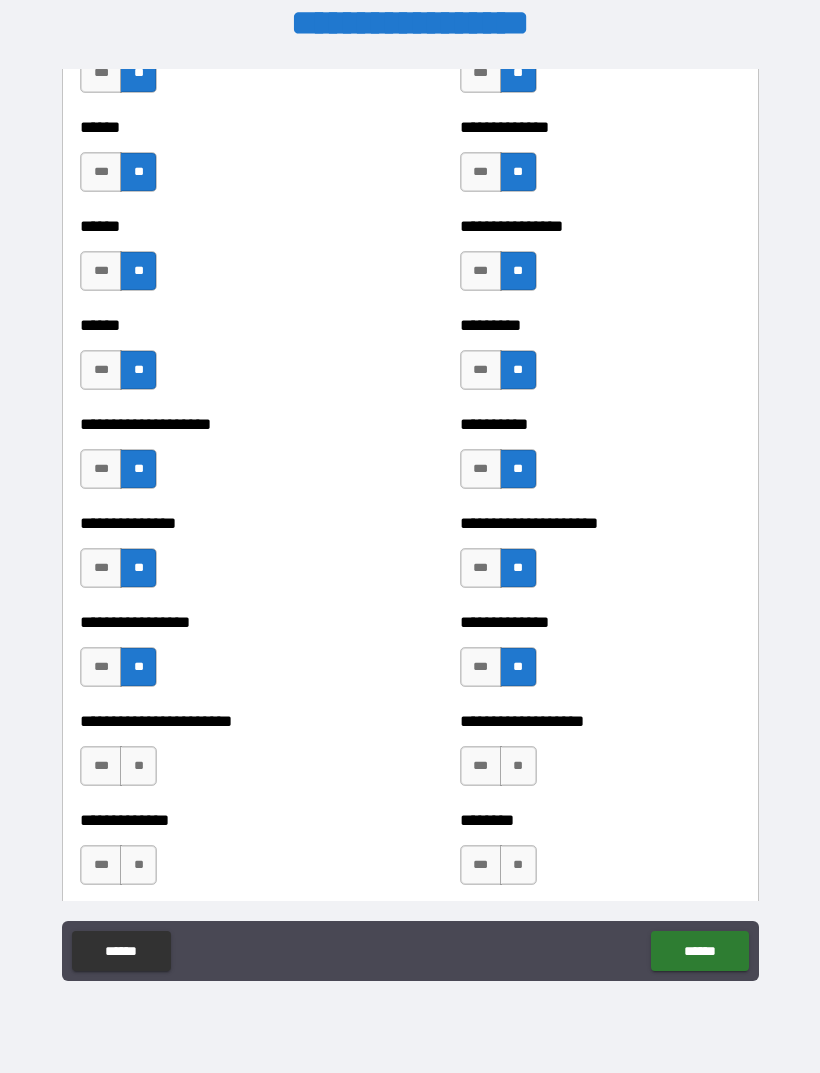 scroll, scrollTop: 3107, scrollLeft: 0, axis: vertical 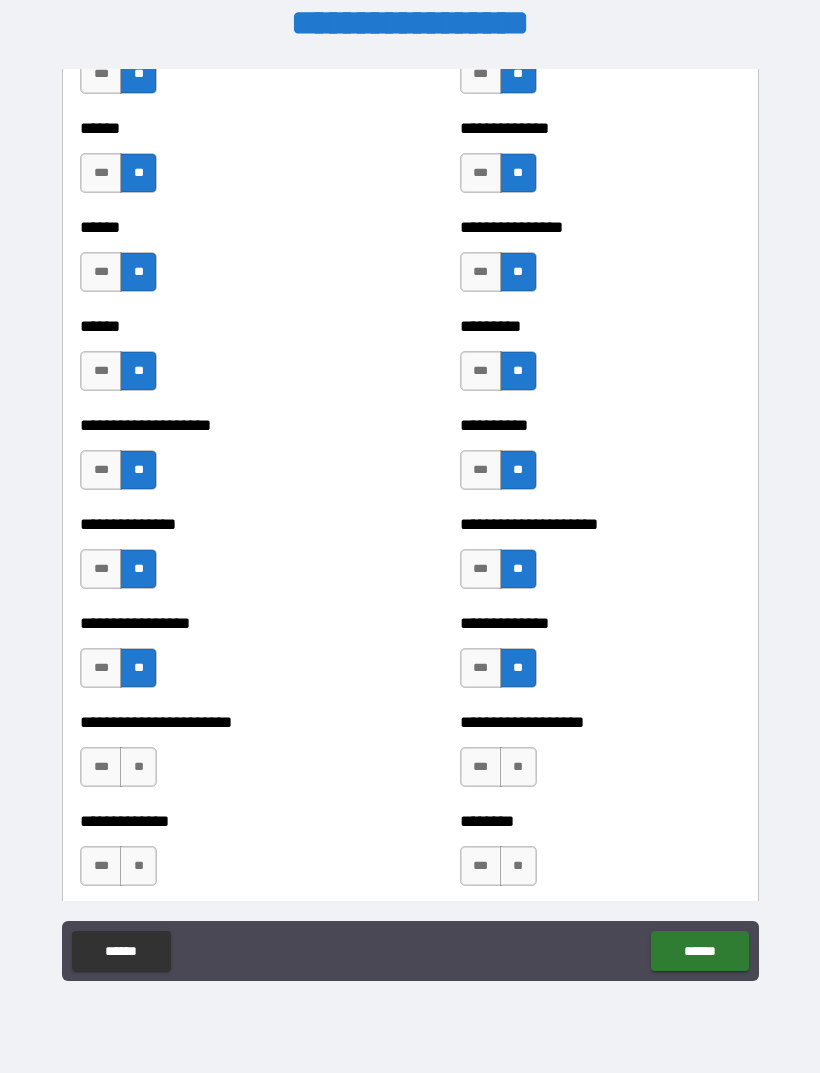 click on "**" at bounding box center (138, 767) 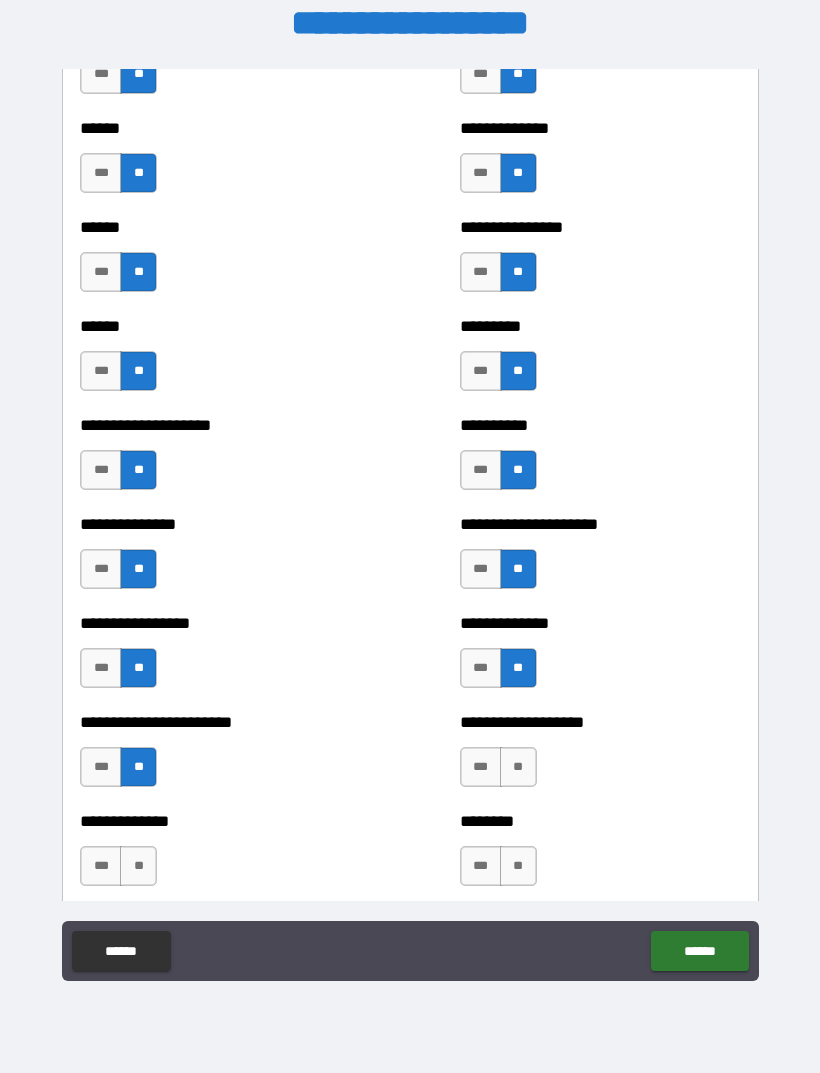 click on "**" at bounding box center [138, 866] 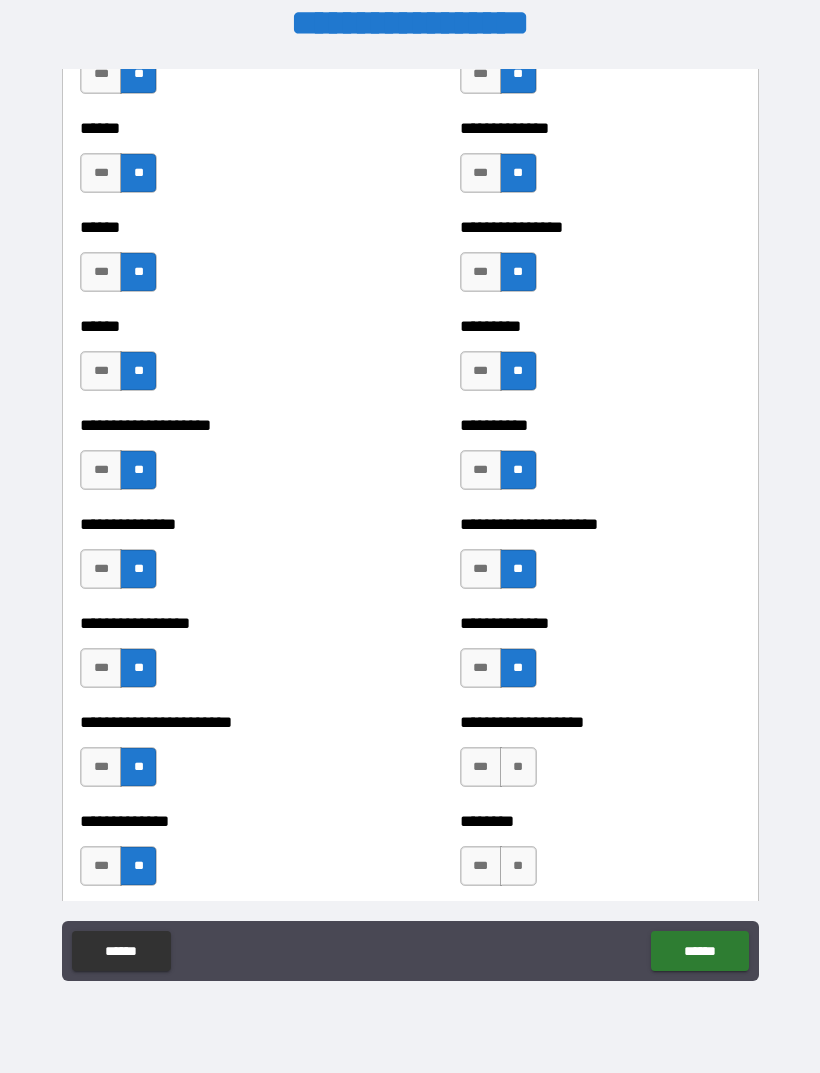click on "**" at bounding box center [518, 767] 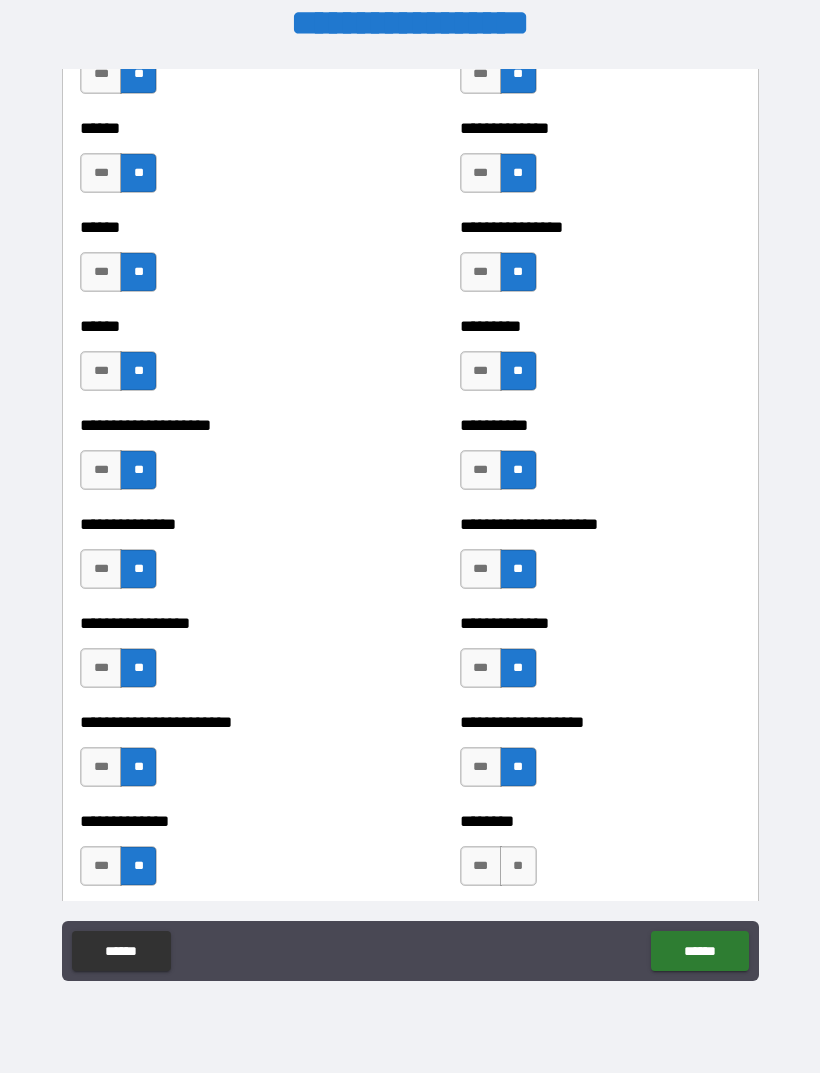 click on "**" at bounding box center (518, 866) 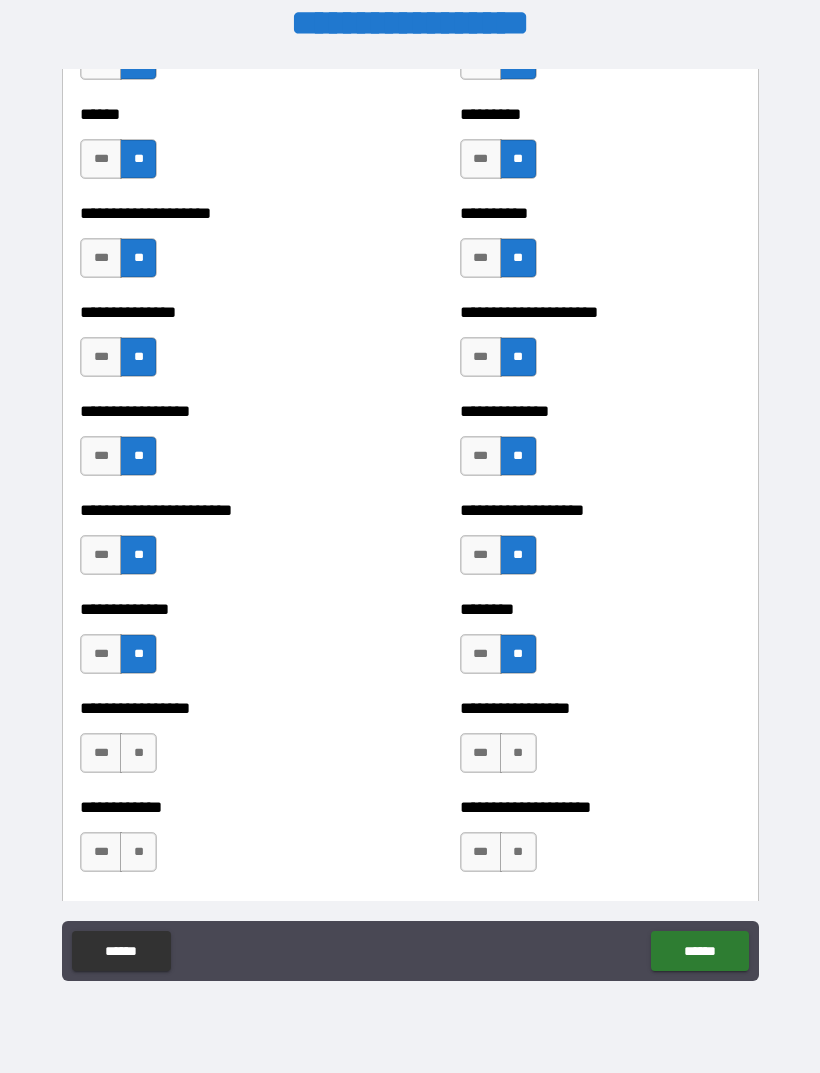 scroll, scrollTop: 3320, scrollLeft: 0, axis: vertical 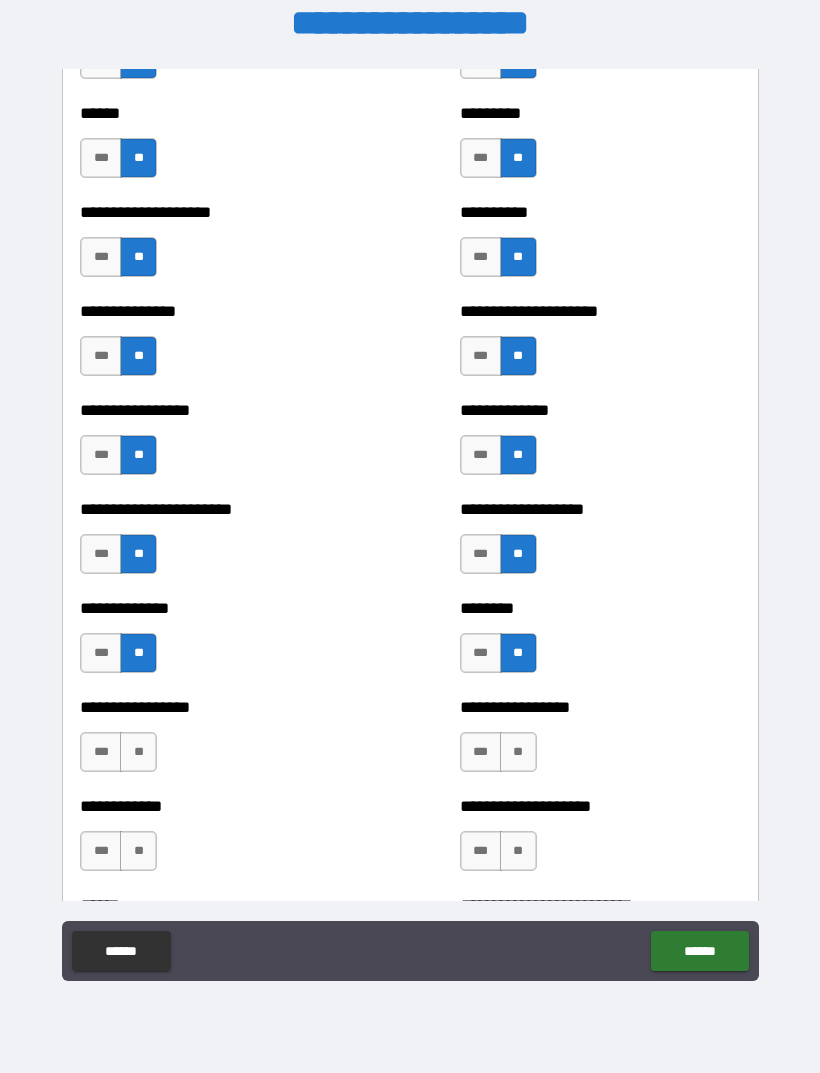 click on "**" at bounding box center (138, 752) 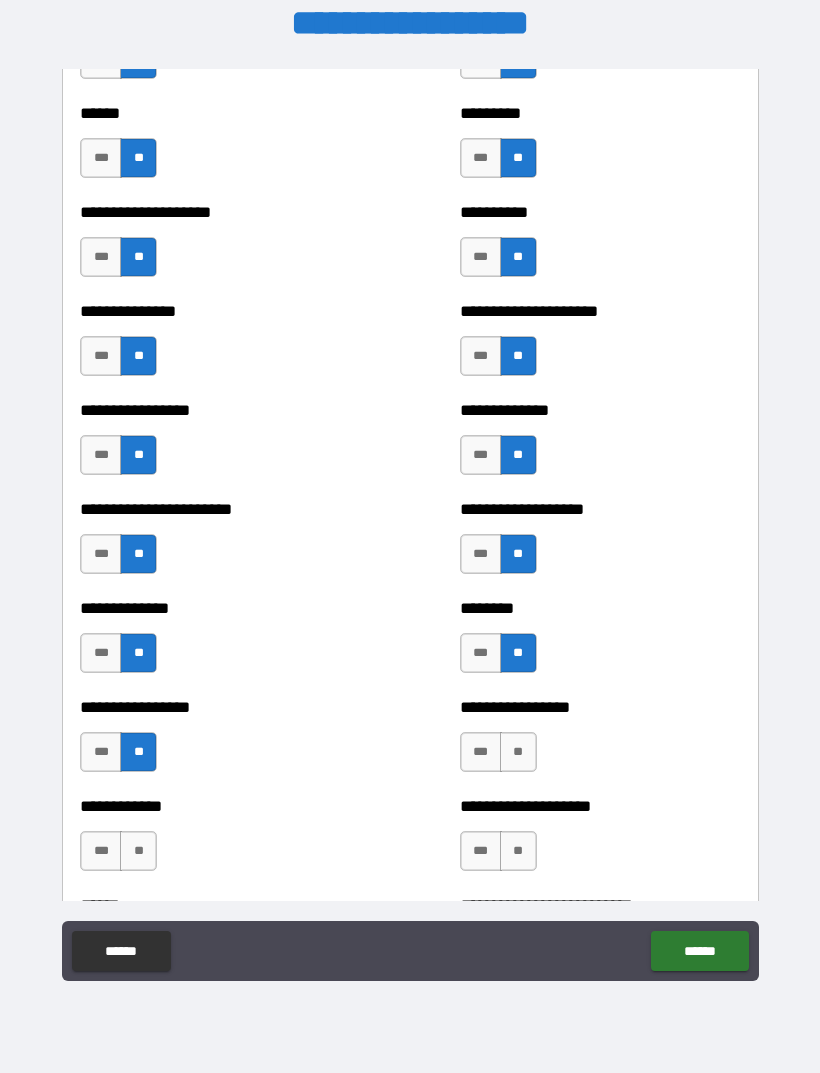 click on "**" at bounding box center [138, 851] 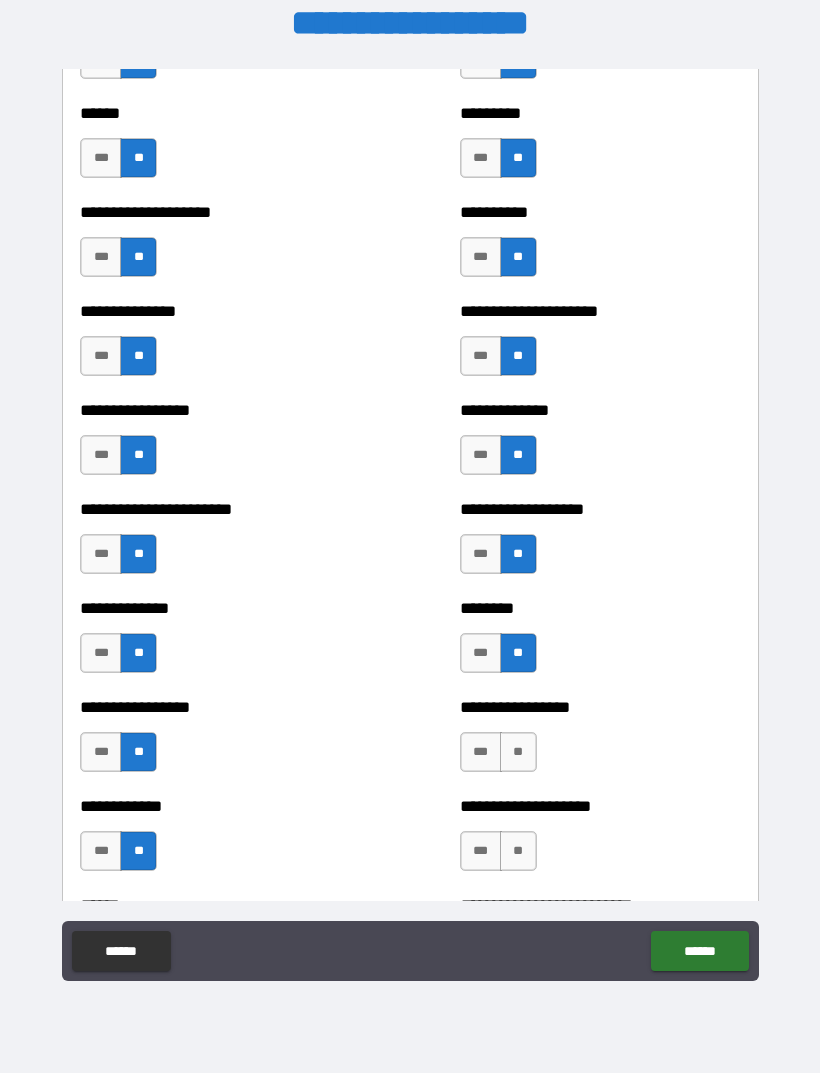 click on "**" at bounding box center (518, 752) 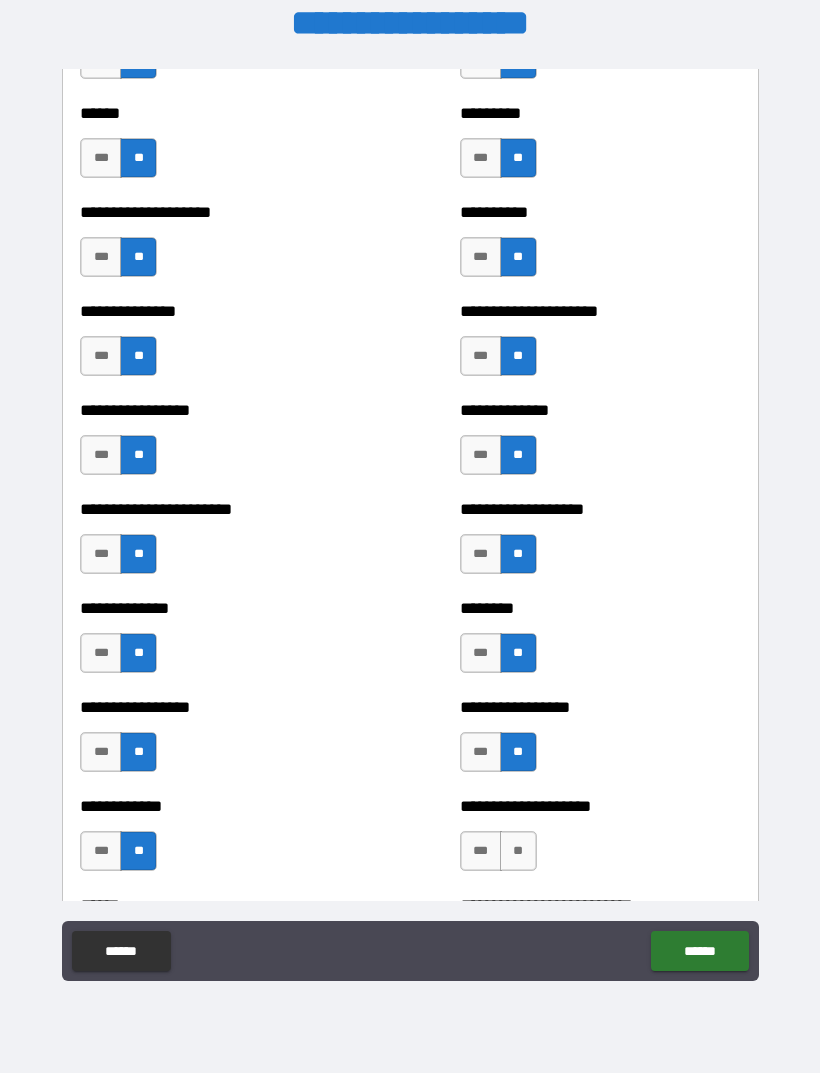click on "**" at bounding box center (518, 851) 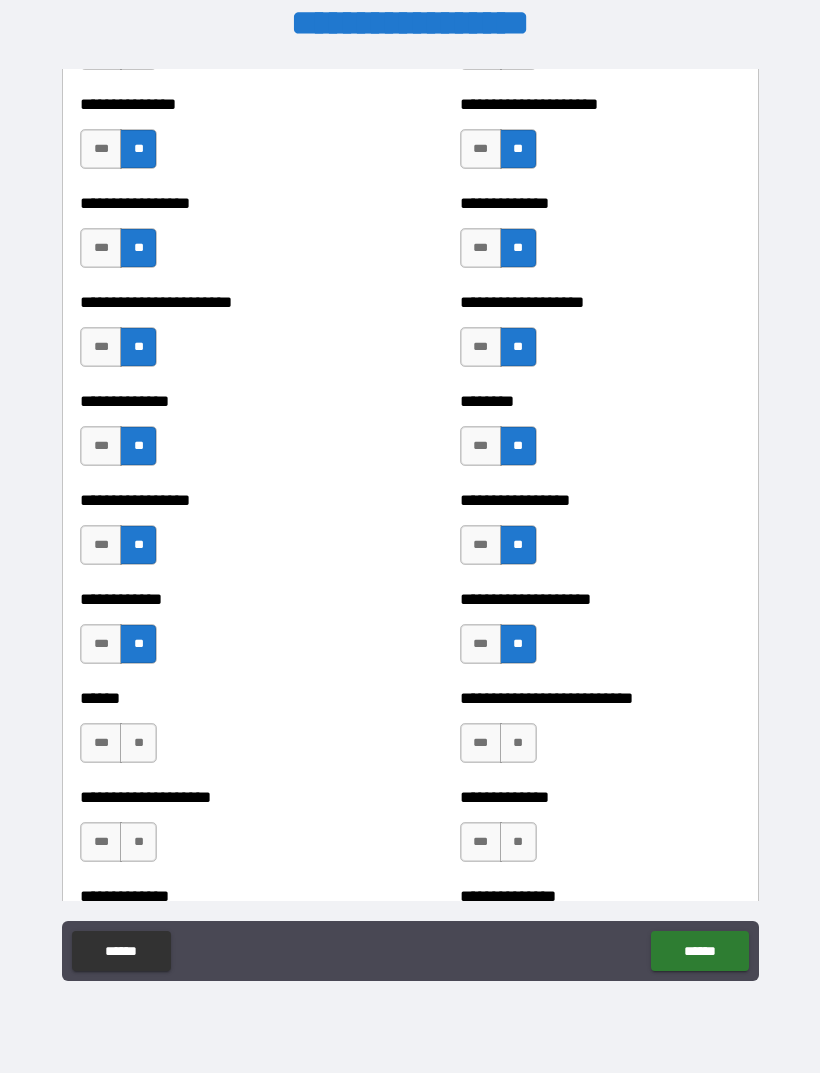 scroll, scrollTop: 3529, scrollLeft: 0, axis: vertical 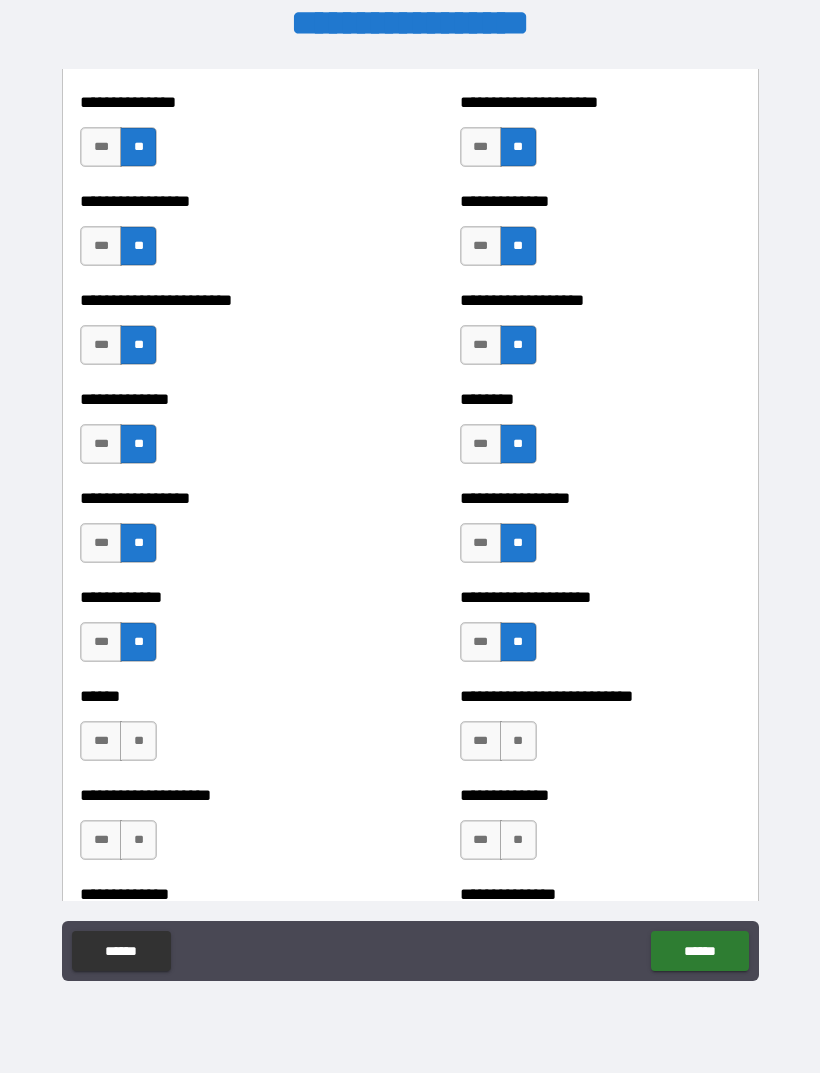 click on "**" at bounding box center (138, 741) 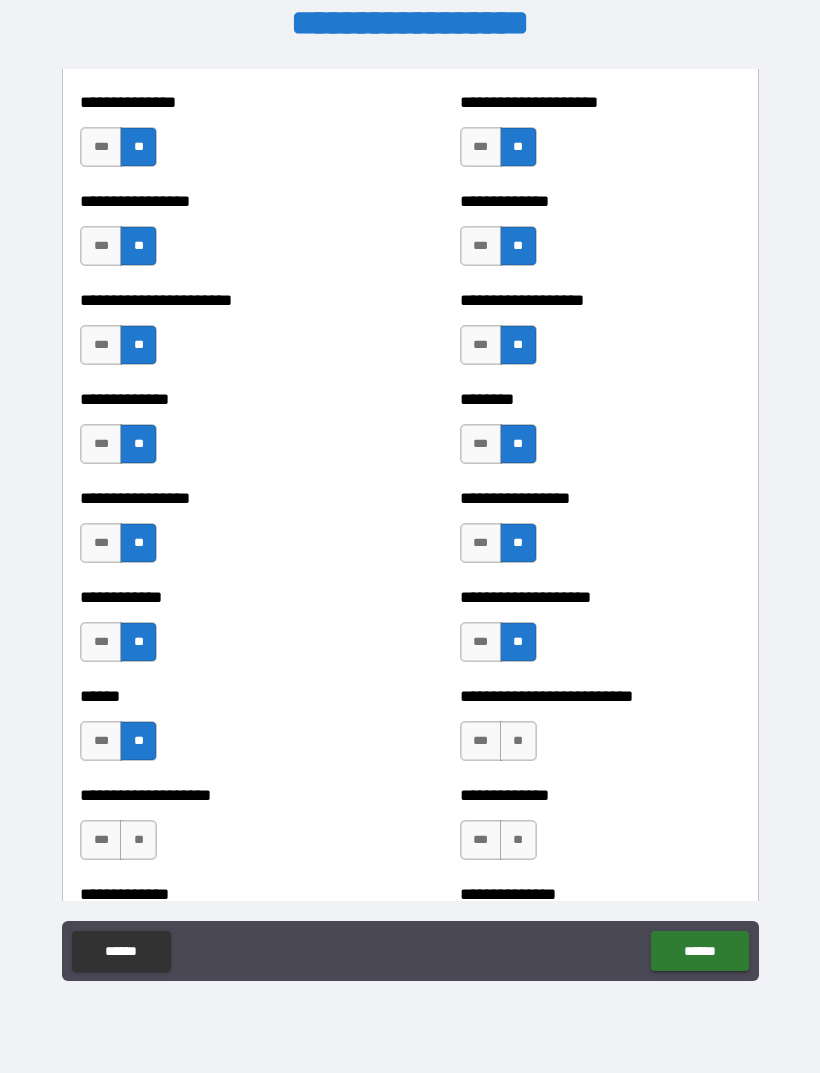 click on "**" at bounding box center (138, 840) 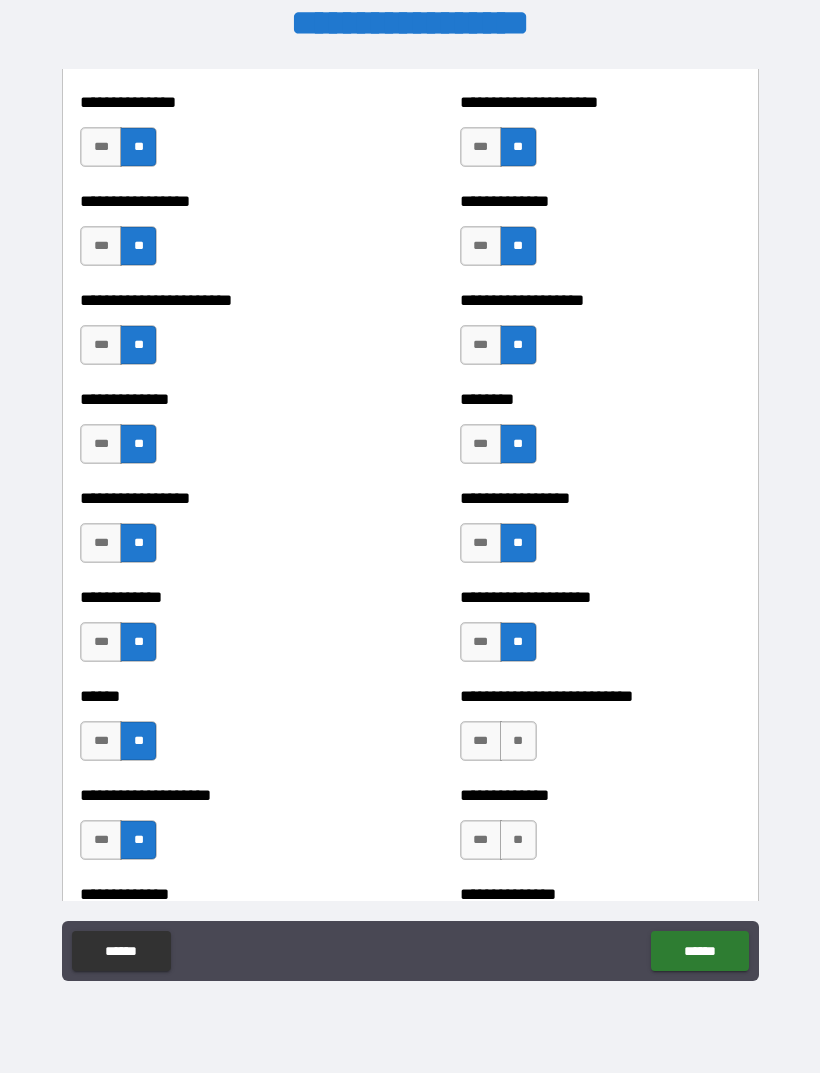 click on "**" at bounding box center (518, 741) 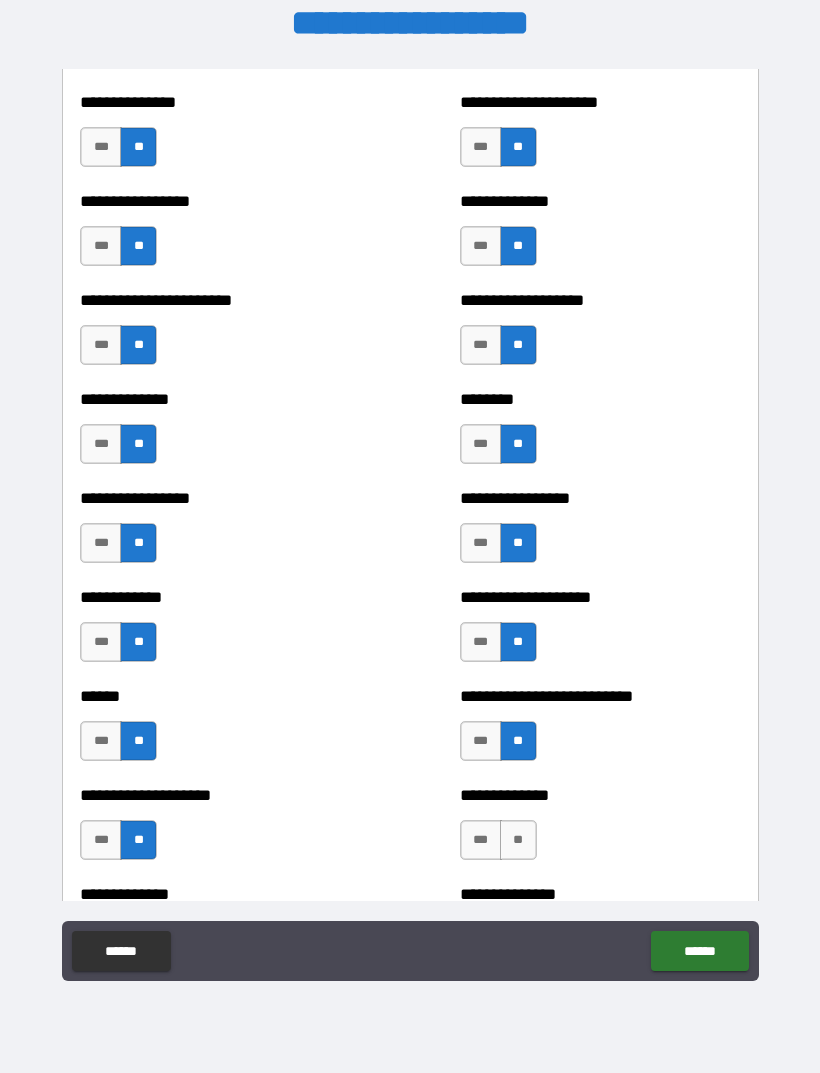 click on "**" at bounding box center [518, 840] 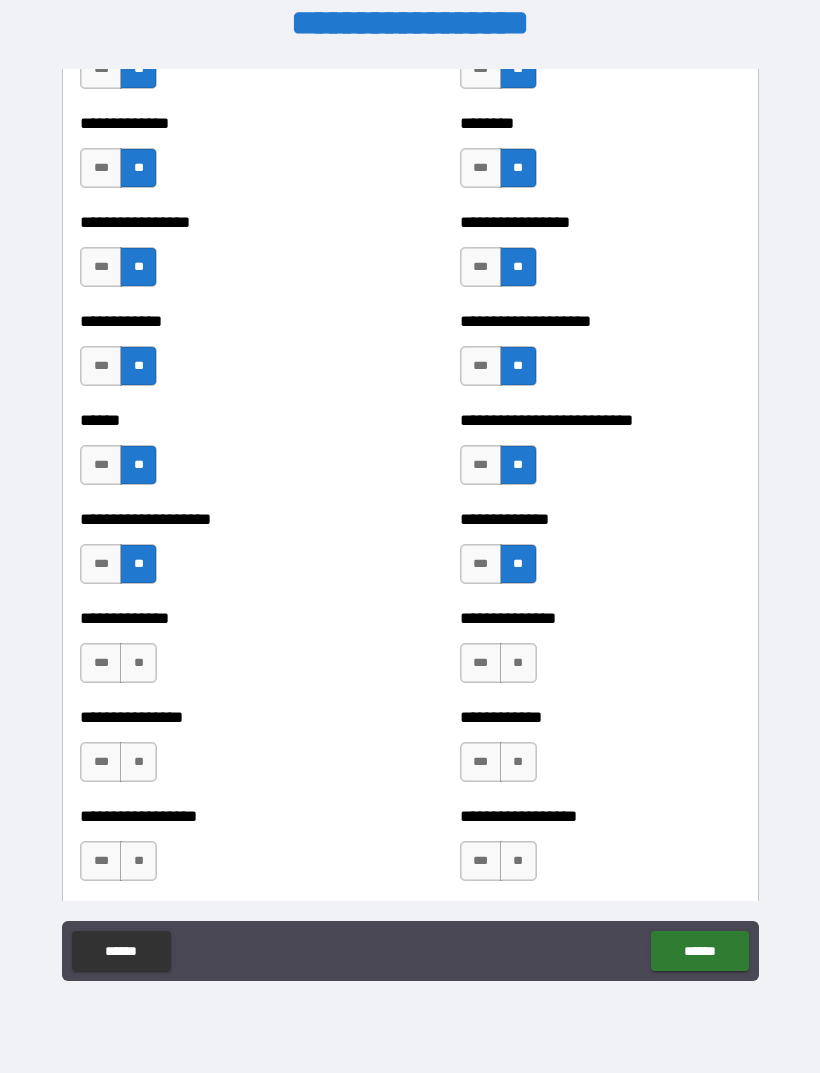 scroll, scrollTop: 3826, scrollLeft: 0, axis: vertical 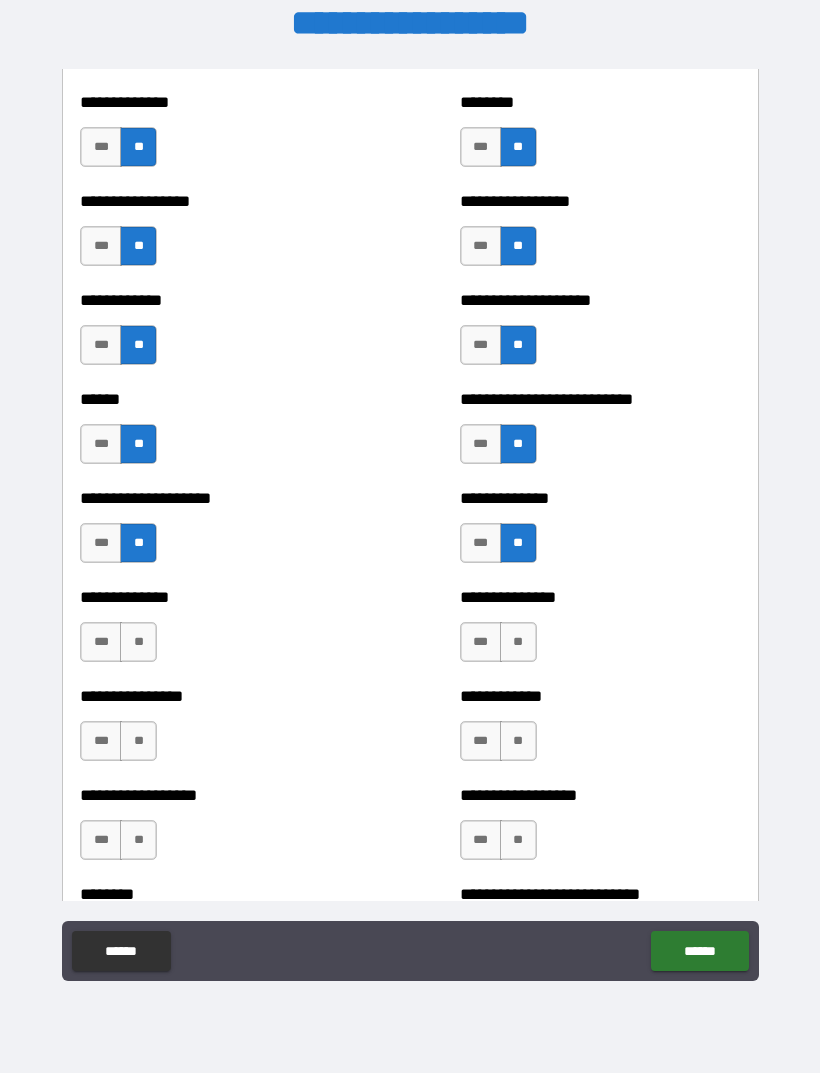 click on "**" at bounding box center [138, 642] 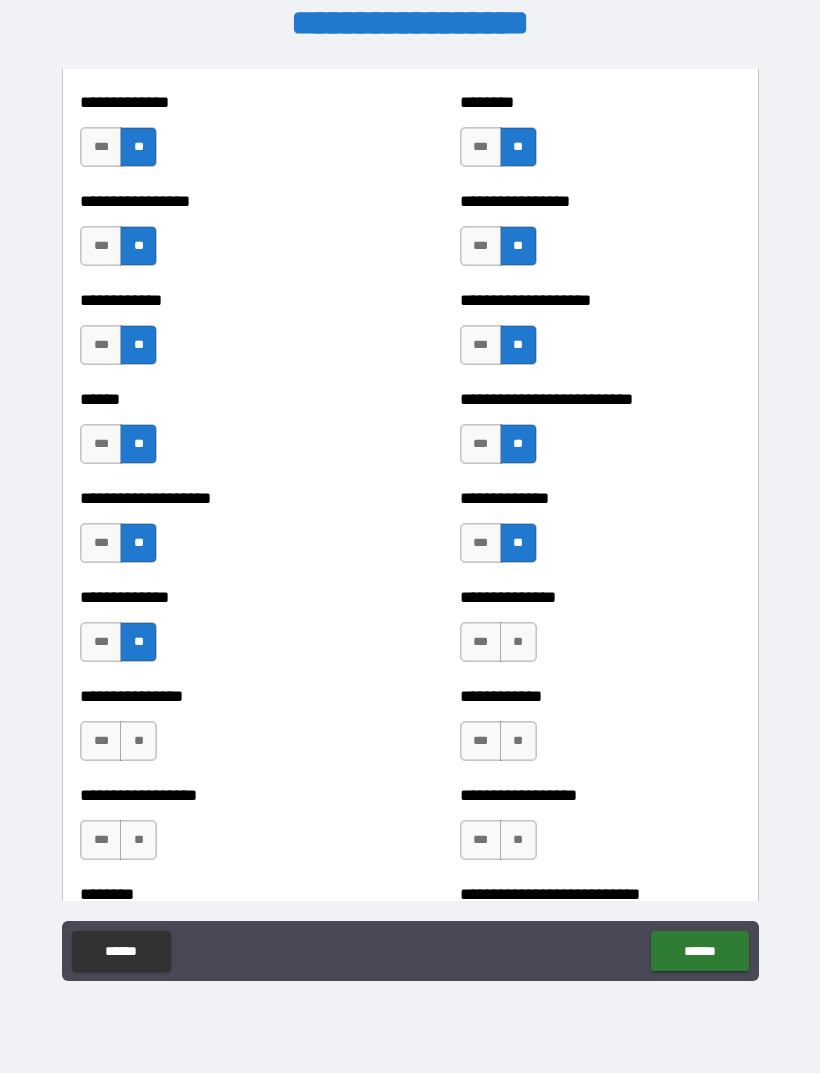 click on "**" at bounding box center (138, 741) 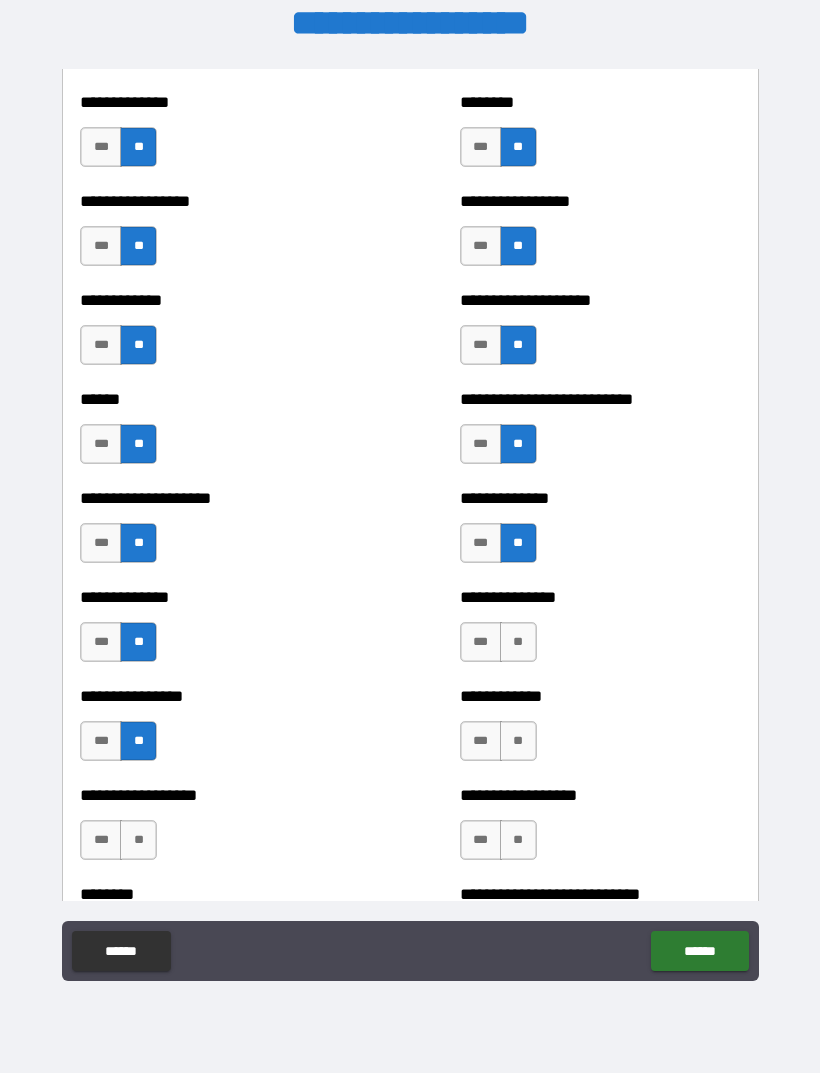 click on "**" at bounding box center [138, 840] 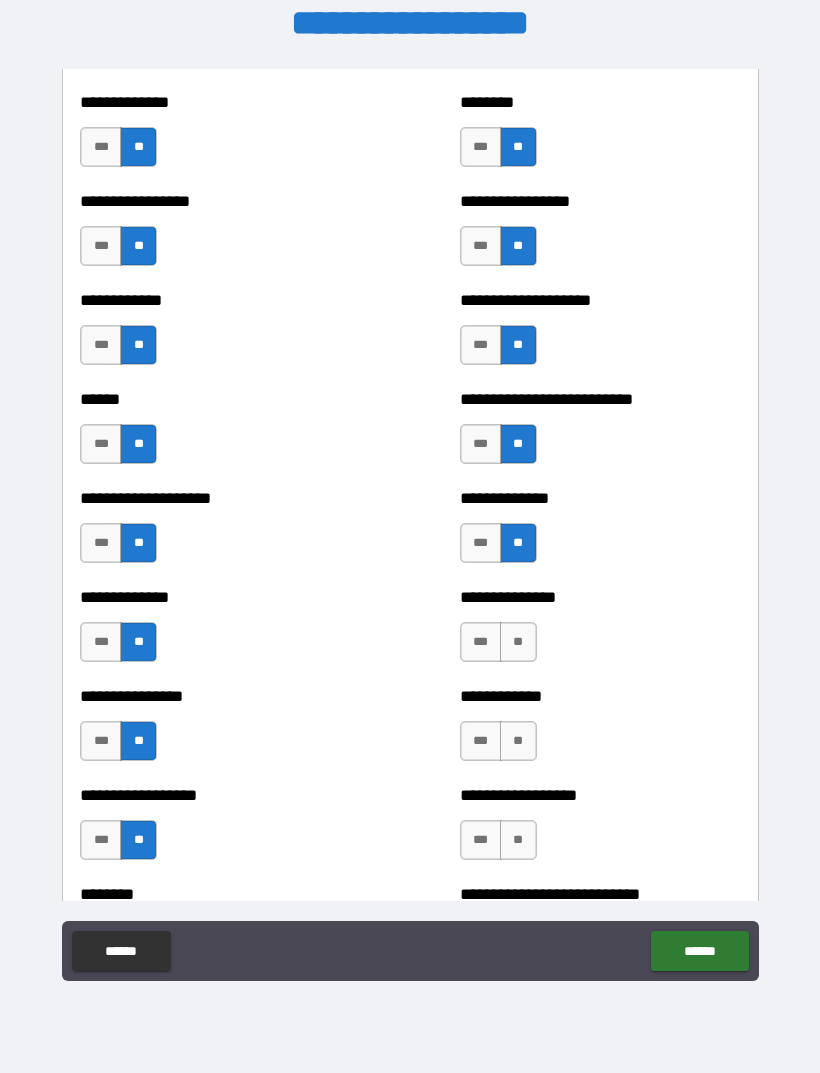 click on "**" at bounding box center (518, 642) 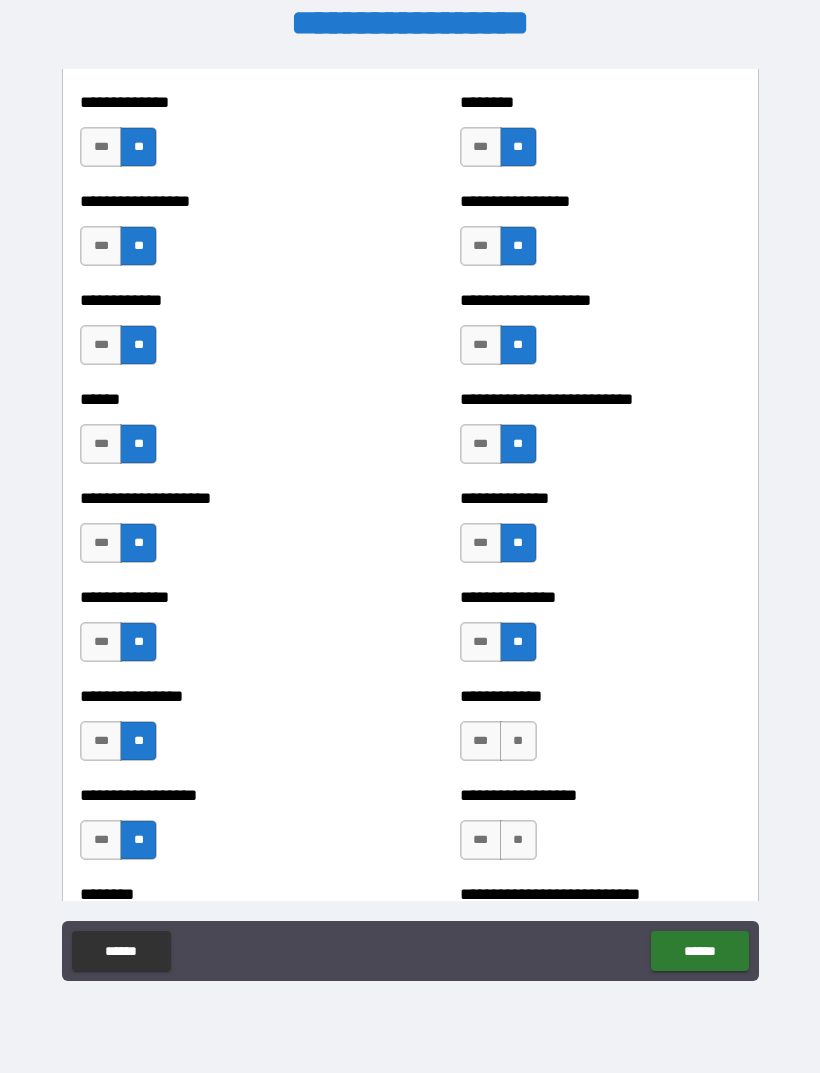 click on "**" at bounding box center [518, 741] 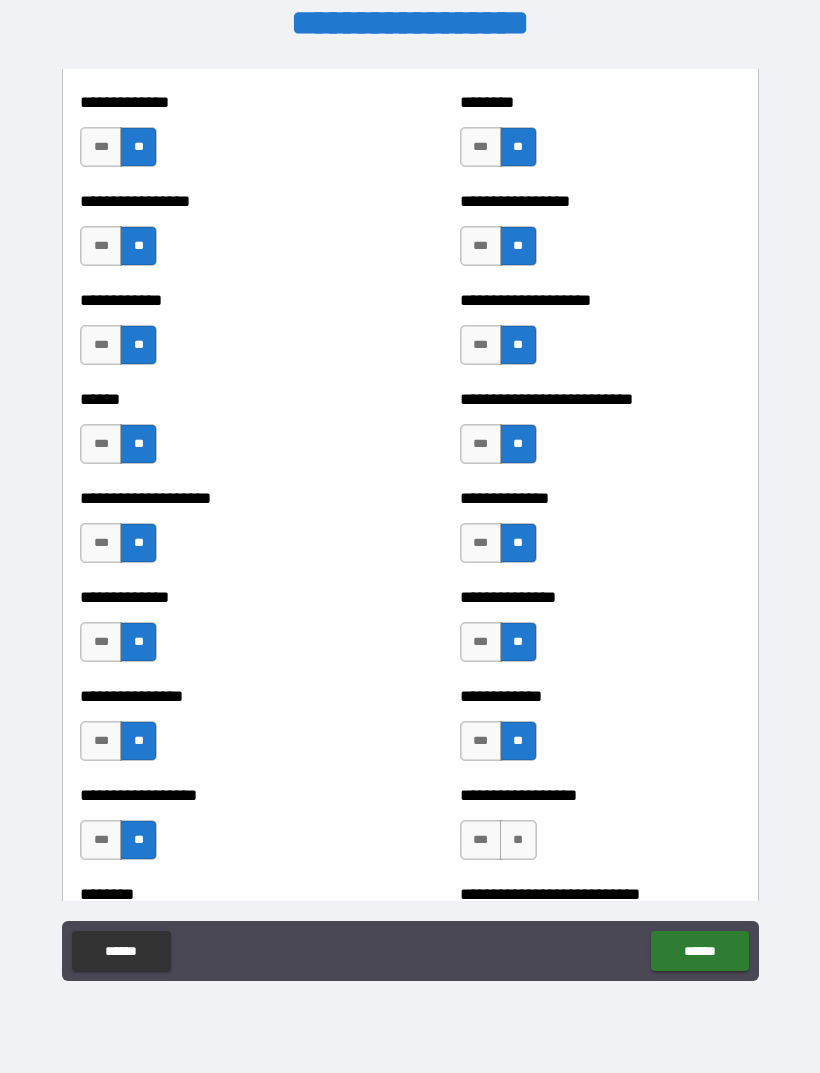 click on "**" at bounding box center [518, 840] 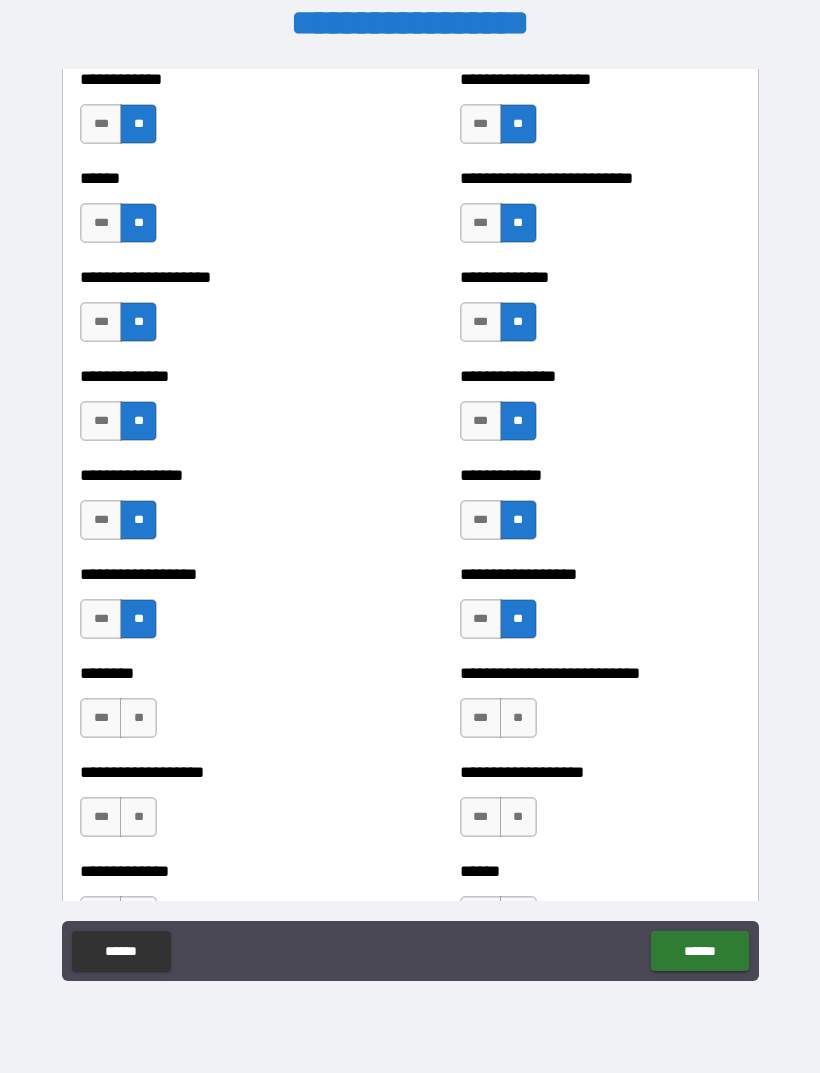 scroll, scrollTop: 4064, scrollLeft: 0, axis: vertical 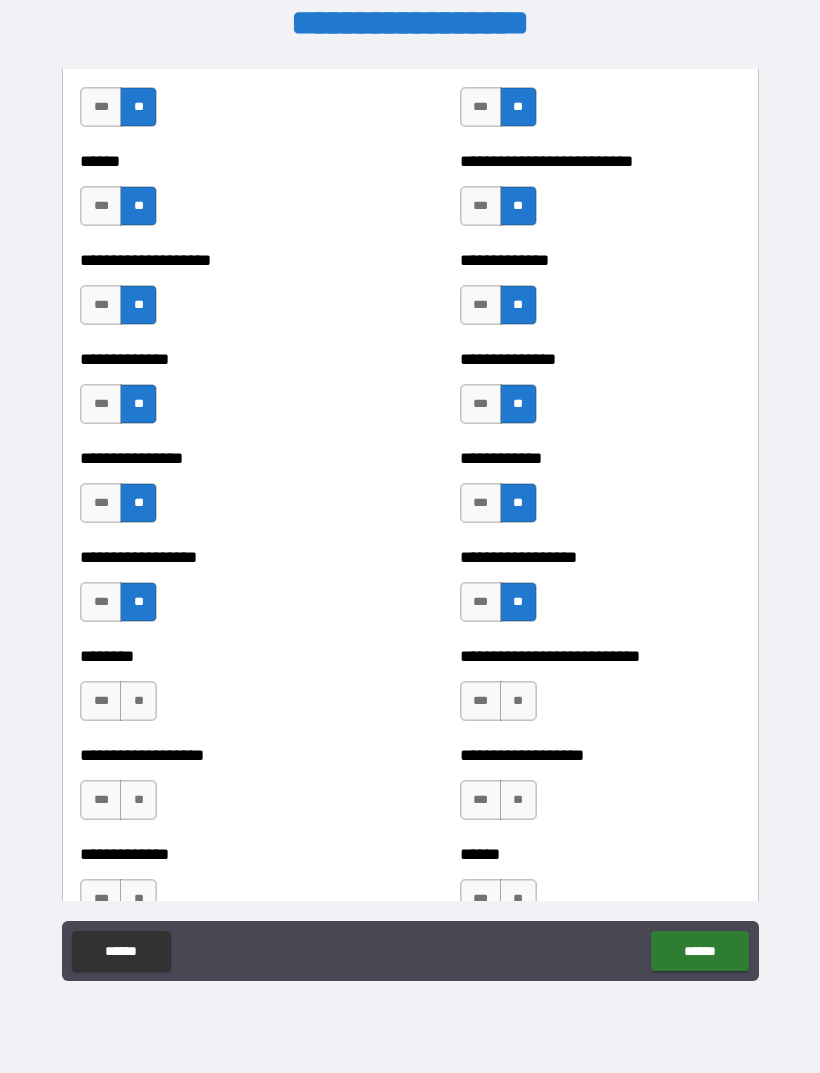click on "**" at bounding box center (138, 701) 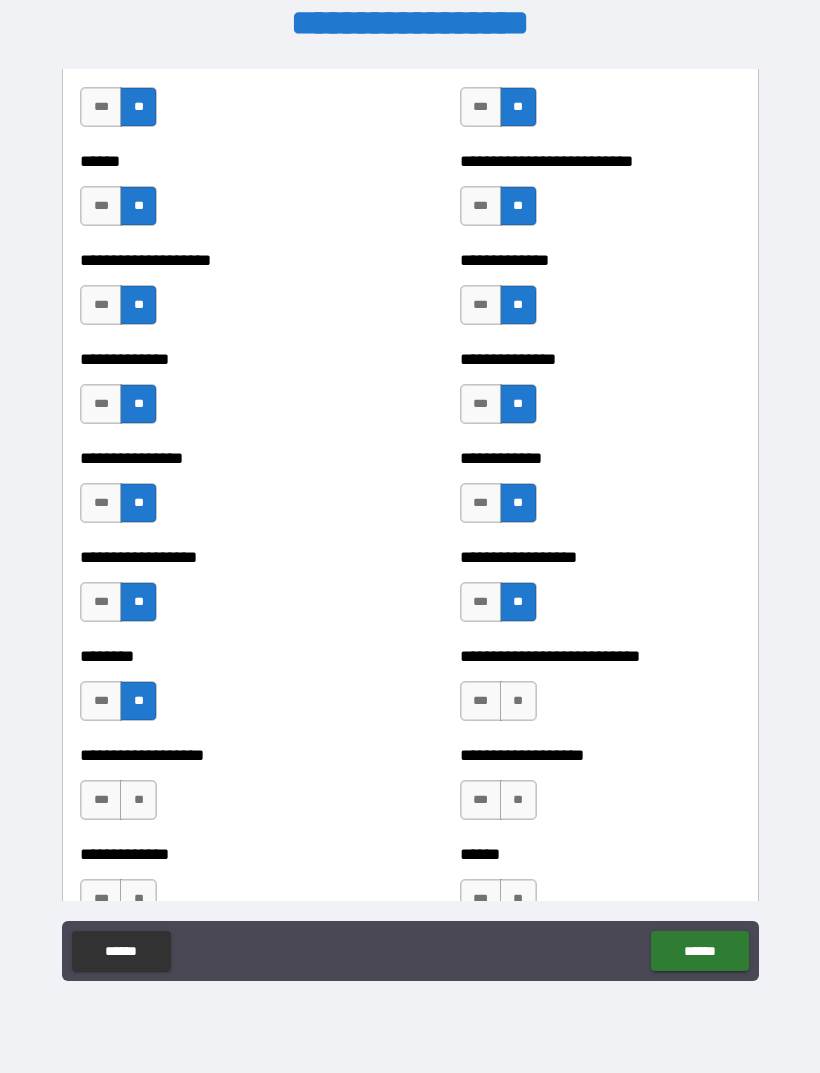 click on "**" at bounding box center [138, 800] 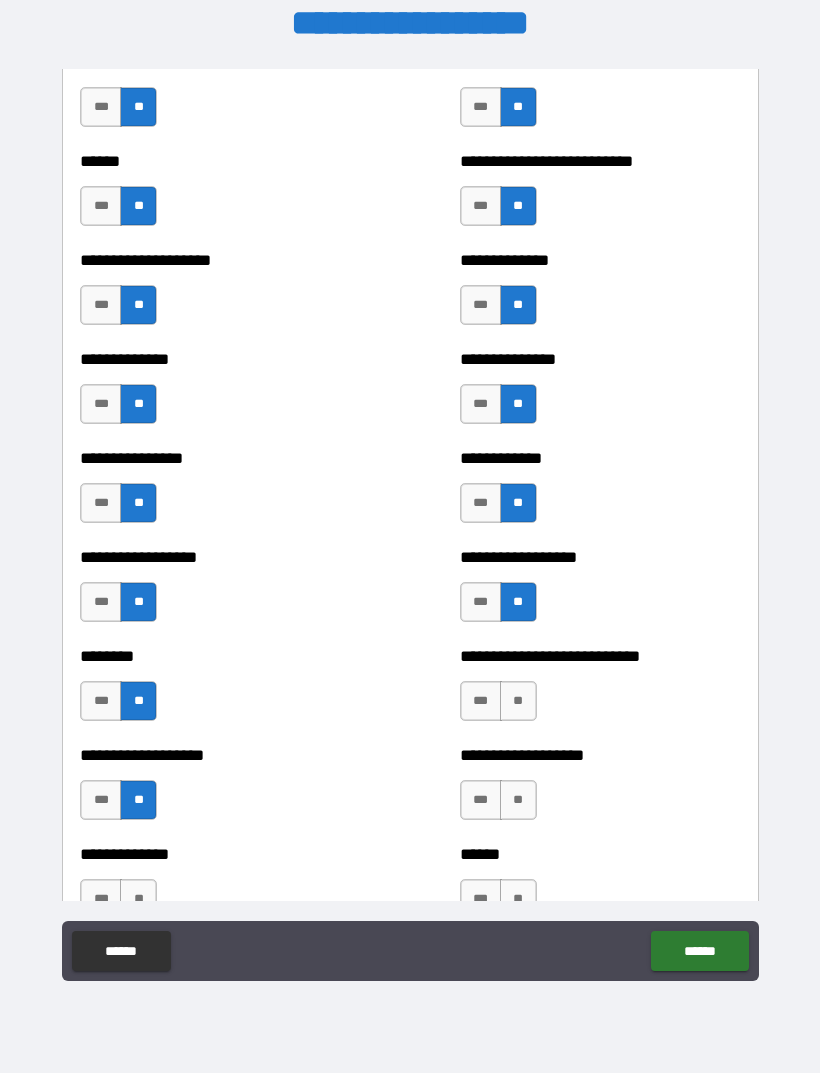 click on "**" at bounding box center (518, 701) 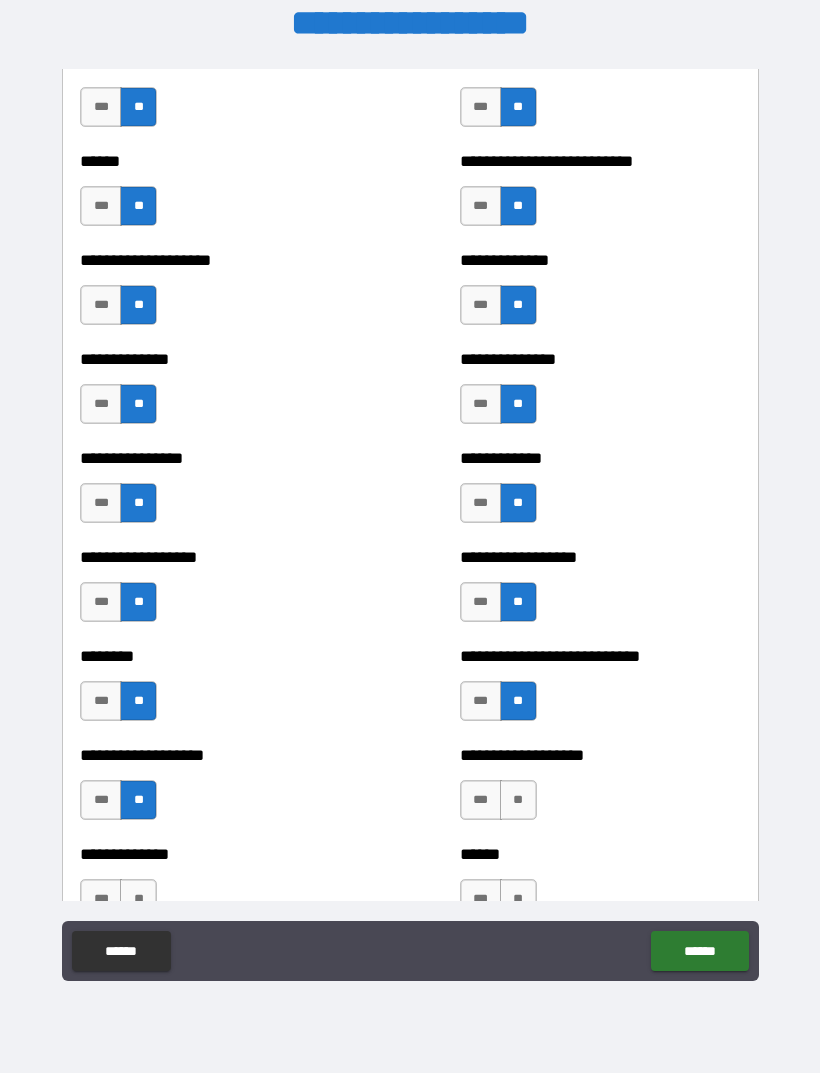 click on "**" at bounding box center (518, 800) 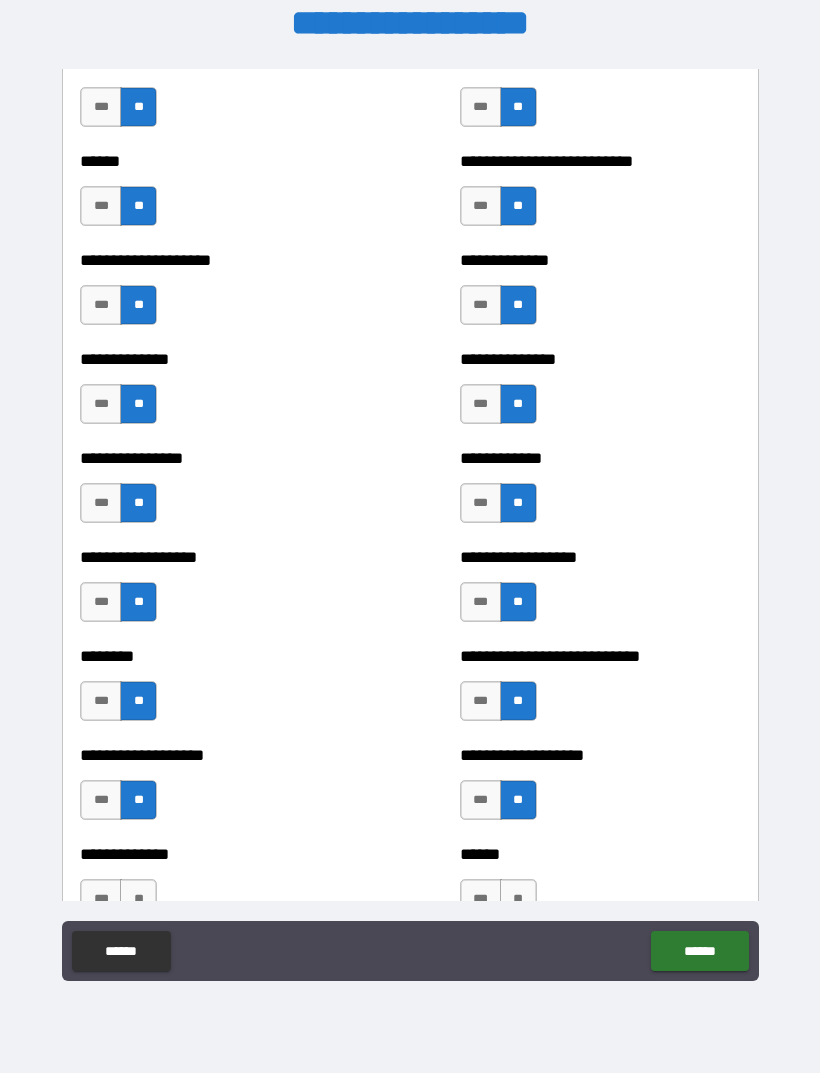 click on "***" at bounding box center [481, 800] 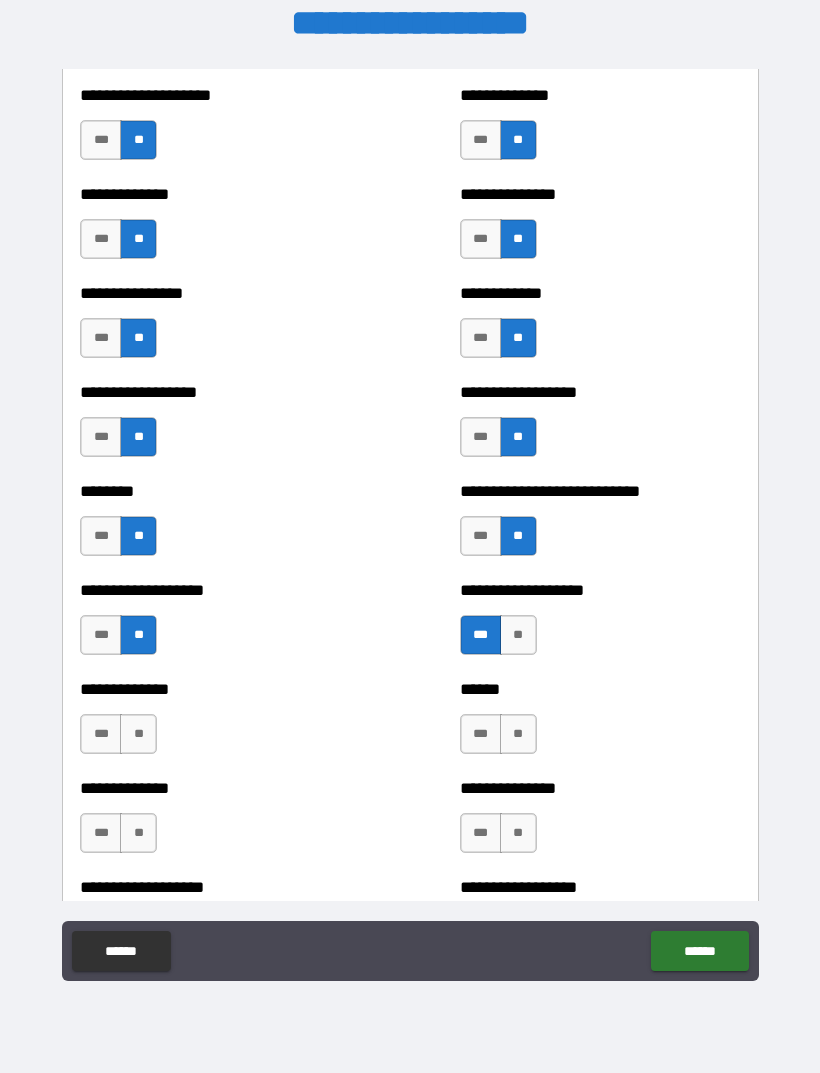 scroll, scrollTop: 4242, scrollLeft: 0, axis: vertical 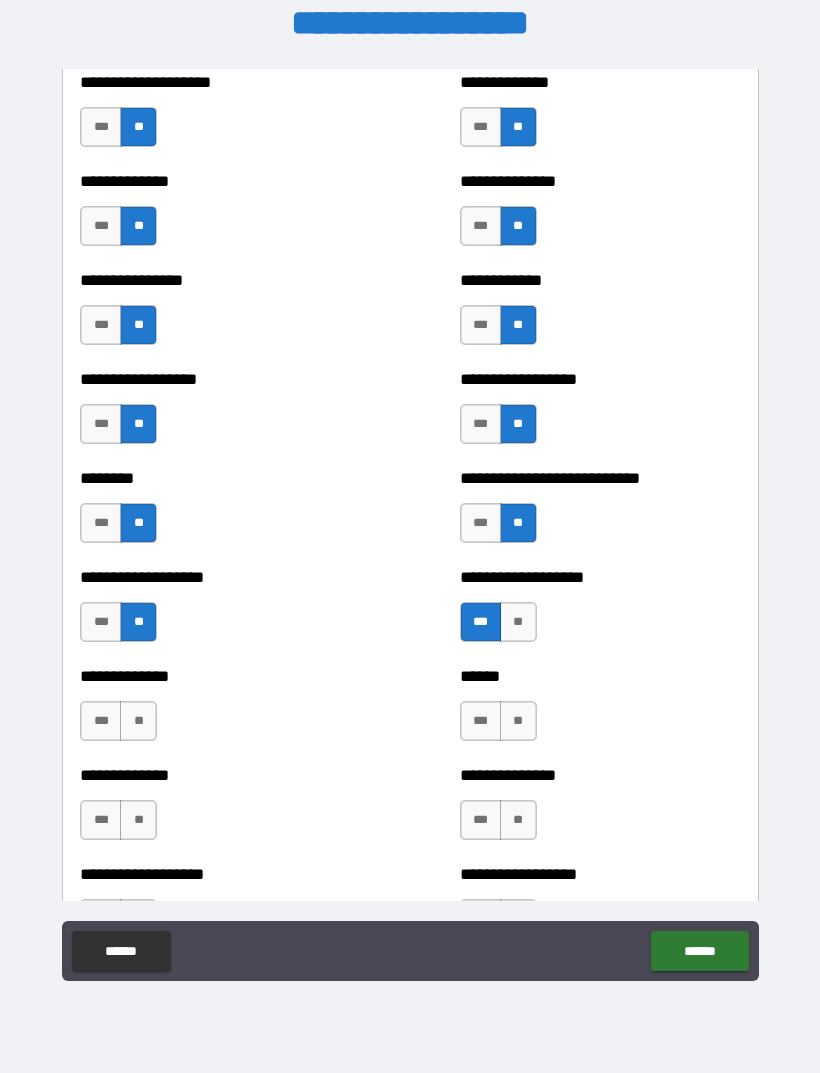 click on "**" at bounding box center [518, 721] 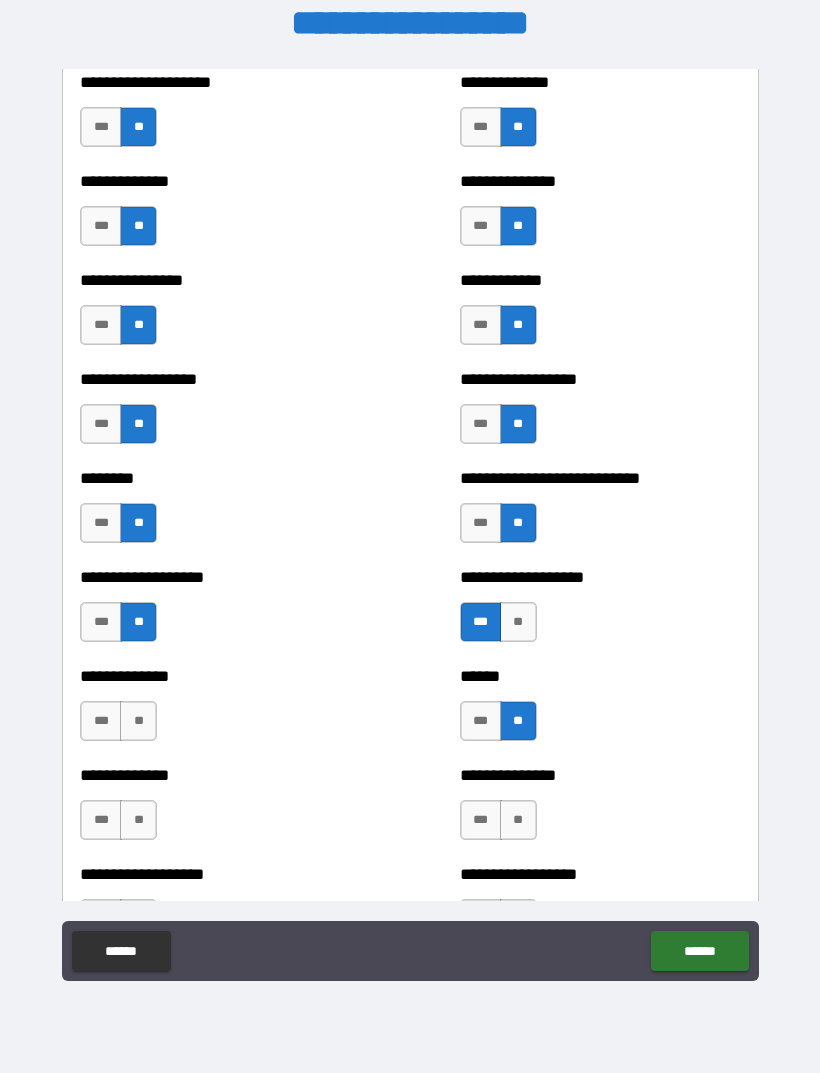 click on "**" at bounding box center (518, 820) 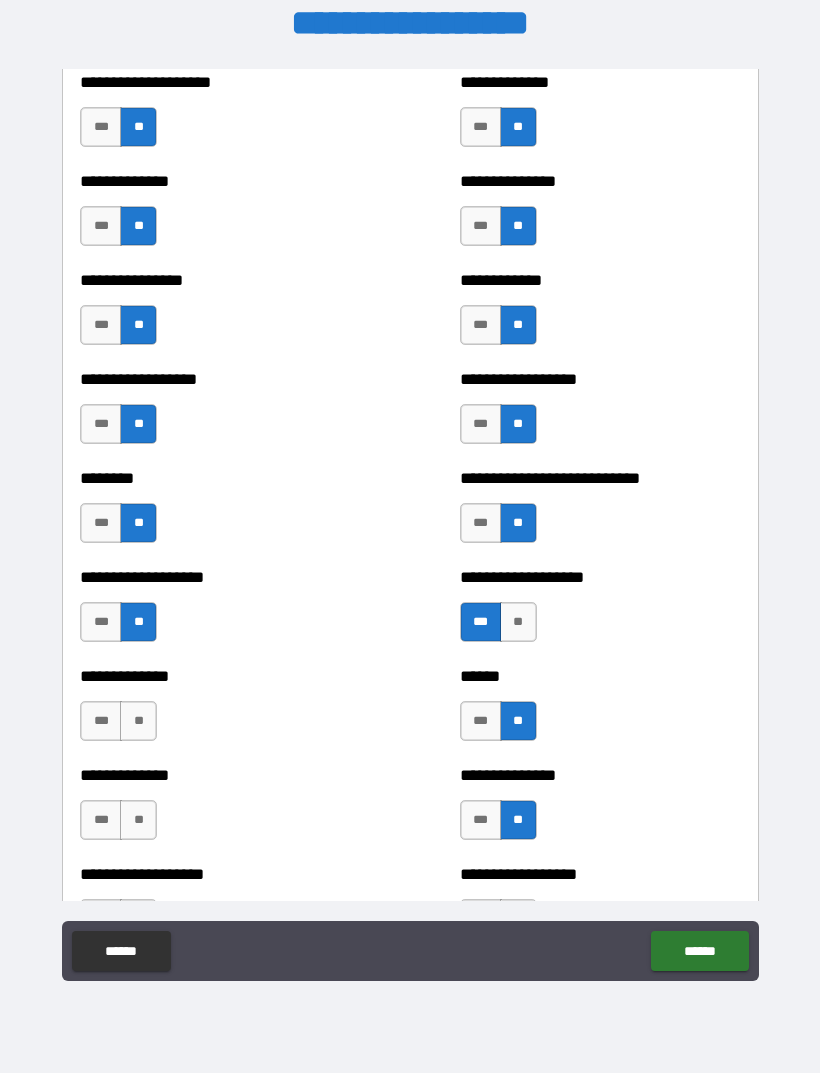 click on "**" at bounding box center (138, 721) 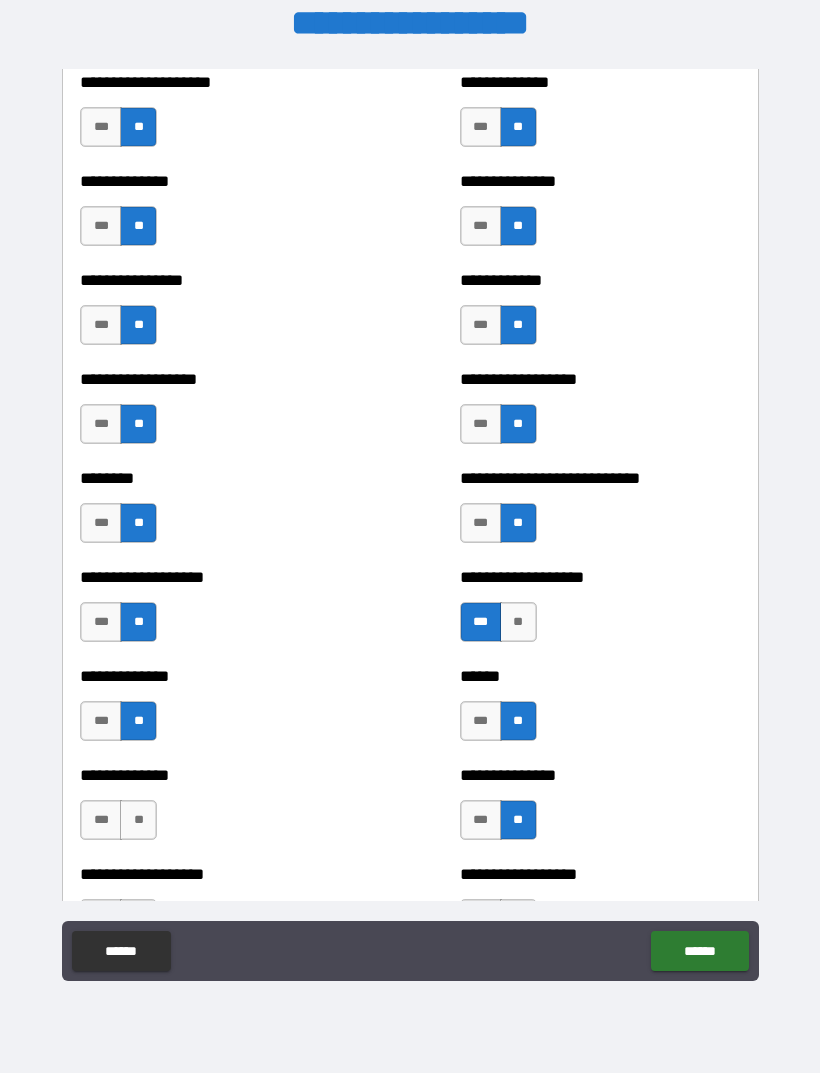 click on "**" at bounding box center [138, 820] 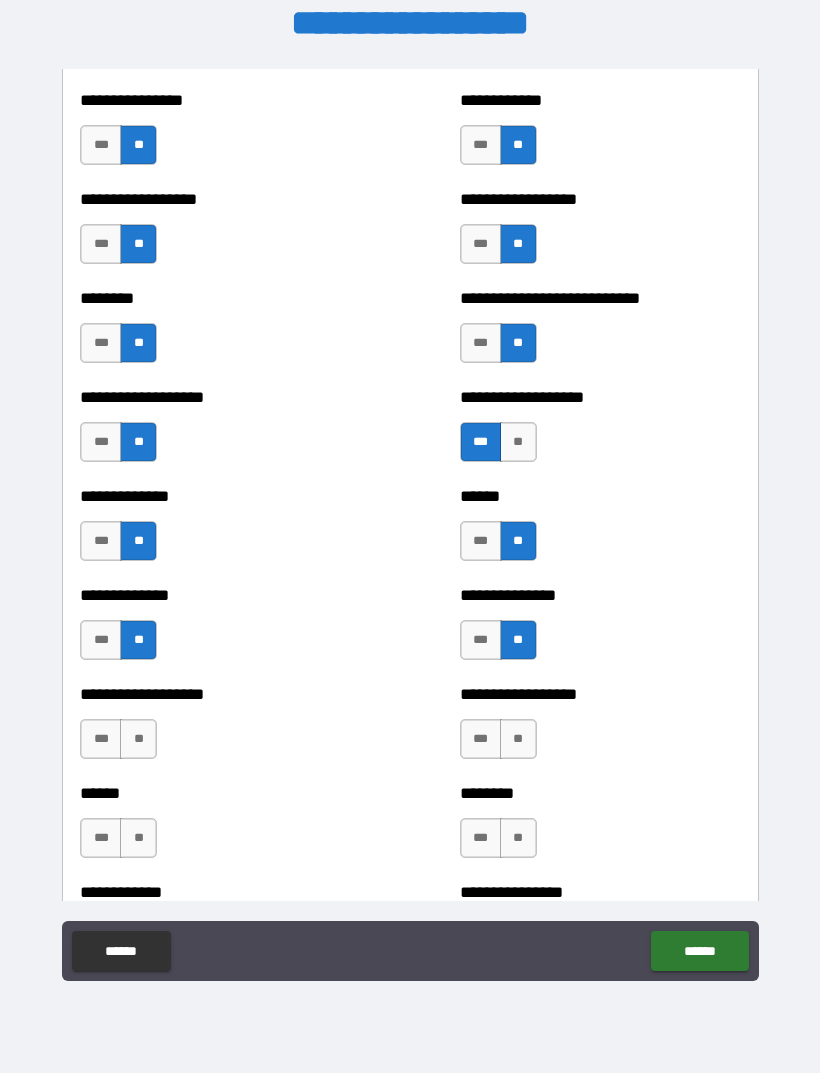 scroll, scrollTop: 4440, scrollLeft: 0, axis: vertical 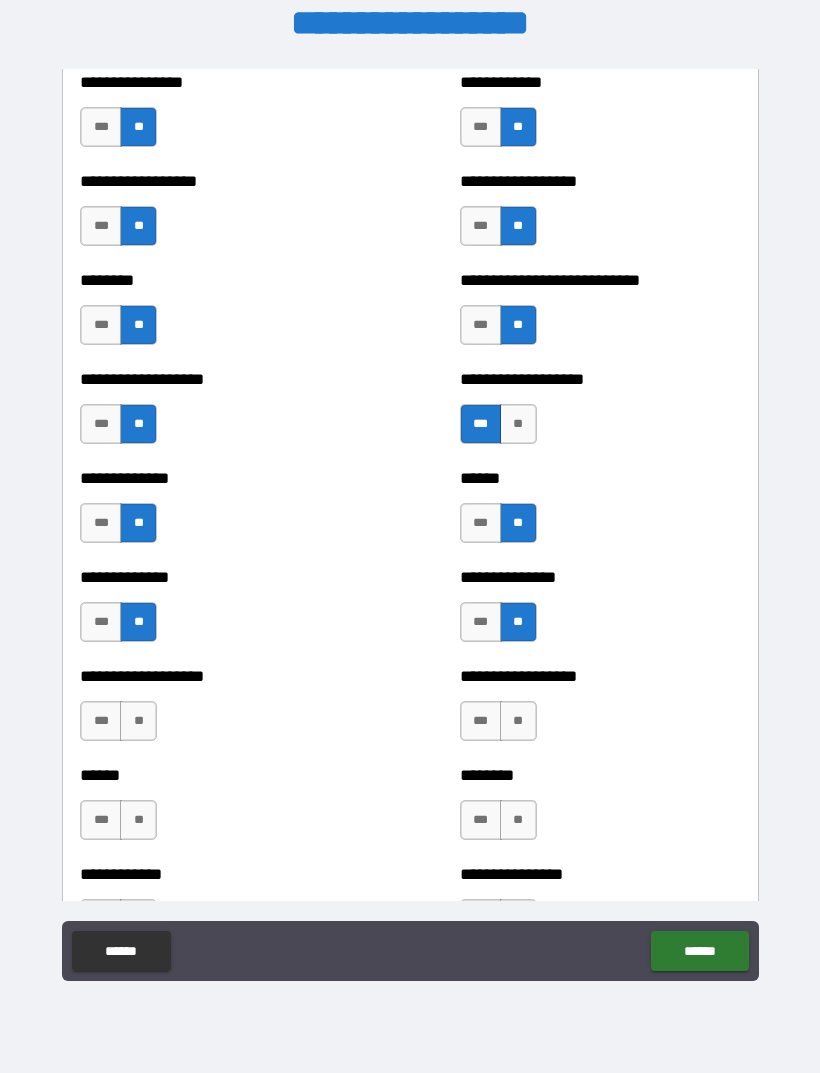 click on "**" at bounding box center (138, 721) 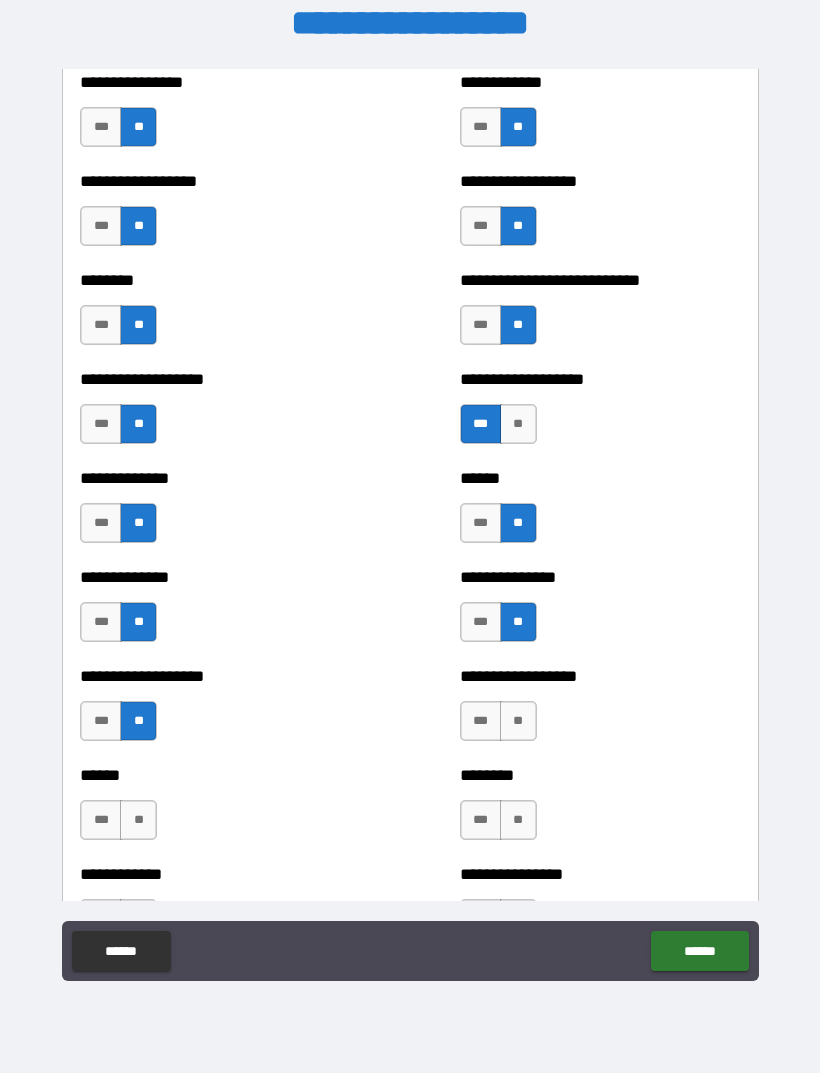 click on "**" at bounding box center (138, 820) 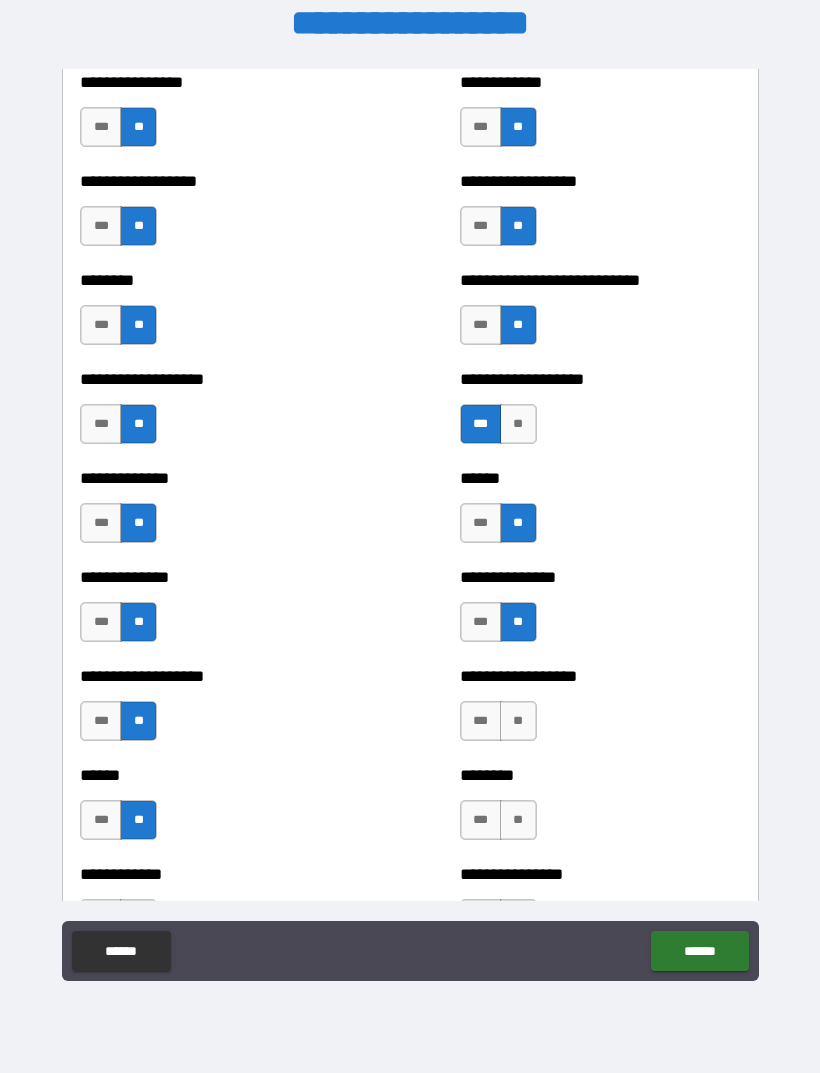 click on "**" at bounding box center (518, 721) 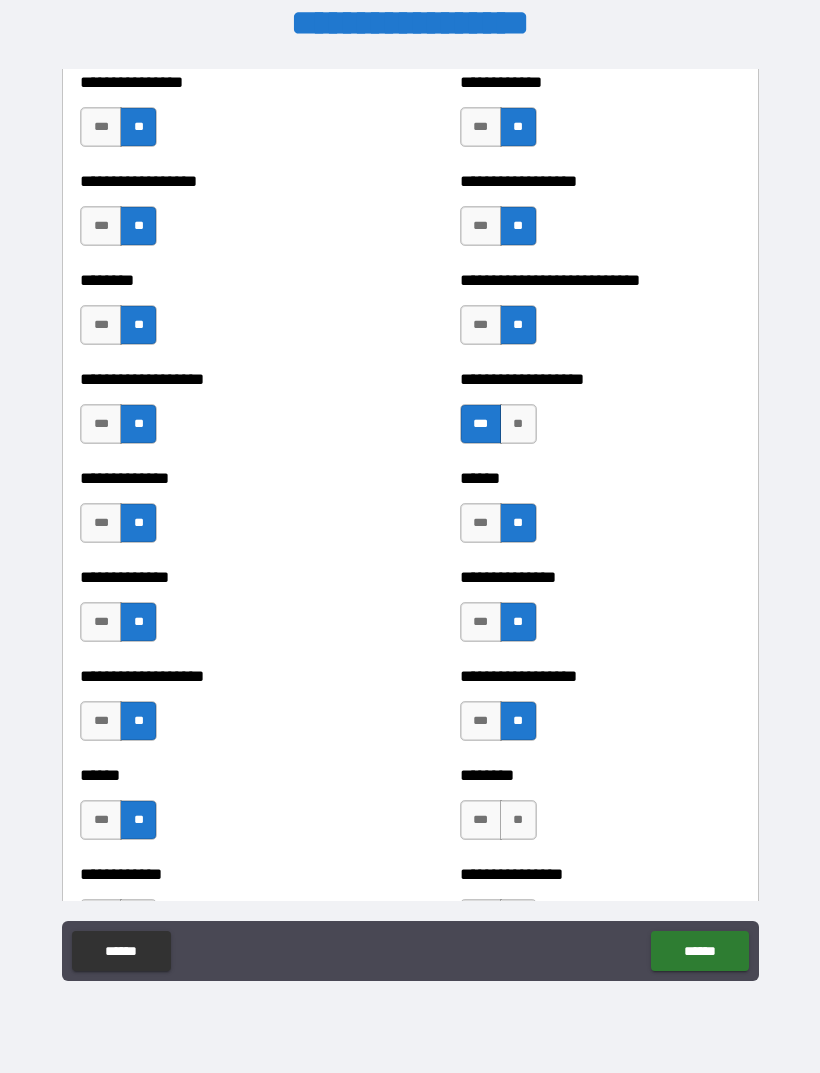 click on "**" at bounding box center (518, 820) 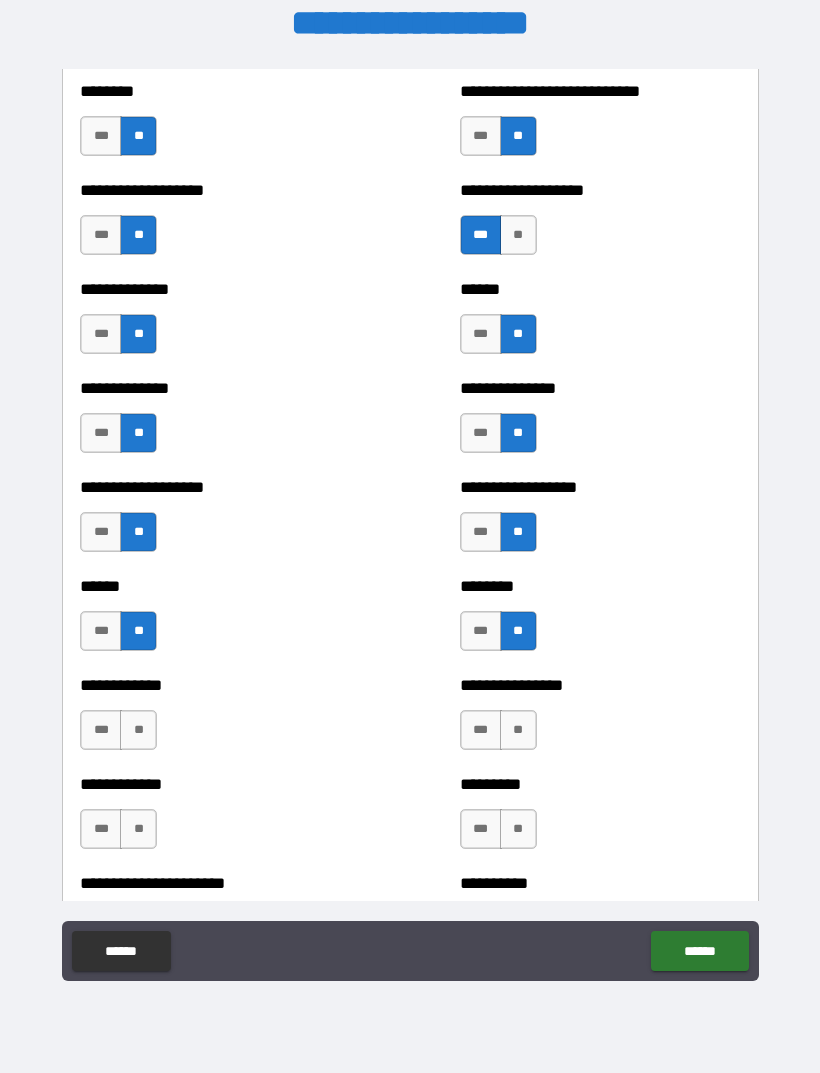scroll, scrollTop: 4651, scrollLeft: 0, axis: vertical 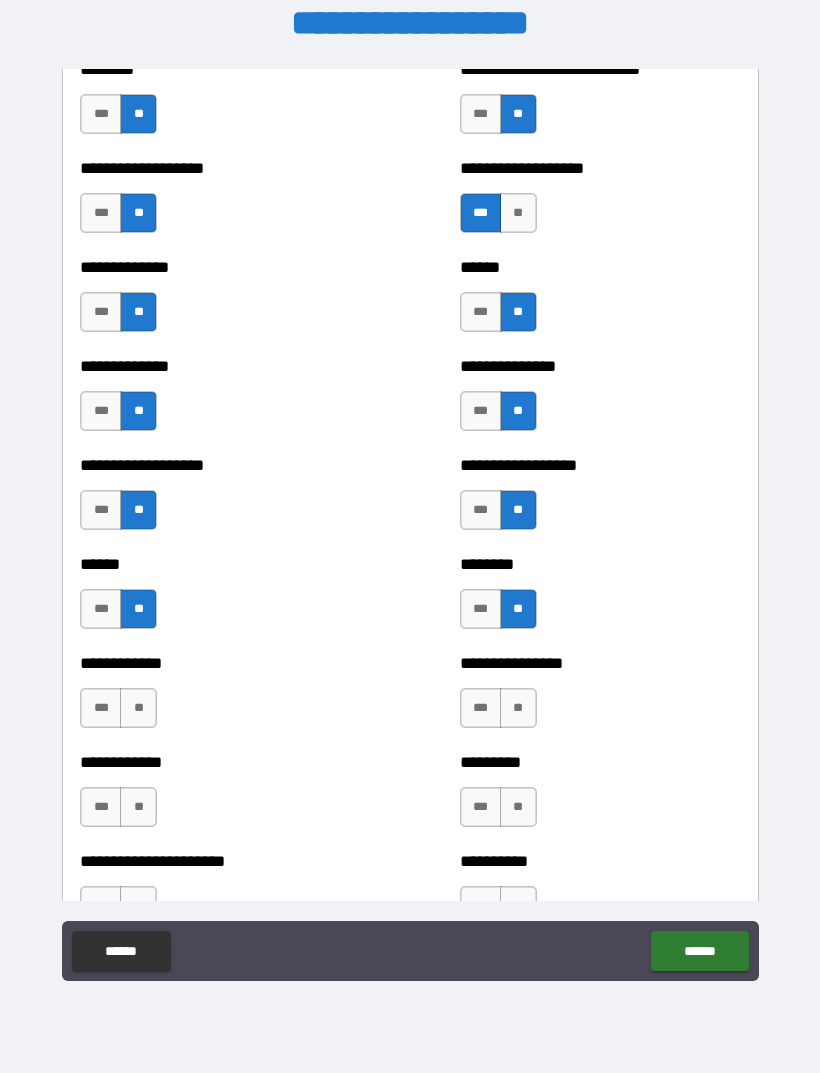 click on "**" at bounding box center [138, 708] 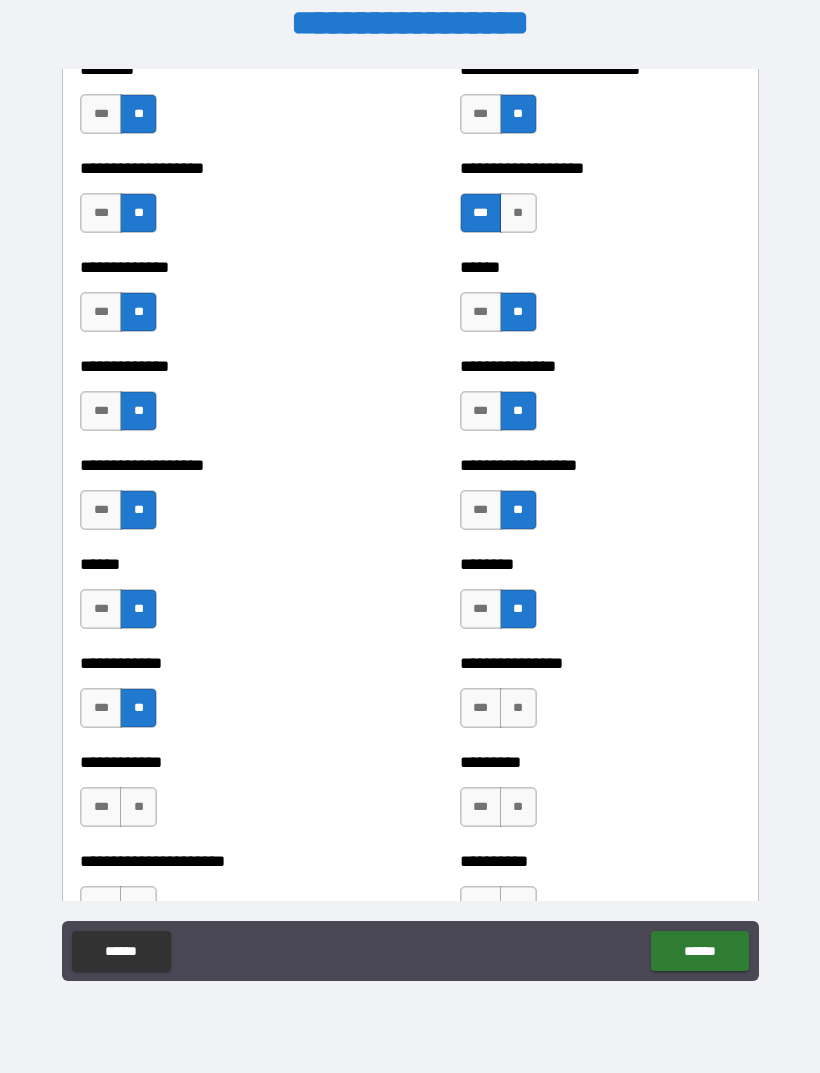 click on "**" at bounding box center [138, 807] 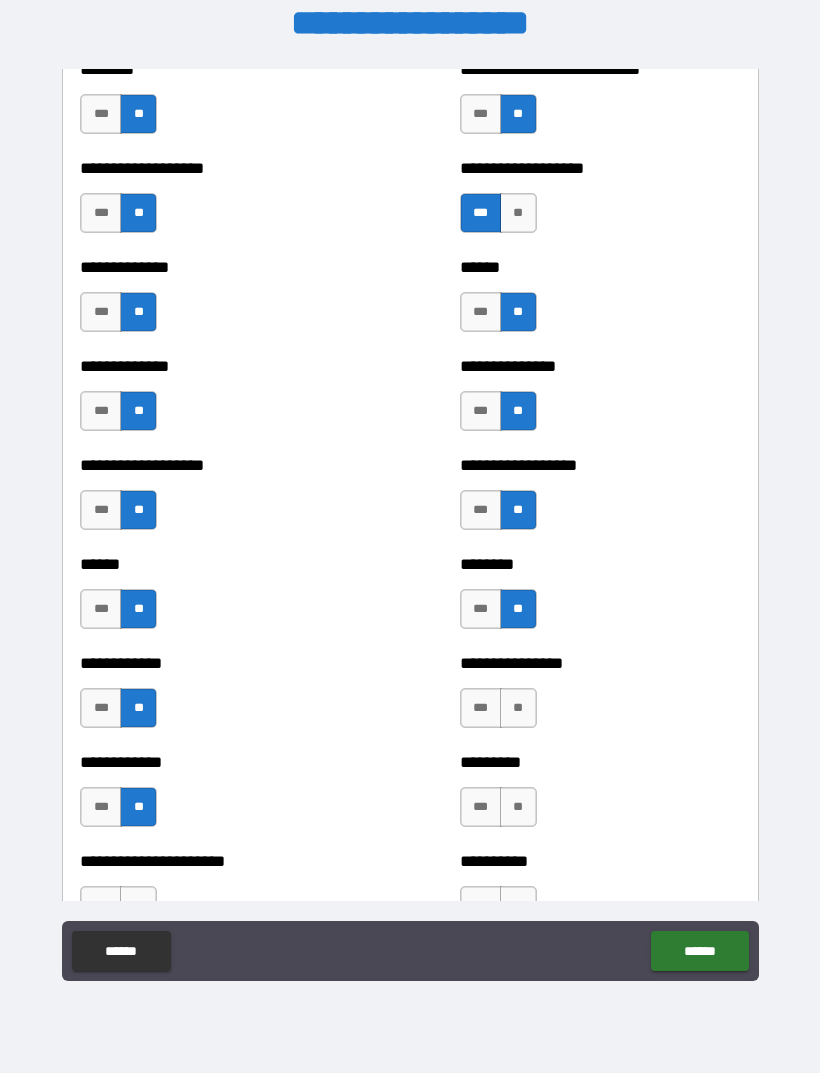 click on "**" at bounding box center [518, 708] 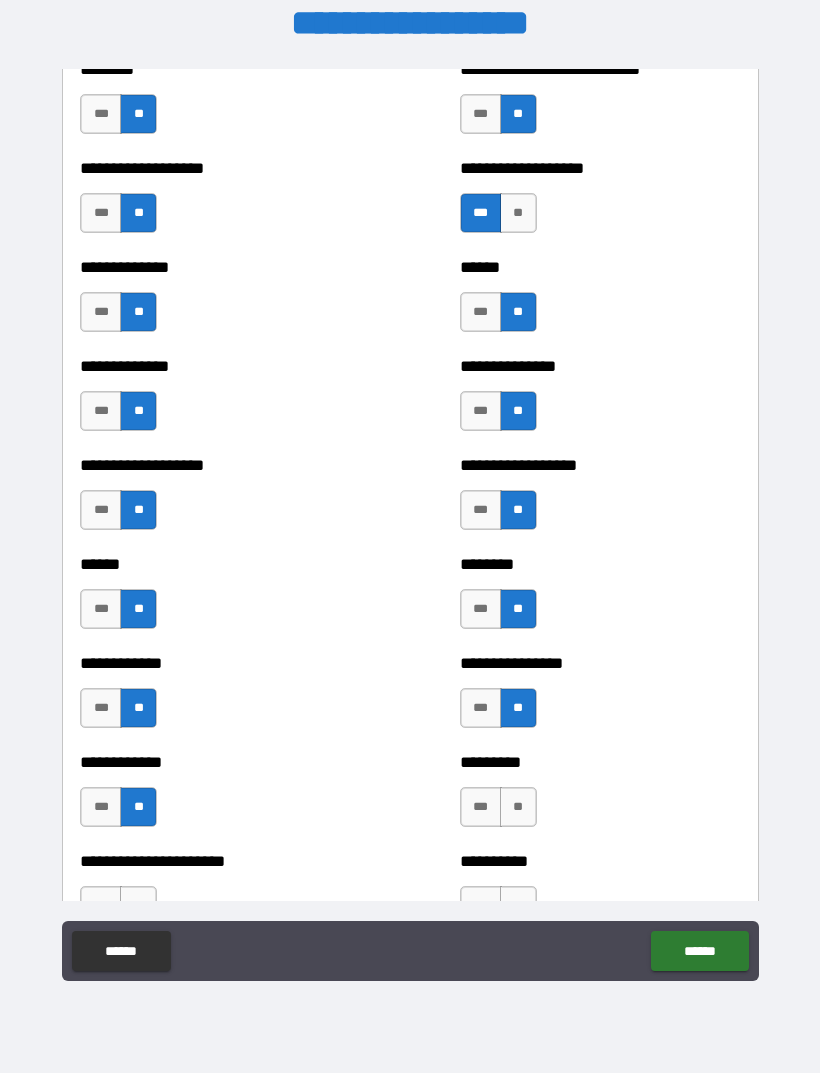 click on "**" at bounding box center [518, 807] 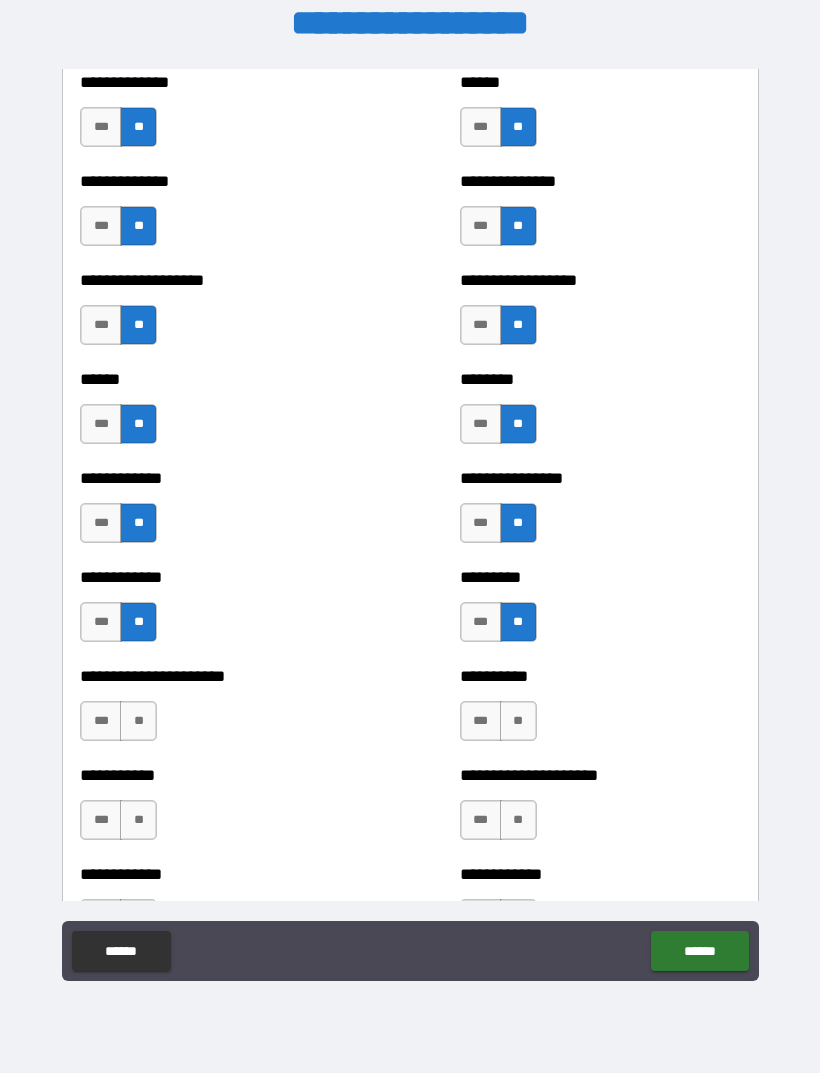 scroll, scrollTop: 4852, scrollLeft: 0, axis: vertical 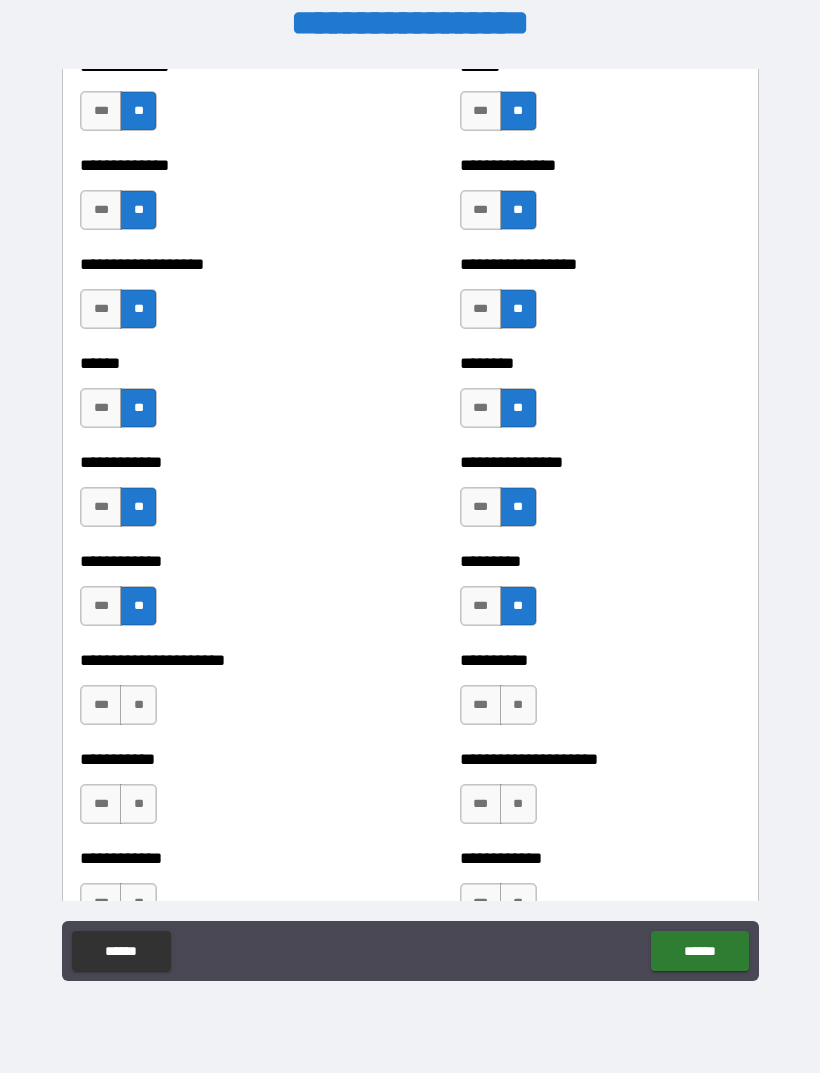 click on "**" at bounding box center (138, 705) 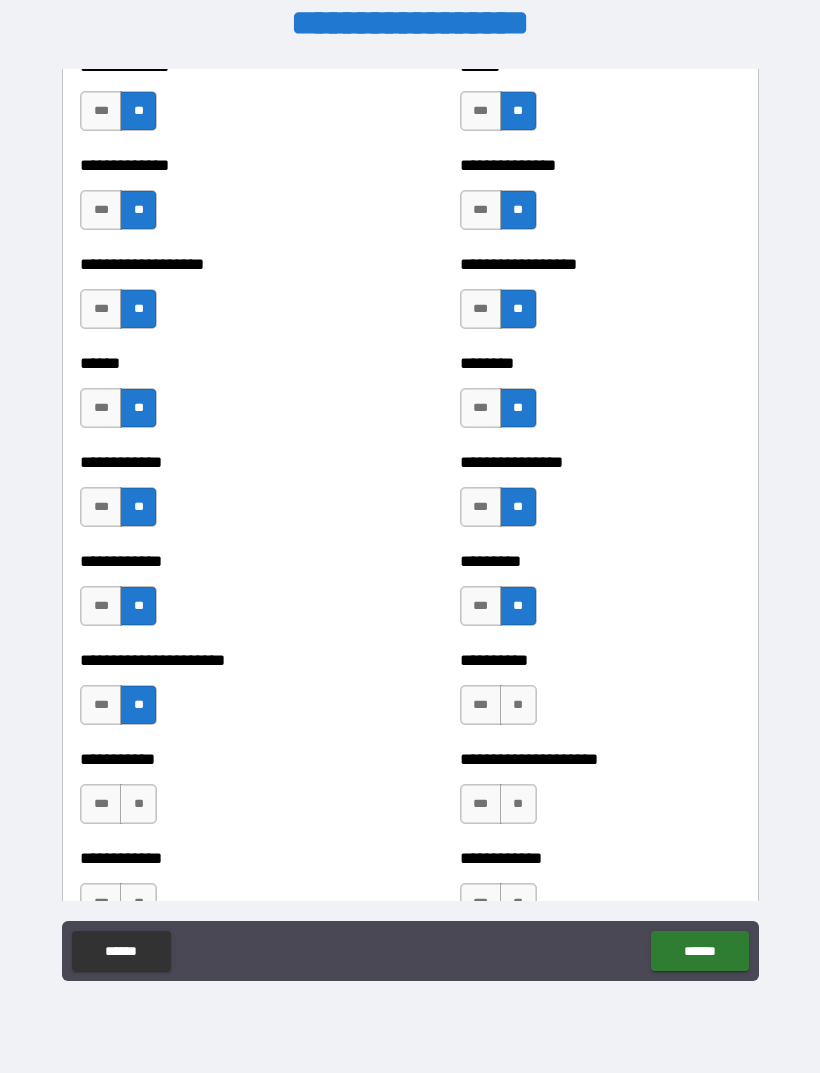 click on "**" at bounding box center (138, 804) 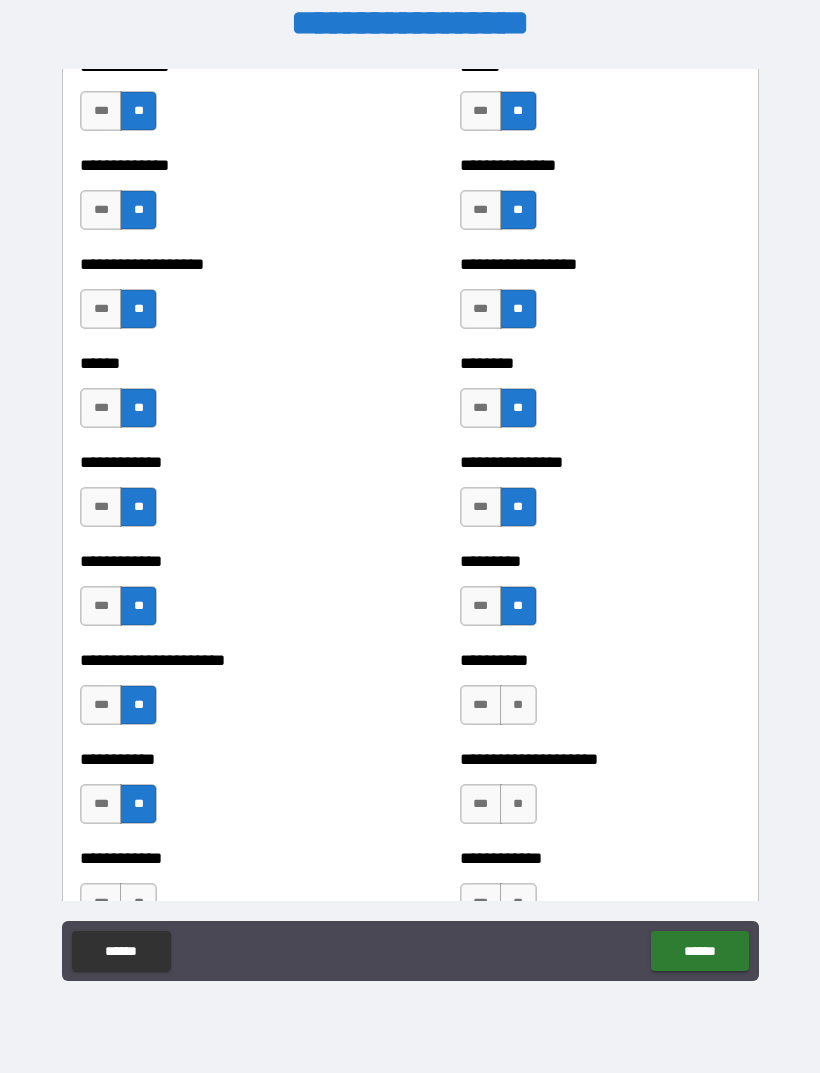 click on "**" at bounding box center (518, 705) 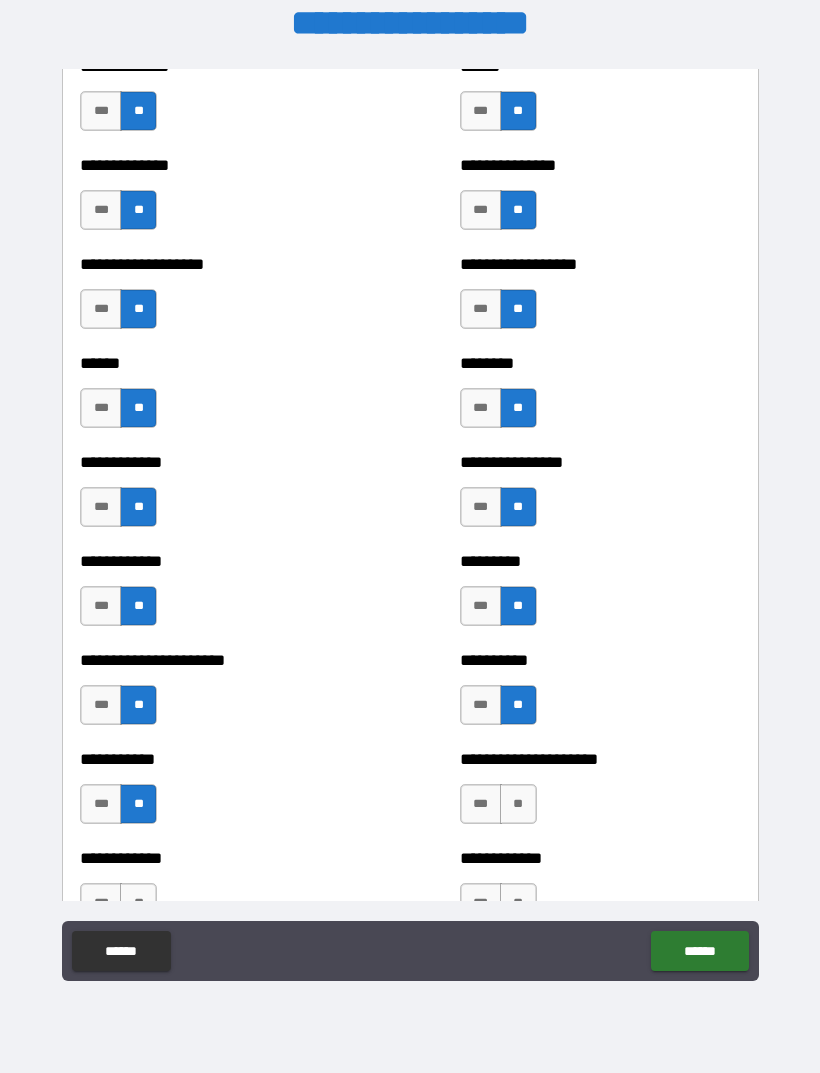 click on "**" at bounding box center (518, 804) 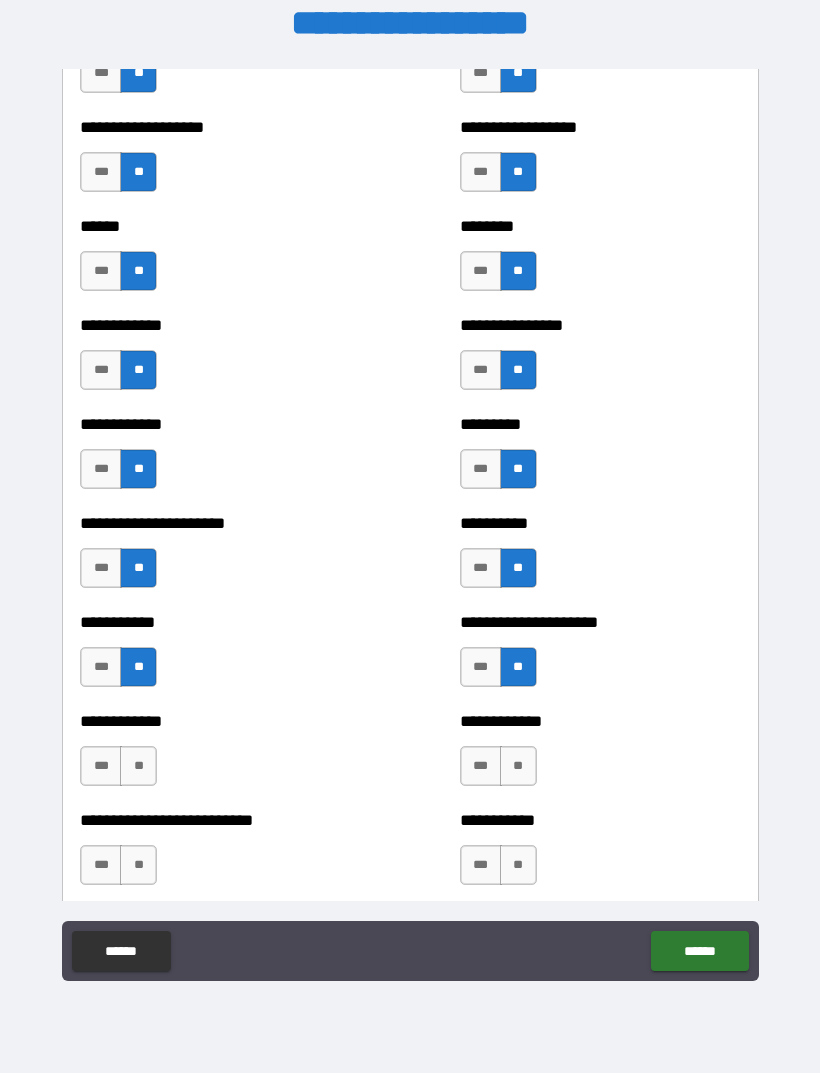 scroll, scrollTop: 5011, scrollLeft: 0, axis: vertical 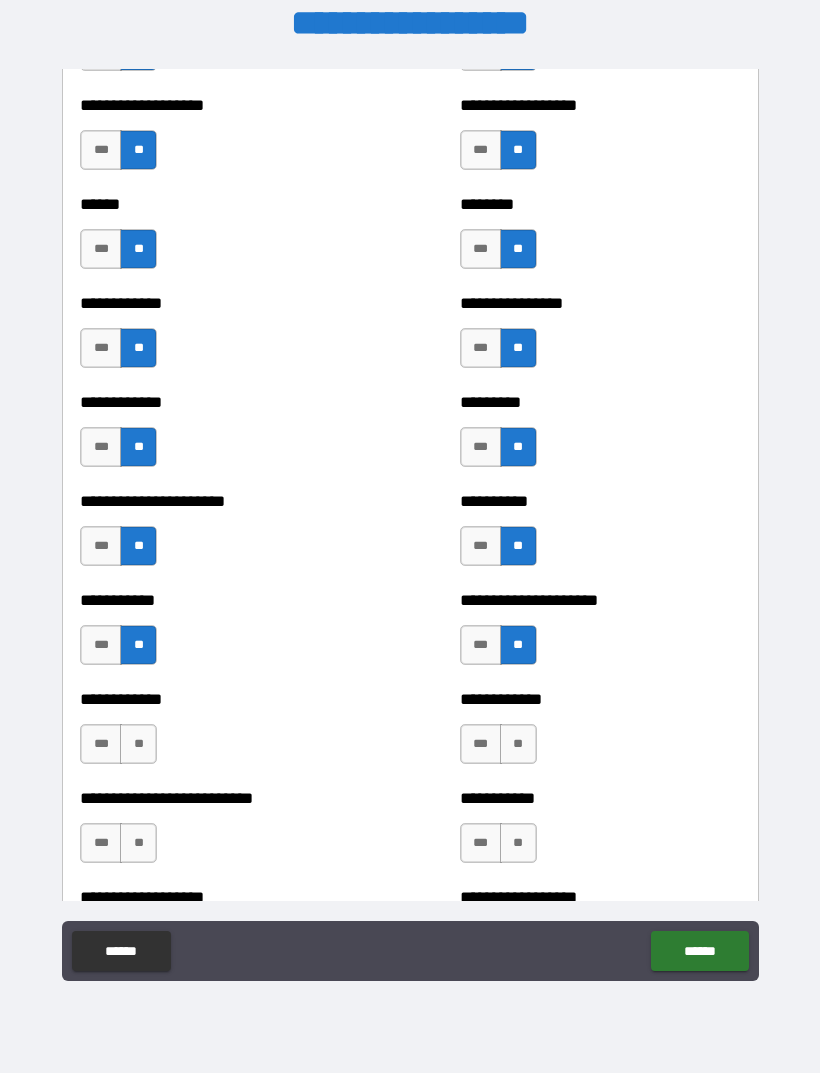 click on "**" at bounding box center (138, 744) 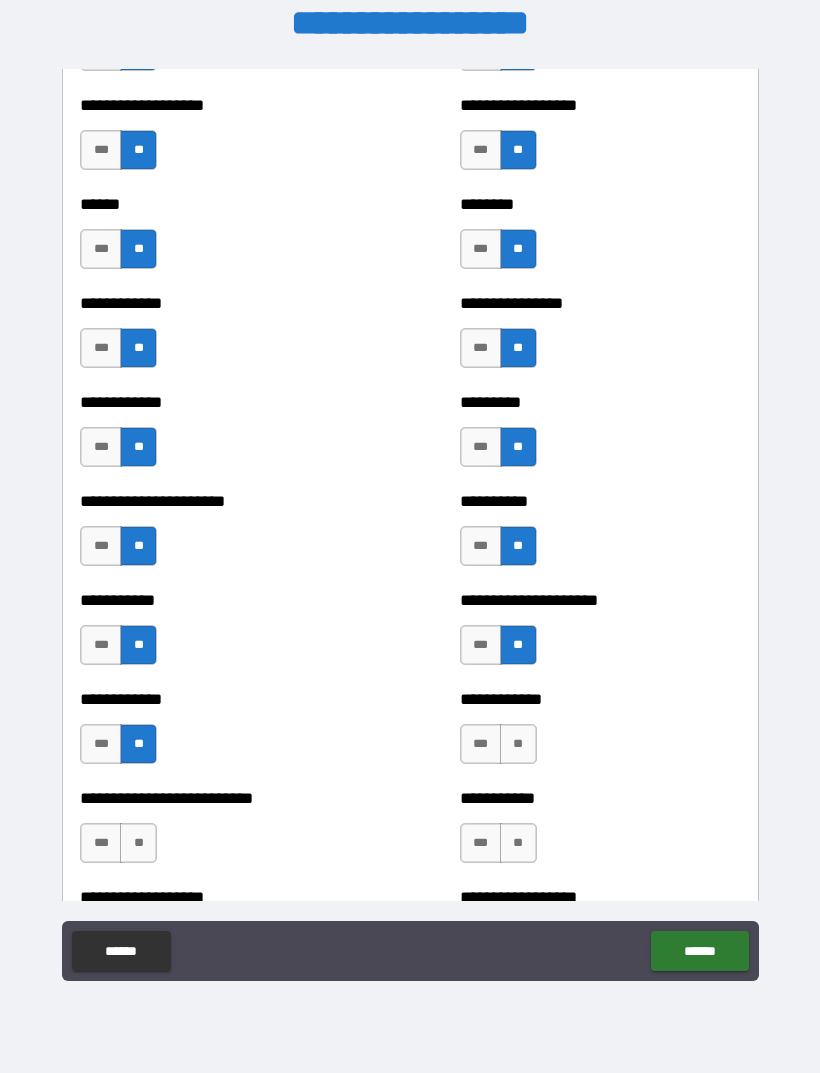 click on "**" at bounding box center (138, 843) 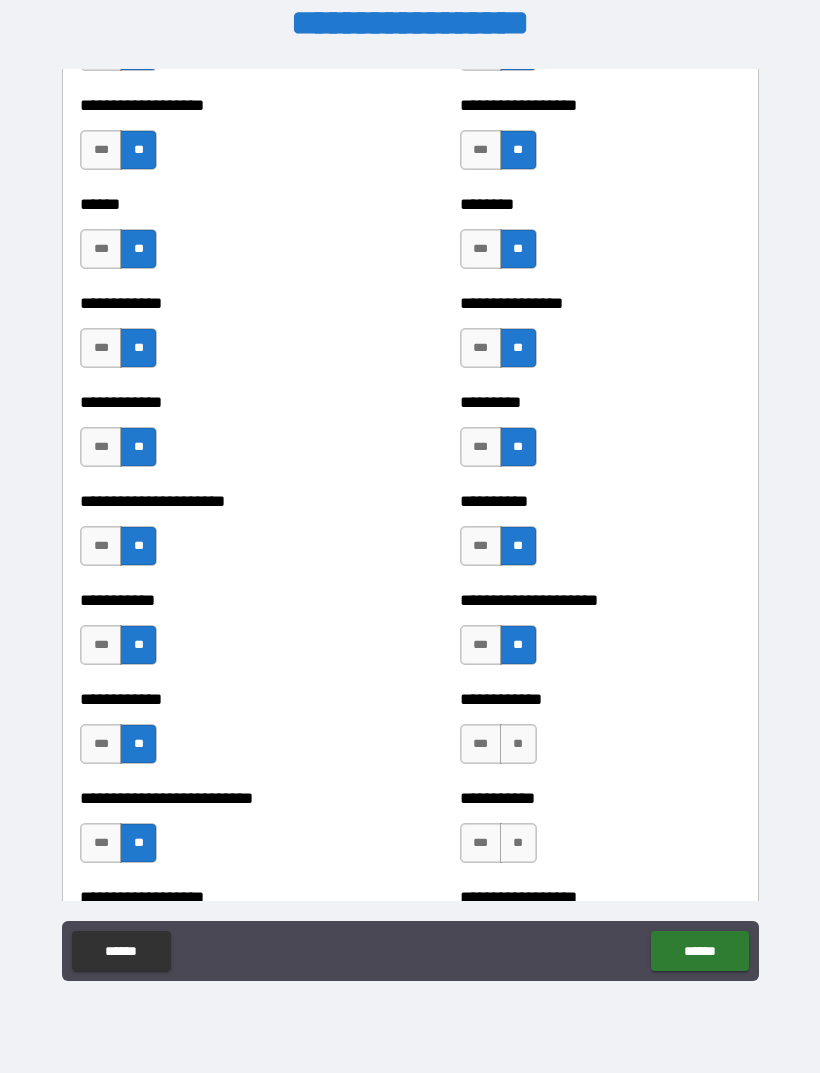click on "**" at bounding box center [518, 744] 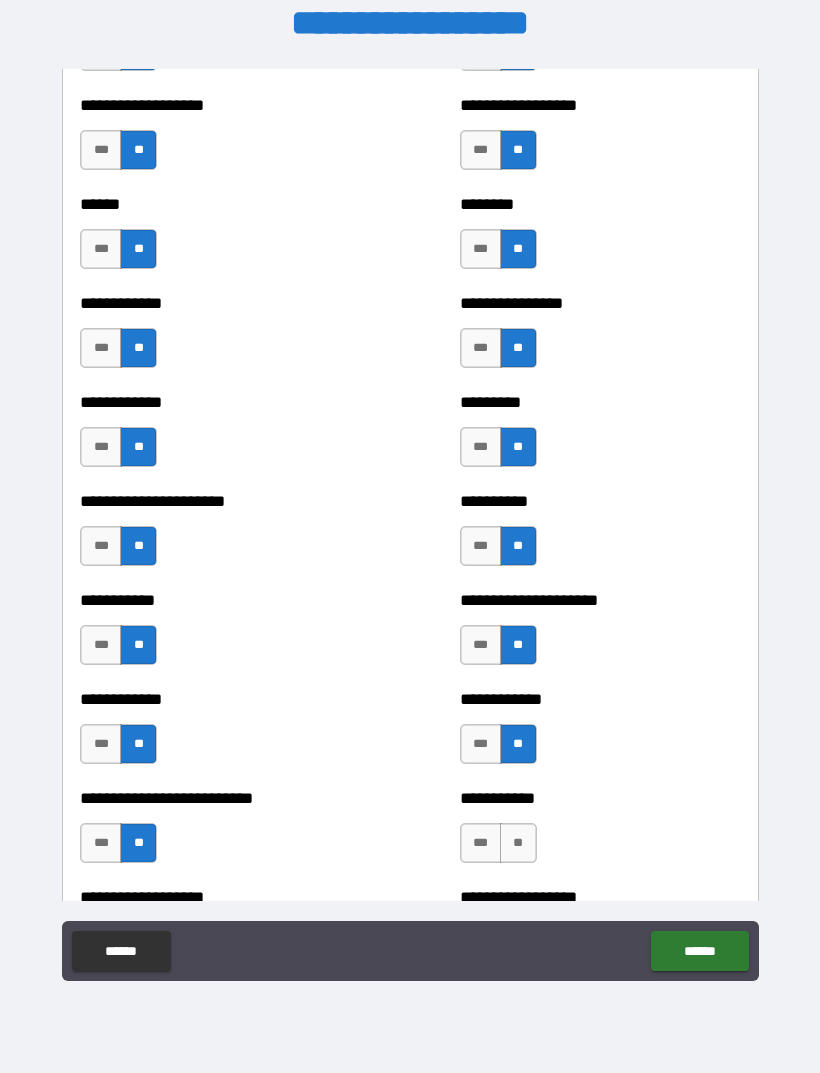 click on "**" at bounding box center (518, 843) 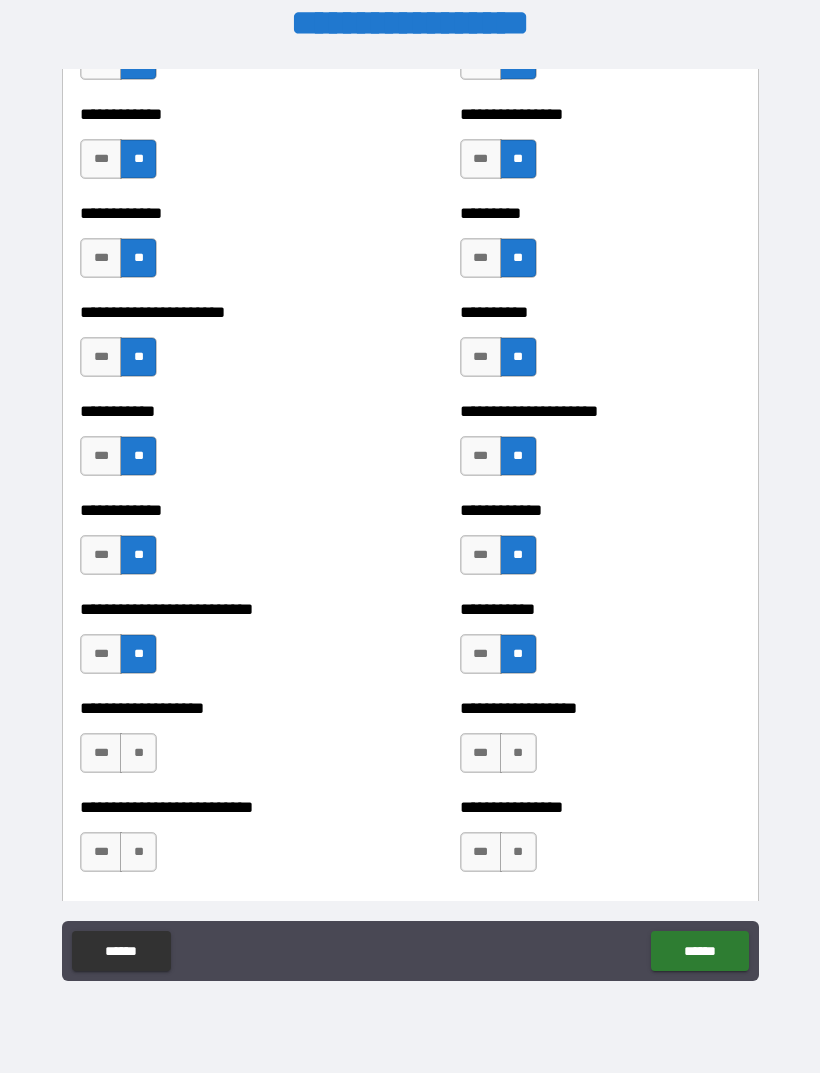 scroll, scrollTop: 5203, scrollLeft: 0, axis: vertical 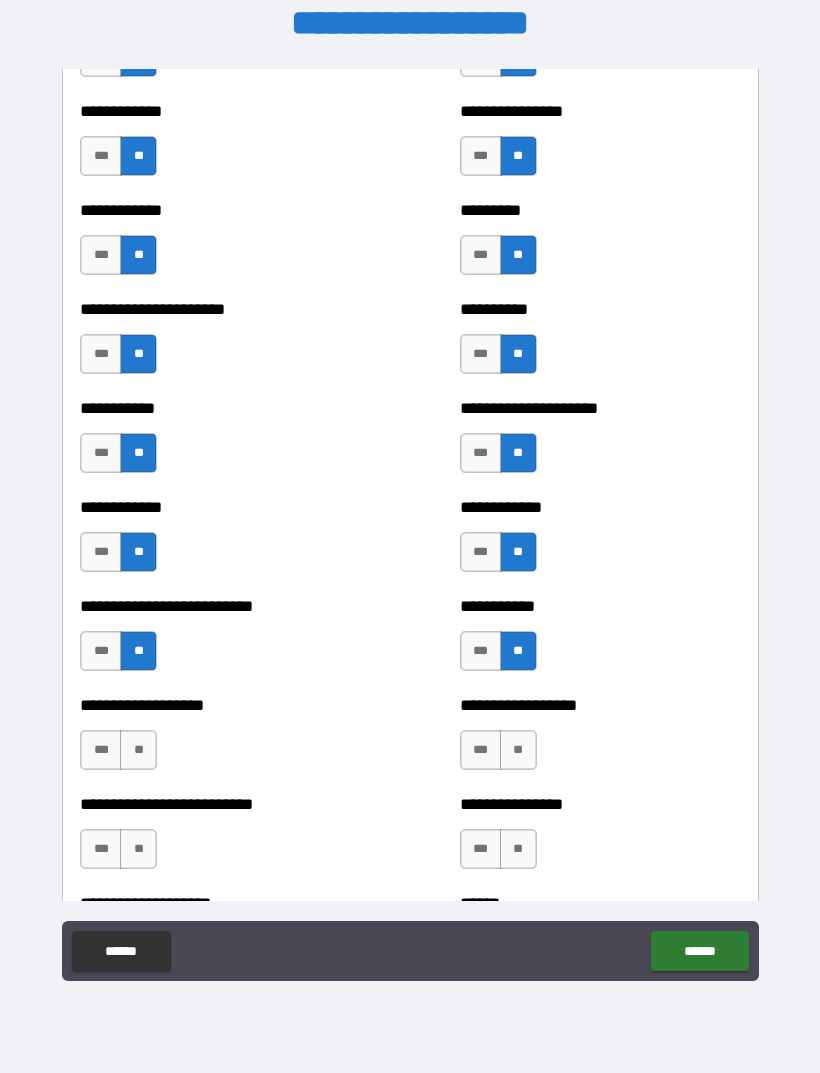 click on "**" at bounding box center (138, 750) 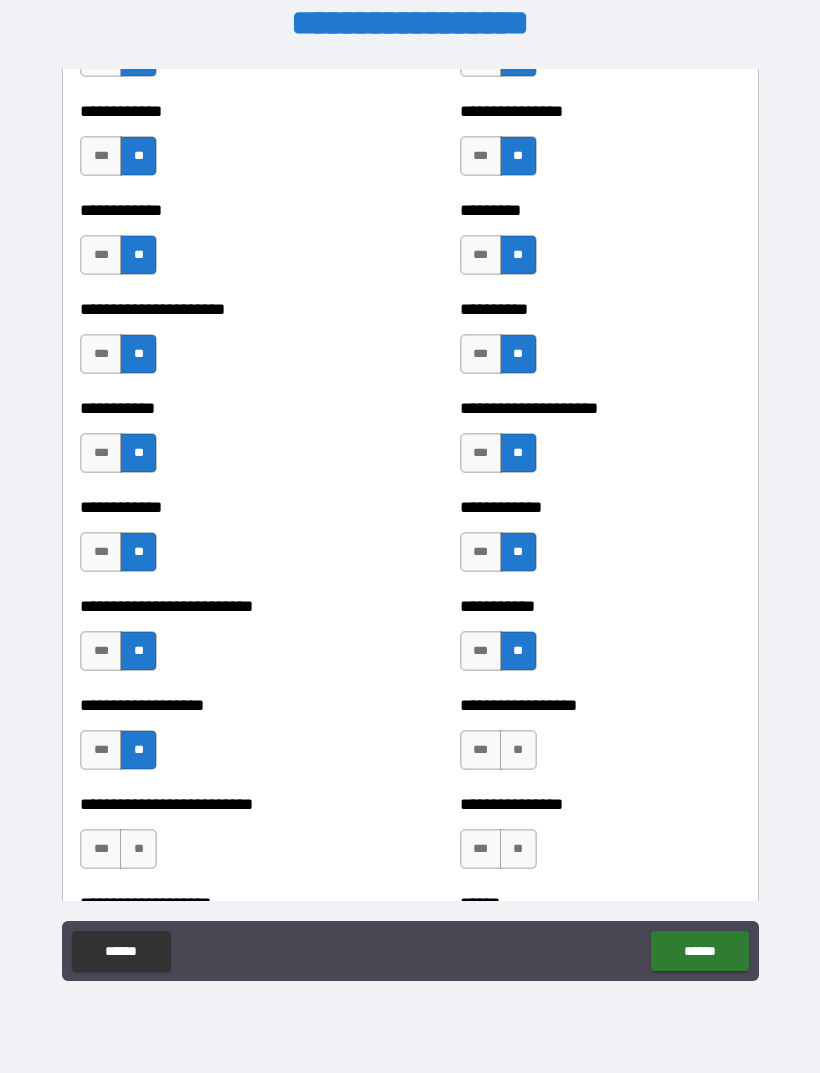 click on "**" at bounding box center (138, 849) 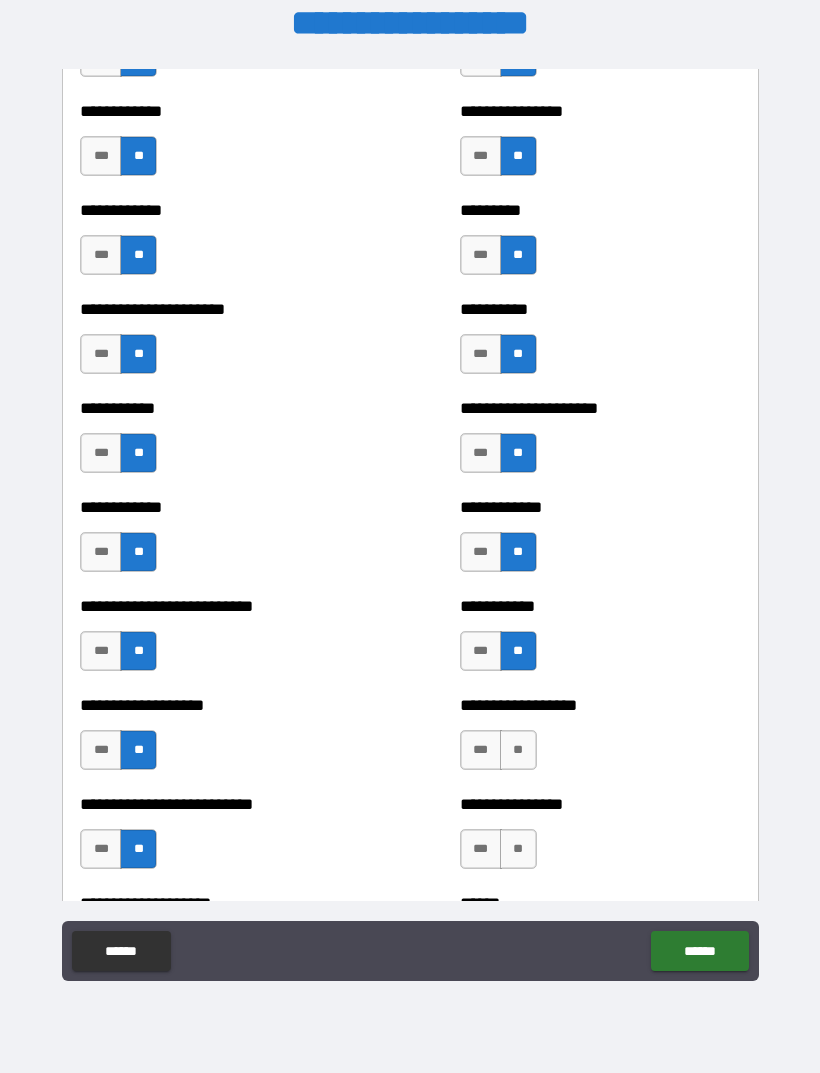 click on "**" at bounding box center [518, 750] 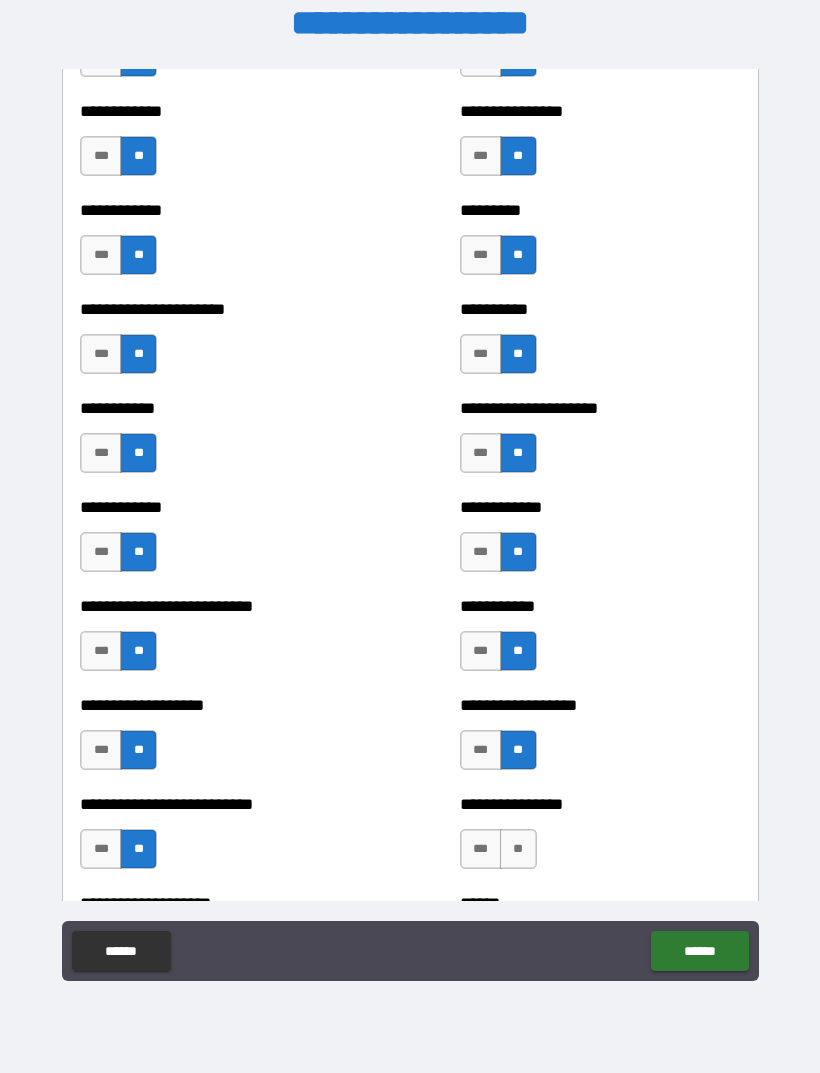 click on "**" at bounding box center [518, 849] 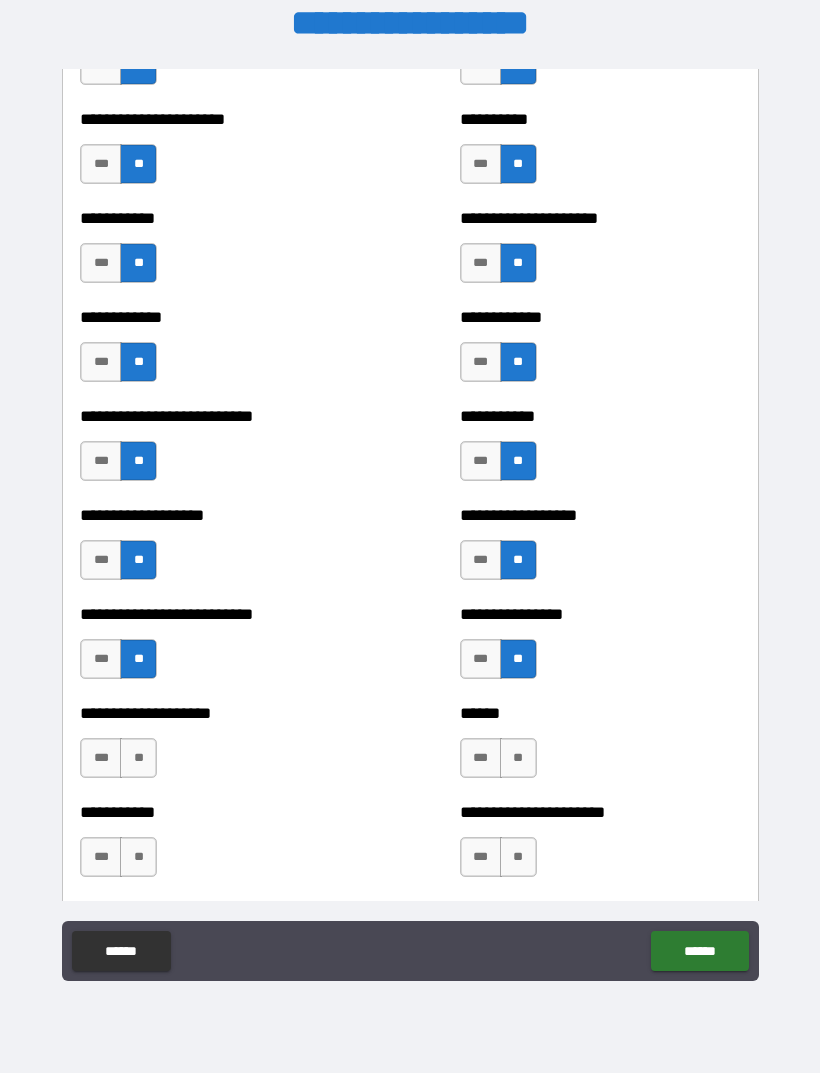 scroll, scrollTop: 5406, scrollLeft: 0, axis: vertical 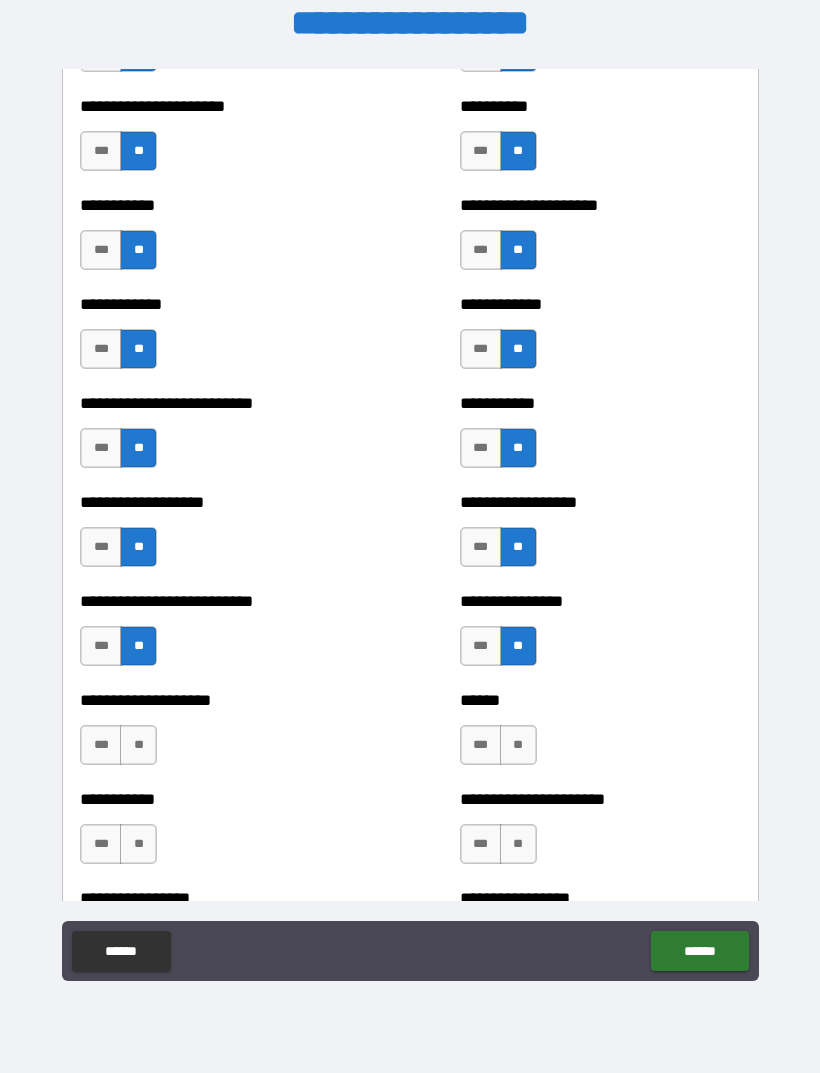 click on "**" at bounding box center [138, 745] 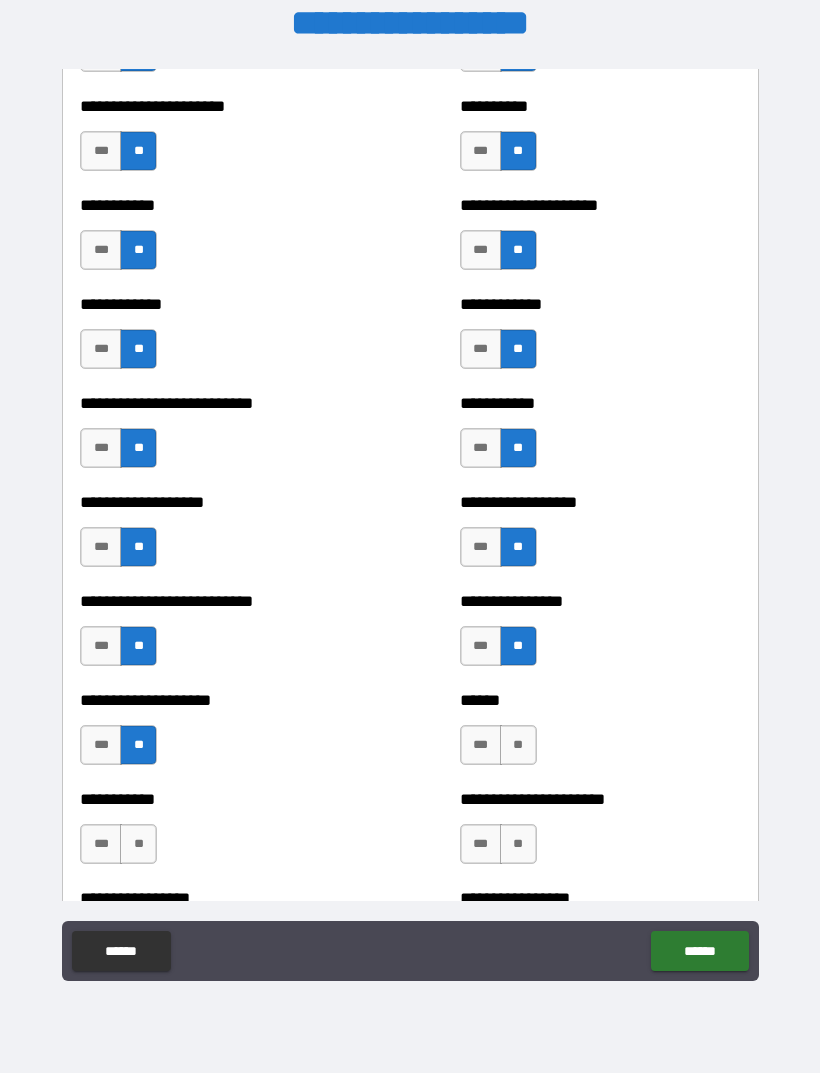click on "**" at bounding box center [138, 844] 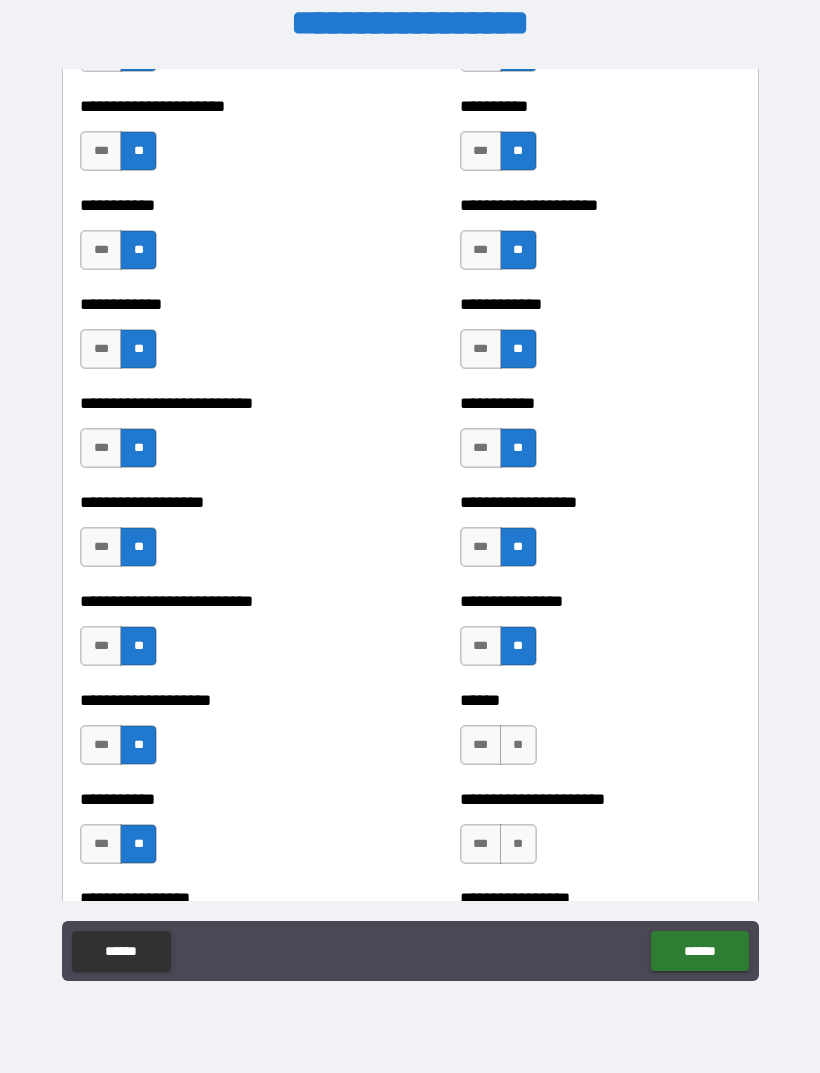 click on "**" at bounding box center (518, 745) 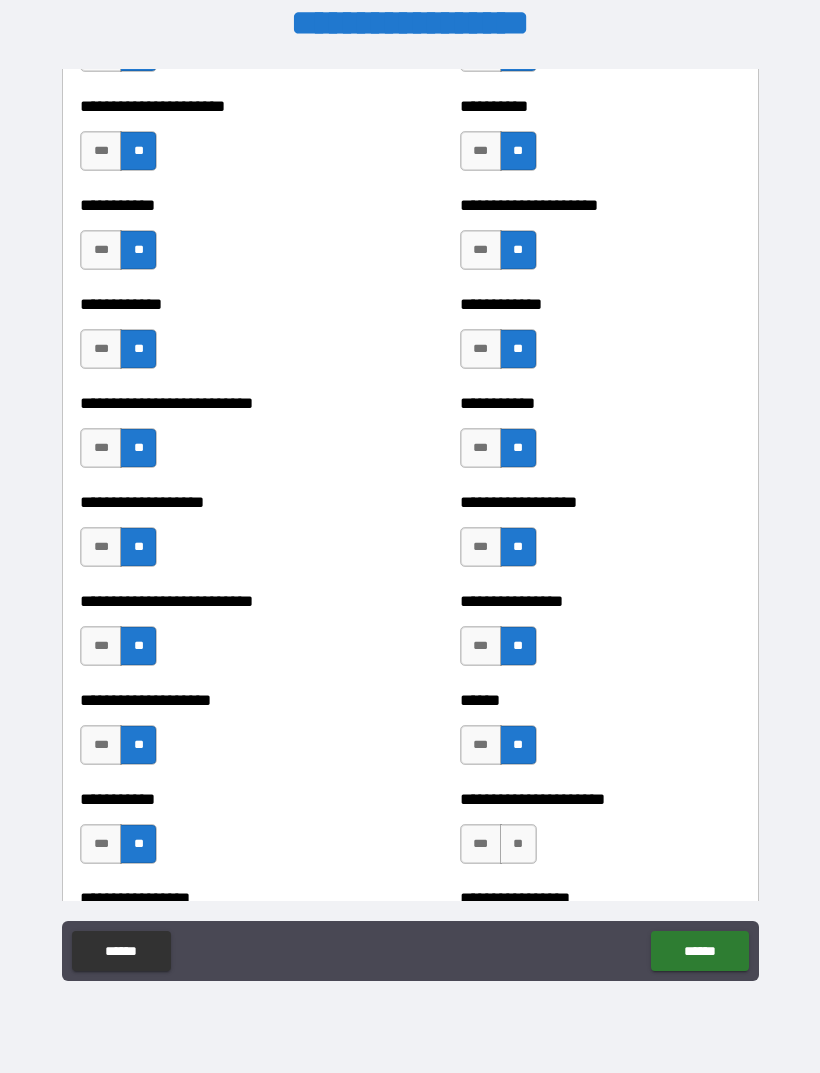 click on "**" at bounding box center (518, 844) 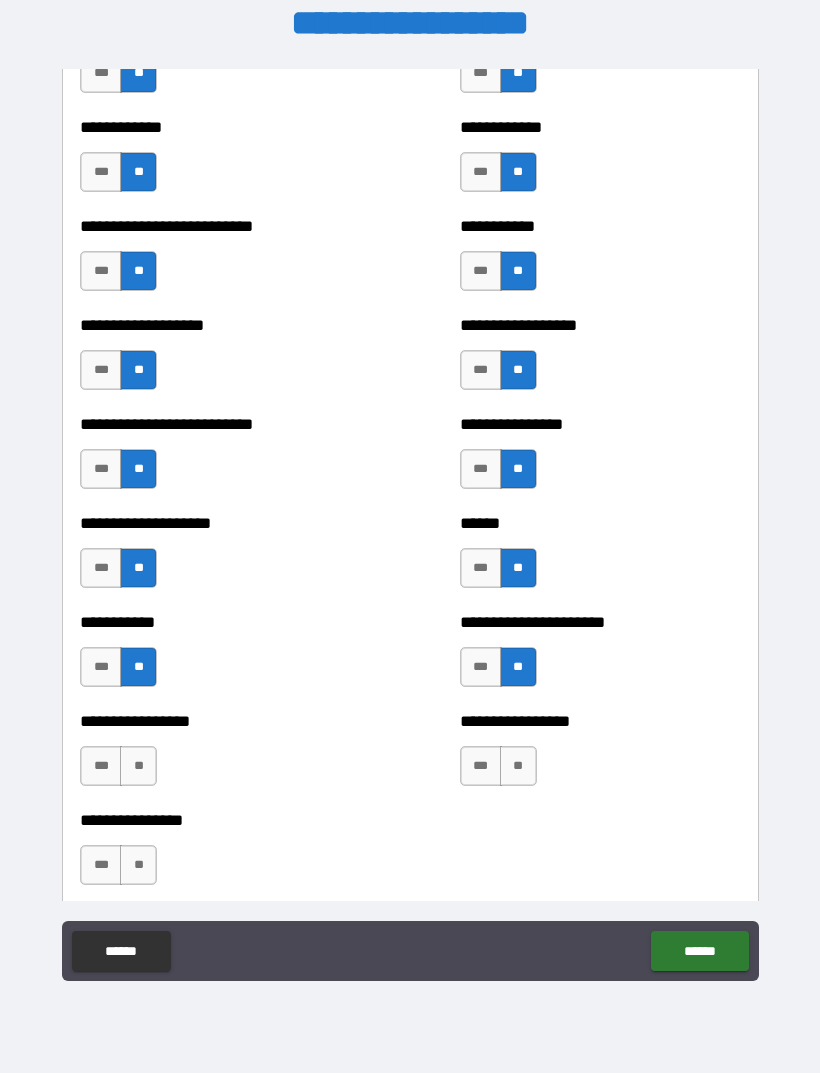 scroll, scrollTop: 5586, scrollLeft: 0, axis: vertical 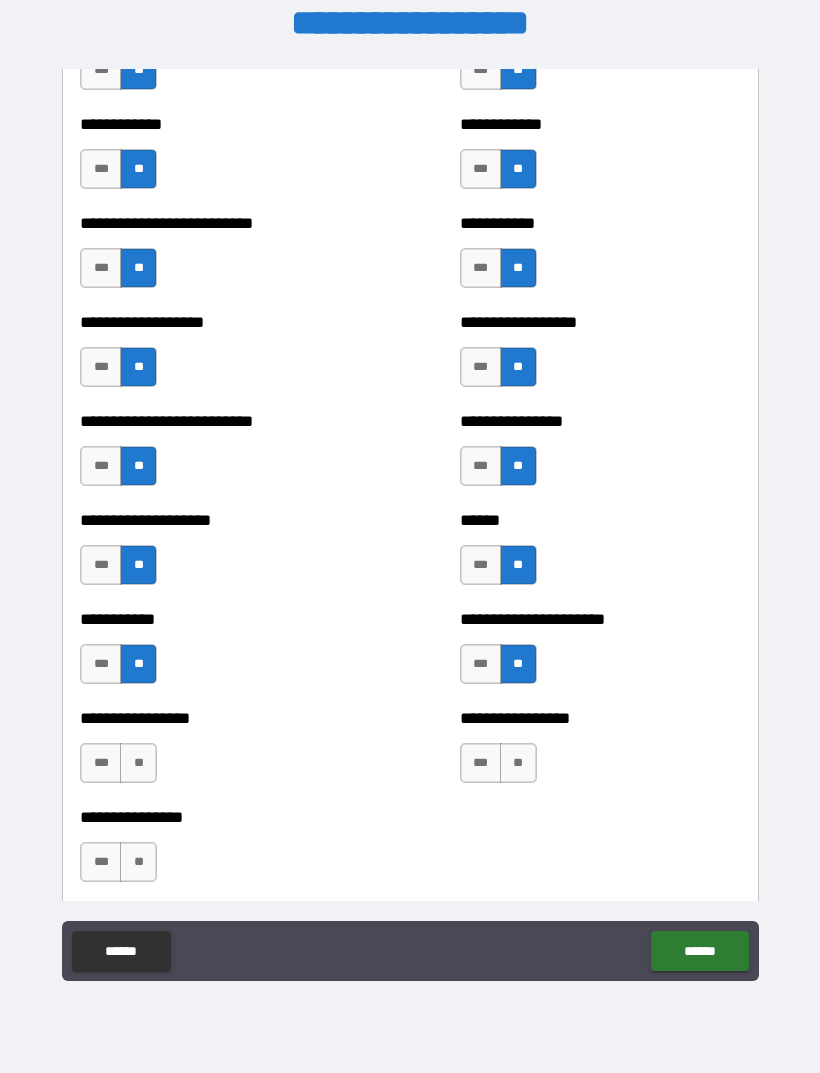 click on "**" at bounding box center (138, 763) 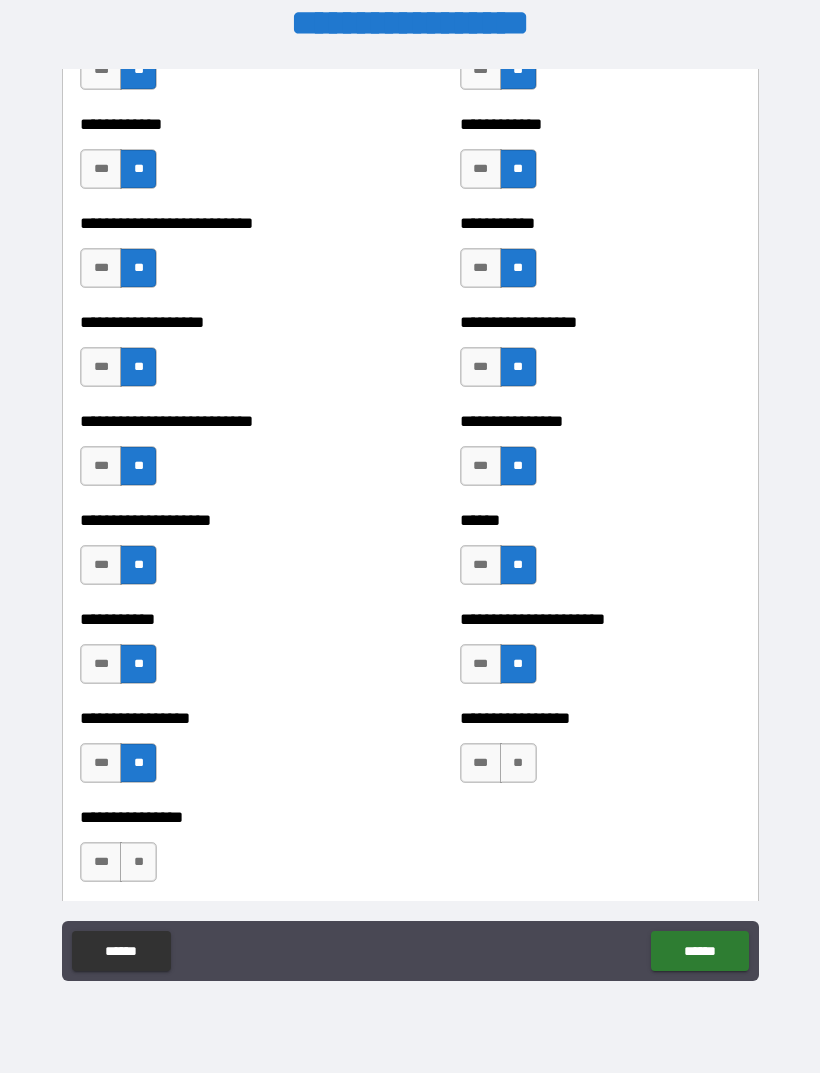 click on "**" at bounding box center (138, 862) 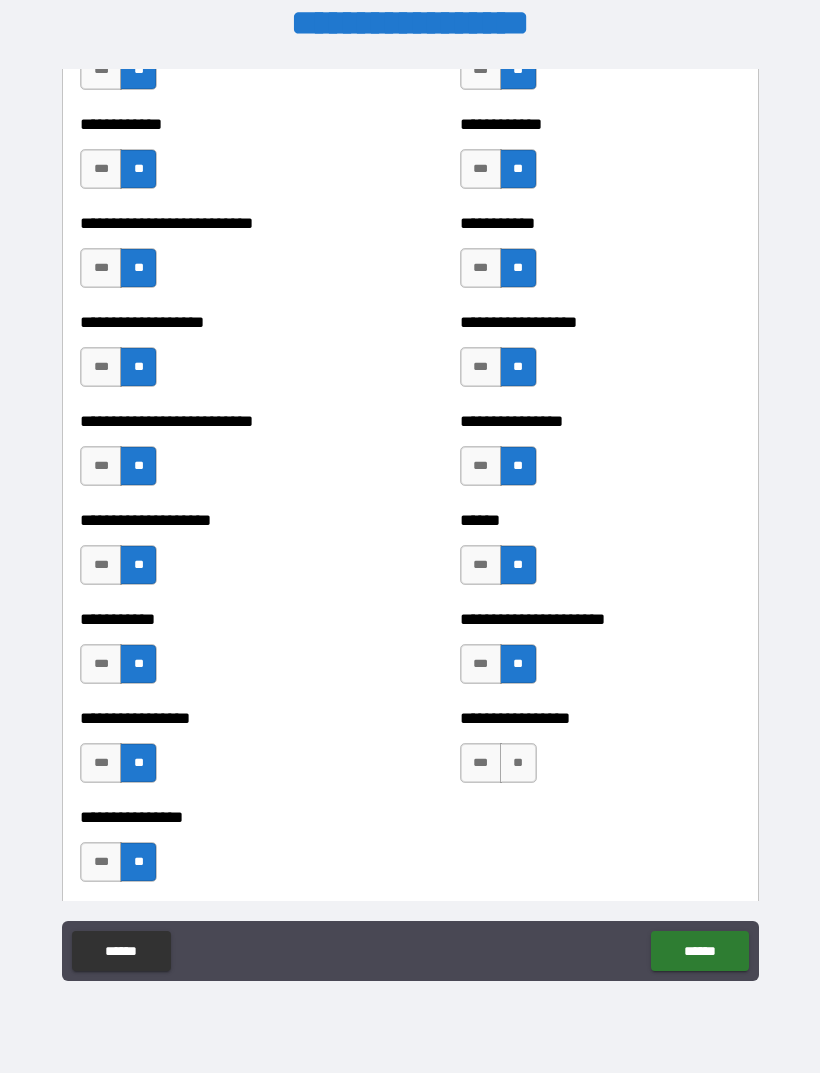 click on "**" at bounding box center (518, 763) 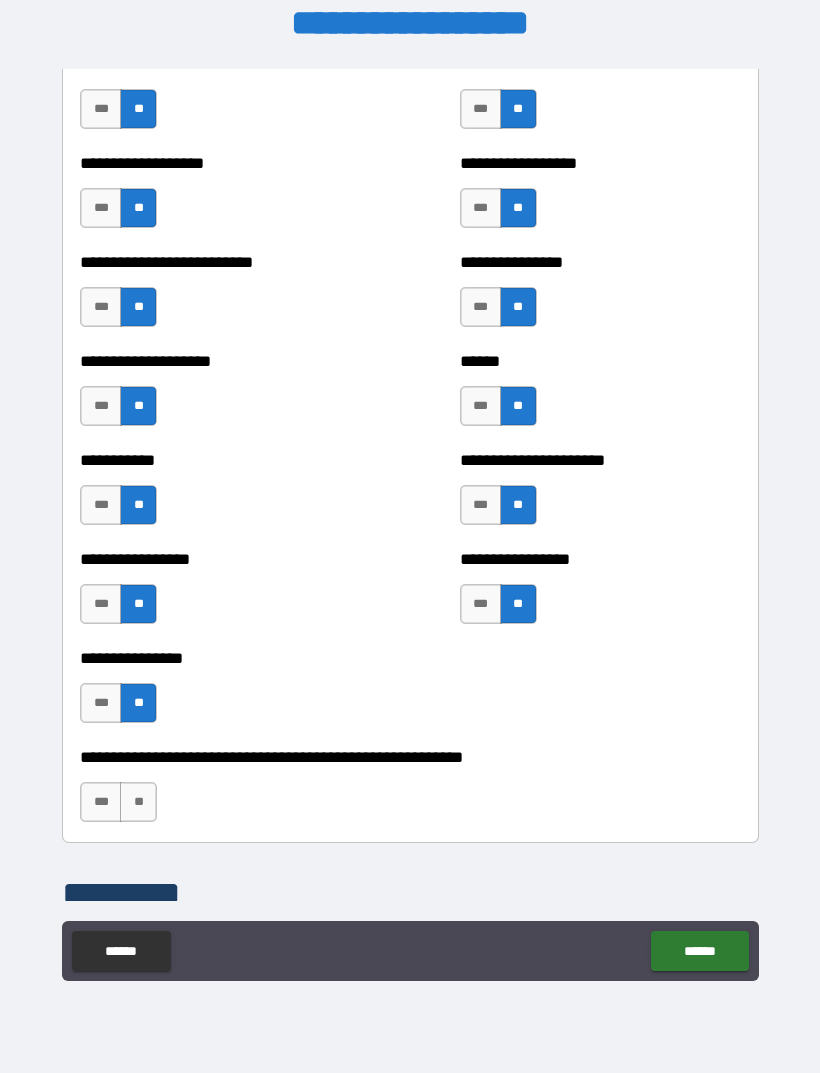 scroll, scrollTop: 5751, scrollLeft: 0, axis: vertical 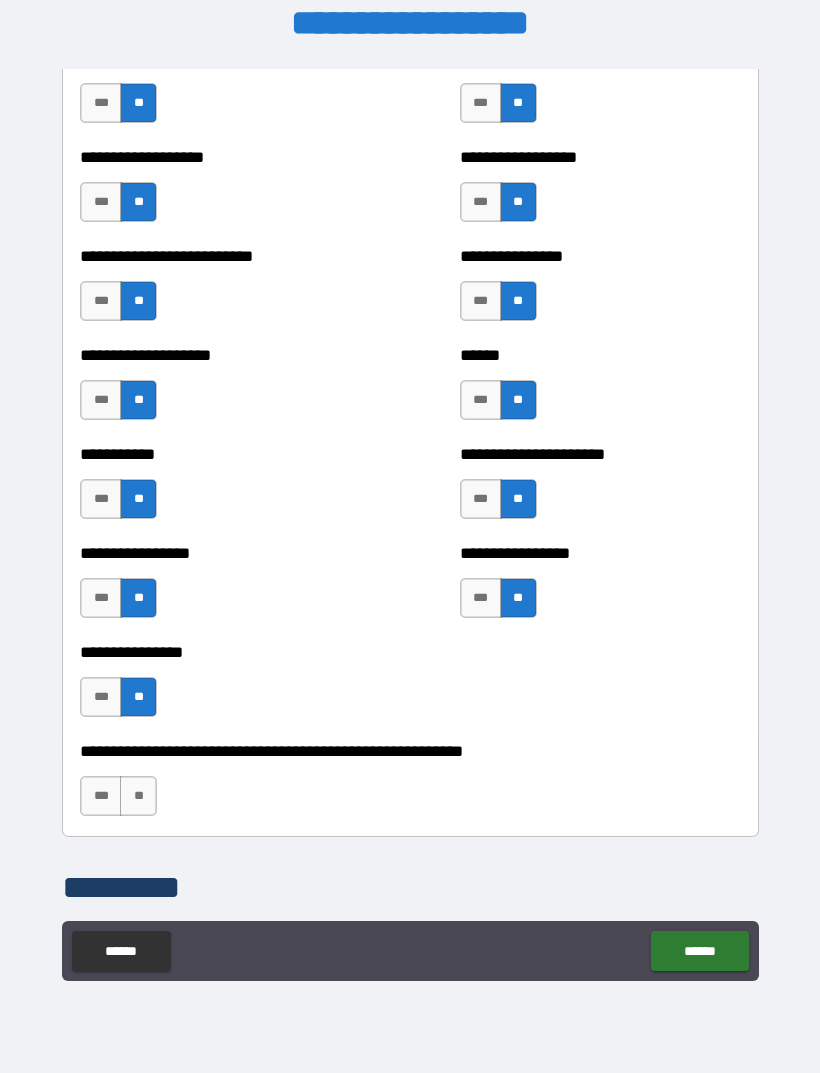 click on "**" at bounding box center [138, 796] 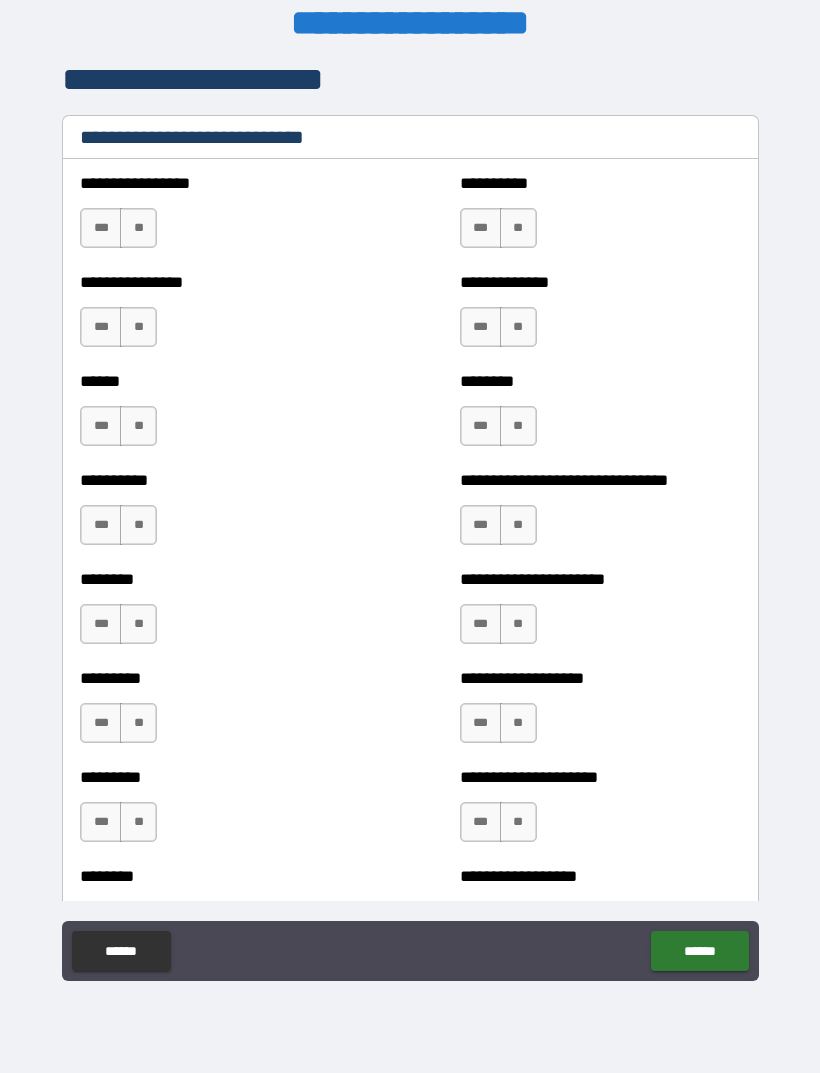 scroll, scrollTop: 6652, scrollLeft: 0, axis: vertical 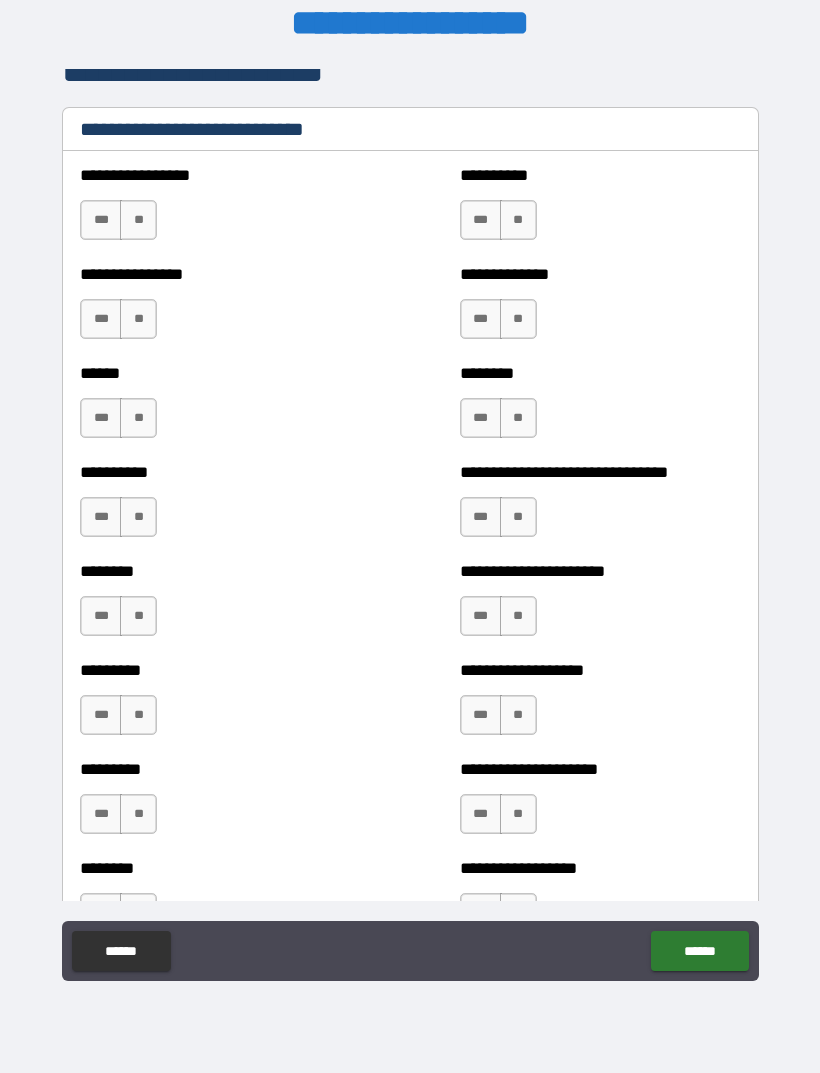 click on "***" at bounding box center [481, 715] 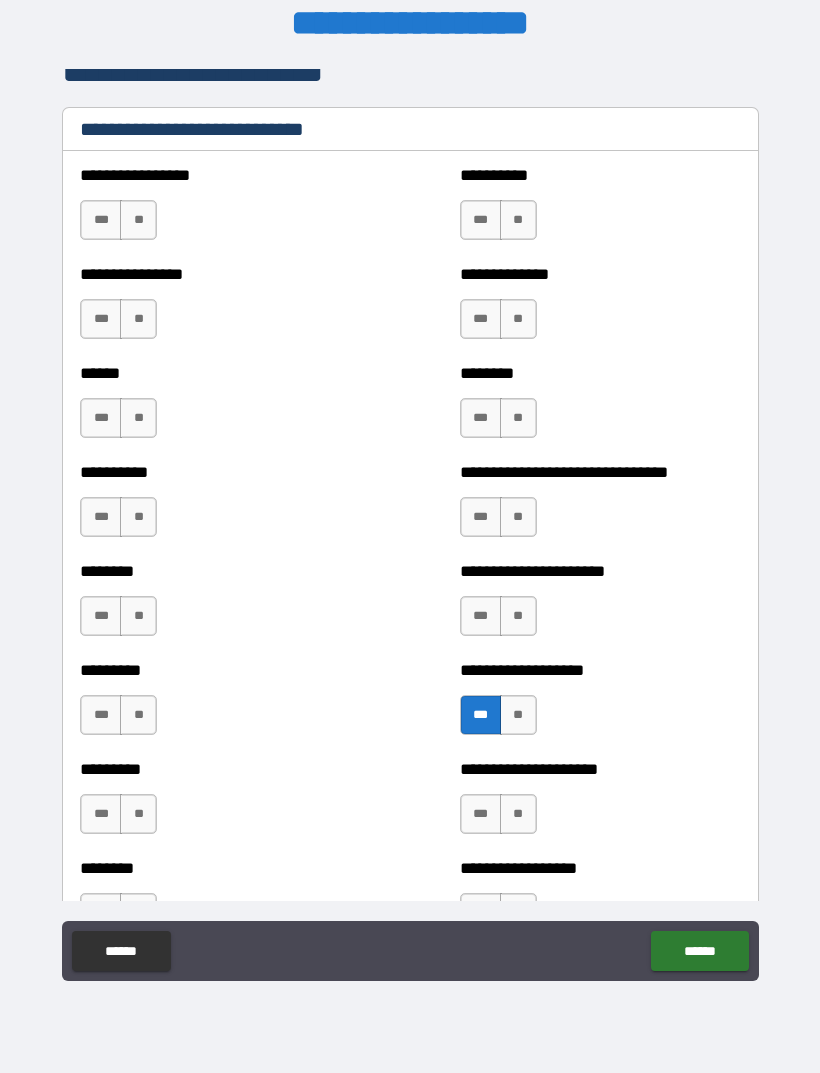 click on "***" at bounding box center [101, 814] 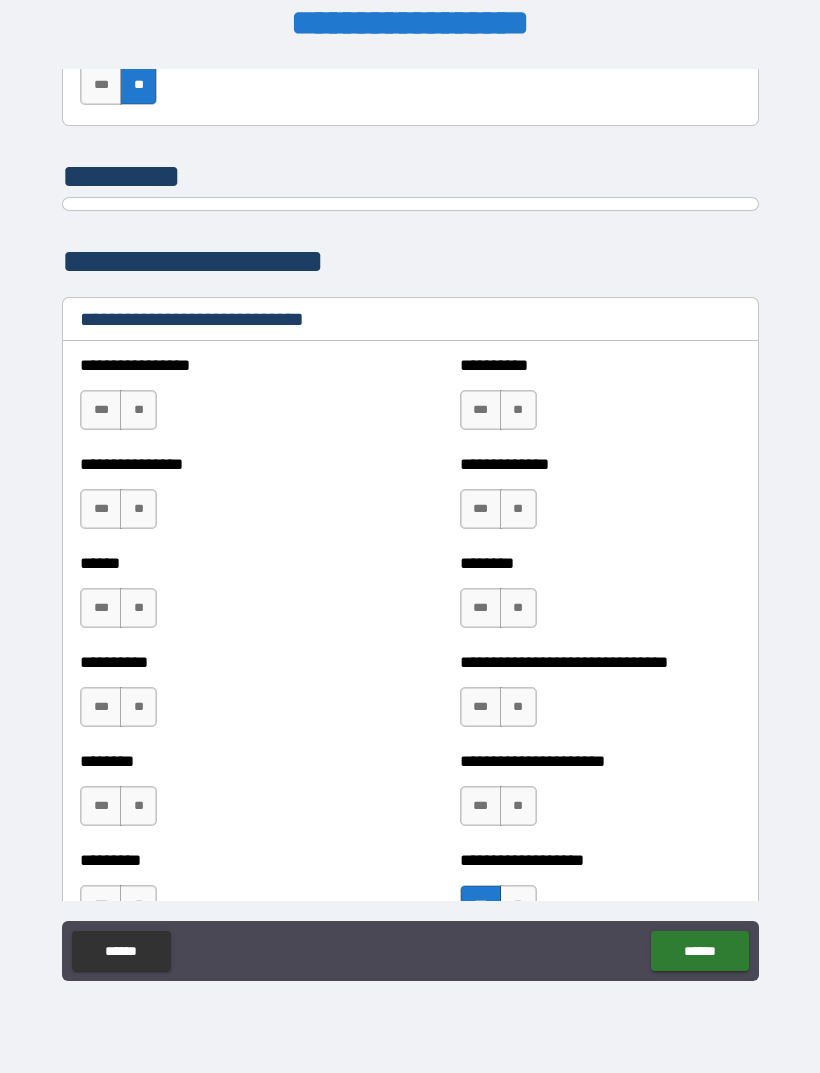 scroll, scrollTop: 6458, scrollLeft: 0, axis: vertical 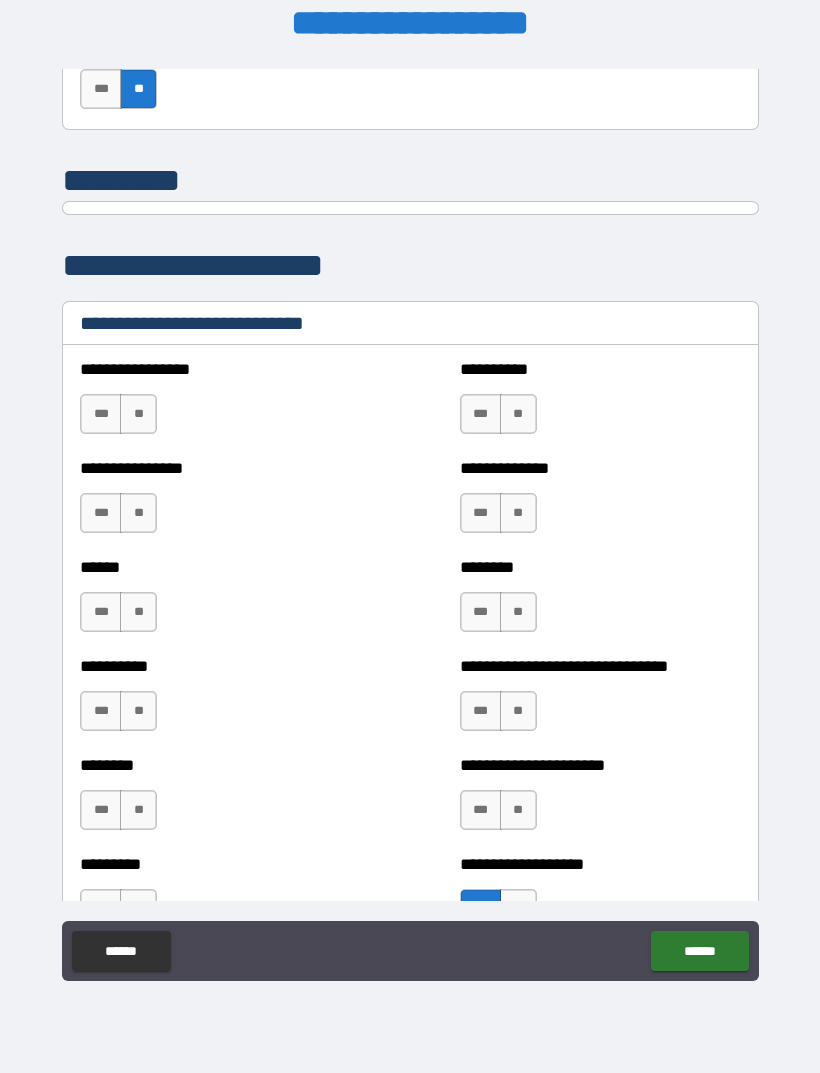 click on "**" at bounding box center [138, 414] 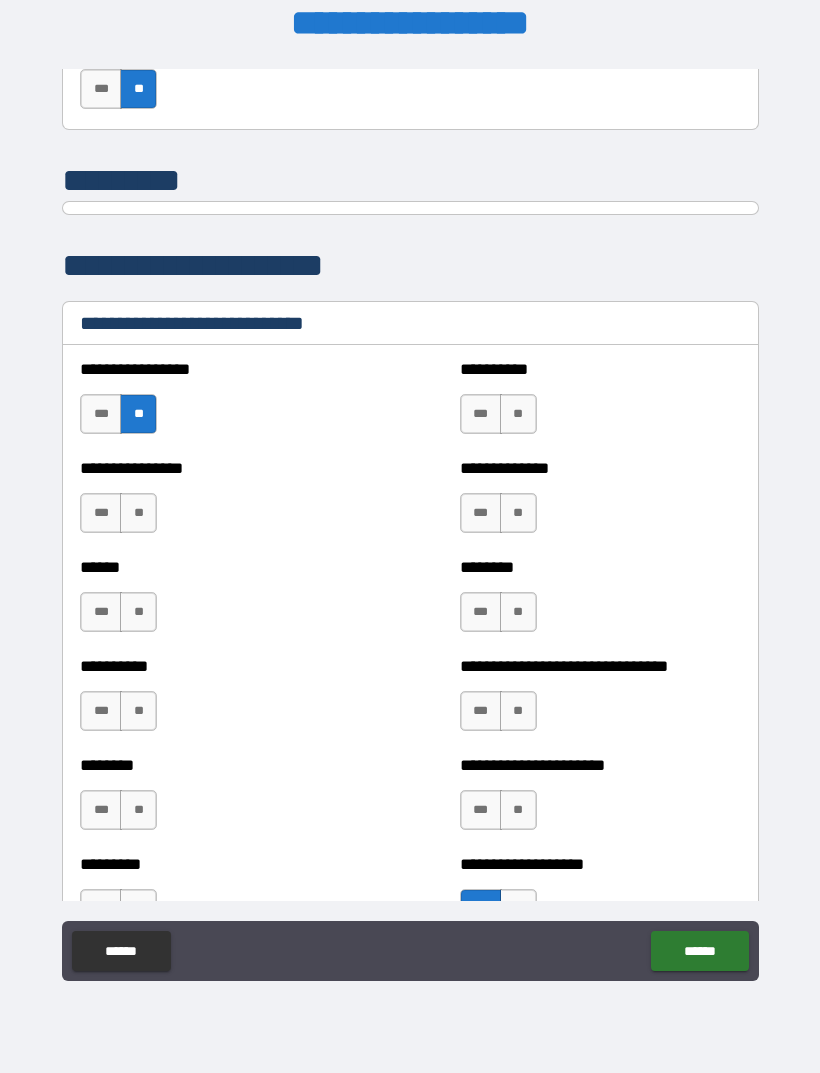click on "**" at bounding box center [138, 513] 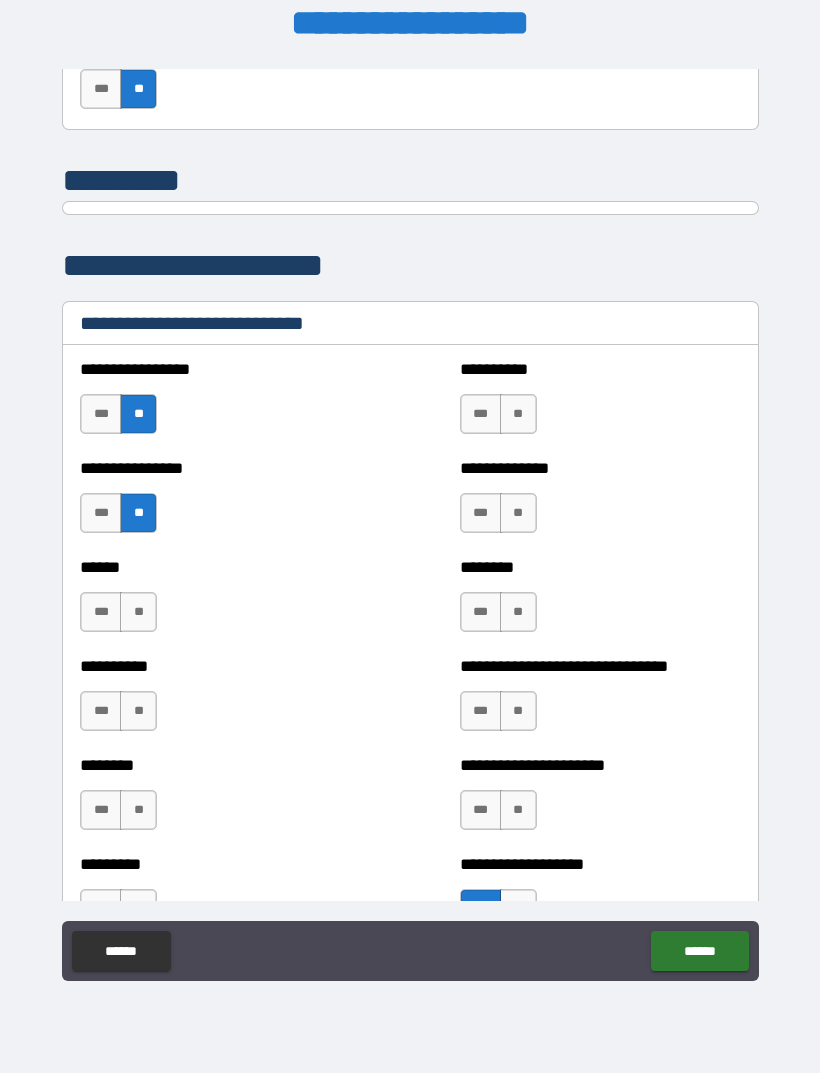 click on "**" at bounding box center [138, 612] 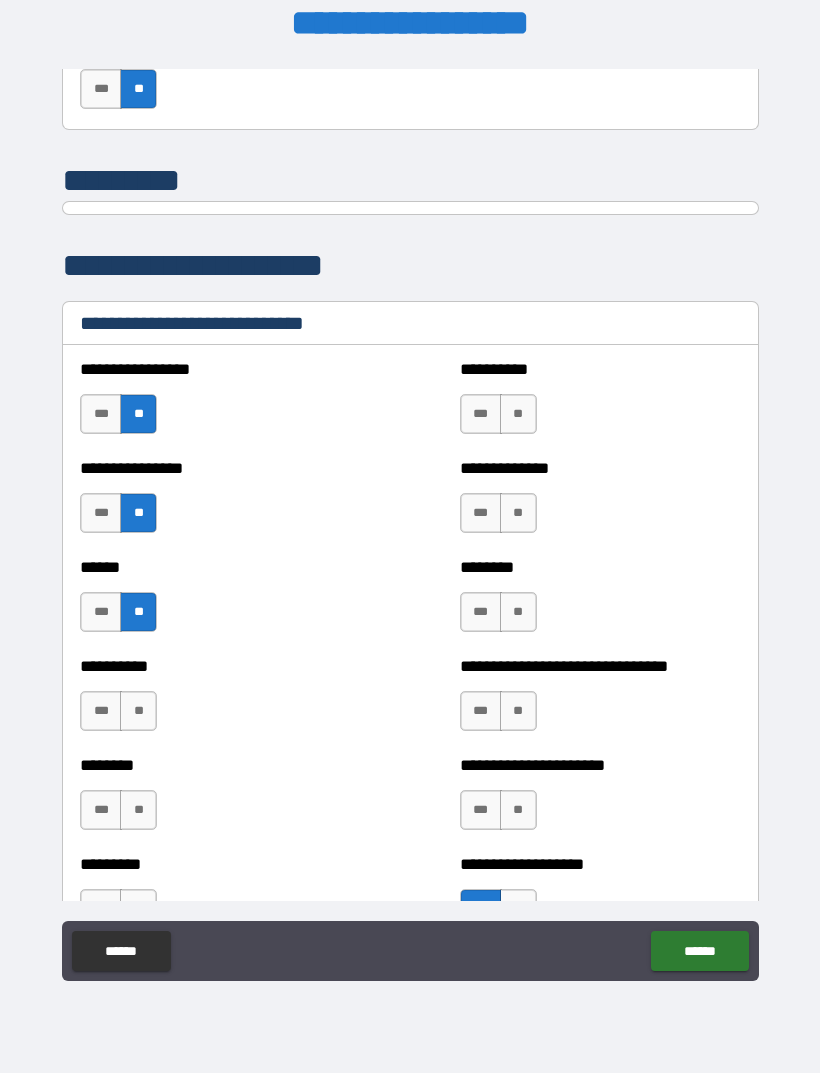 click on "**" at bounding box center [138, 711] 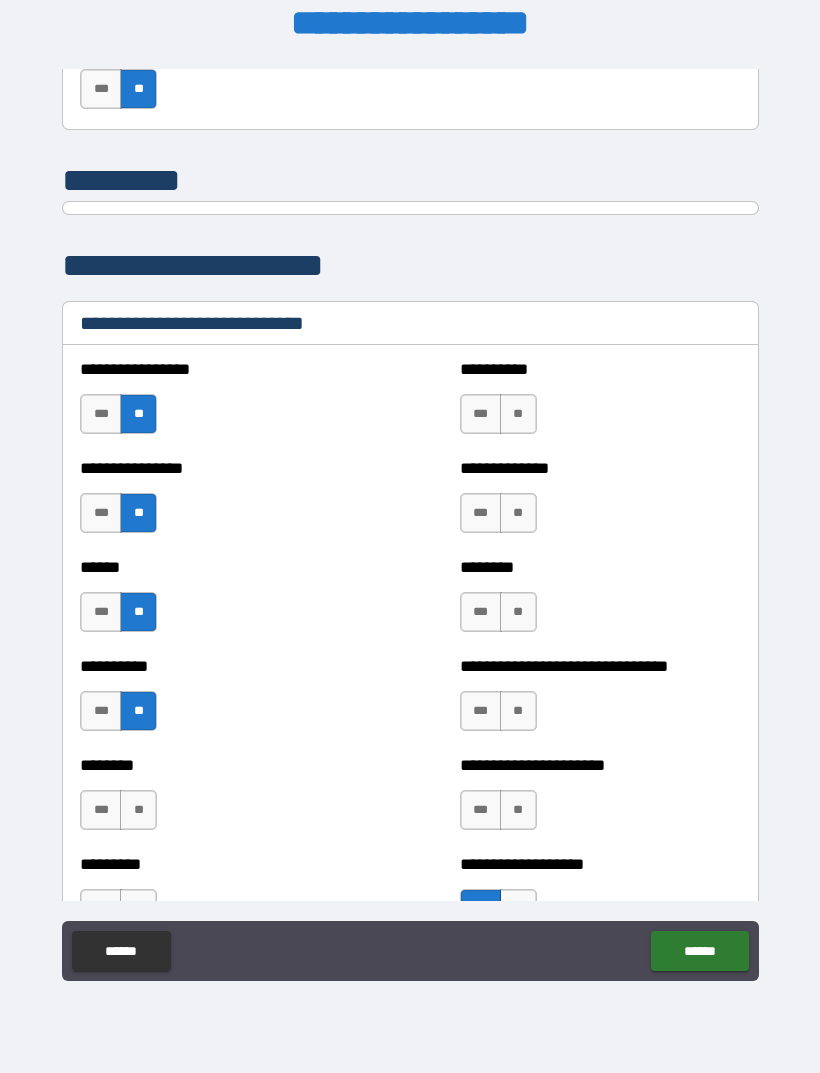 click on "**" at bounding box center [138, 810] 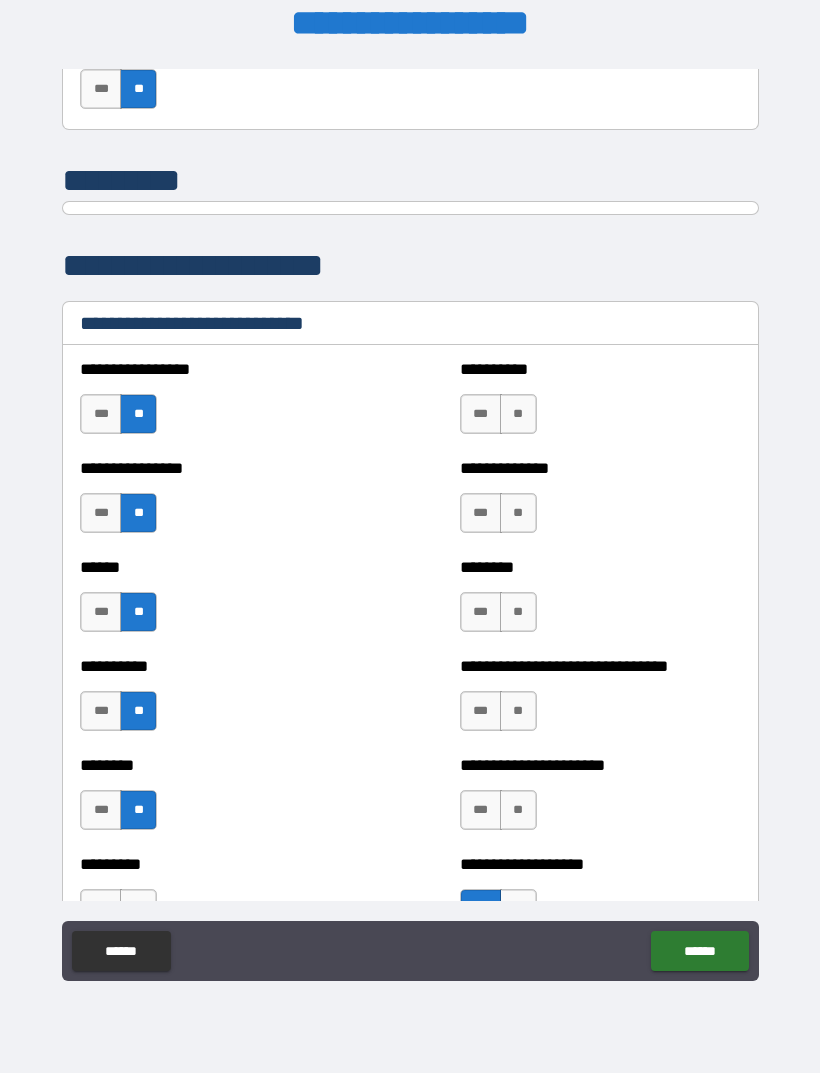 click on "**" at bounding box center [518, 414] 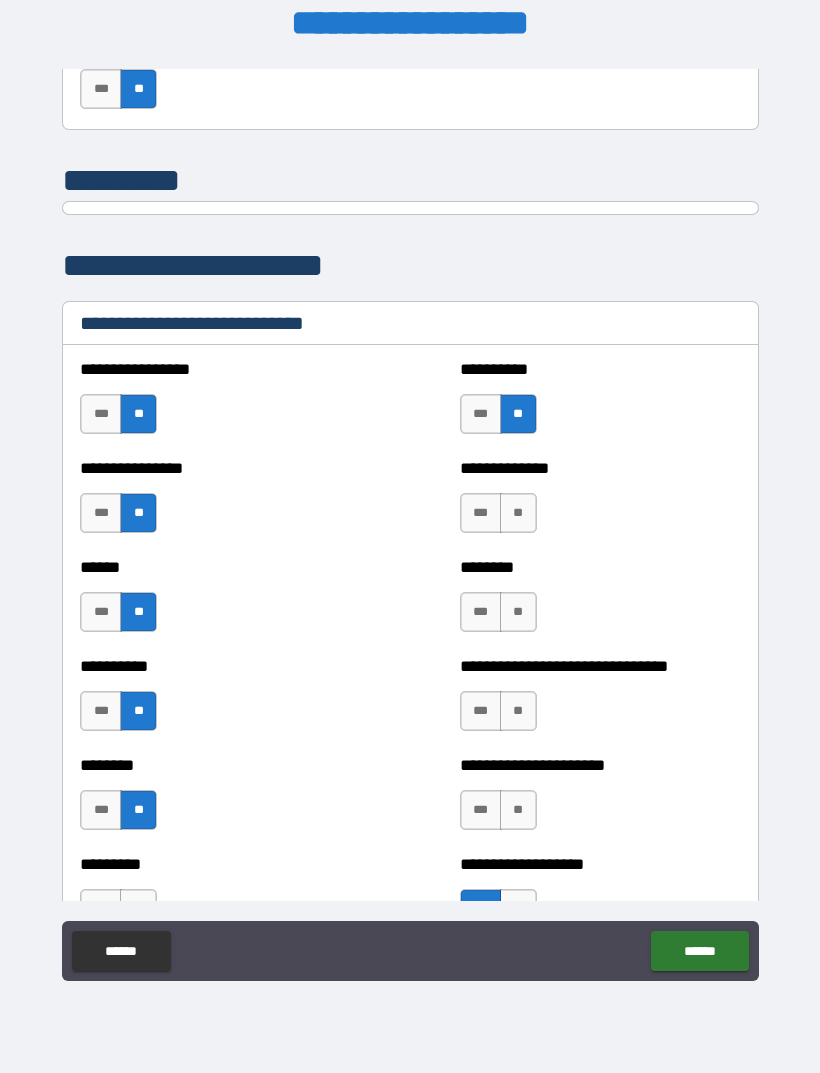 click on "**" at bounding box center (518, 513) 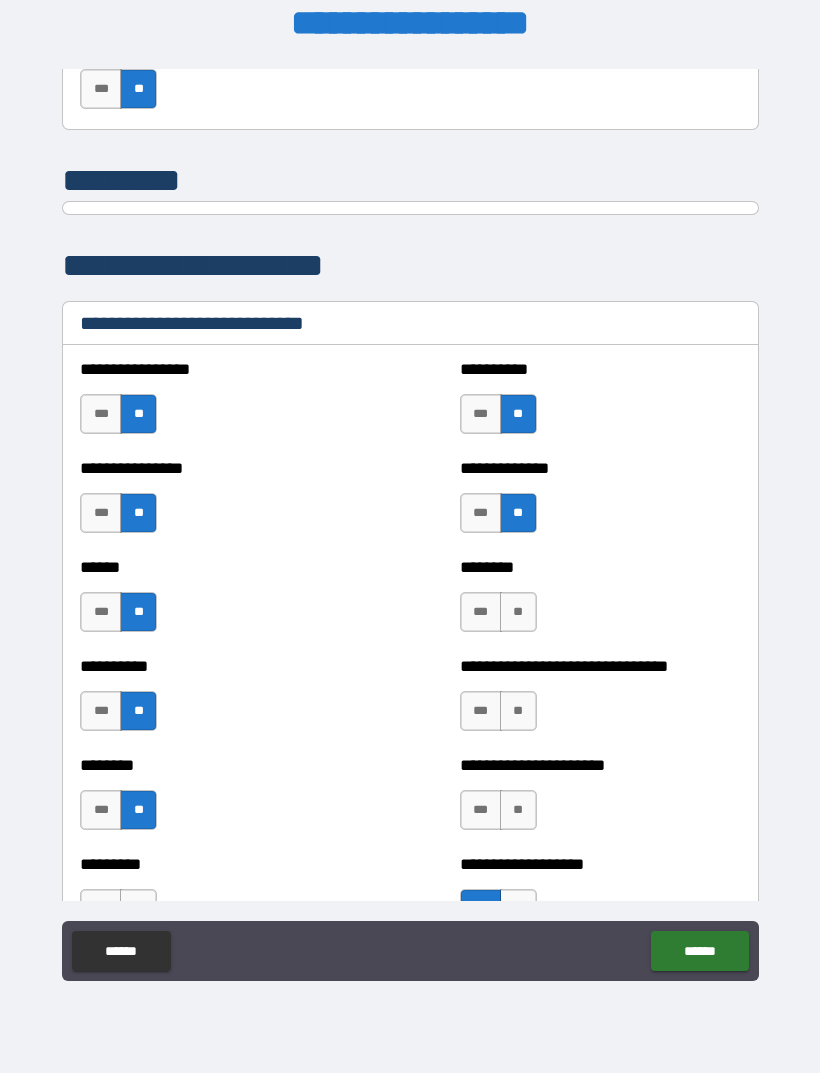 click on "**" at bounding box center (518, 612) 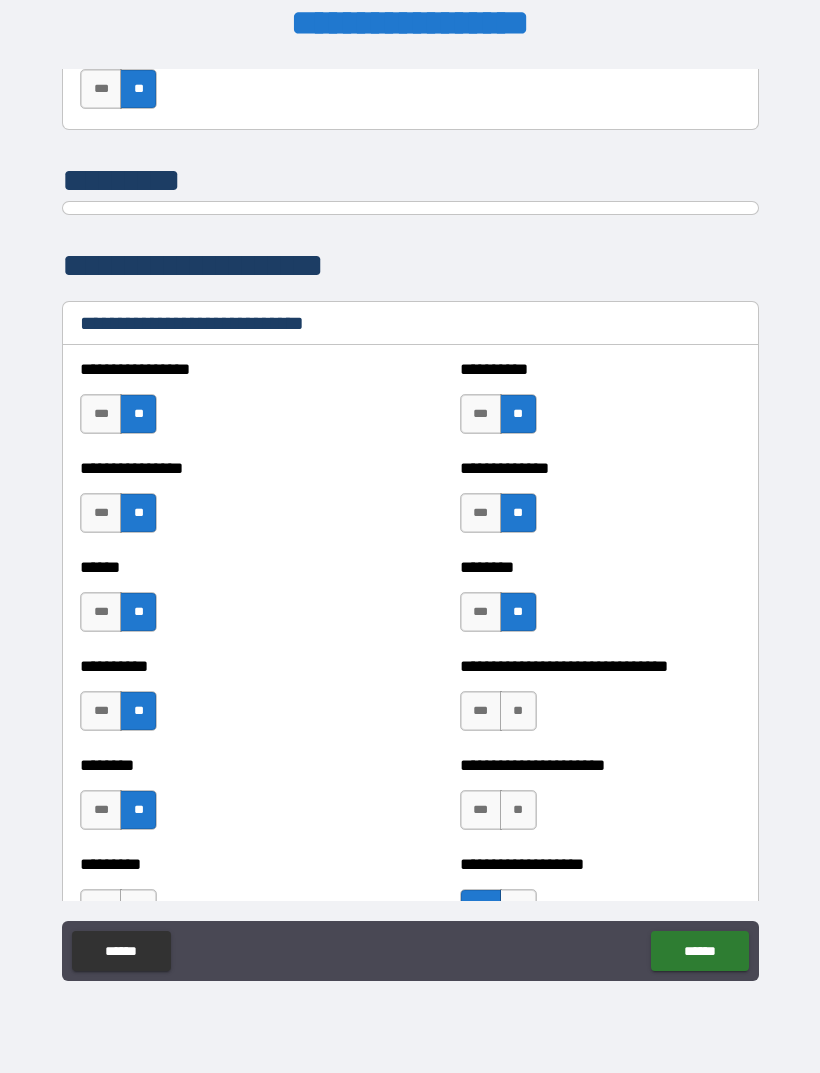 click on "**" at bounding box center (518, 711) 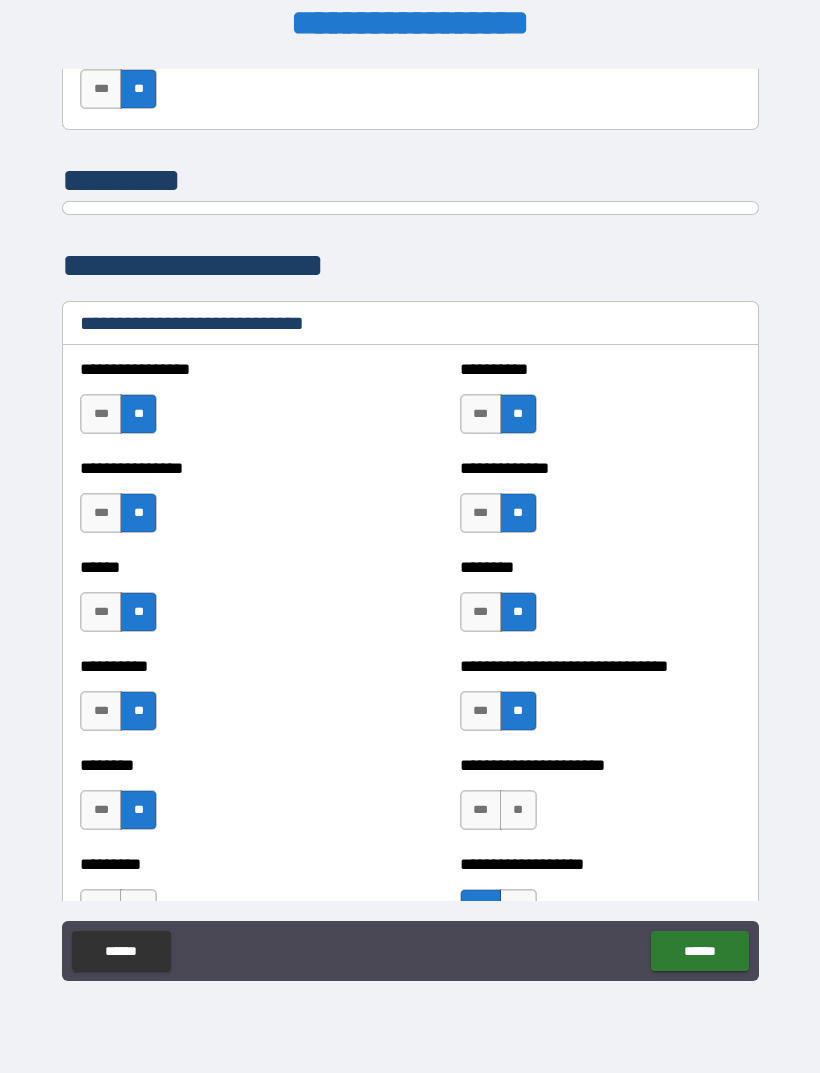 click on "**" at bounding box center (518, 810) 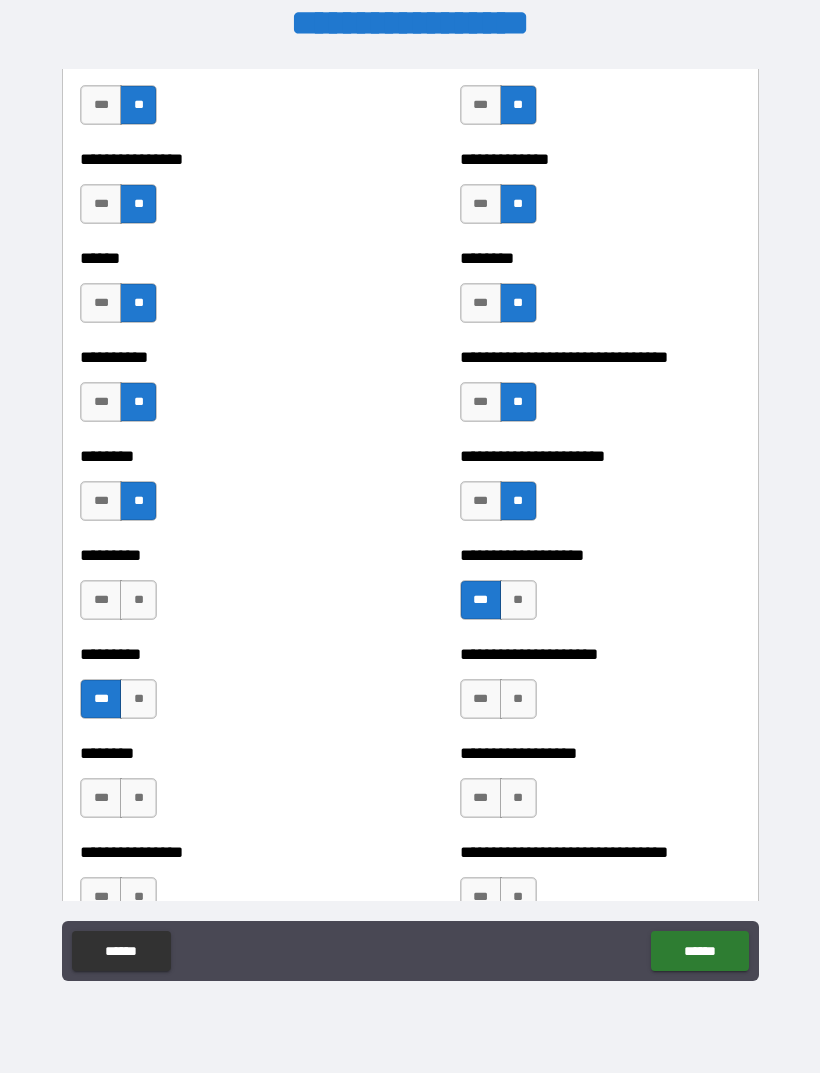 scroll, scrollTop: 6777, scrollLeft: 0, axis: vertical 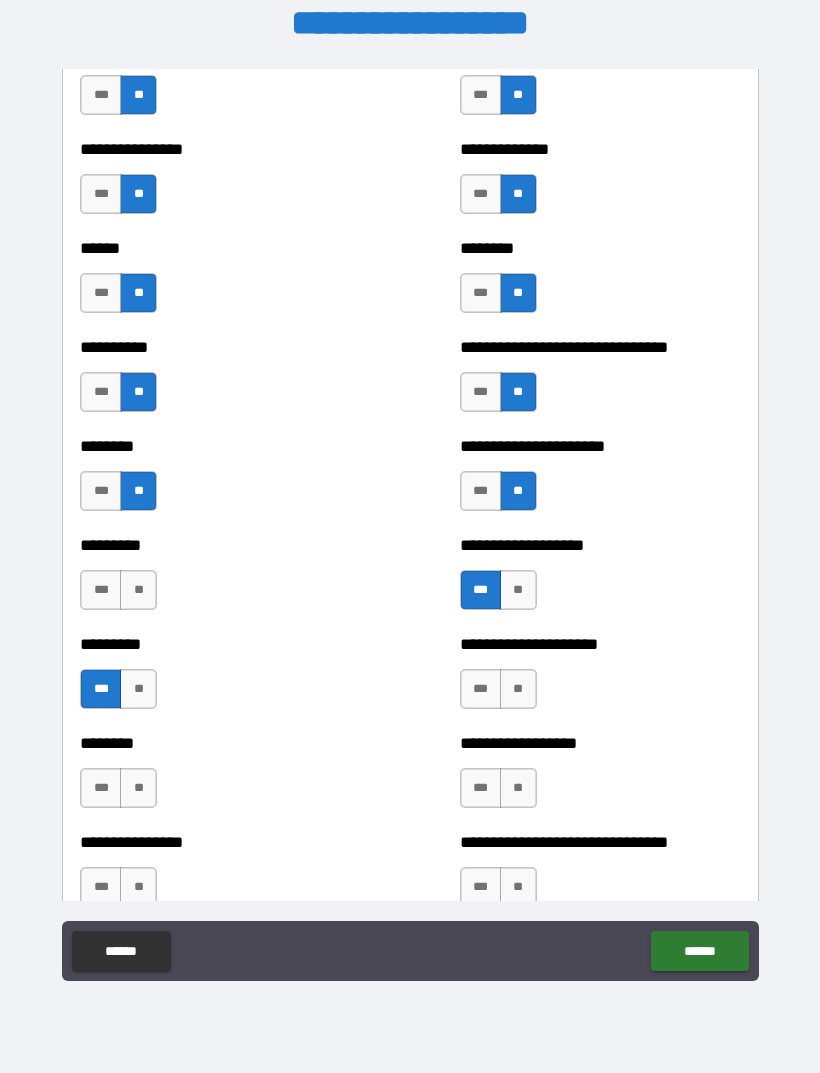 click on "**" at bounding box center (518, 689) 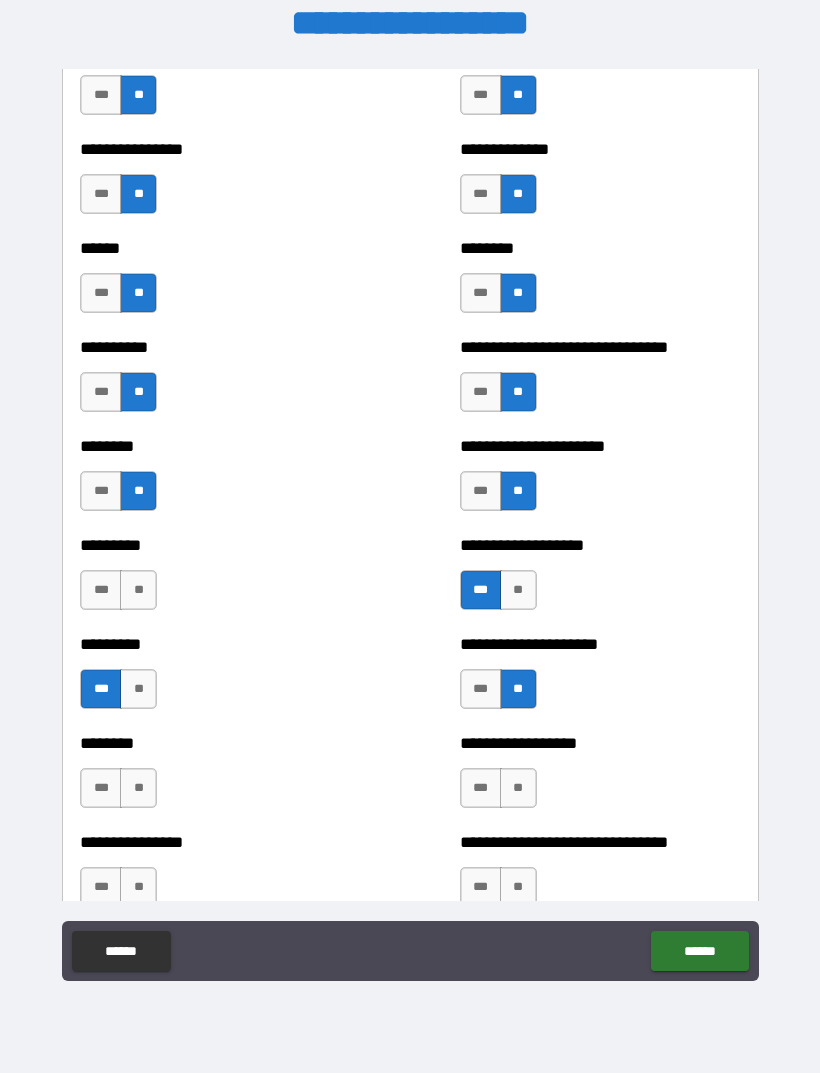 click on "**" at bounding box center (518, 788) 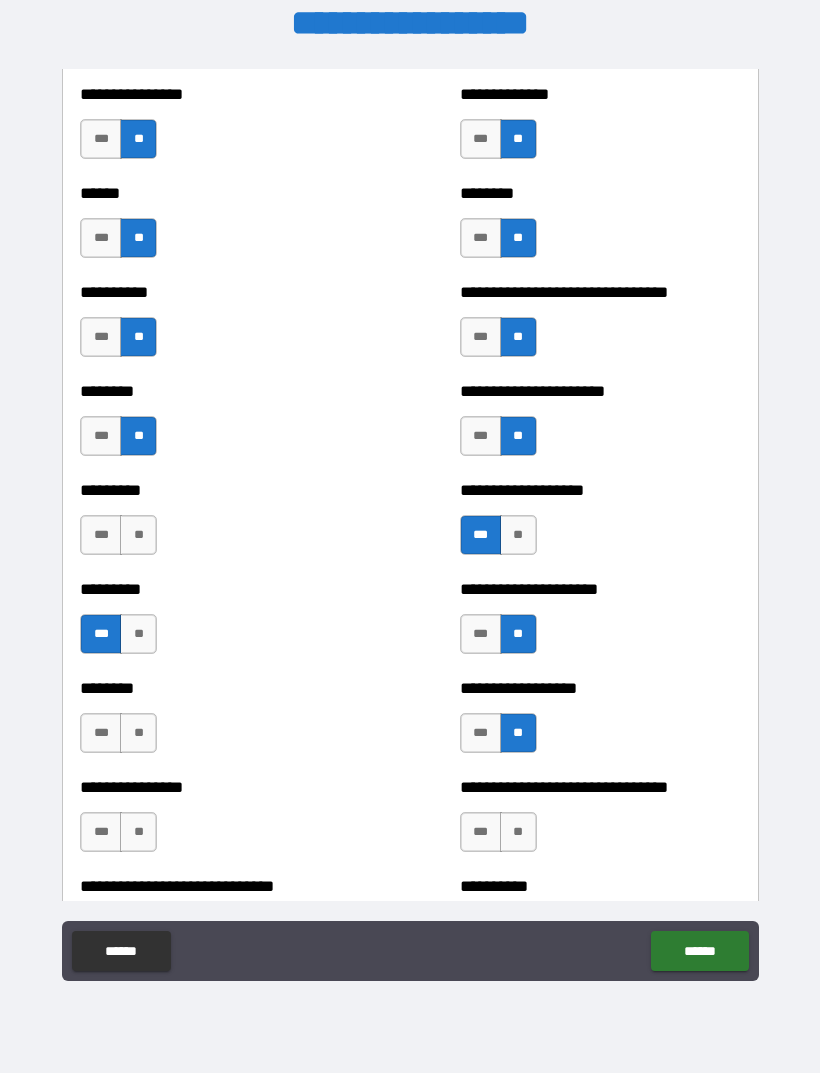 scroll, scrollTop: 6879, scrollLeft: 0, axis: vertical 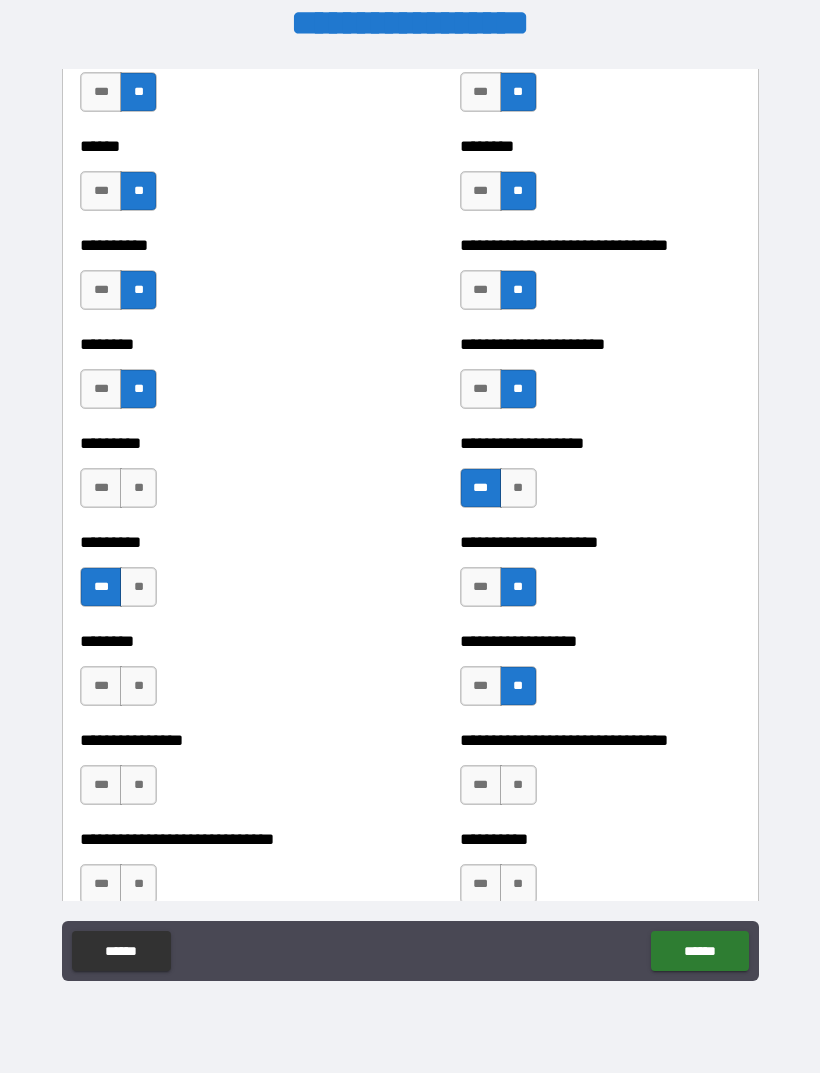 click on "**" at bounding box center (518, 785) 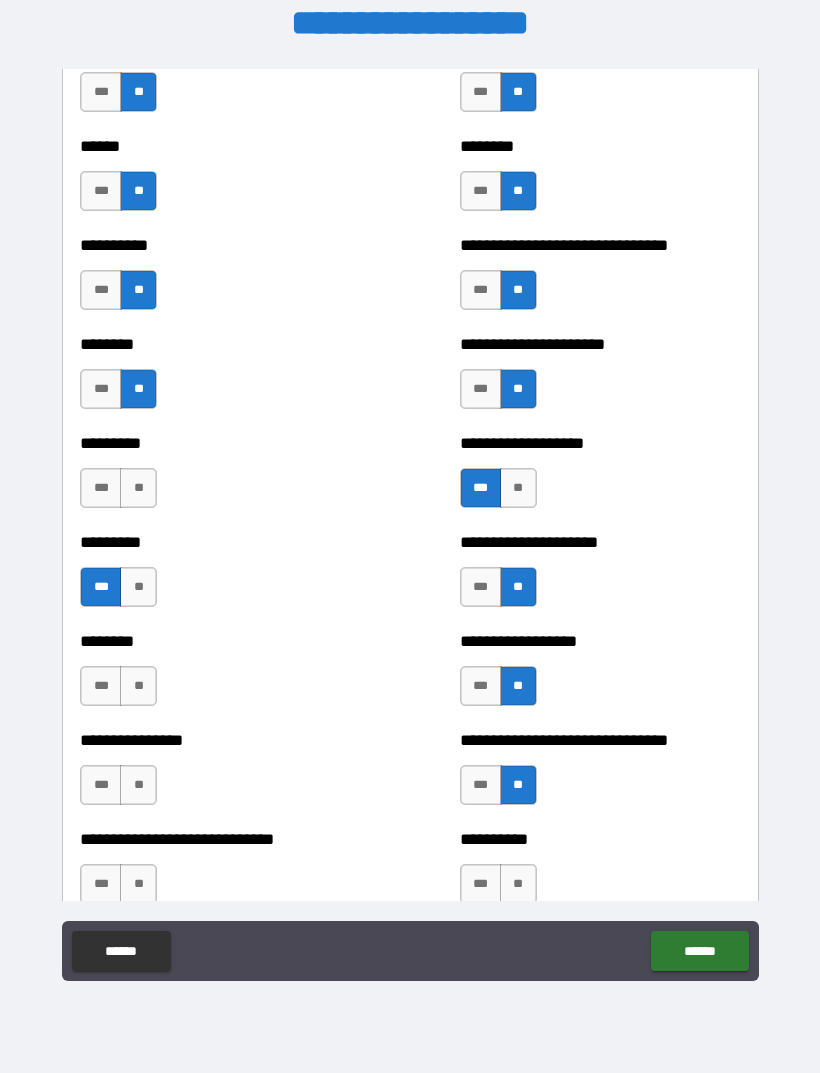click on "**" at bounding box center [138, 785] 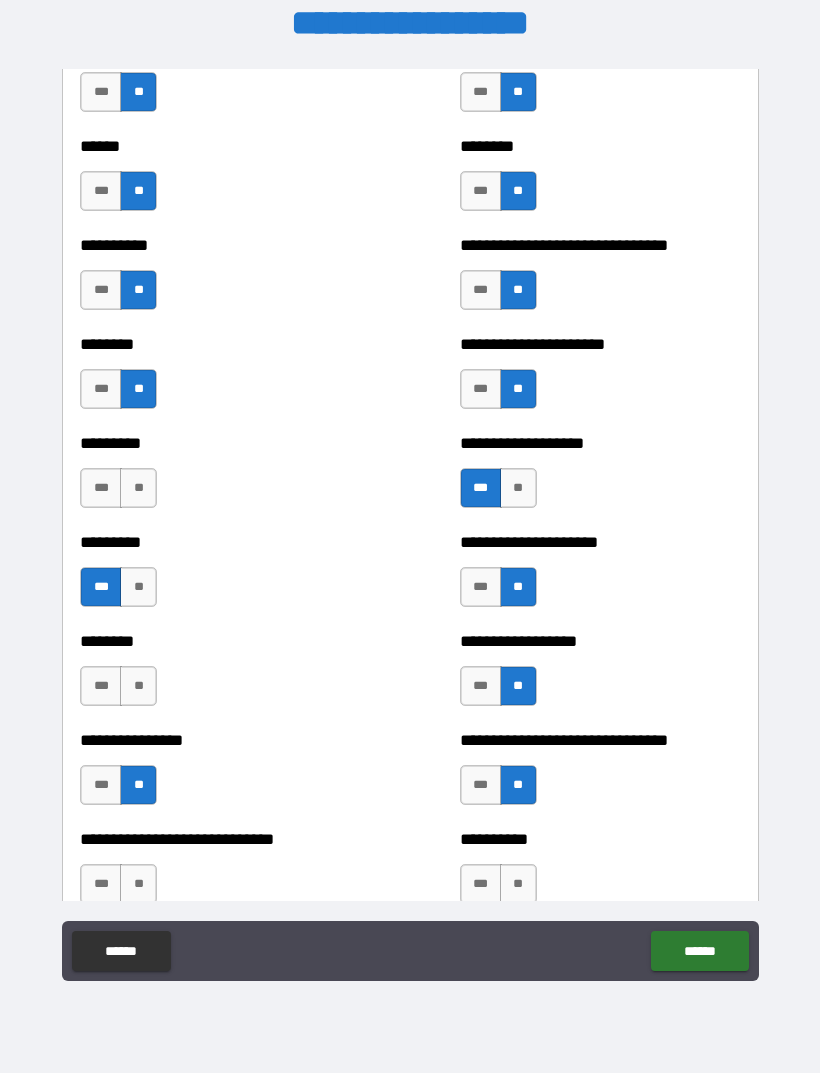 click on "**" at bounding box center (138, 686) 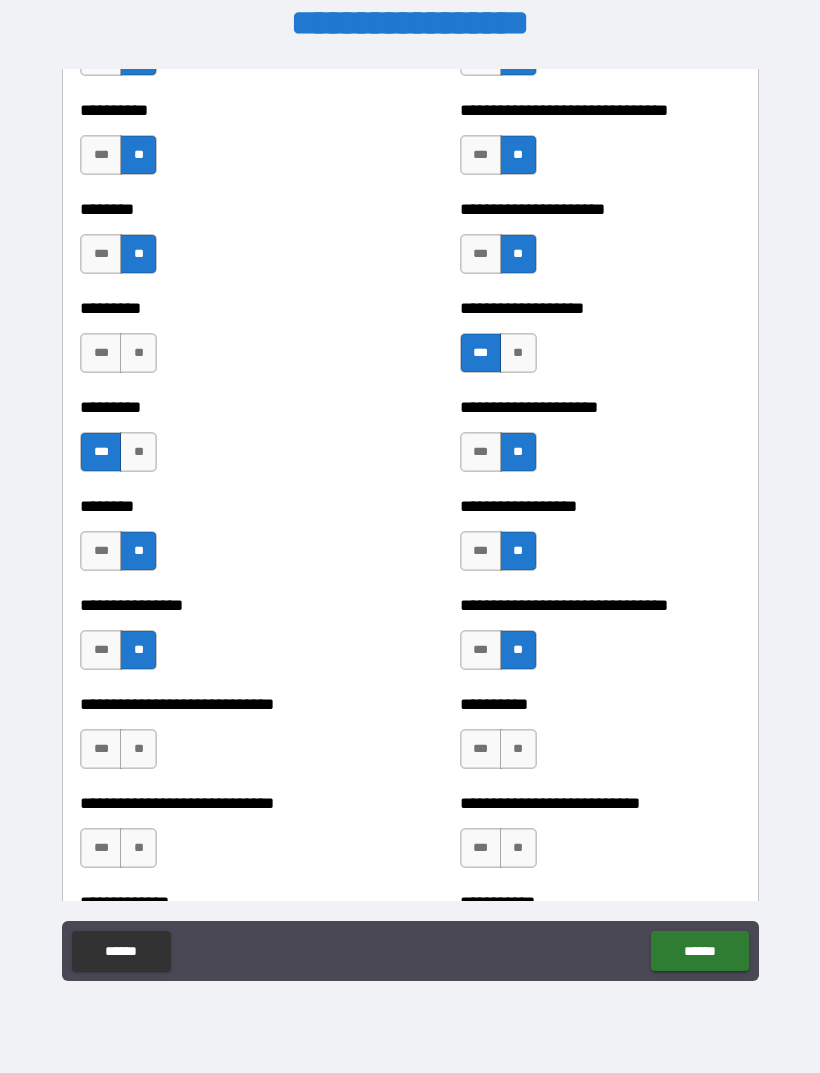 scroll, scrollTop: 7015, scrollLeft: 0, axis: vertical 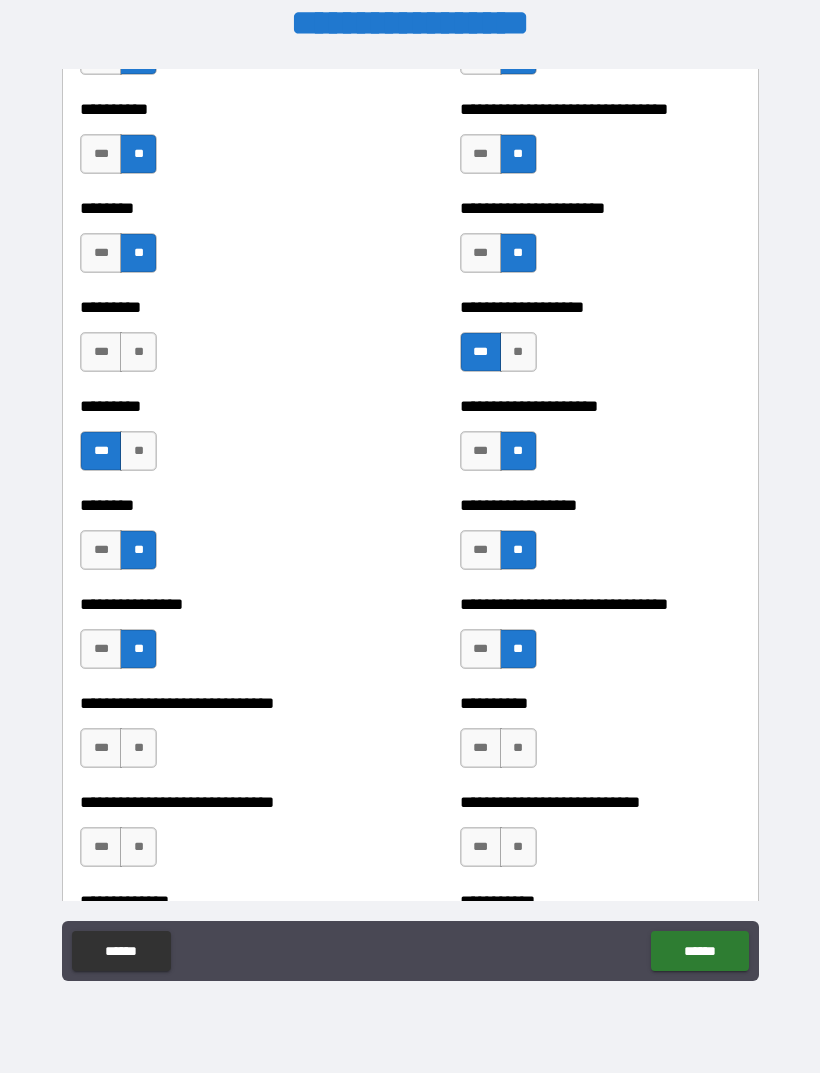 click on "**" at bounding box center [138, 748] 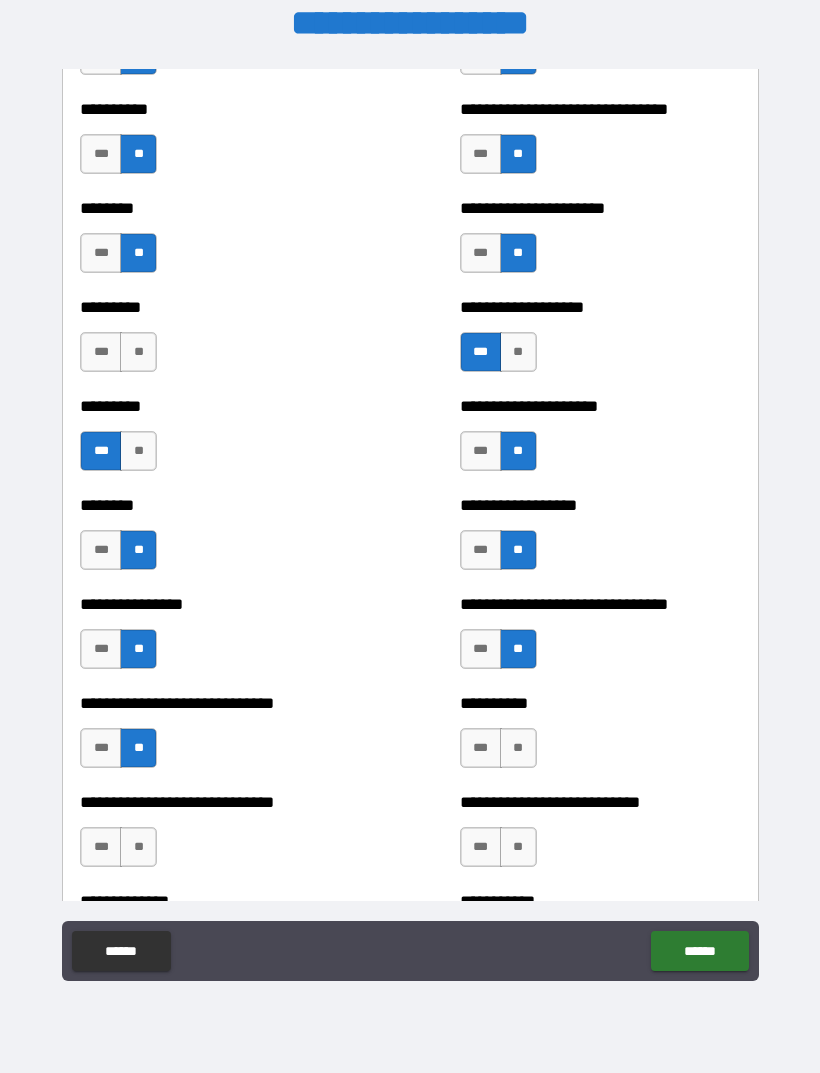 click on "**" at bounding box center (138, 847) 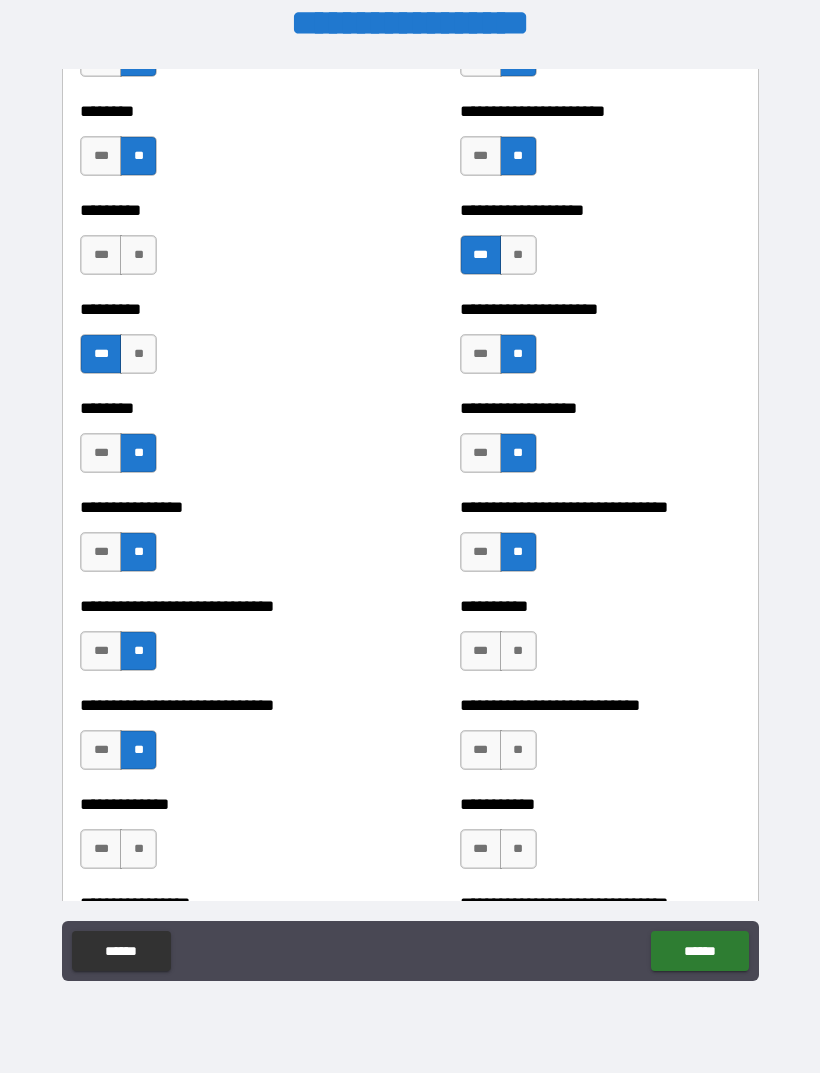 scroll, scrollTop: 7114, scrollLeft: 0, axis: vertical 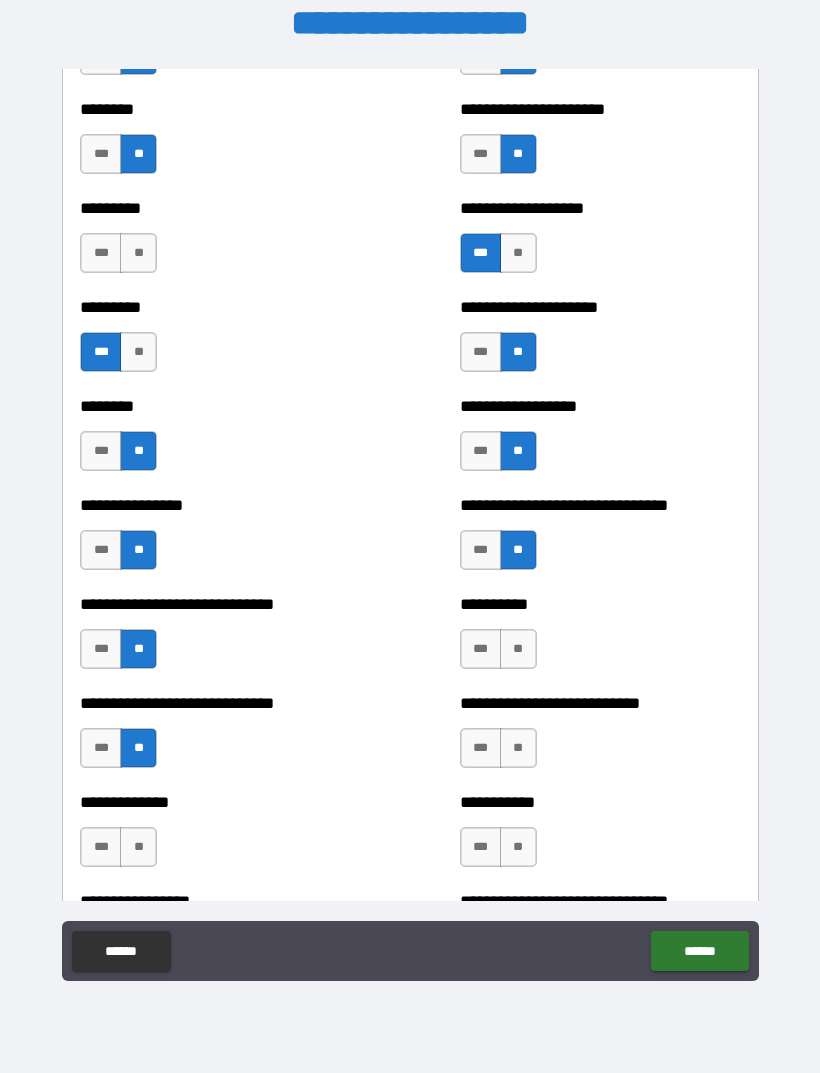 click on "**" at bounding box center (518, 649) 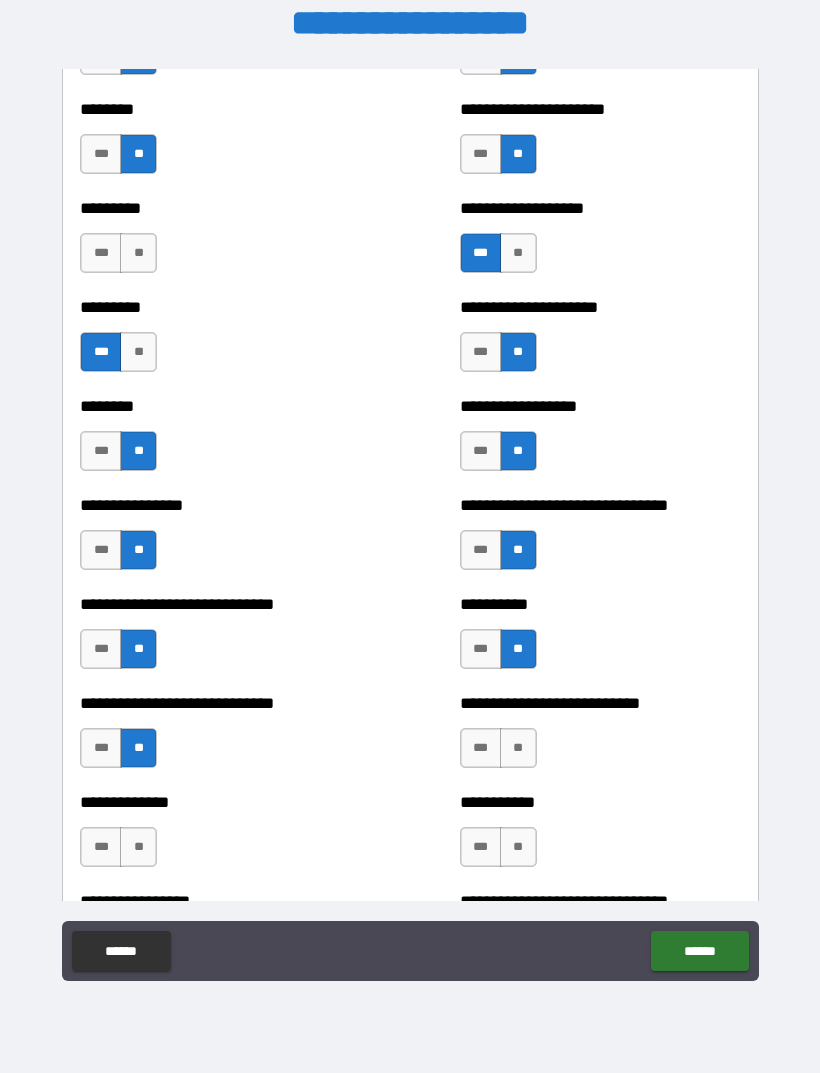 click on "**" at bounding box center (518, 748) 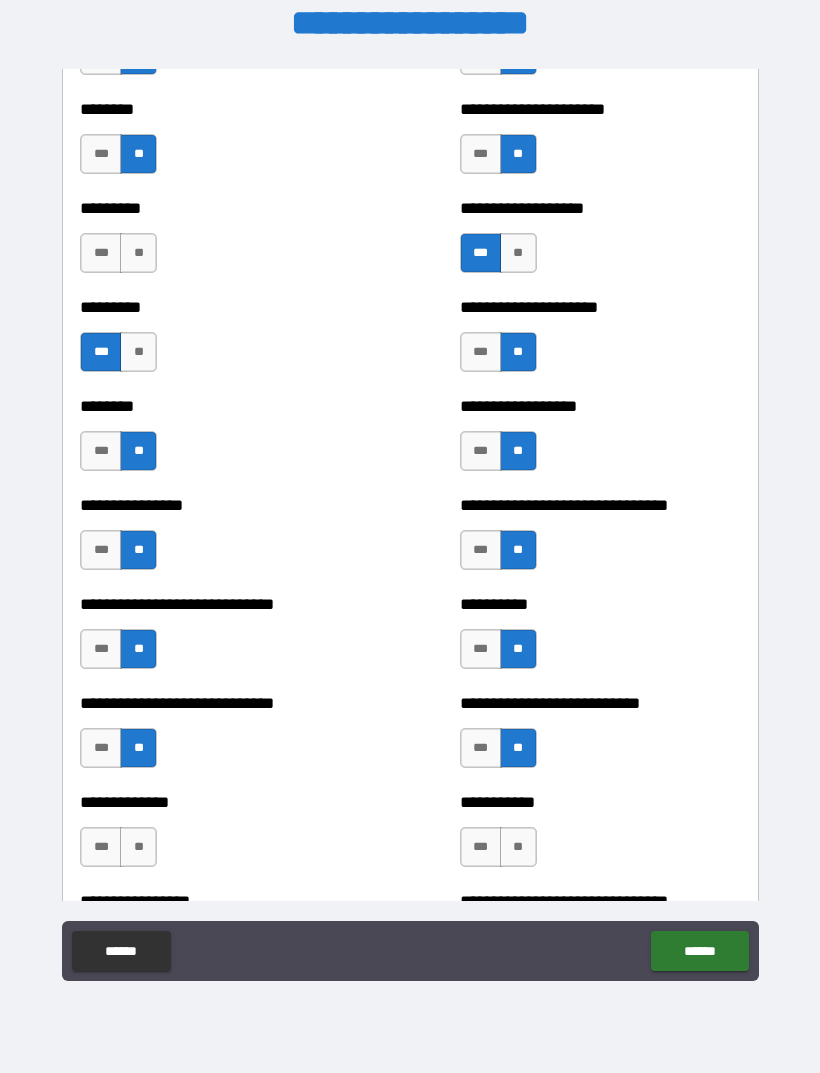 click on "**" at bounding box center (518, 847) 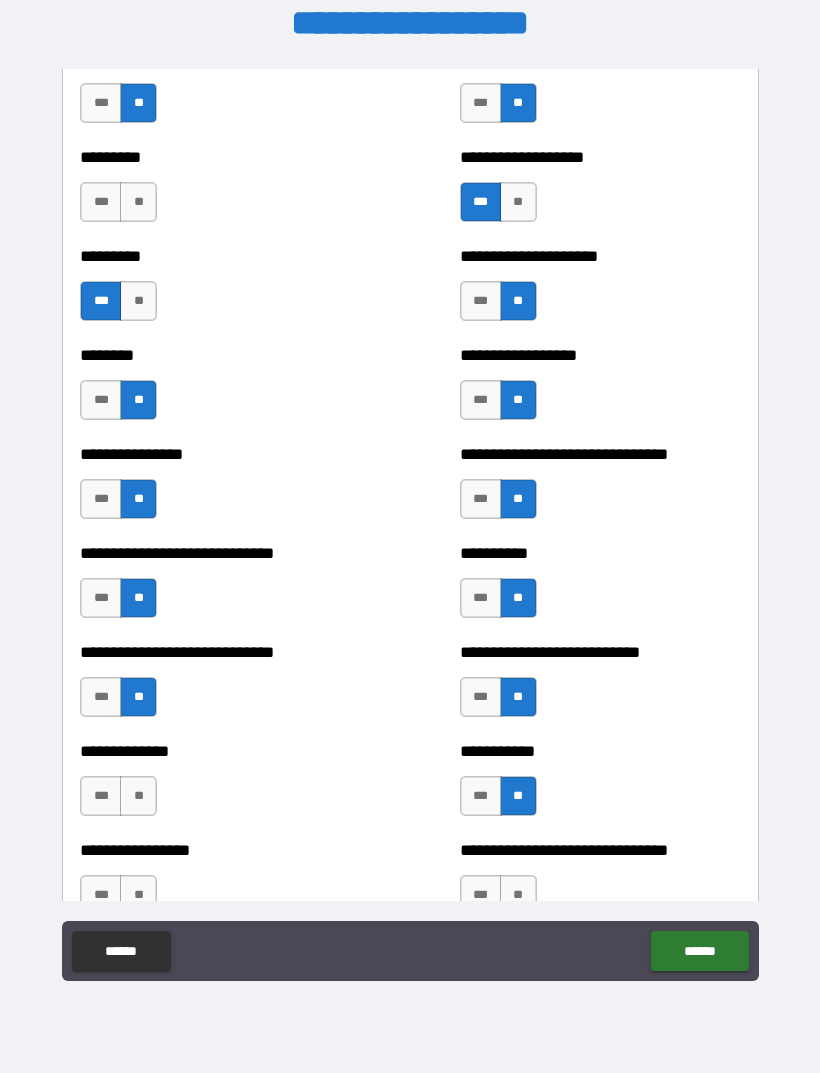 scroll, scrollTop: 7213, scrollLeft: 0, axis: vertical 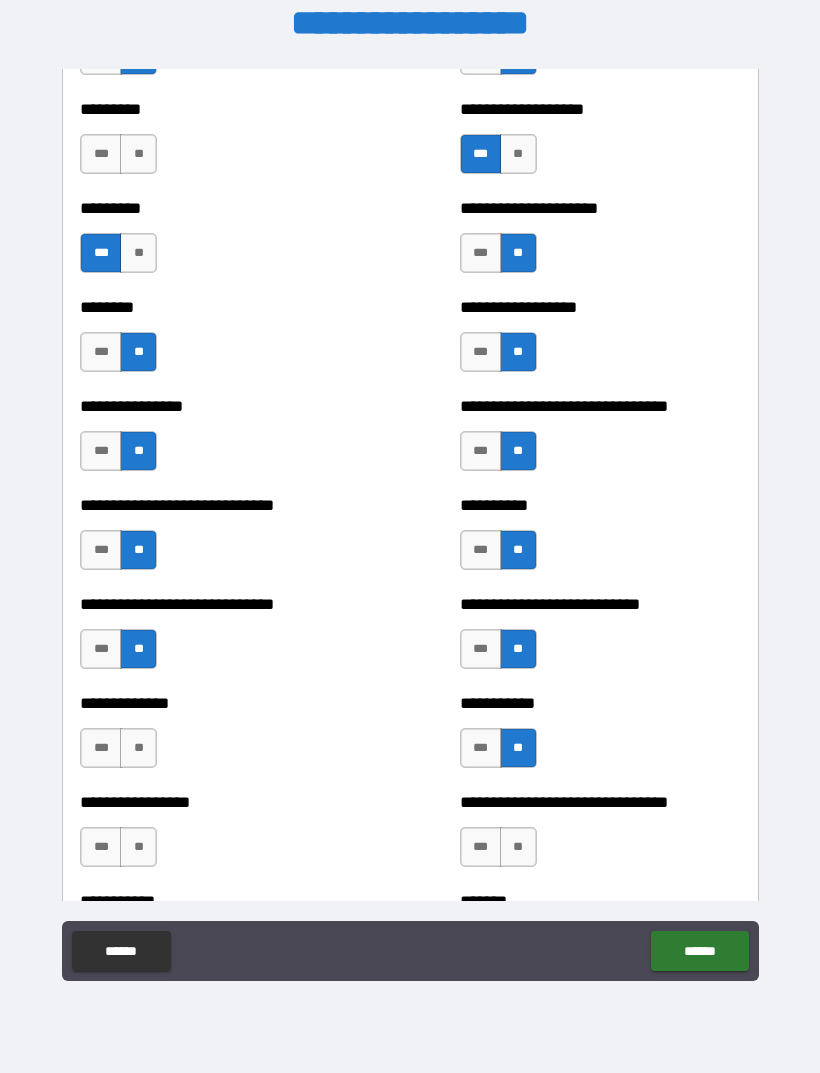 click on "**" at bounding box center (138, 748) 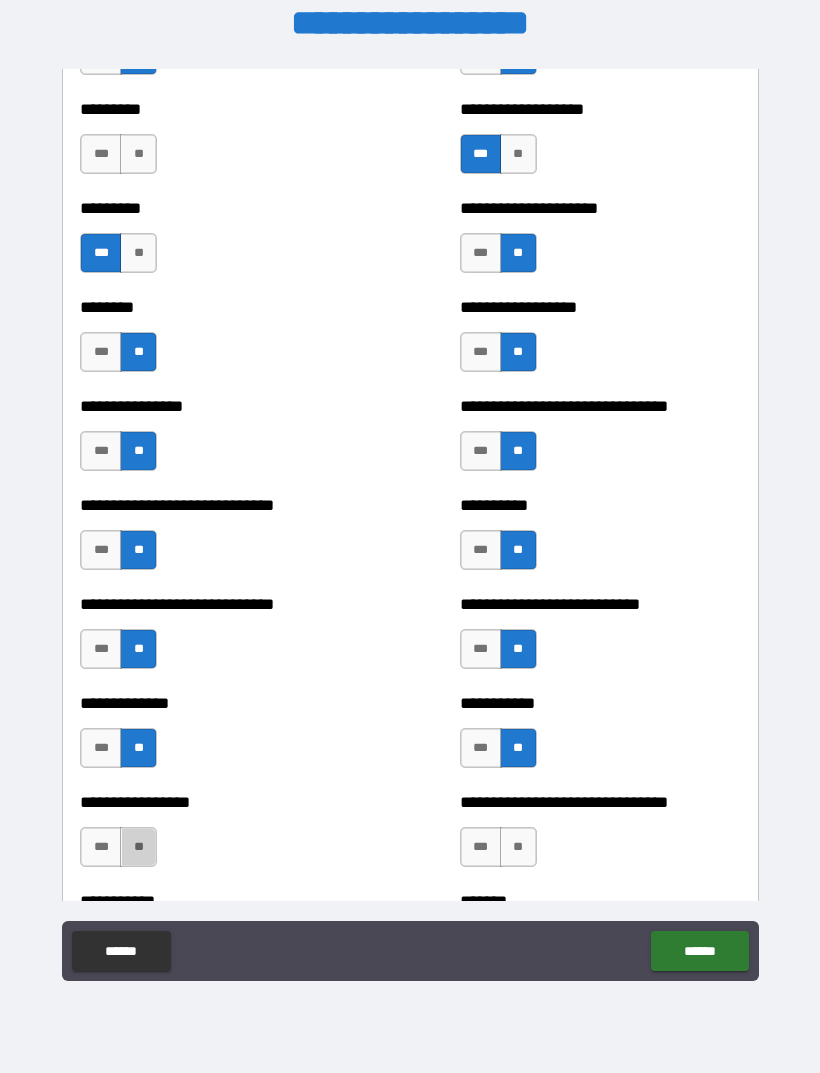 click on "**" at bounding box center [138, 847] 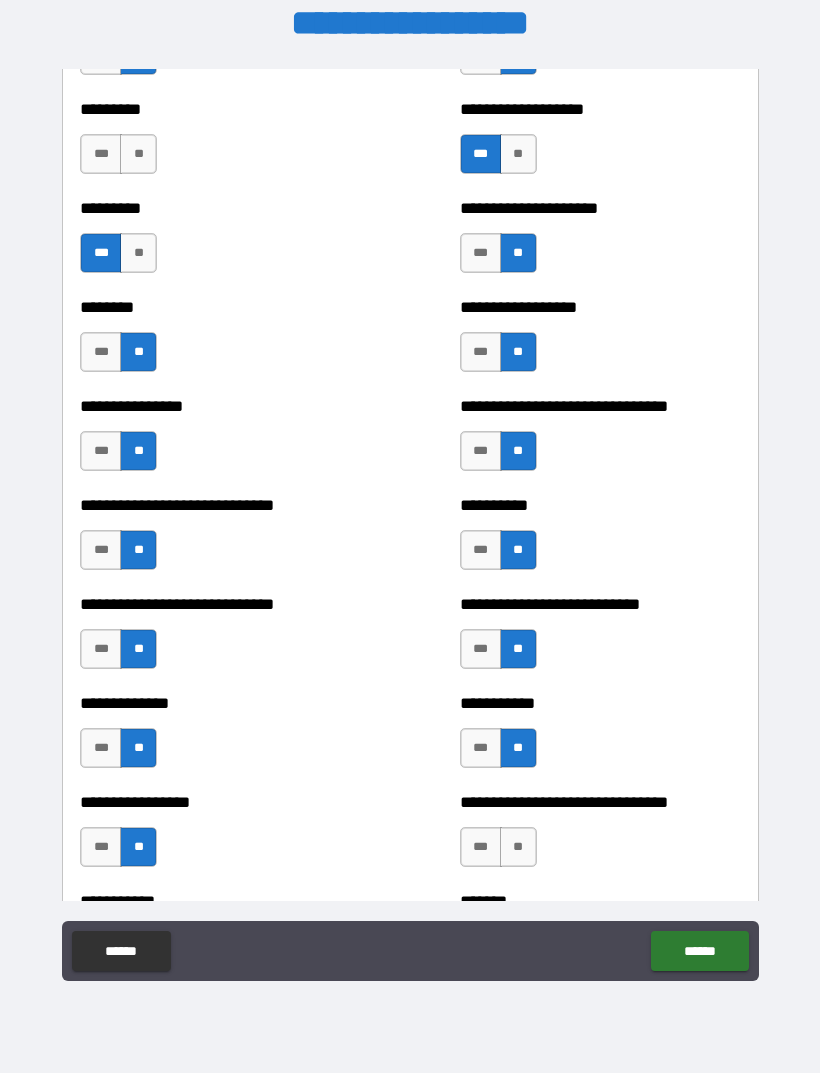 click on "**" at bounding box center [518, 847] 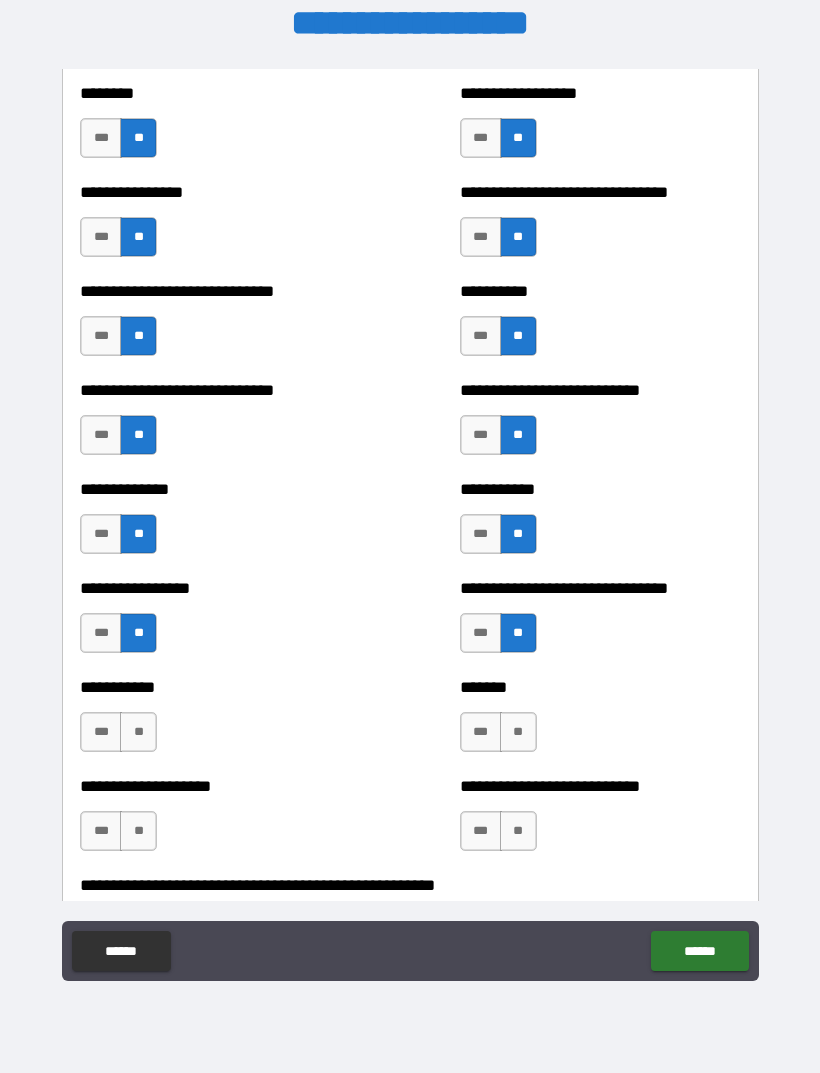 scroll, scrollTop: 7429, scrollLeft: 0, axis: vertical 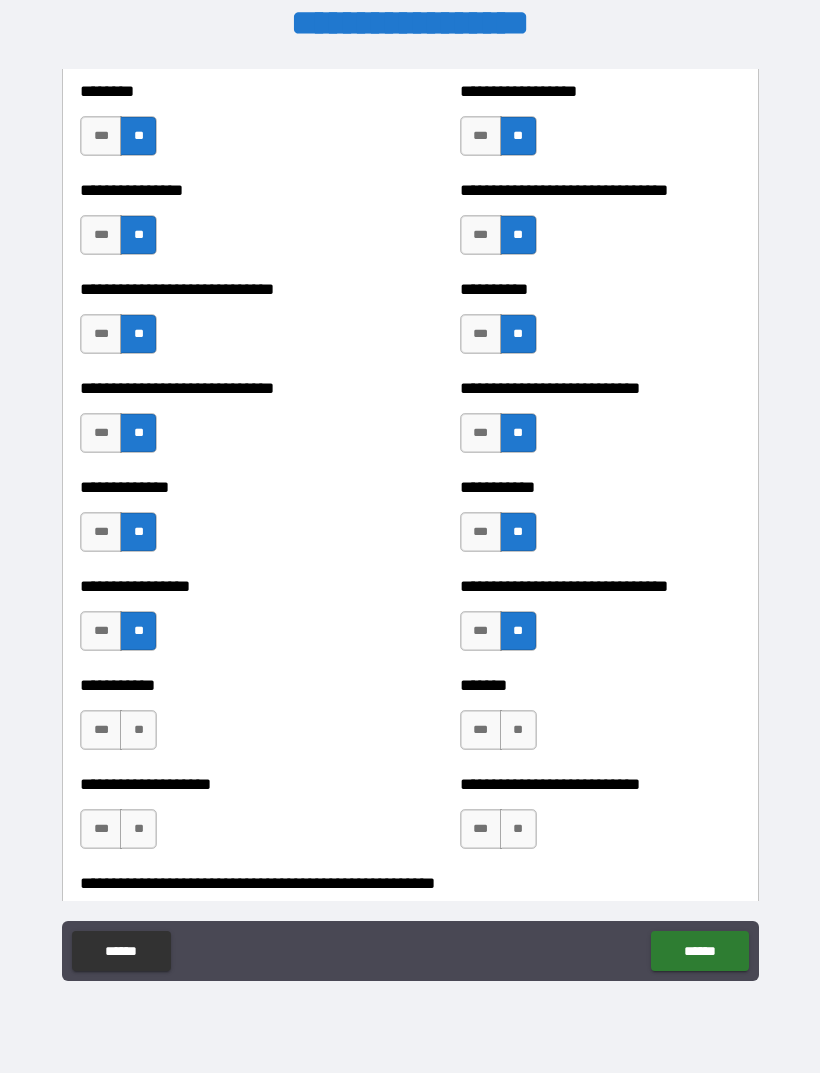 click on "**" at bounding box center (138, 730) 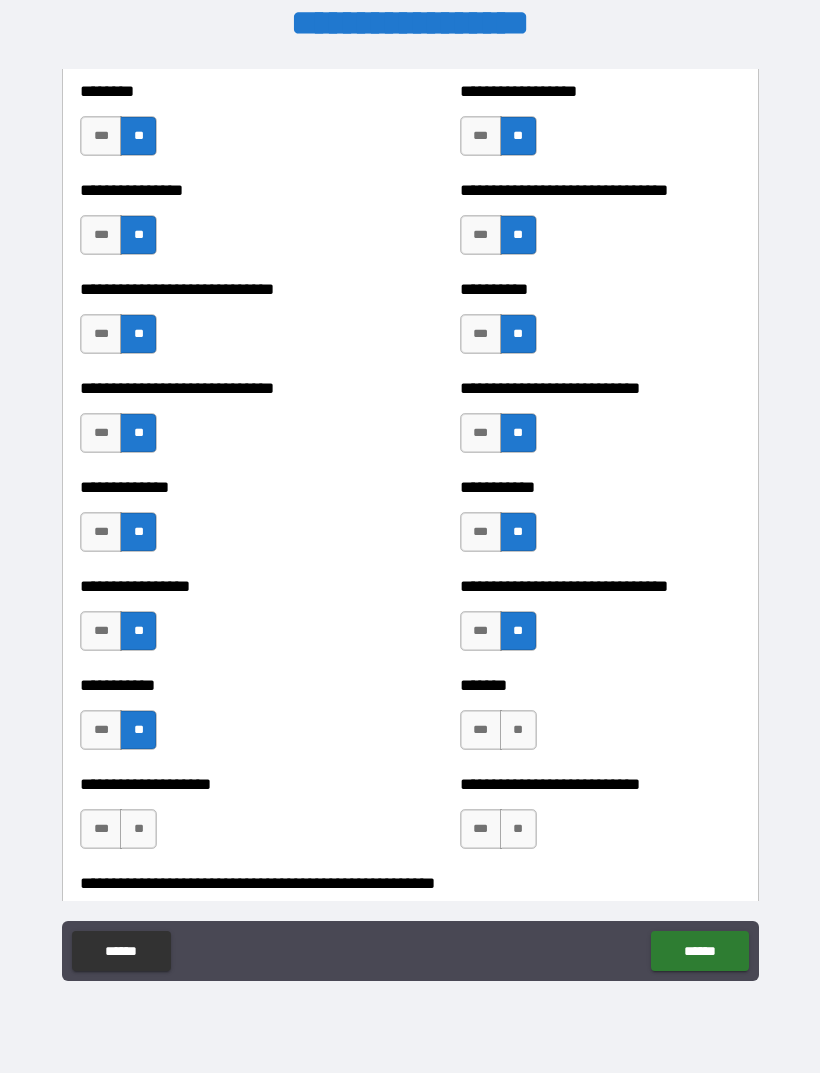 click on "**" at bounding box center (518, 730) 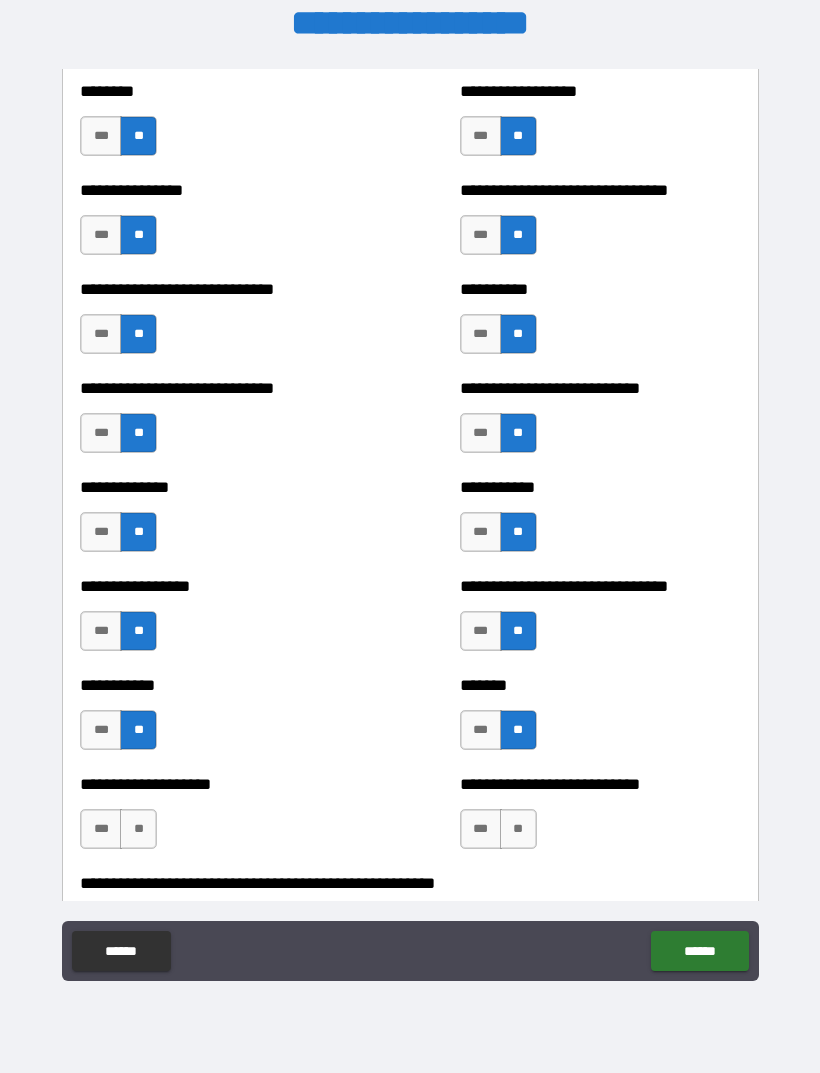 click on "**" at bounding box center (518, 829) 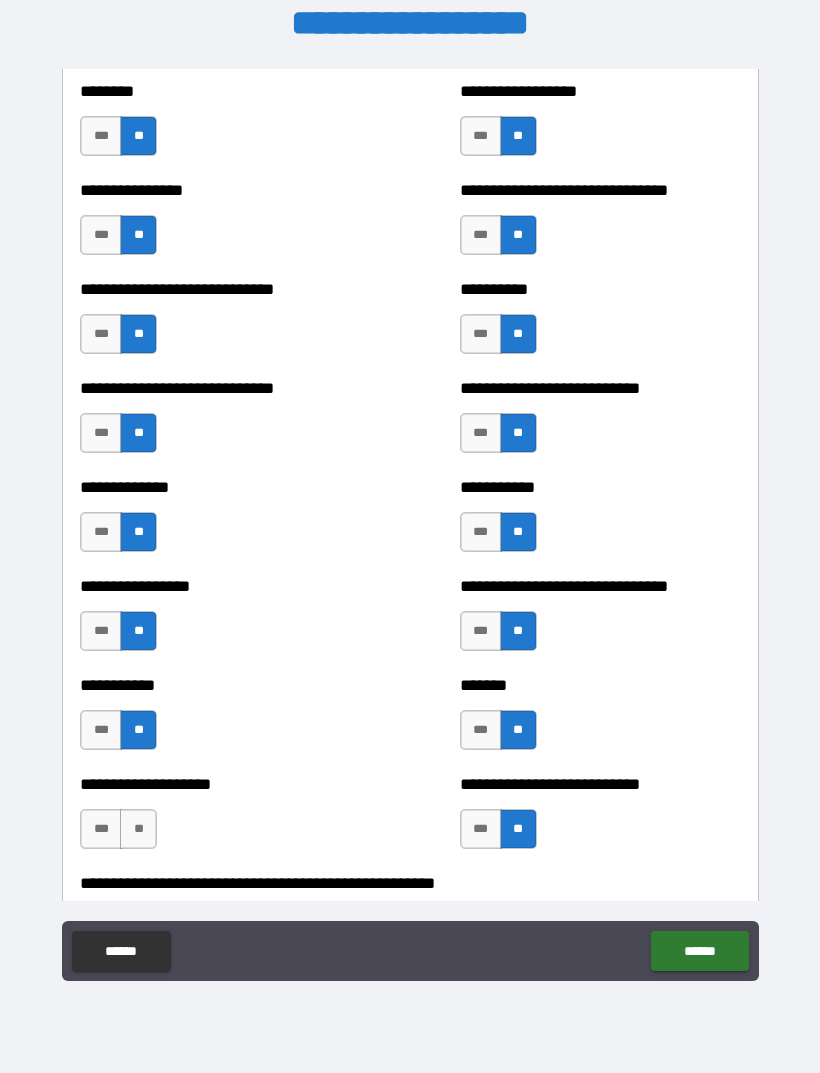 click on "**" at bounding box center [138, 829] 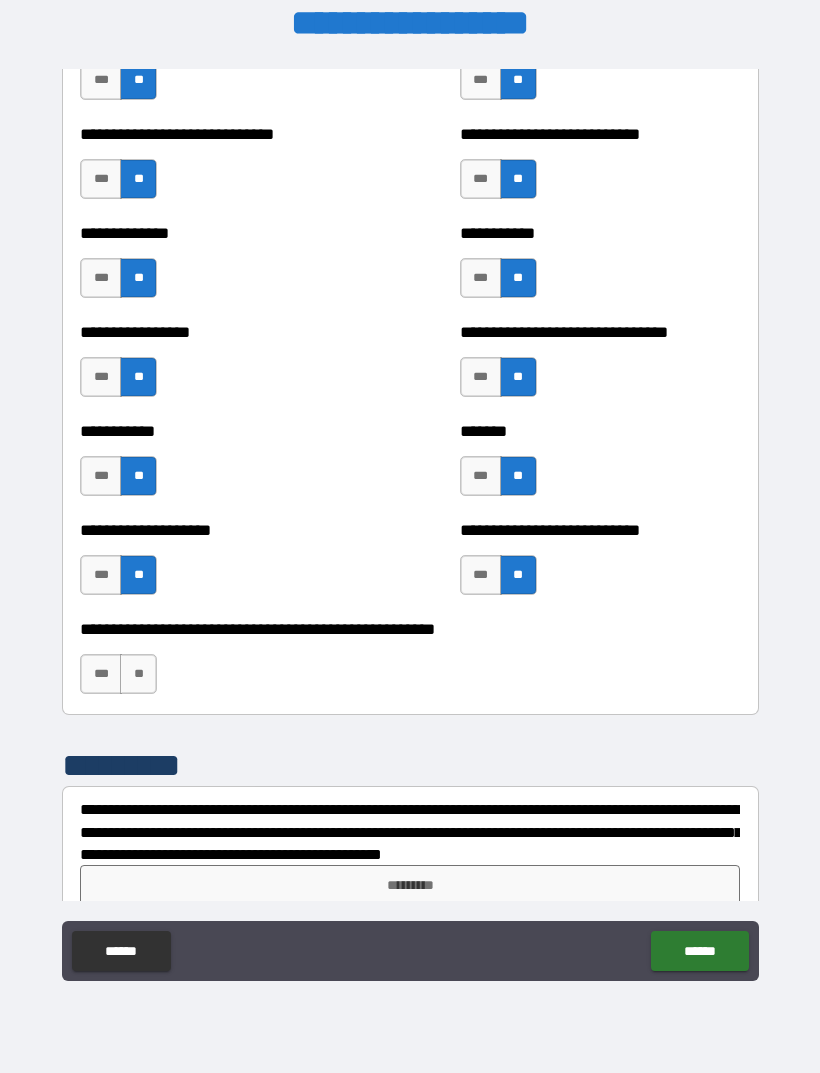 scroll, scrollTop: 7690, scrollLeft: 0, axis: vertical 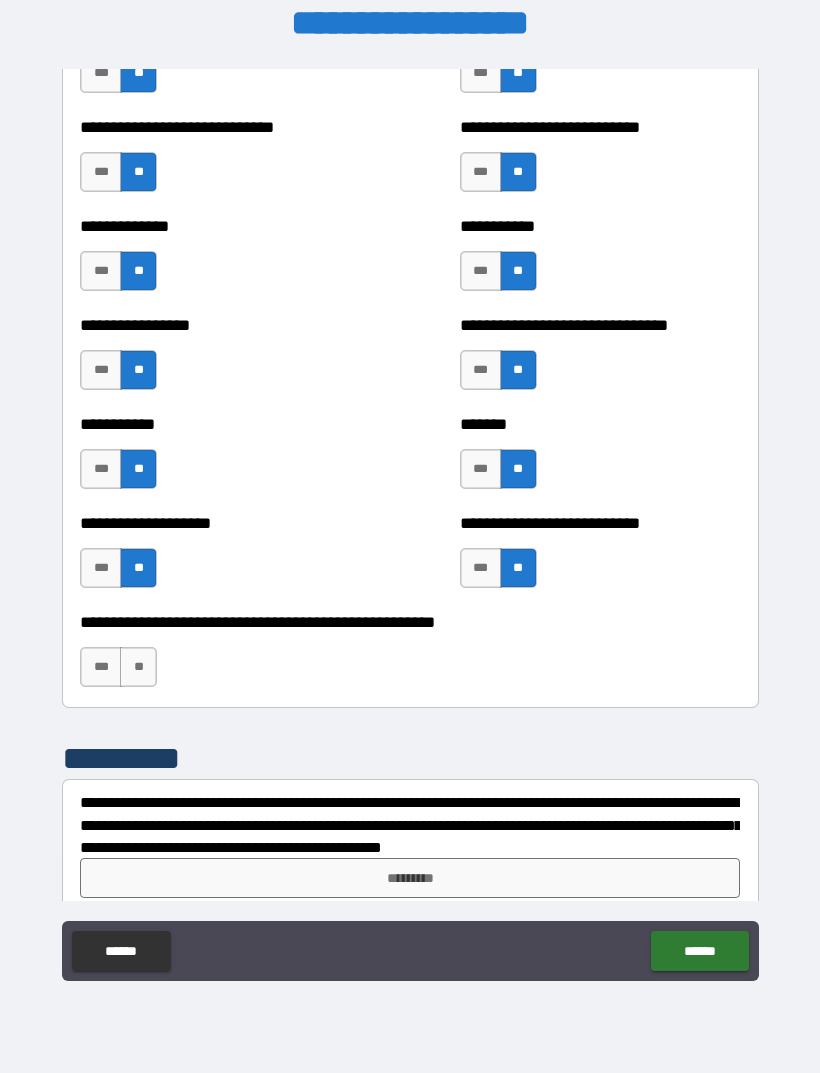 click on "**" at bounding box center (138, 667) 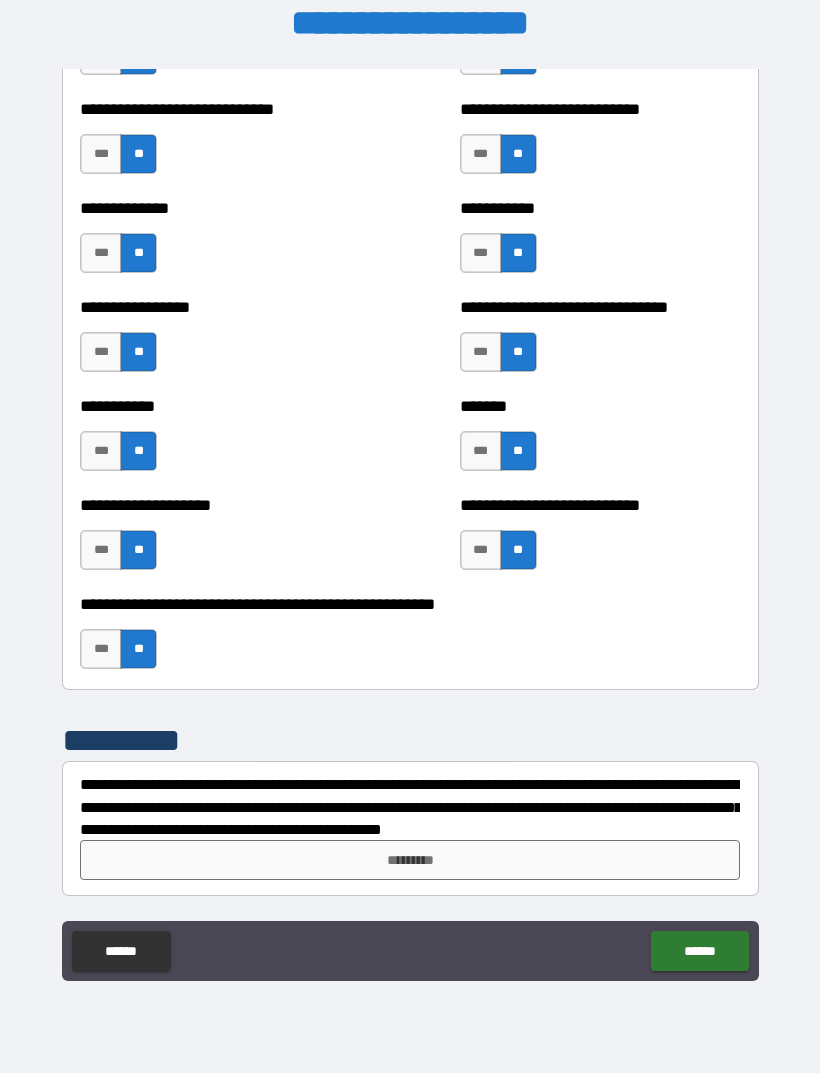 scroll, scrollTop: 7708, scrollLeft: 0, axis: vertical 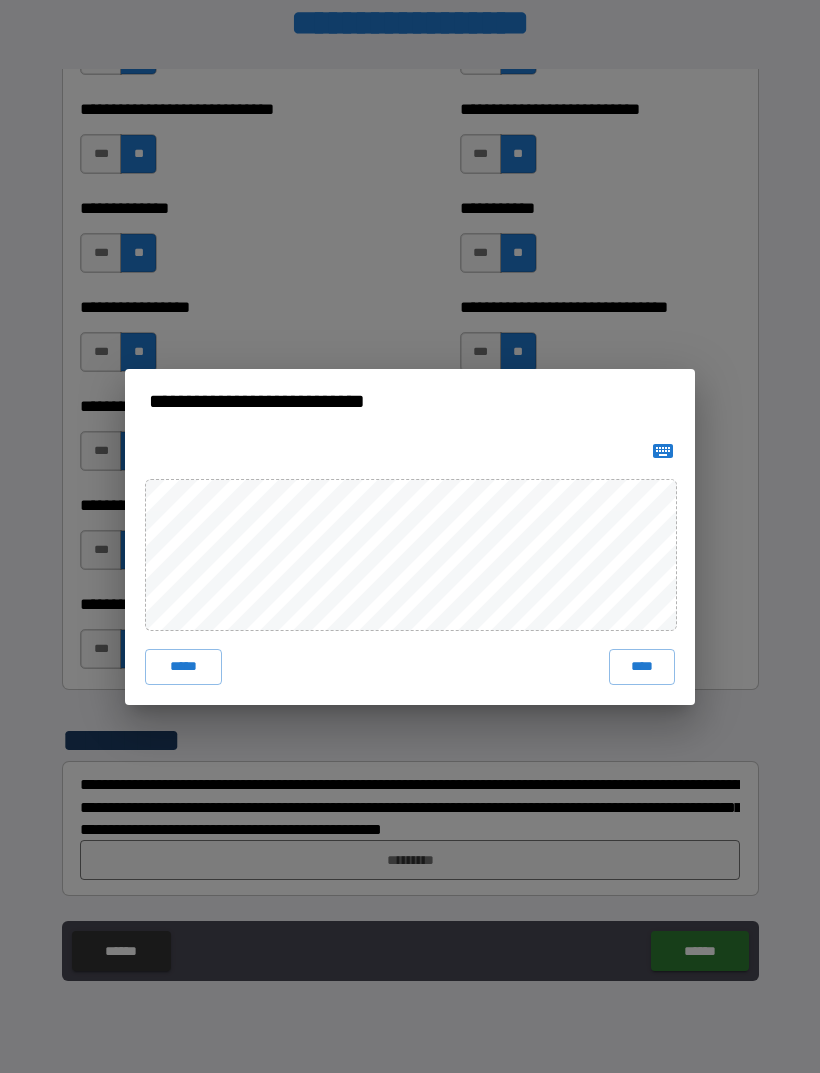 click on "****" at bounding box center [642, 667] 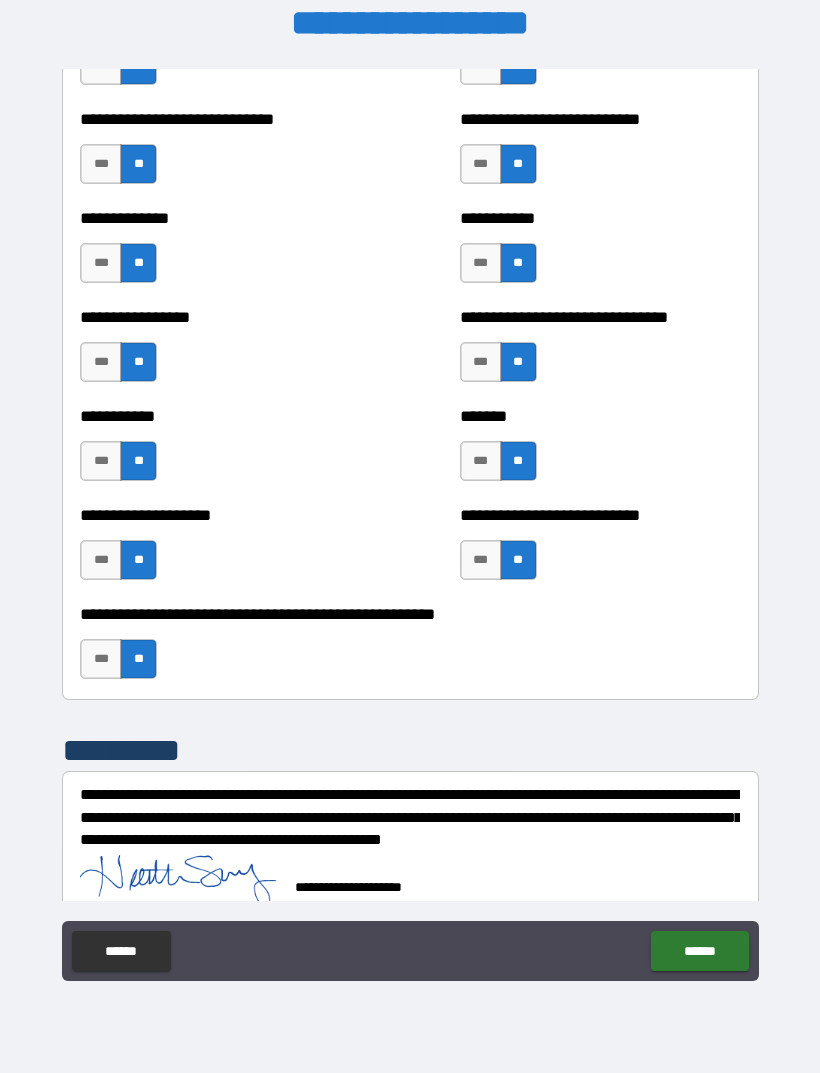 click on "******" at bounding box center [699, 951] 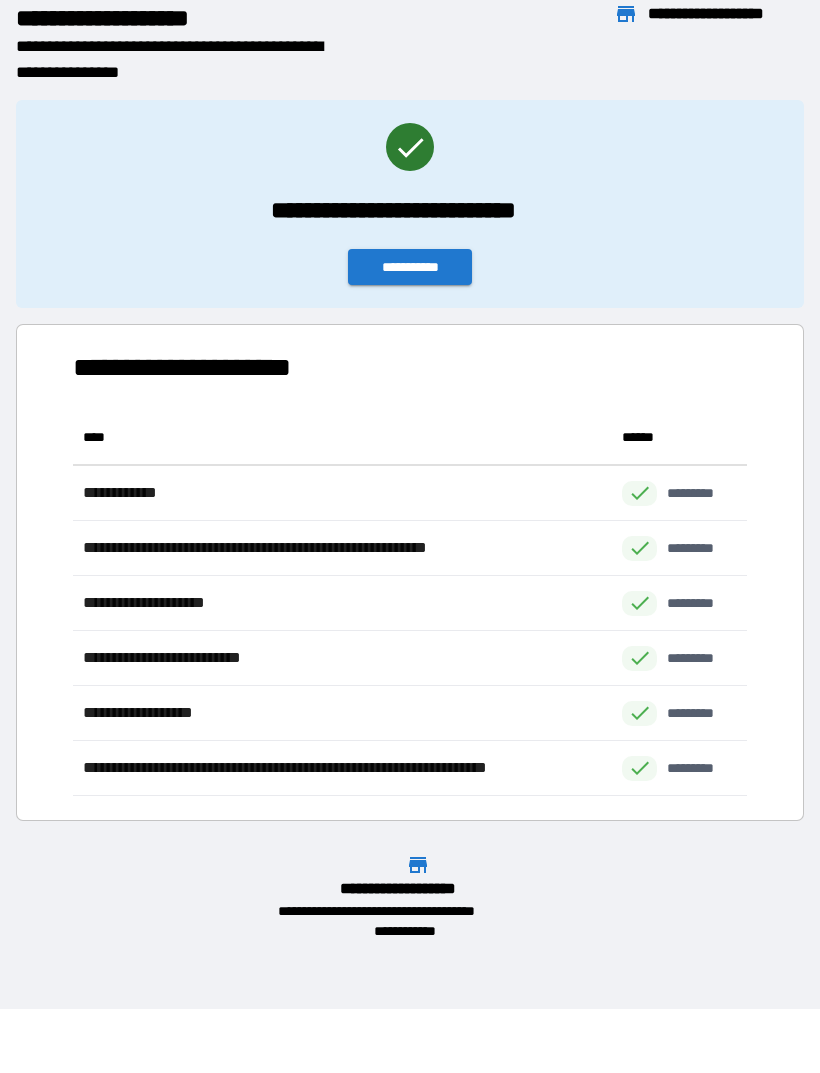 scroll, scrollTop: 1, scrollLeft: 1, axis: both 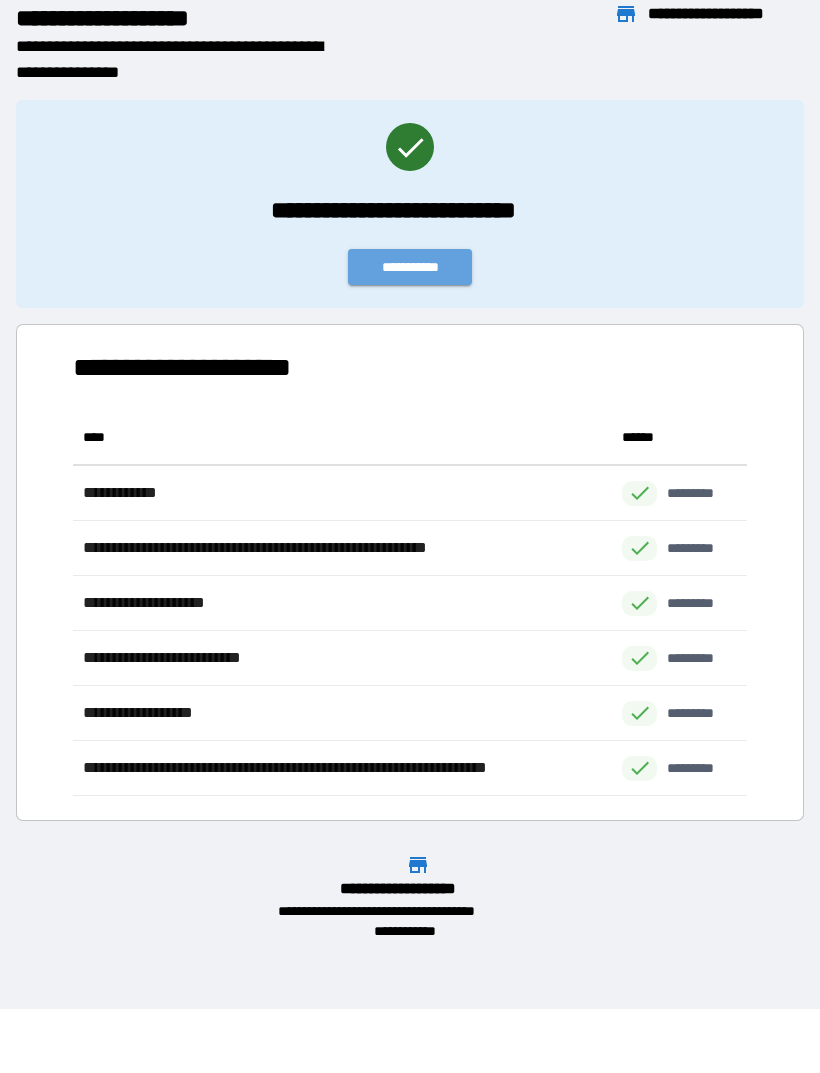 click on "**********" at bounding box center (410, 267) 